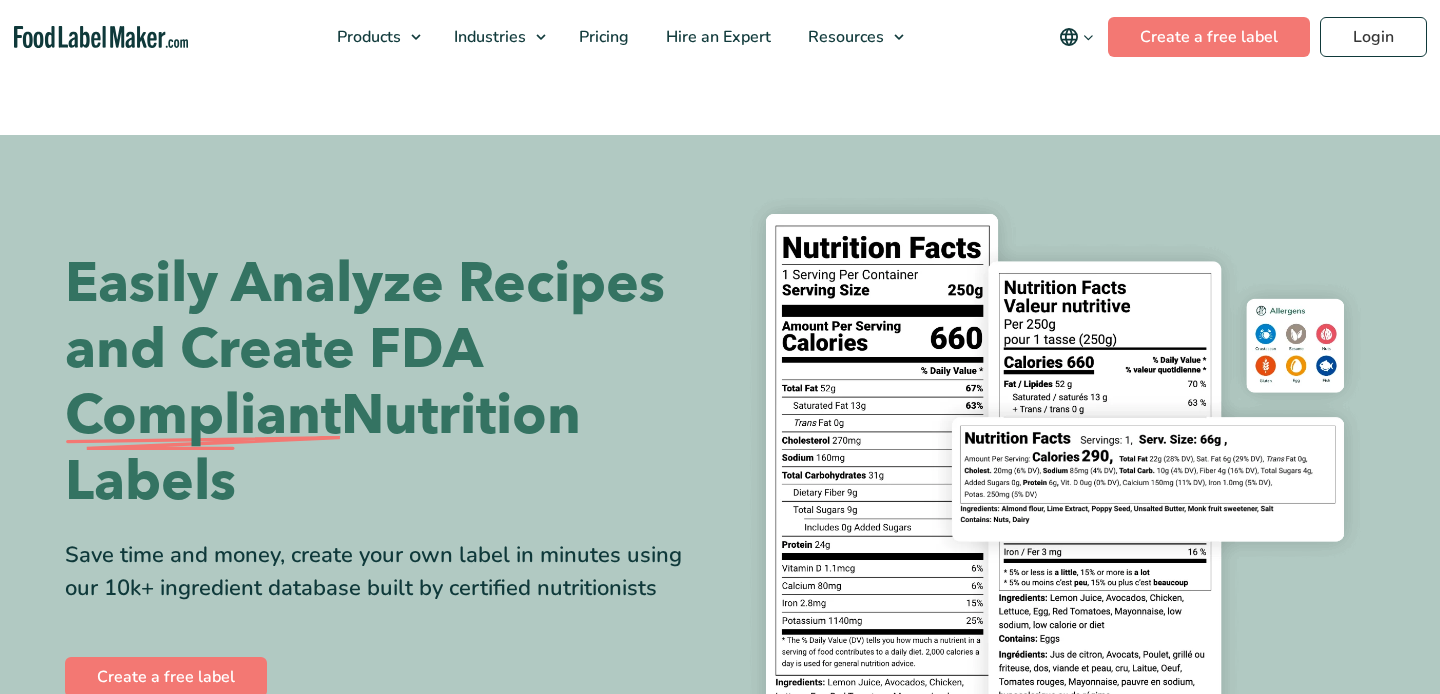 scroll, scrollTop: 0, scrollLeft: 0, axis: both 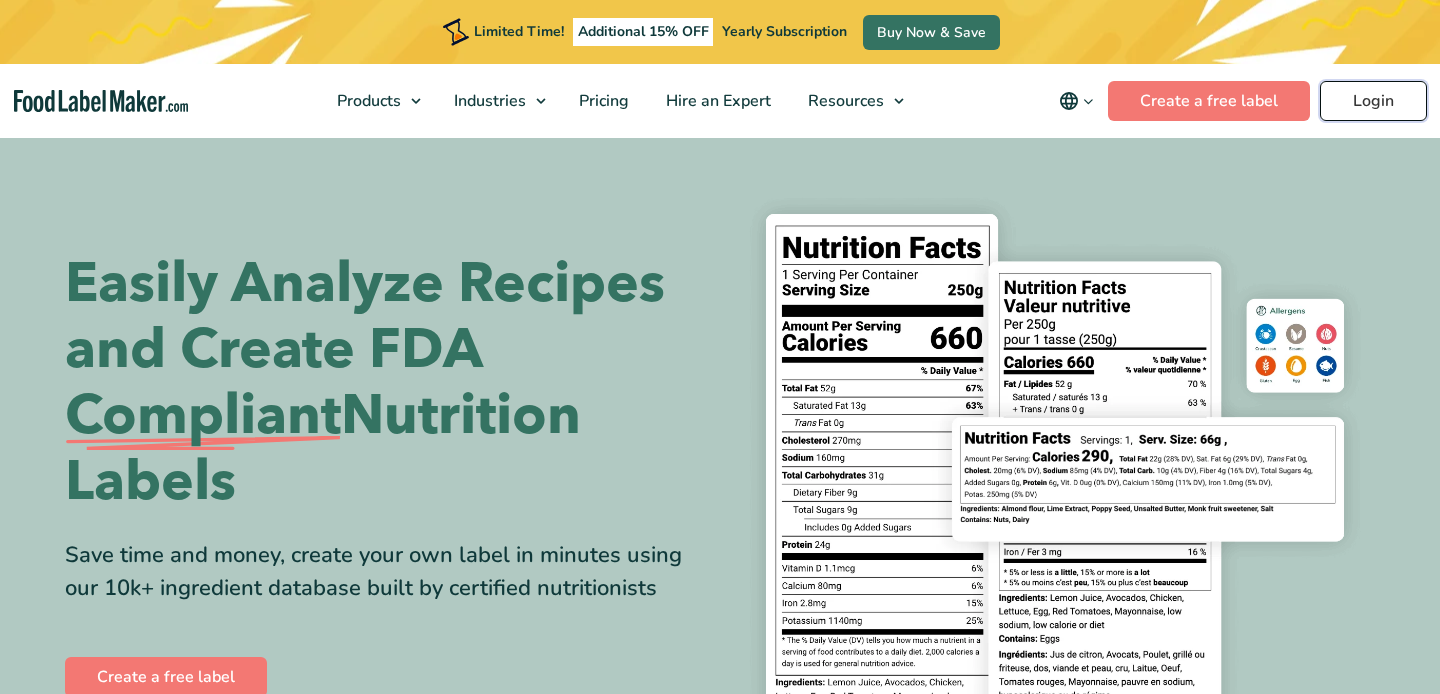 click on "Login" at bounding box center [1373, 101] 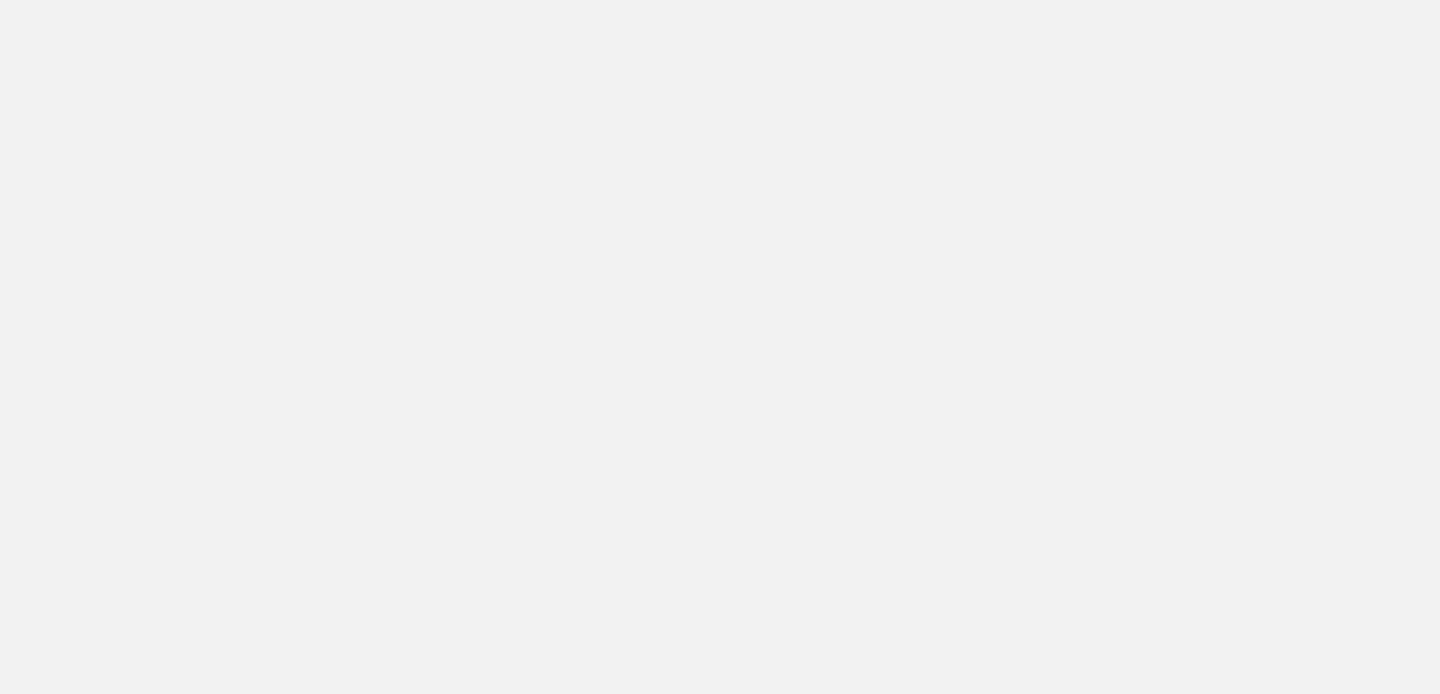 scroll, scrollTop: 0, scrollLeft: 0, axis: both 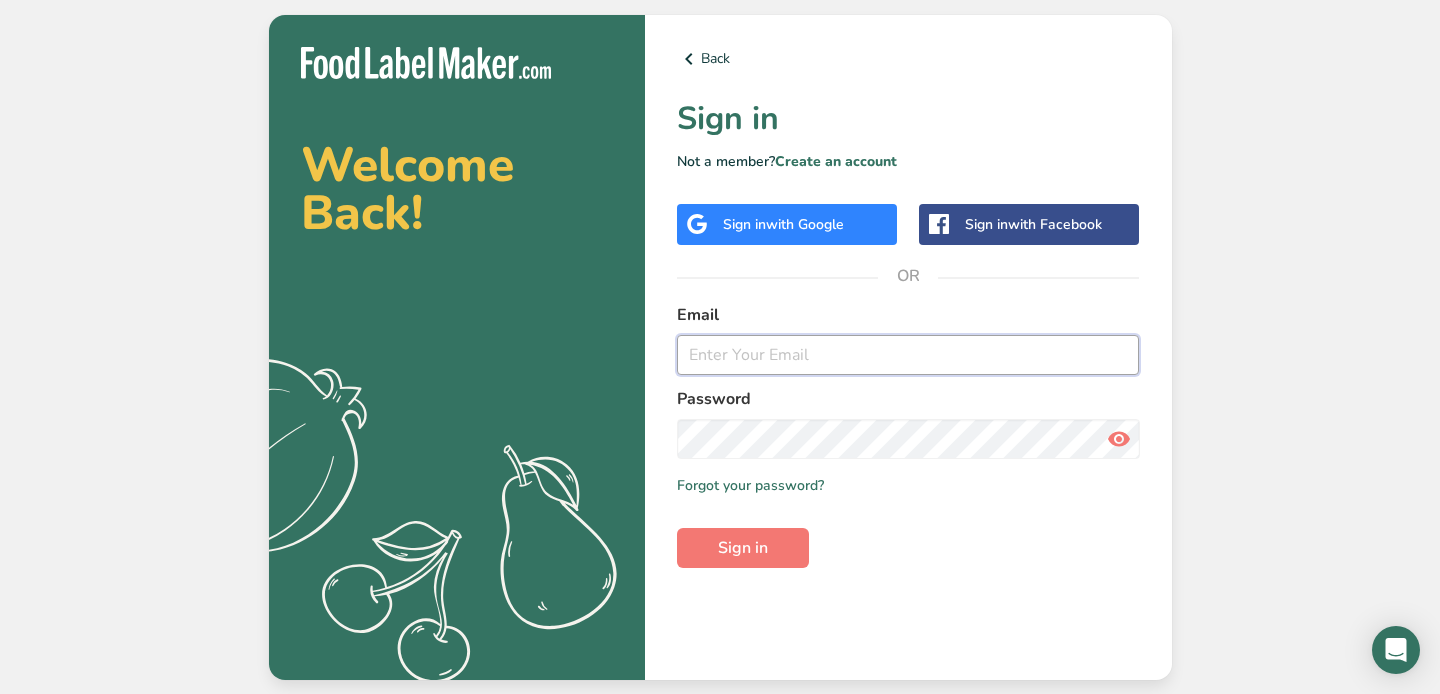 click at bounding box center [908, 355] 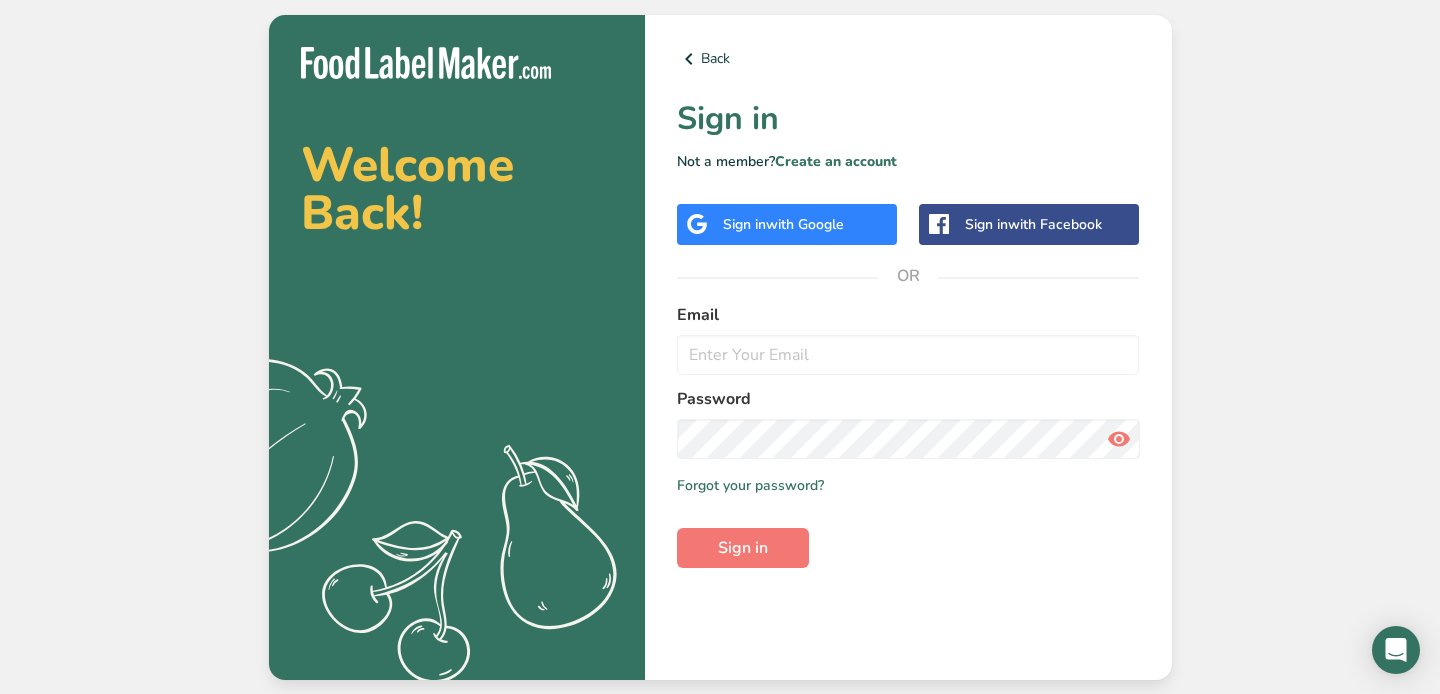 click on "Sign in   with Google" at bounding box center [787, 224] 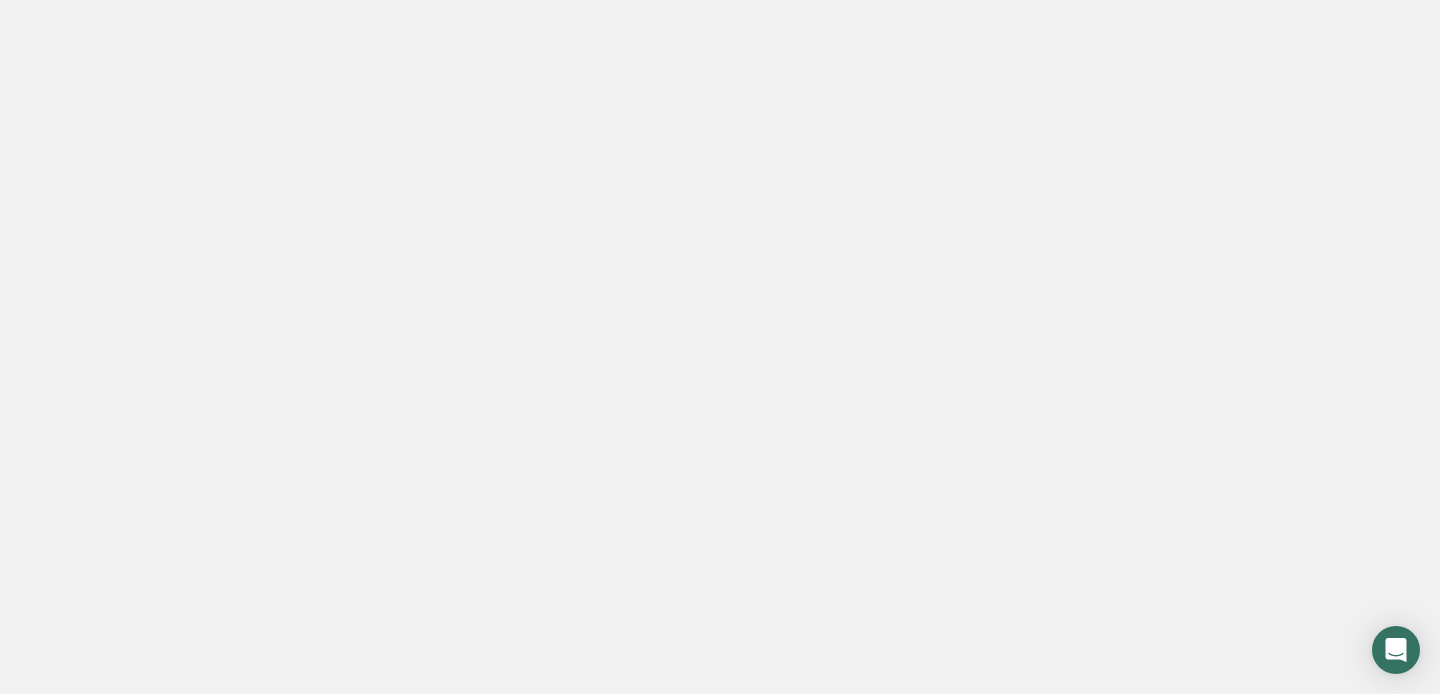 scroll, scrollTop: 0, scrollLeft: 0, axis: both 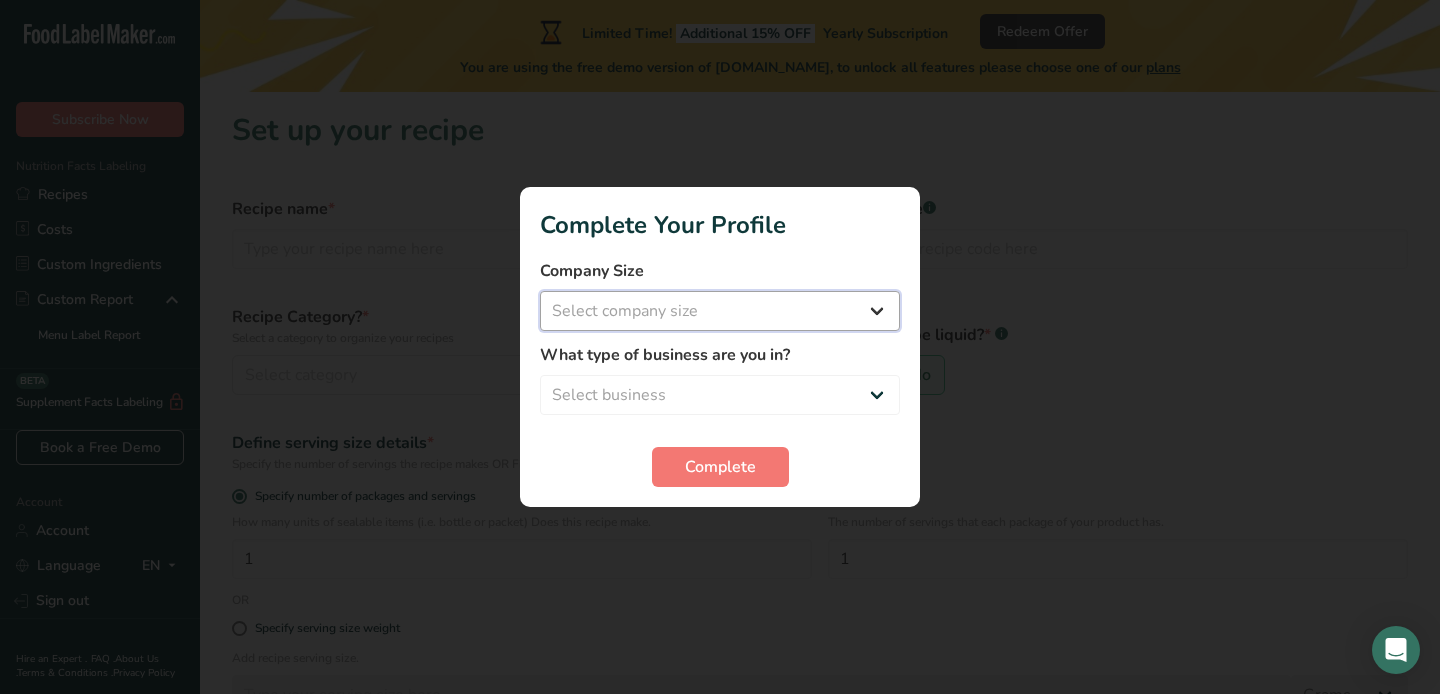click on "Select company size
Fewer than 10 Employees
10 to 50 Employees
51 to 500 Employees
Over 500 Employees" at bounding box center [720, 311] 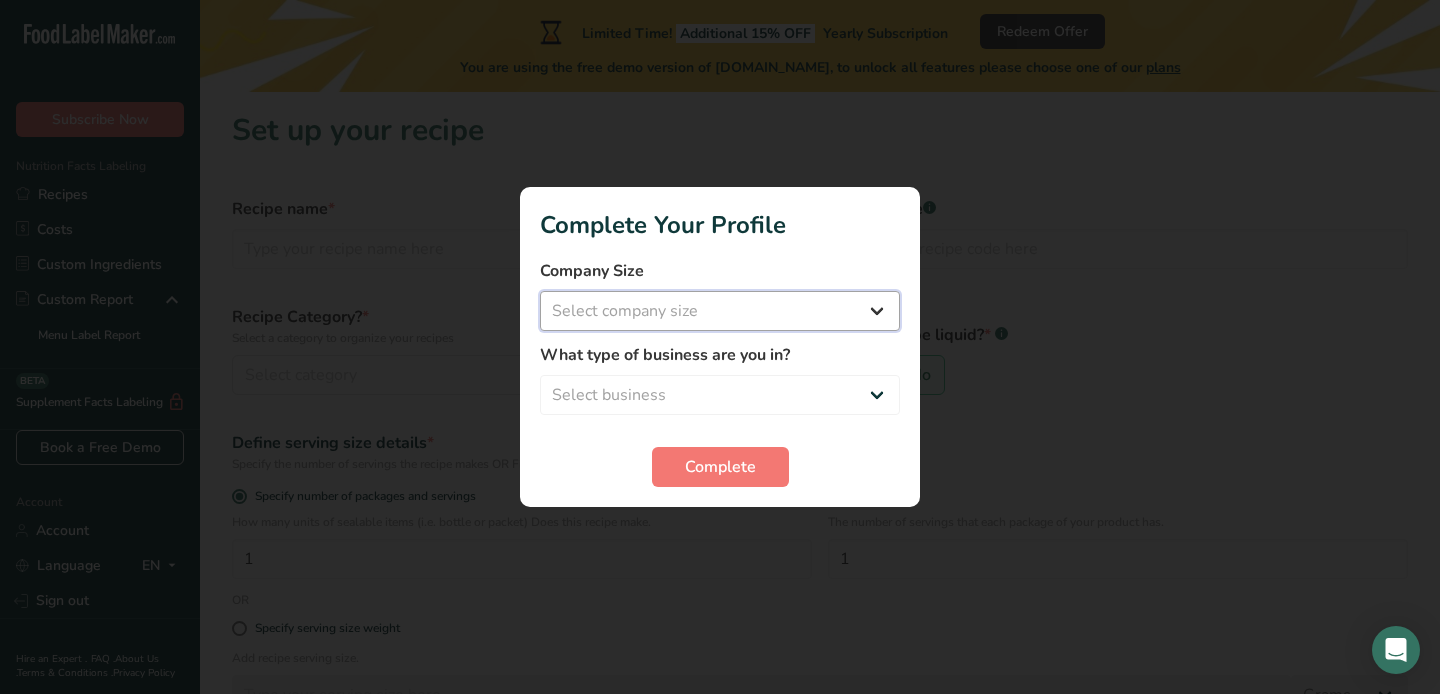 select on "1" 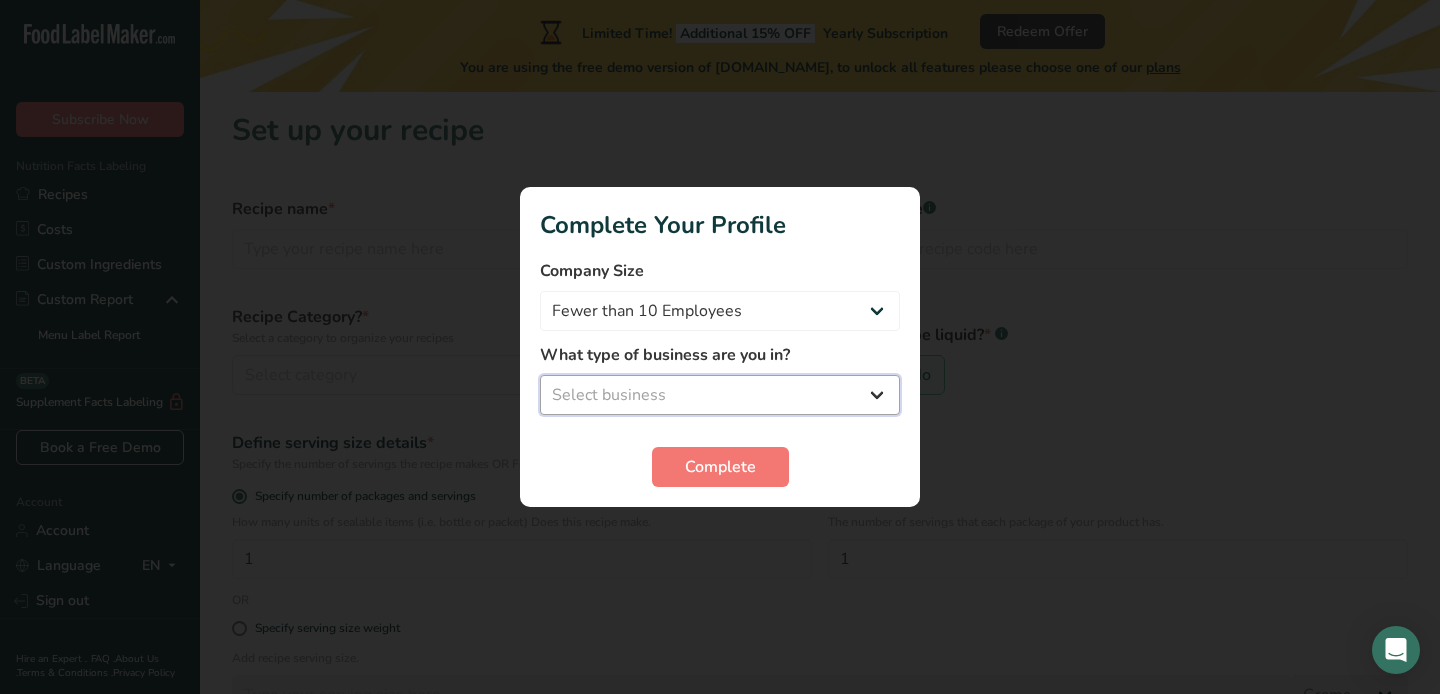 click on "Select business
Packaged Food Manufacturer
Restaurant & Cafe
Bakery
Meal Plans & Catering Company
Nutritionist
Food Blogger
Personal Trainer
Other" at bounding box center [720, 395] 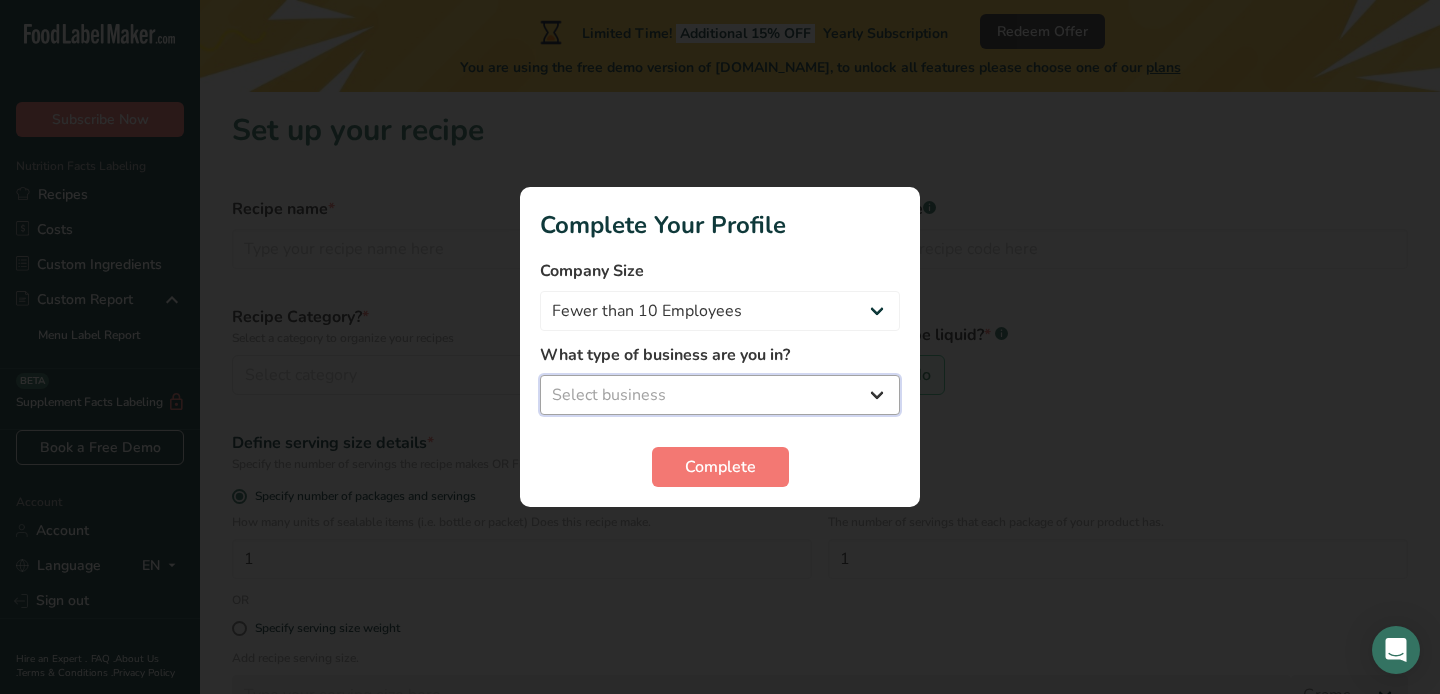 select on "3" 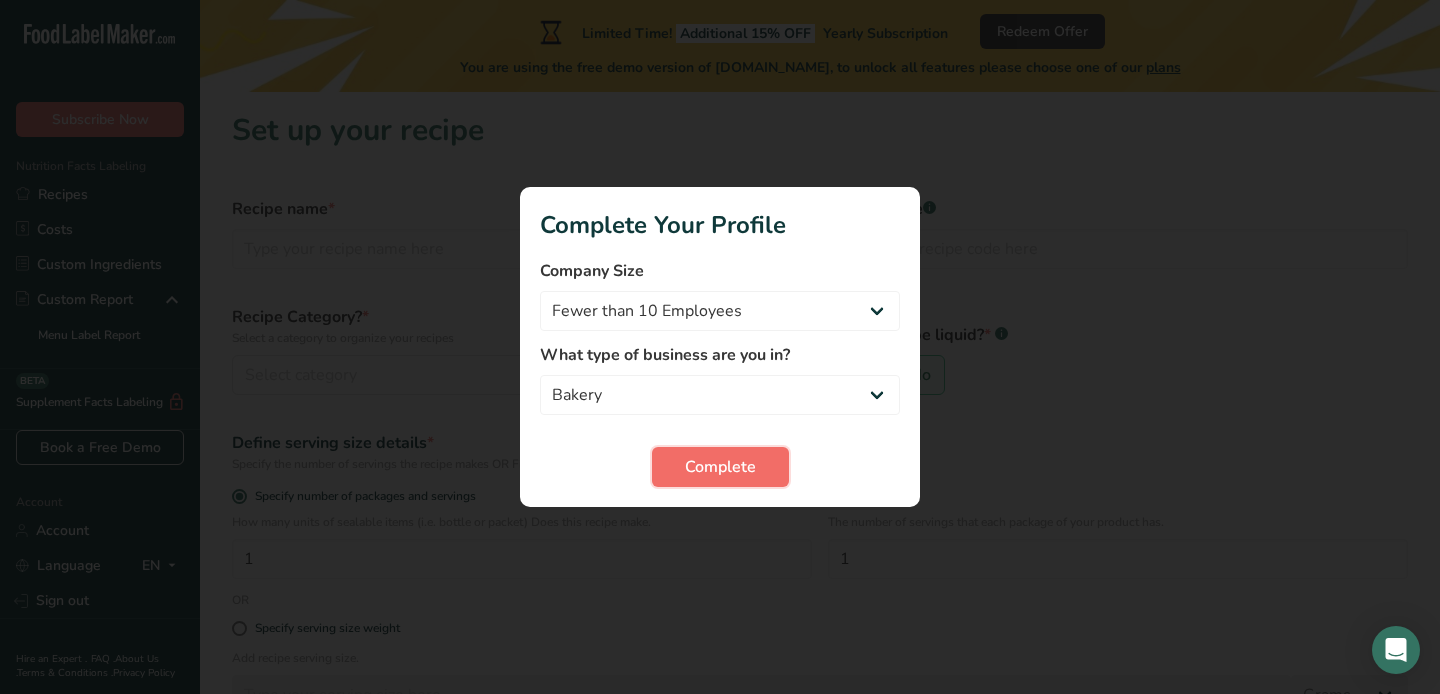 click on "Complete" at bounding box center (720, 467) 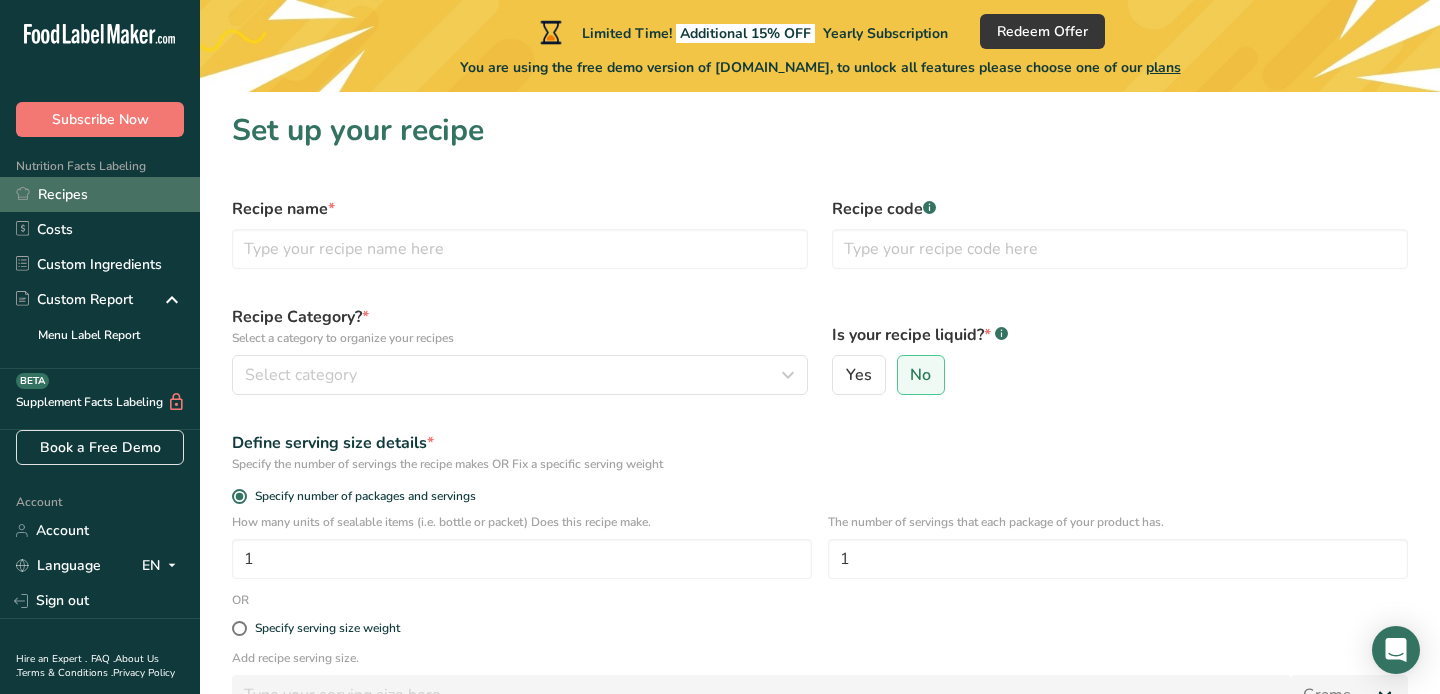 click on "Recipes" at bounding box center (100, 194) 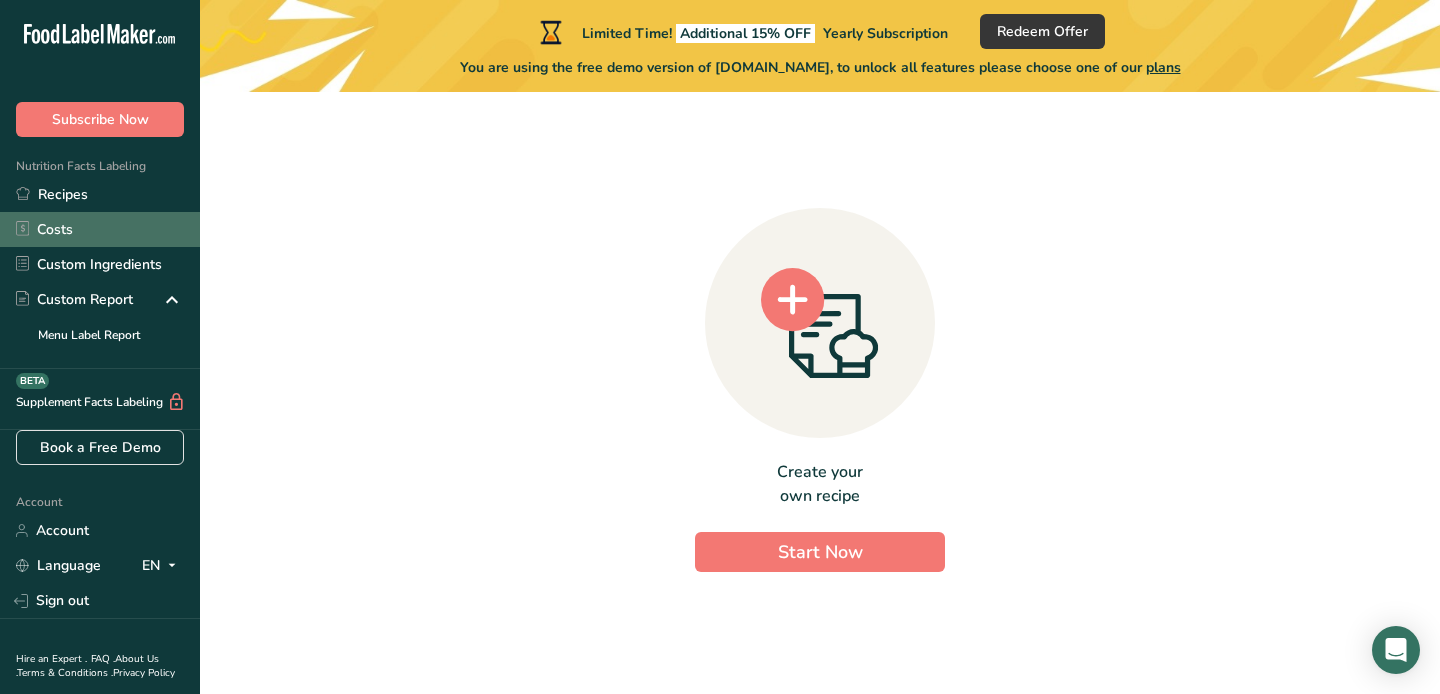 click on "Costs" at bounding box center [100, 229] 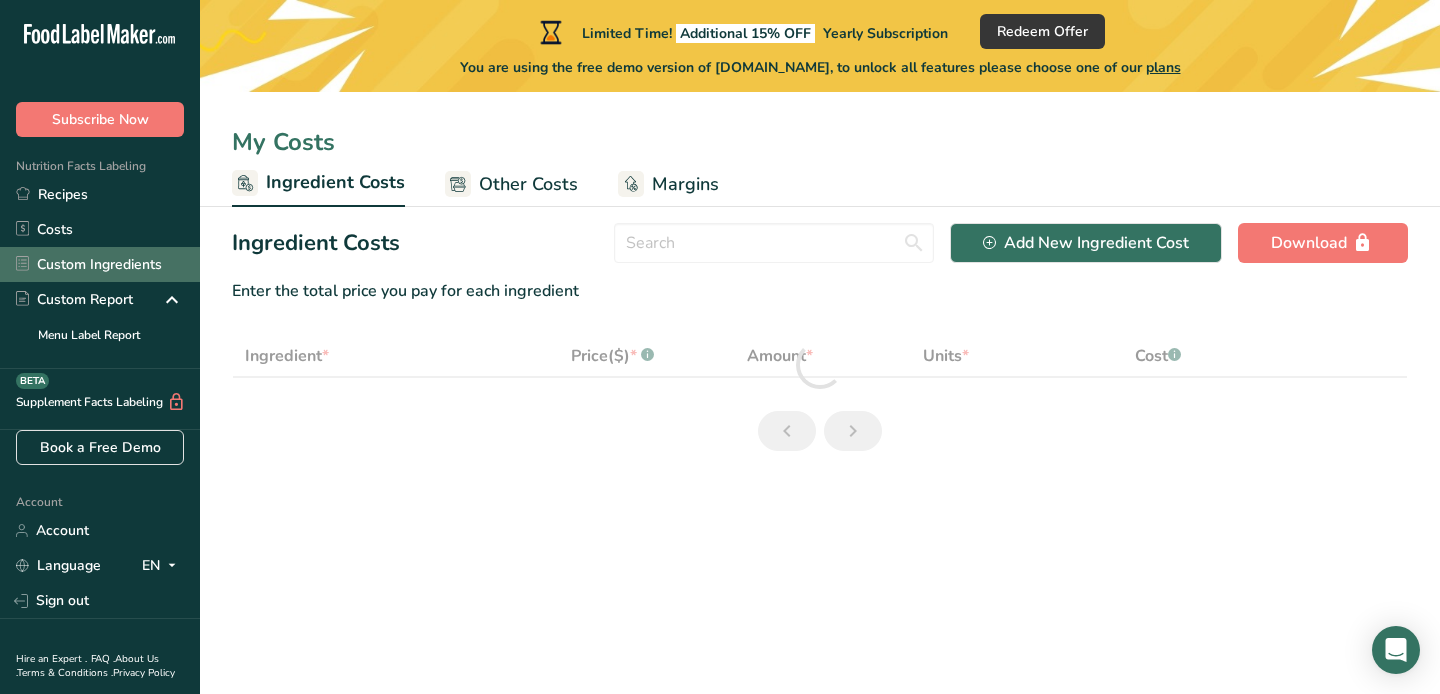 select on "1" 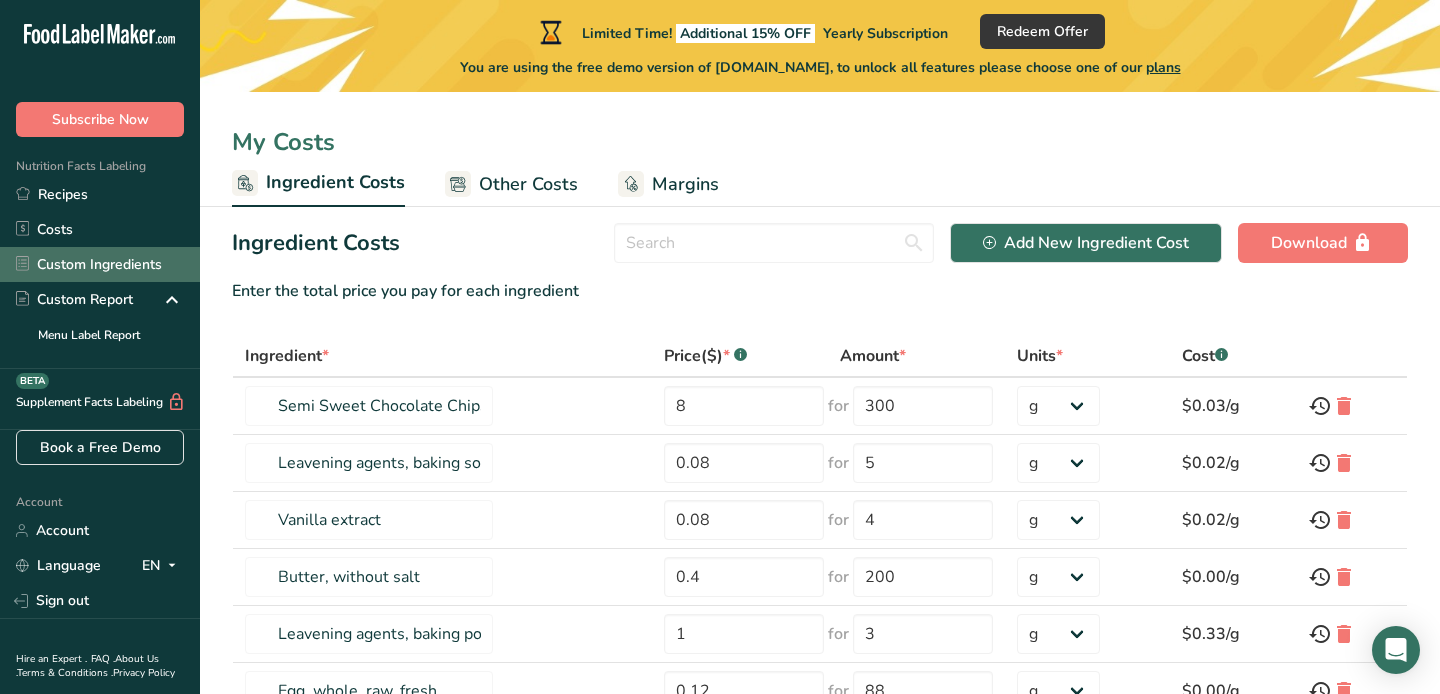 click on "Custom Ingredients" at bounding box center (100, 264) 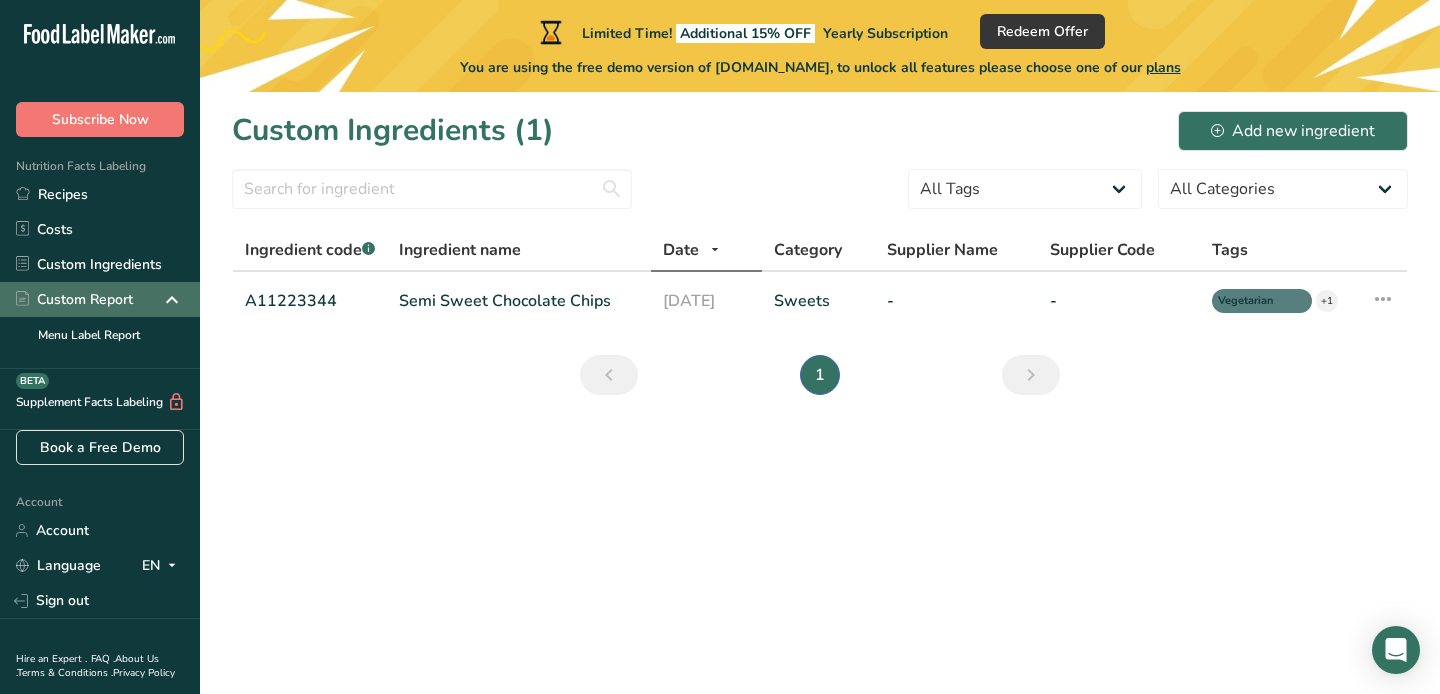 click on "Custom Report" at bounding box center (74, 299) 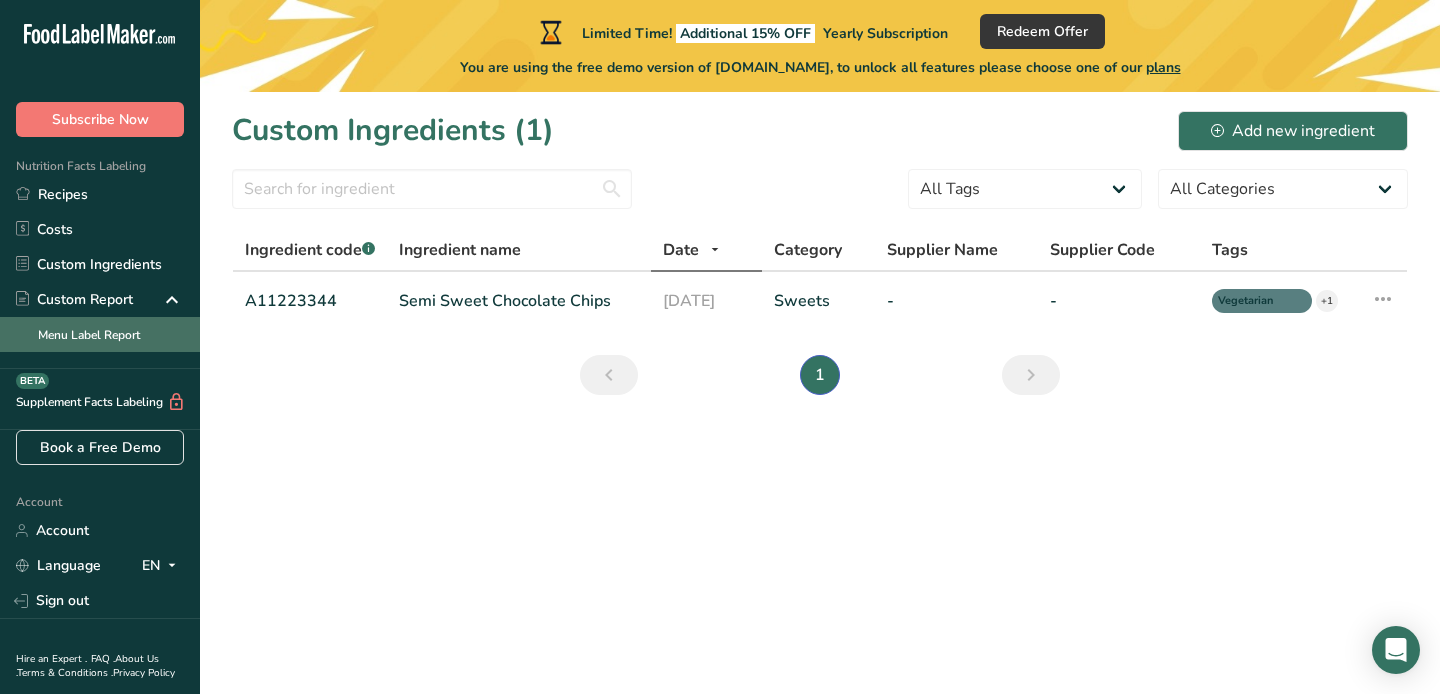 click on "Menu Label Report" at bounding box center [100, 334] 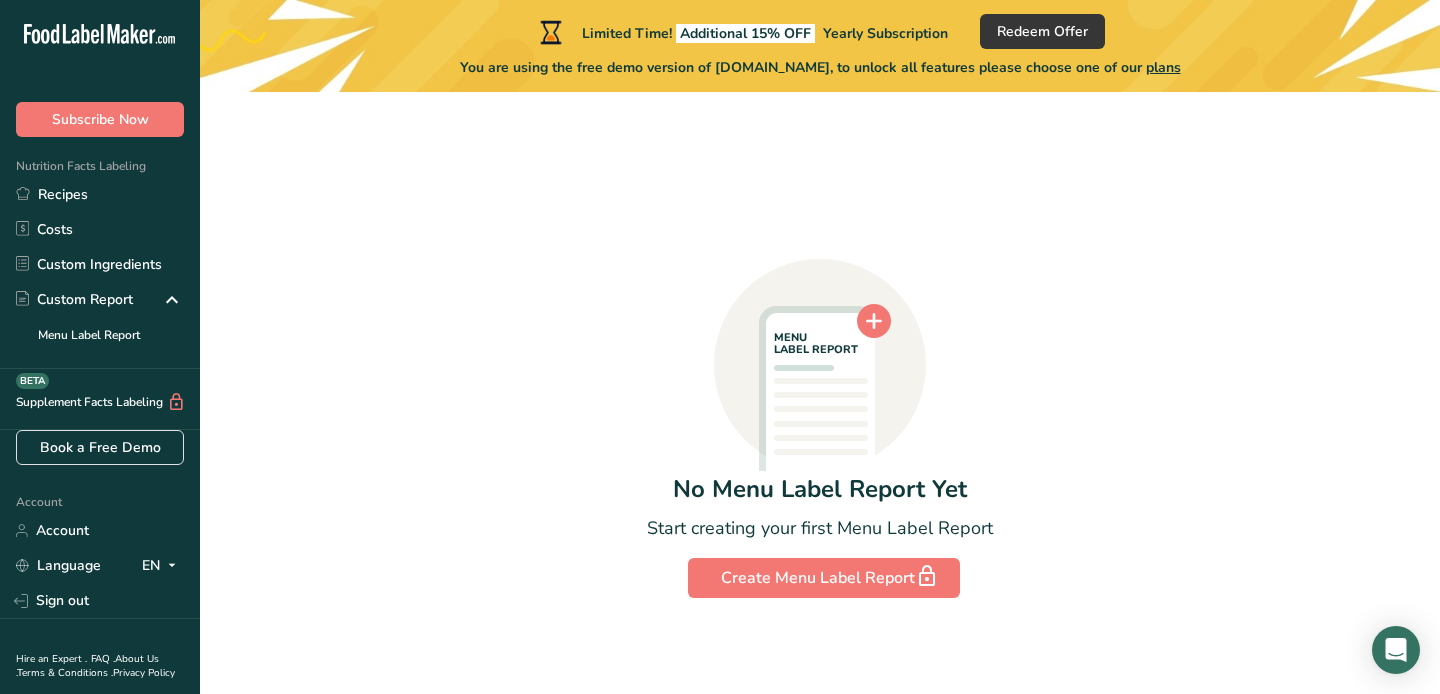scroll, scrollTop: 0, scrollLeft: 0, axis: both 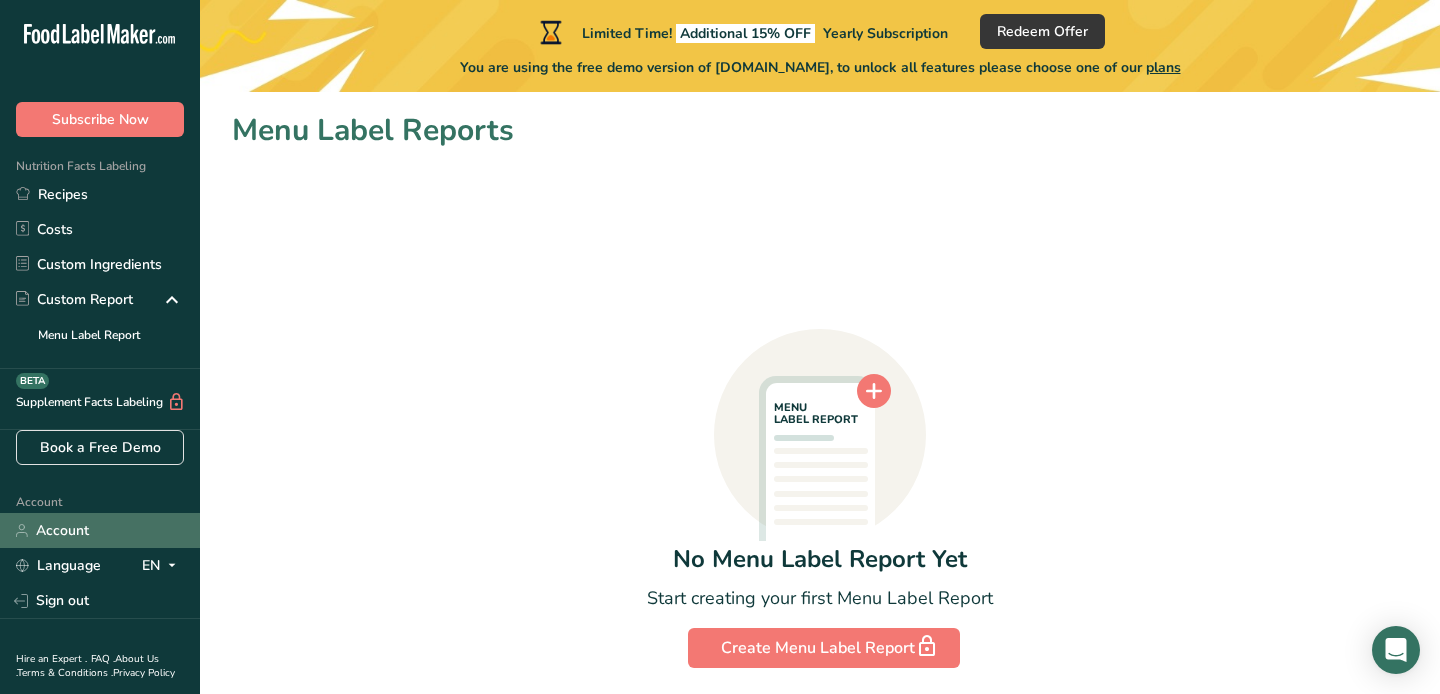 click on "Account" at bounding box center (100, 530) 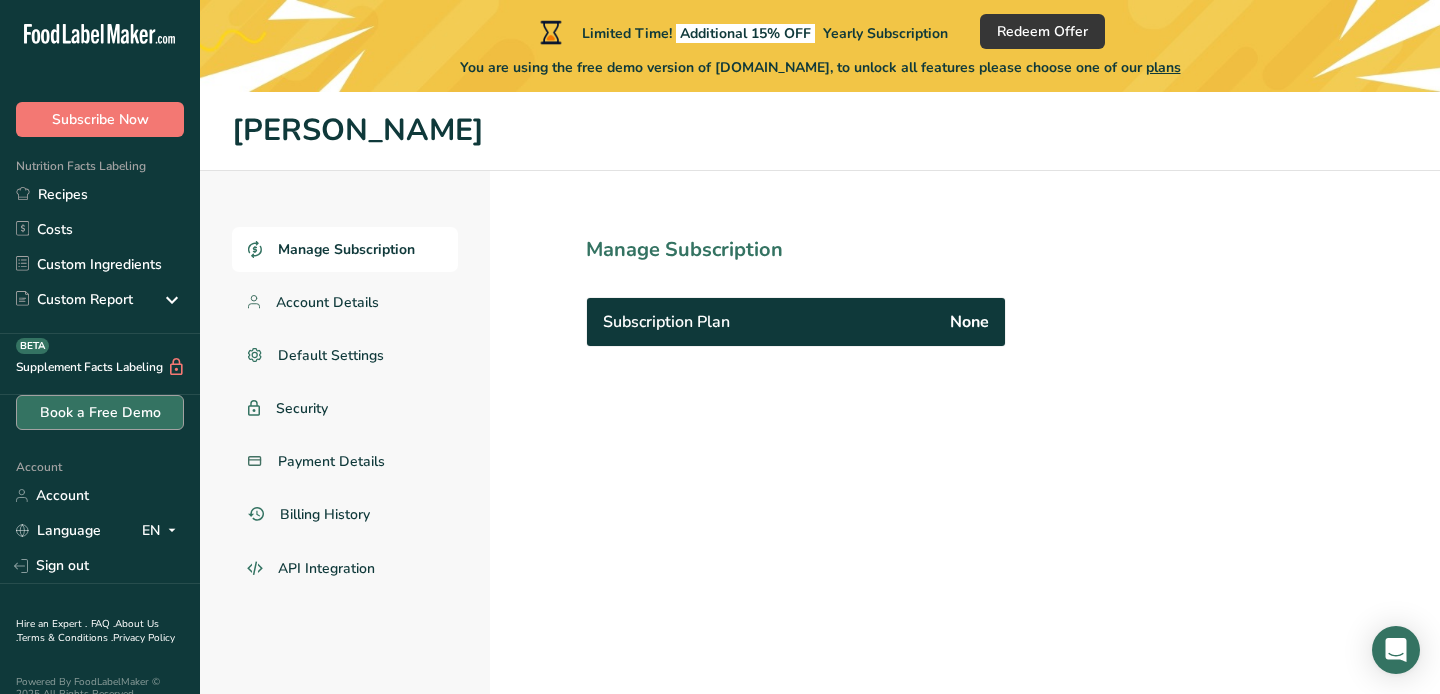 scroll, scrollTop: 22, scrollLeft: 0, axis: vertical 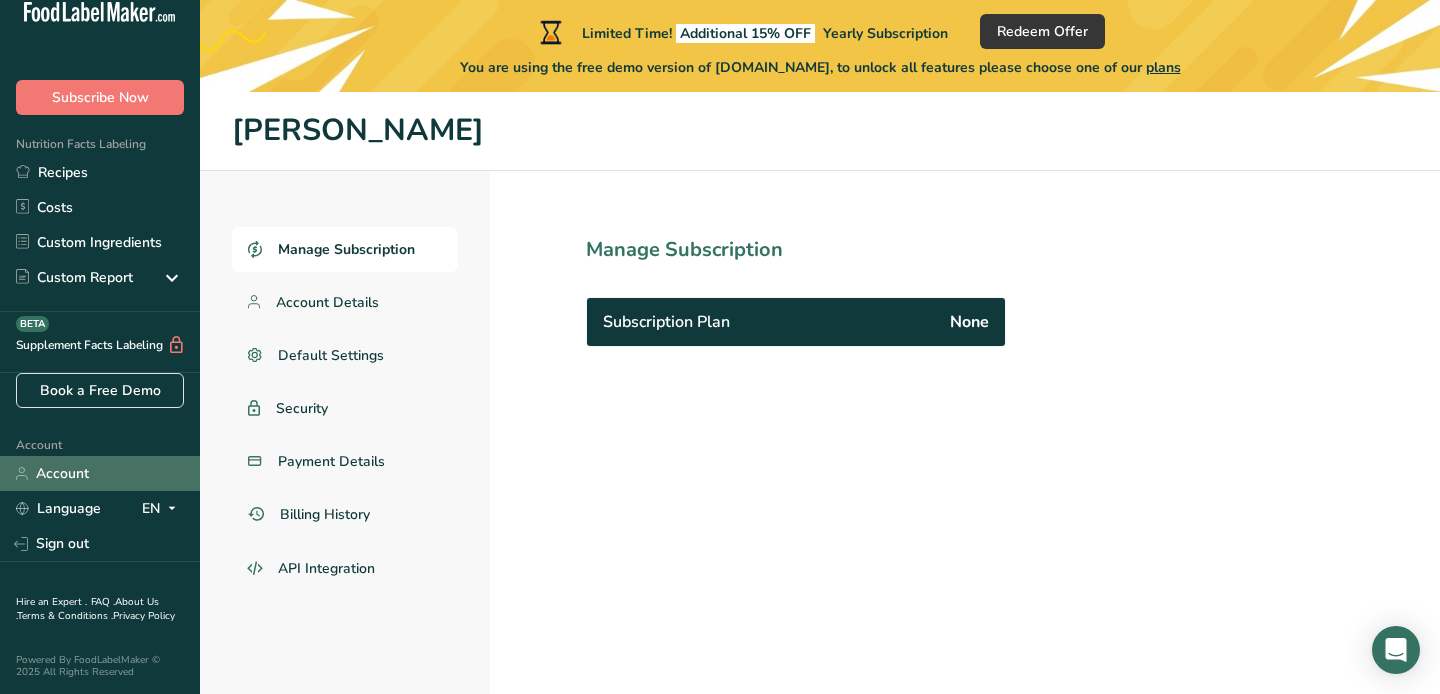 click on "Account" at bounding box center [100, 473] 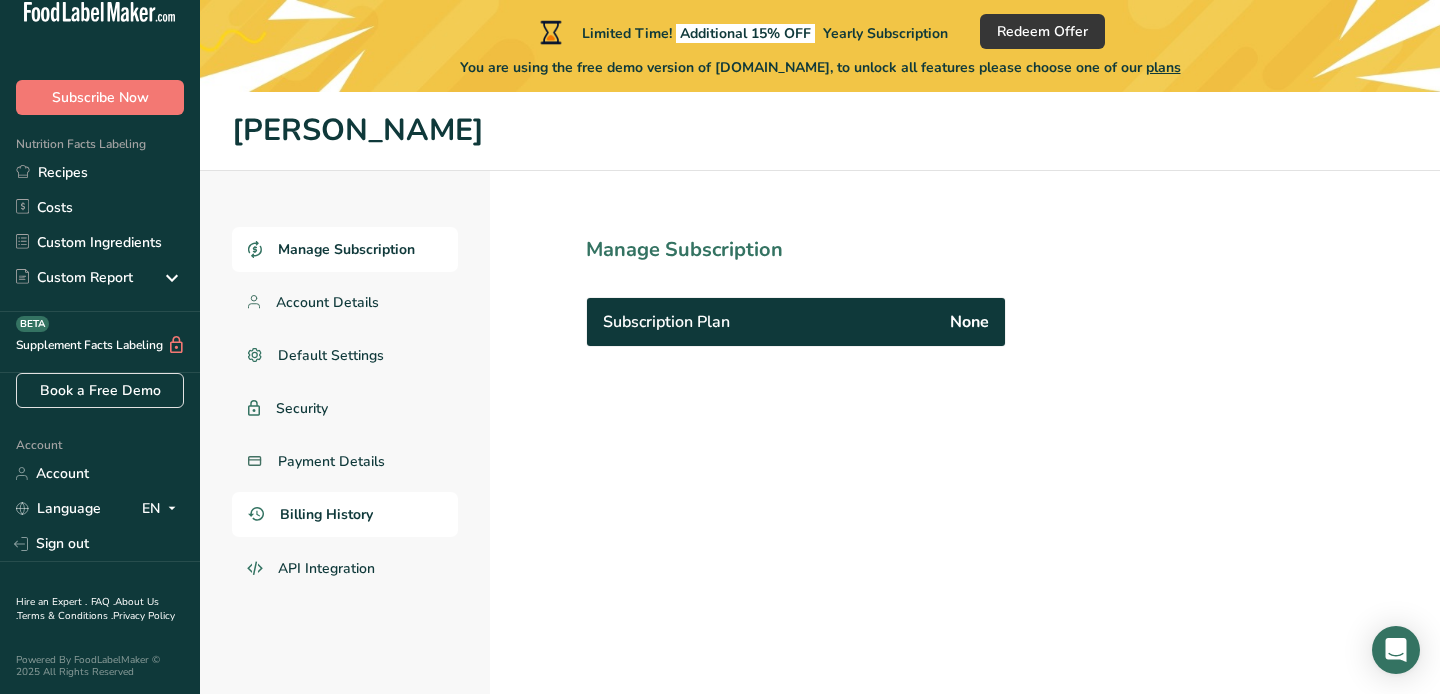 scroll, scrollTop: 92, scrollLeft: 0, axis: vertical 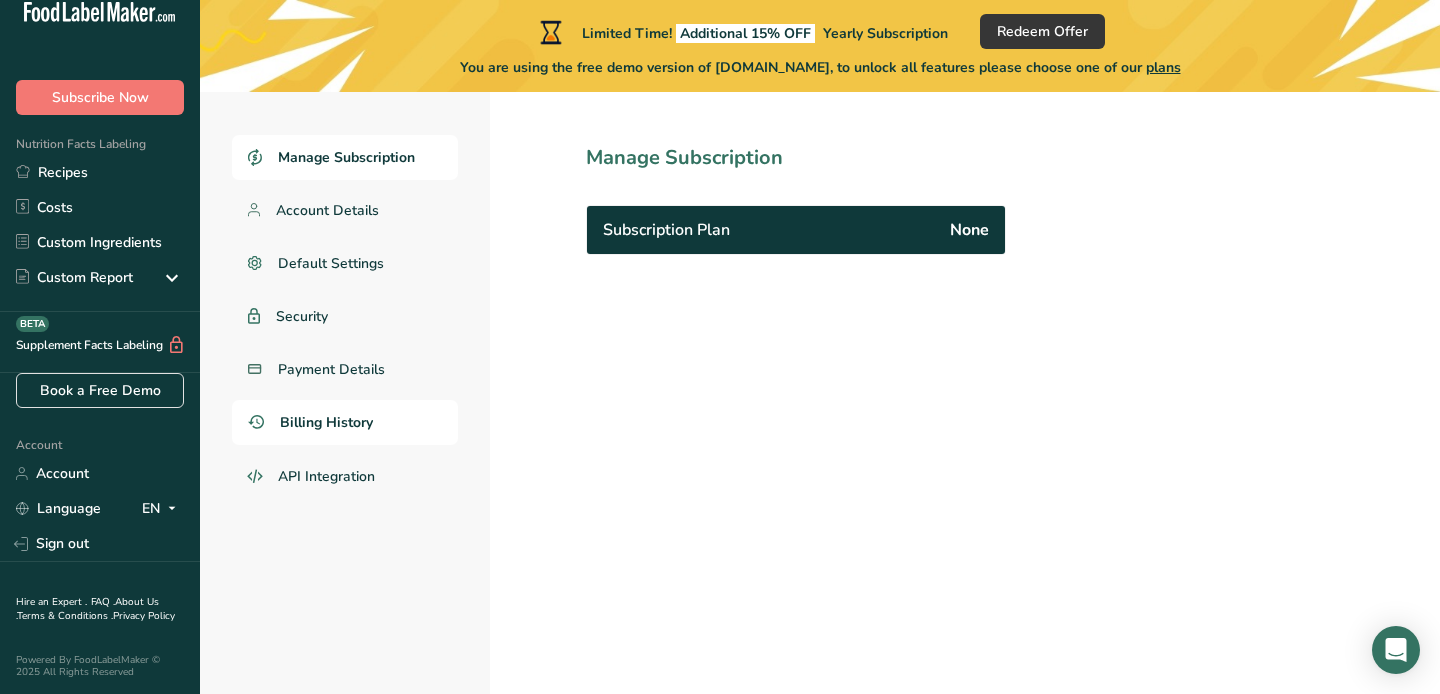 click on "Billing History" at bounding box center (326, 422) 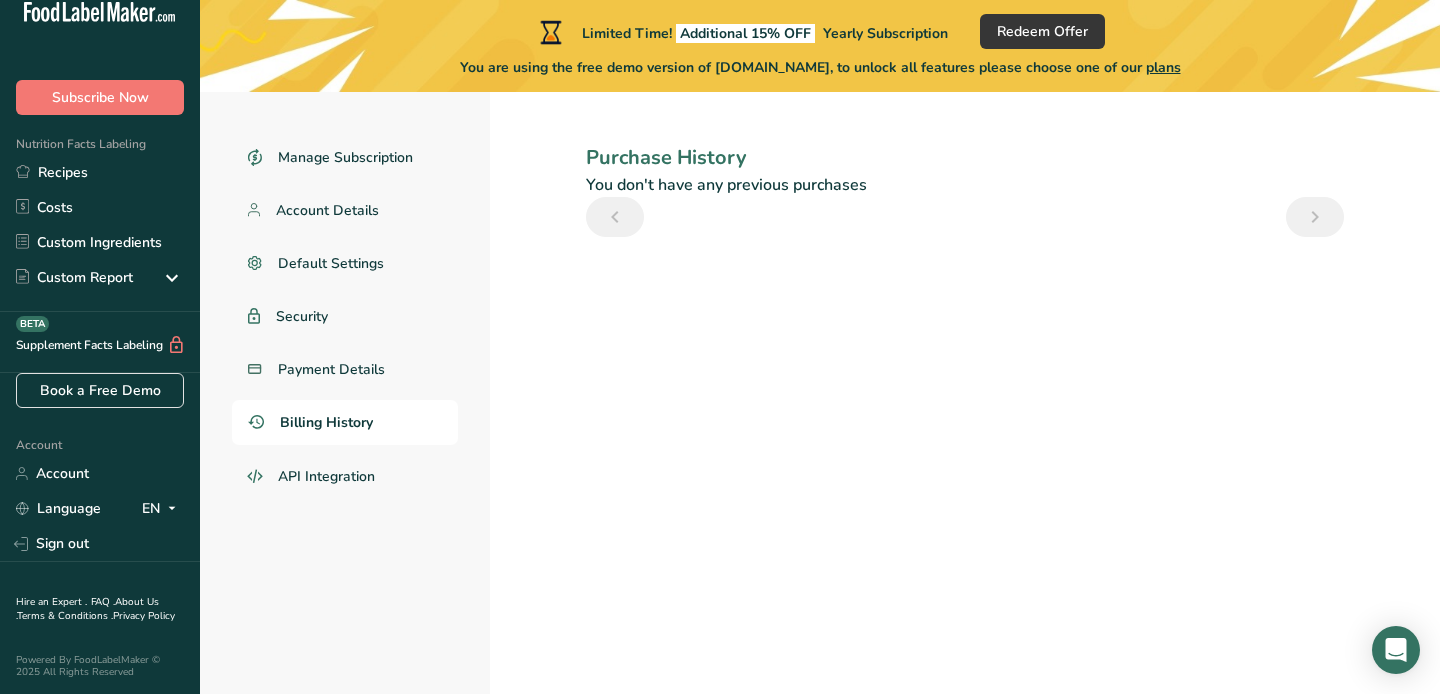 scroll, scrollTop: 0, scrollLeft: 0, axis: both 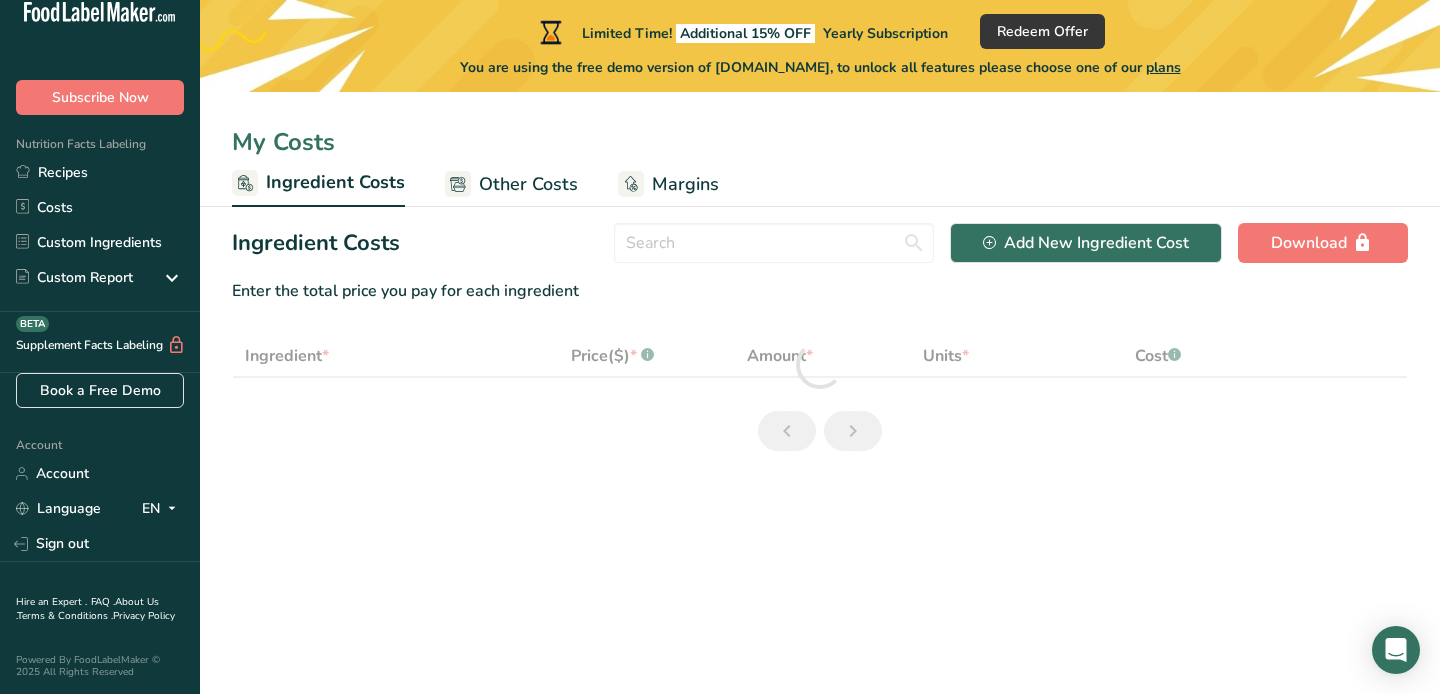 select on "1" 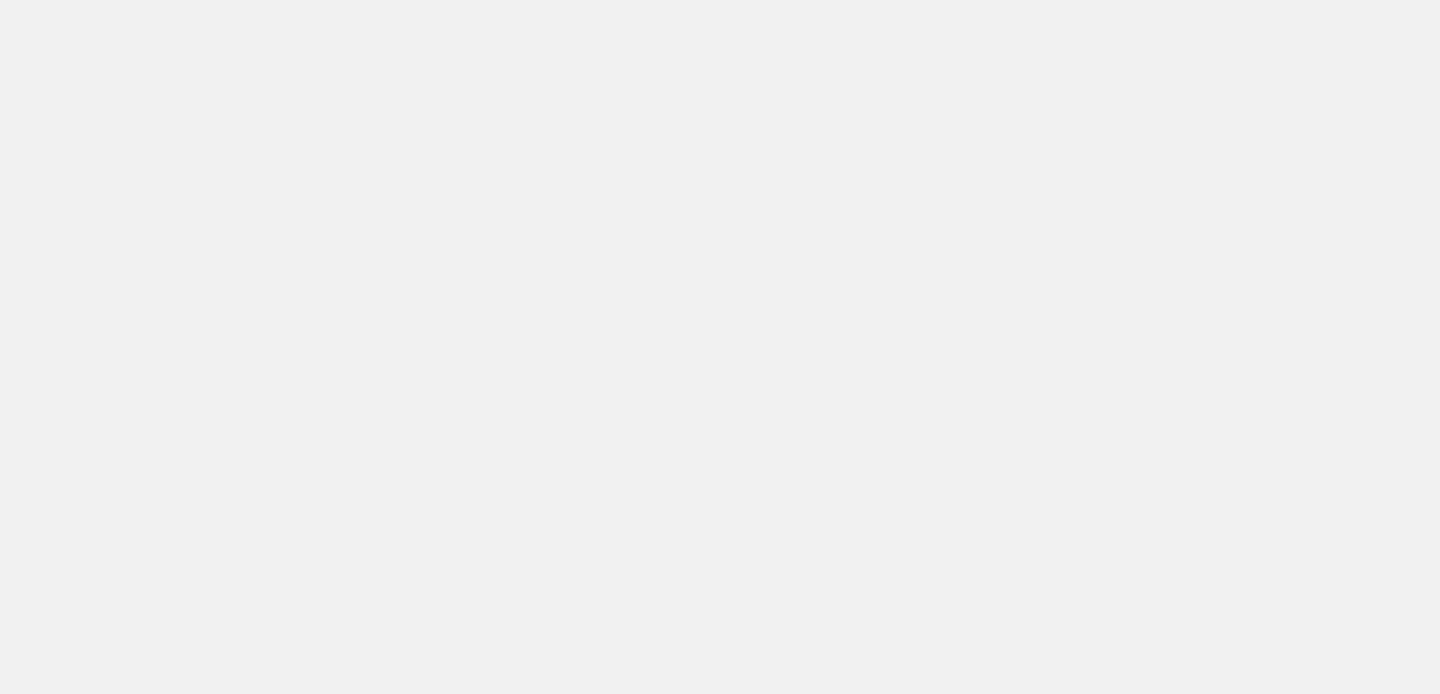 scroll, scrollTop: 0, scrollLeft: 0, axis: both 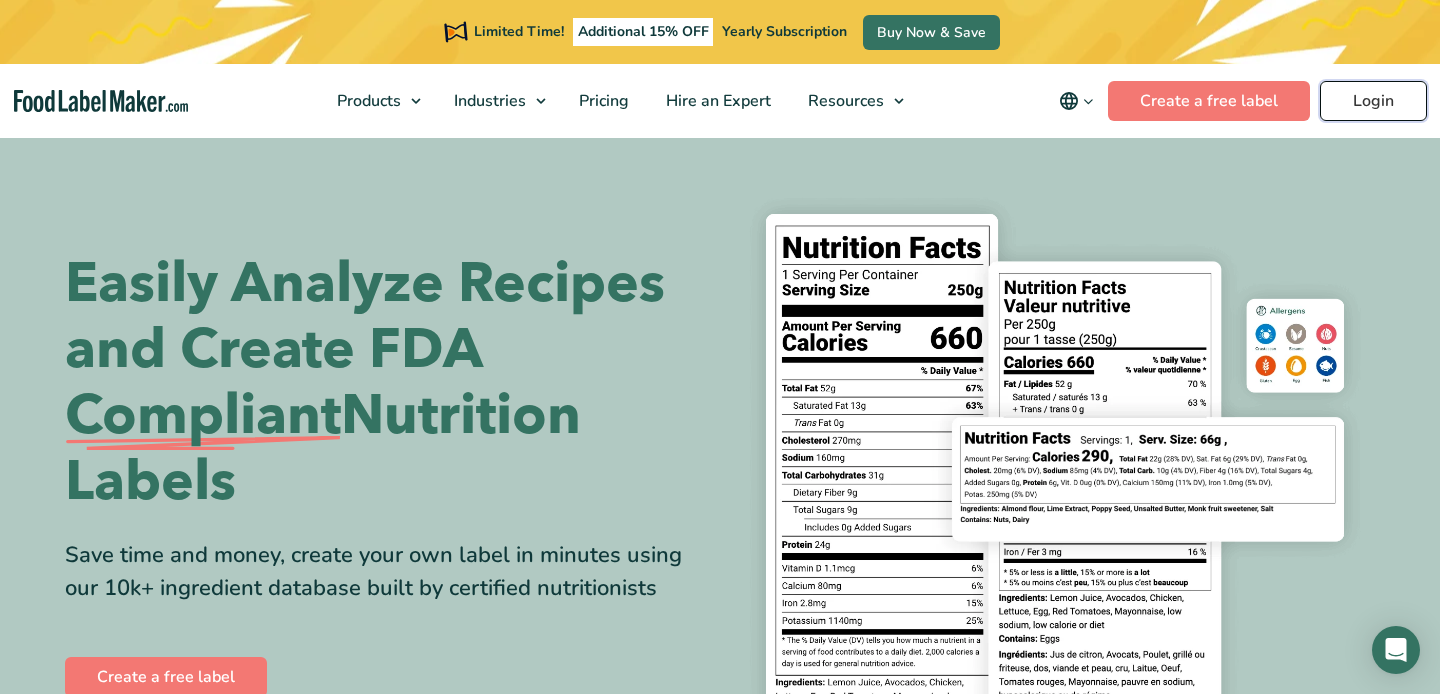 click on "Login" at bounding box center (1373, 101) 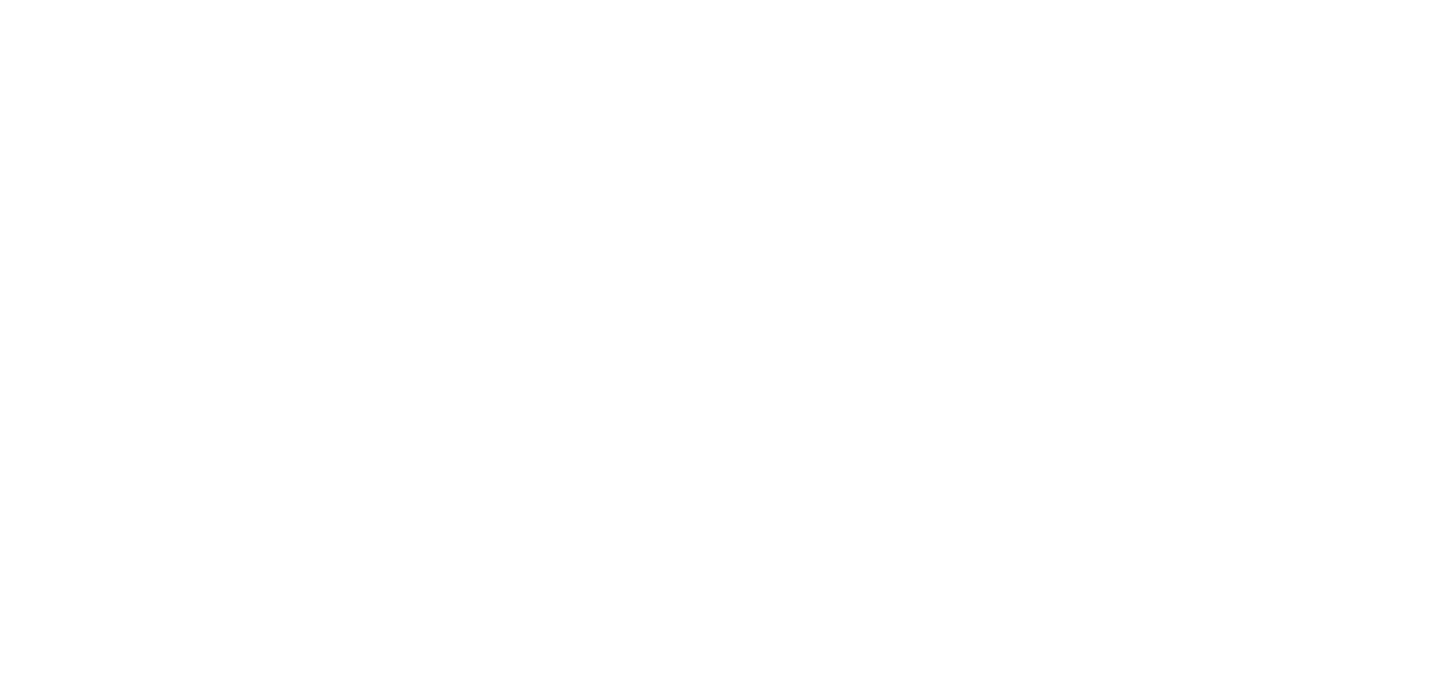 scroll, scrollTop: 0, scrollLeft: 0, axis: both 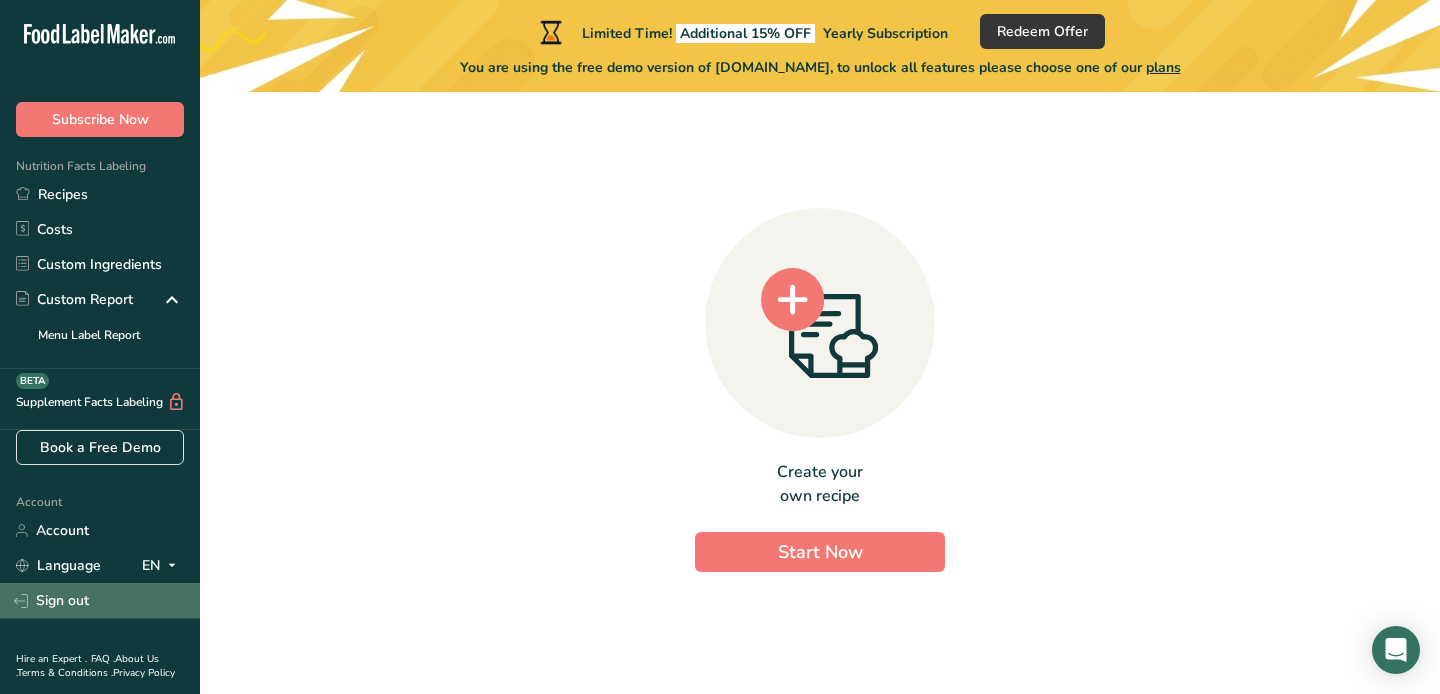 click on "Sign out" at bounding box center (100, 600) 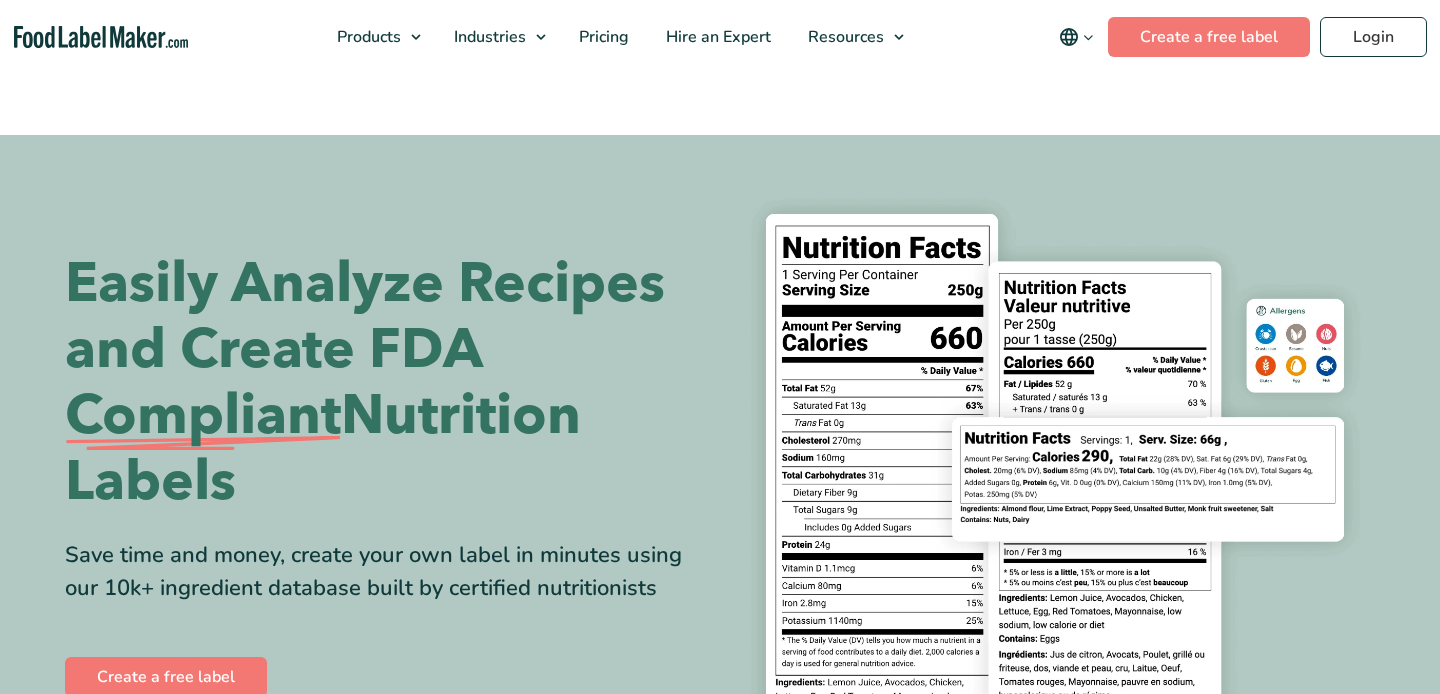 scroll, scrollTop: 0, scrollLeft: 0, axis: both 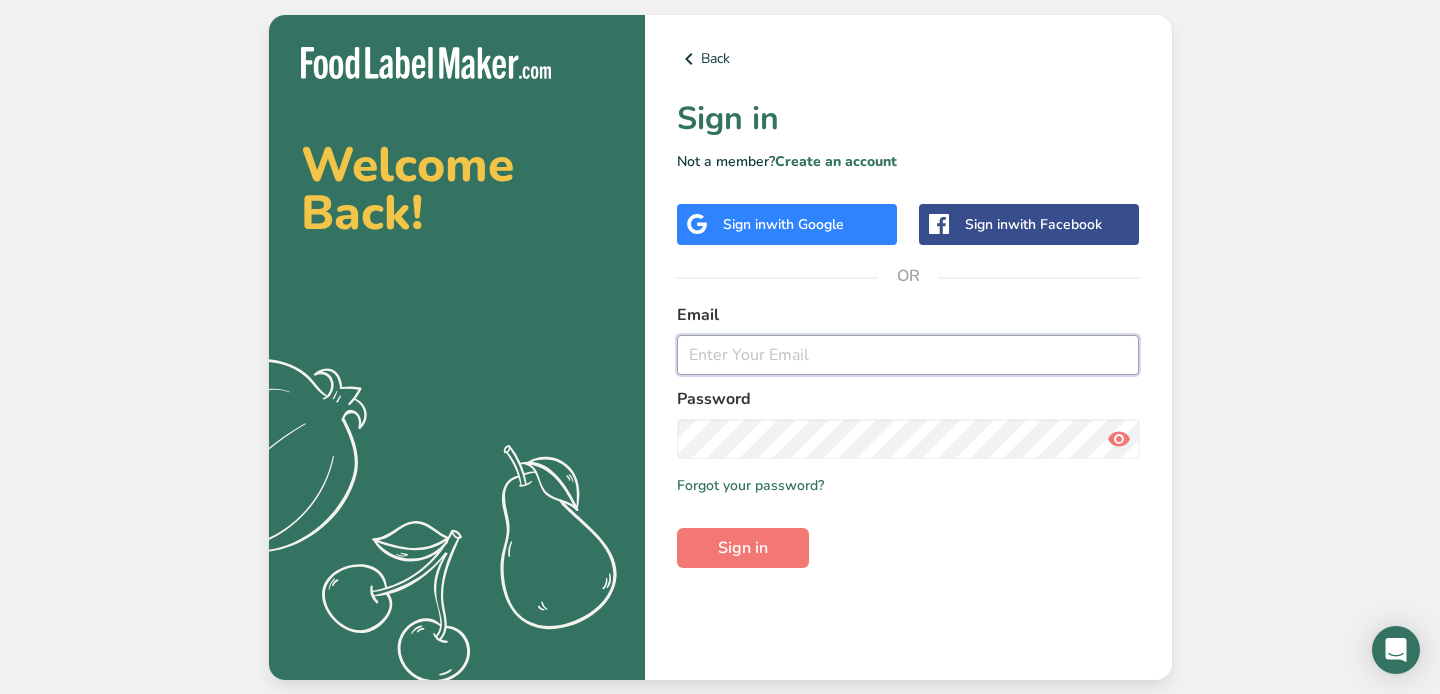click at bounding box center (908, 355) 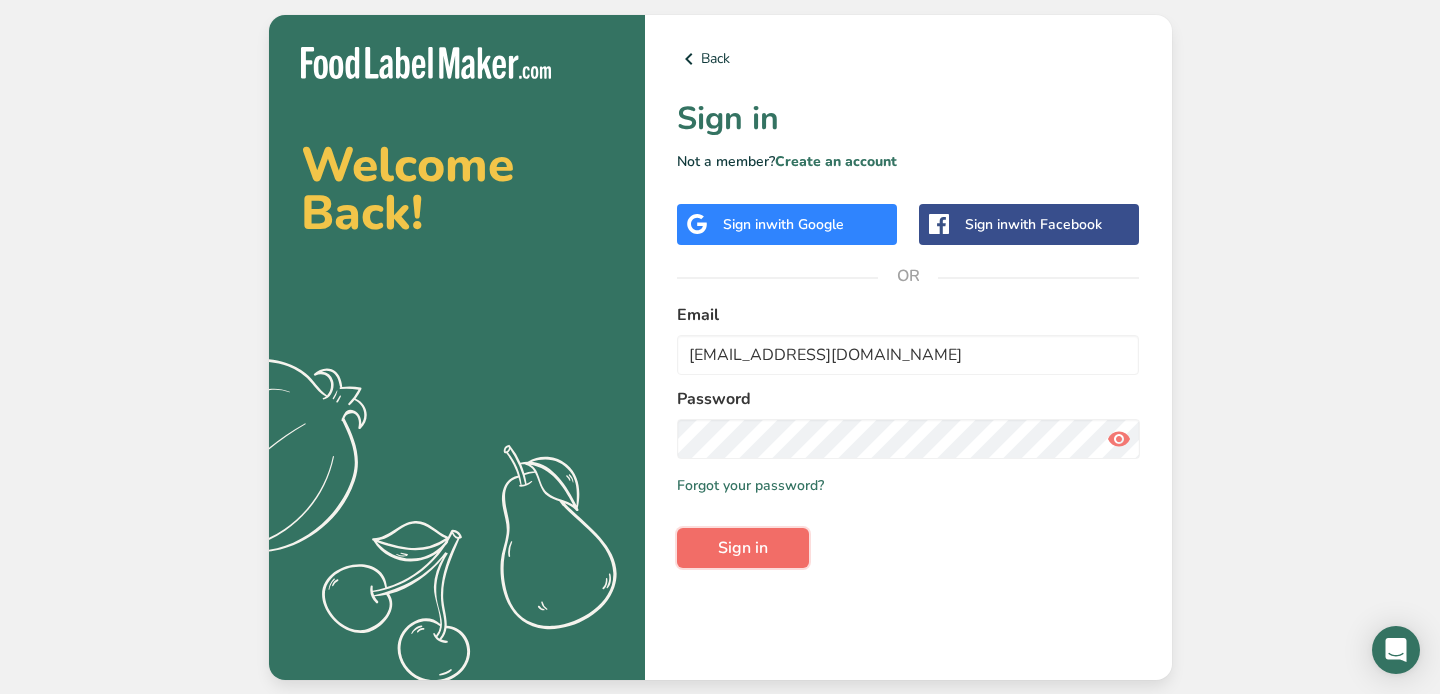 click on "Sign in" at bounding box center [743, 548] 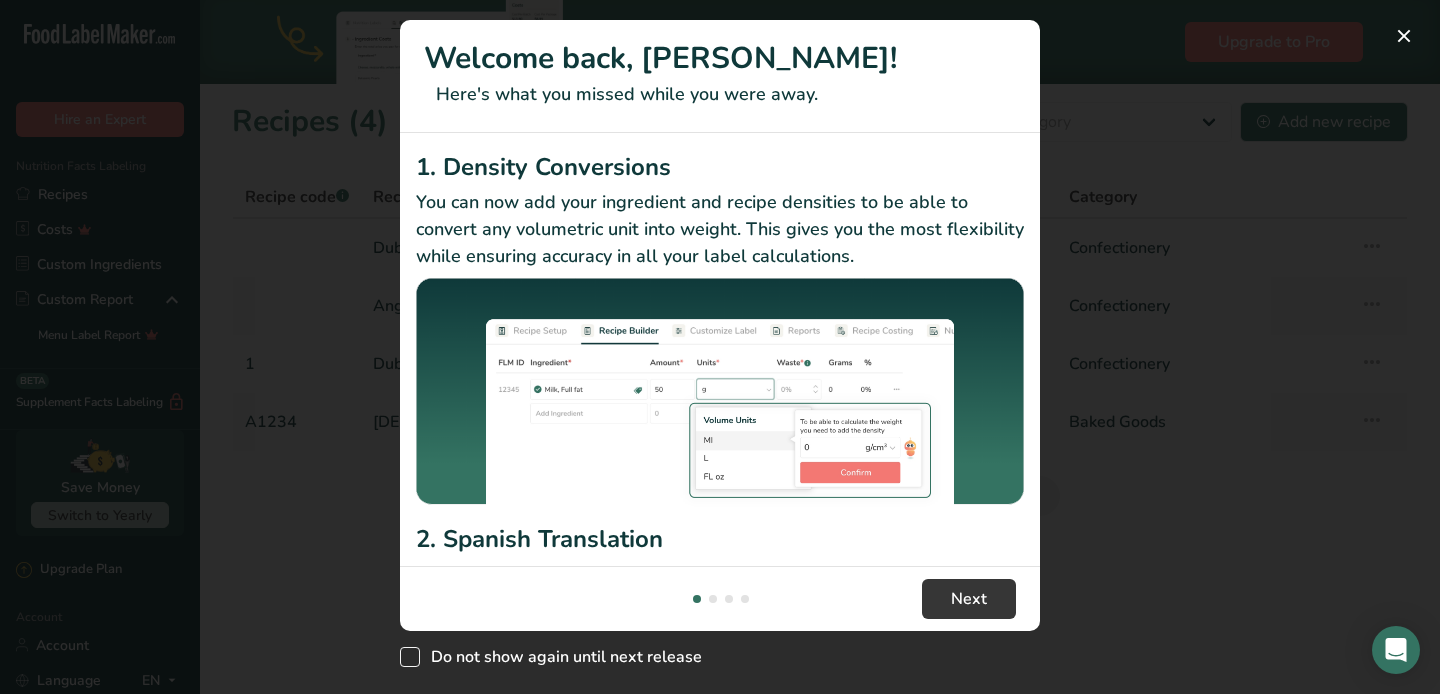 click at bounding box center (410, 657) 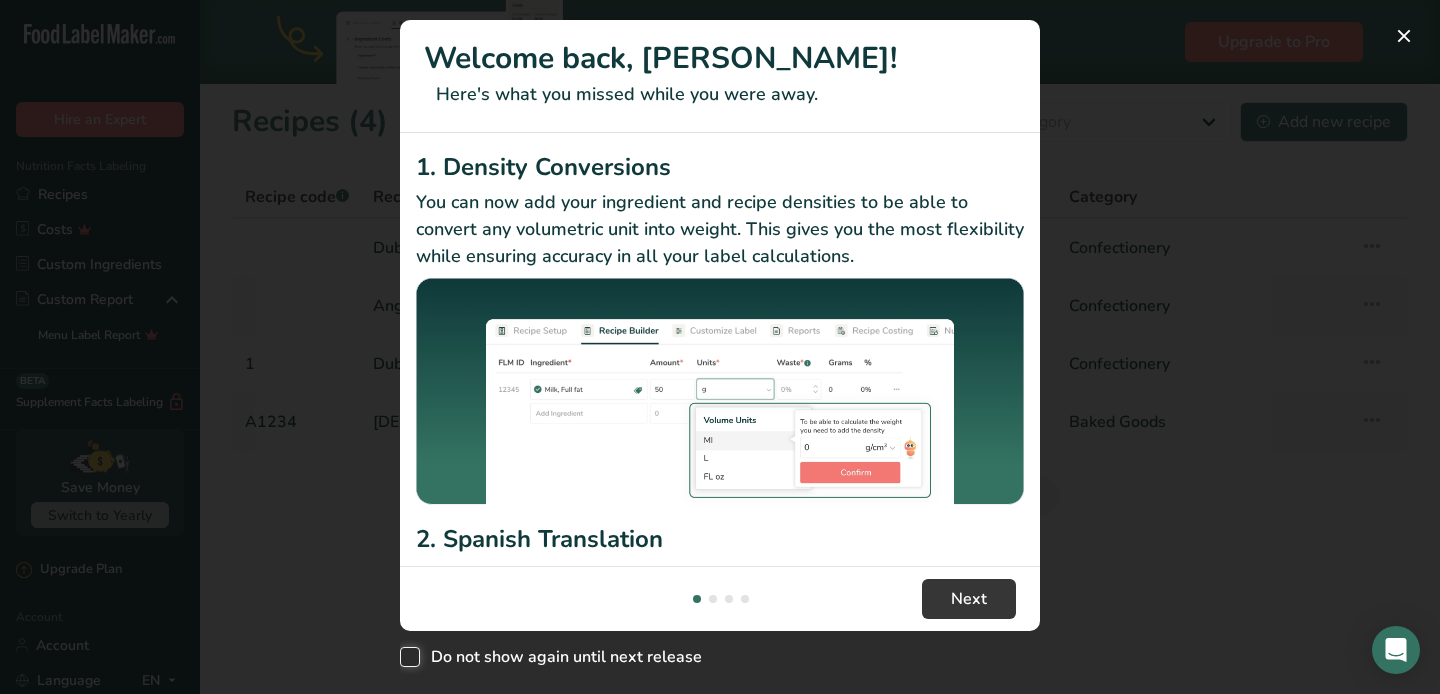 click on "Do not show again until next release" at bounding box center [406, 657] 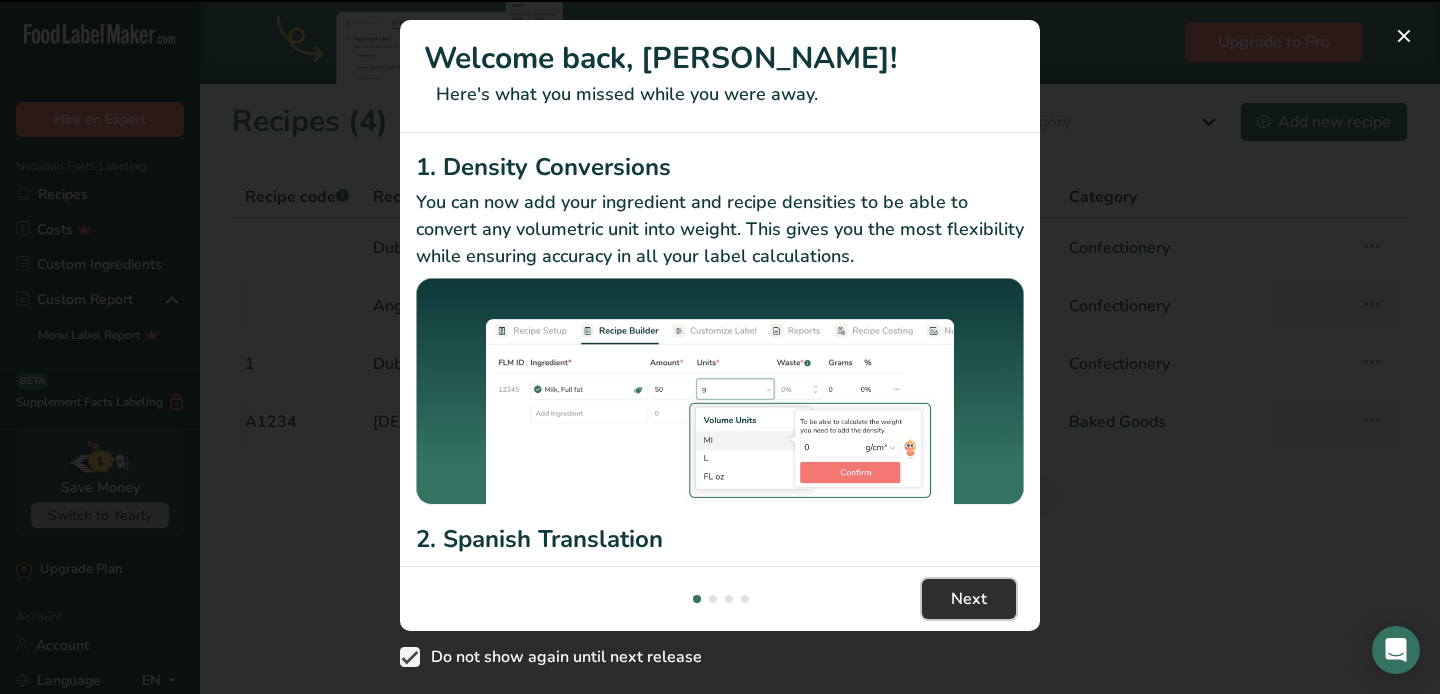 click on "Next" at bounding box center [969, 599] 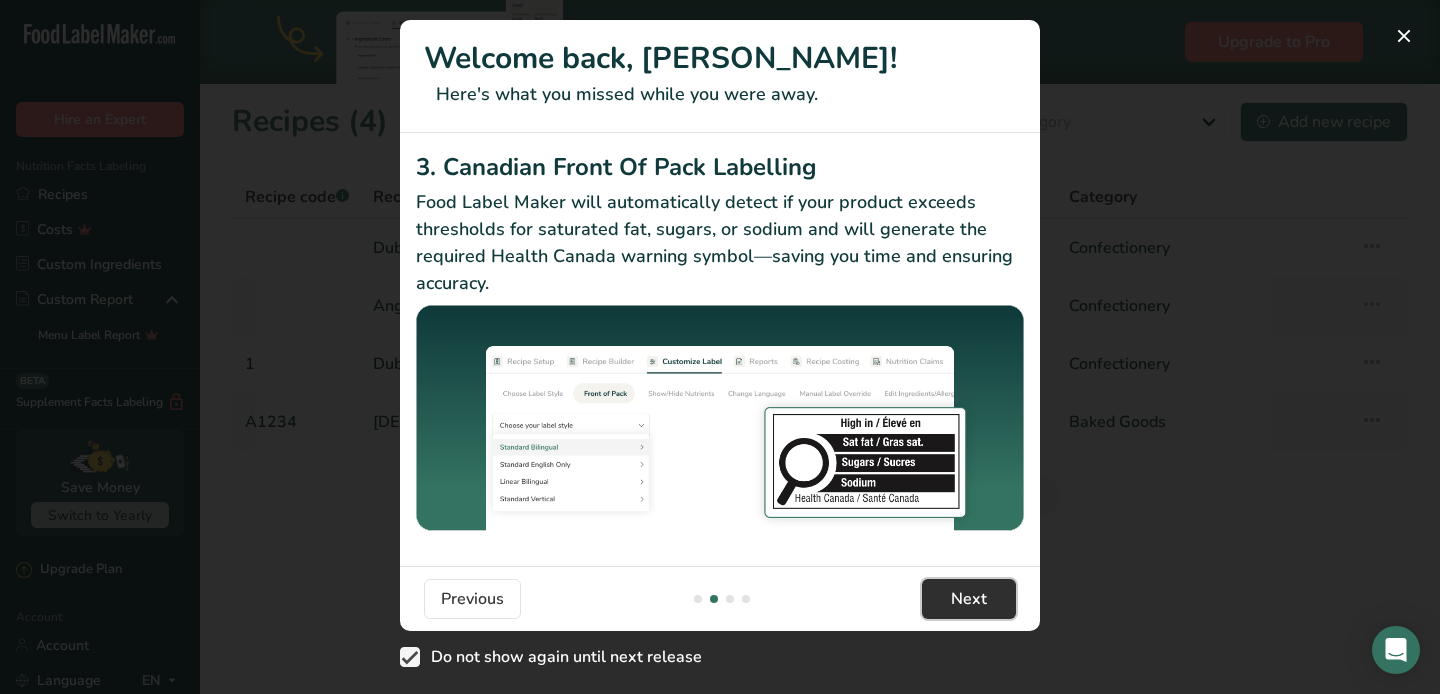 click on "Next" at bounding box center (969, 599) 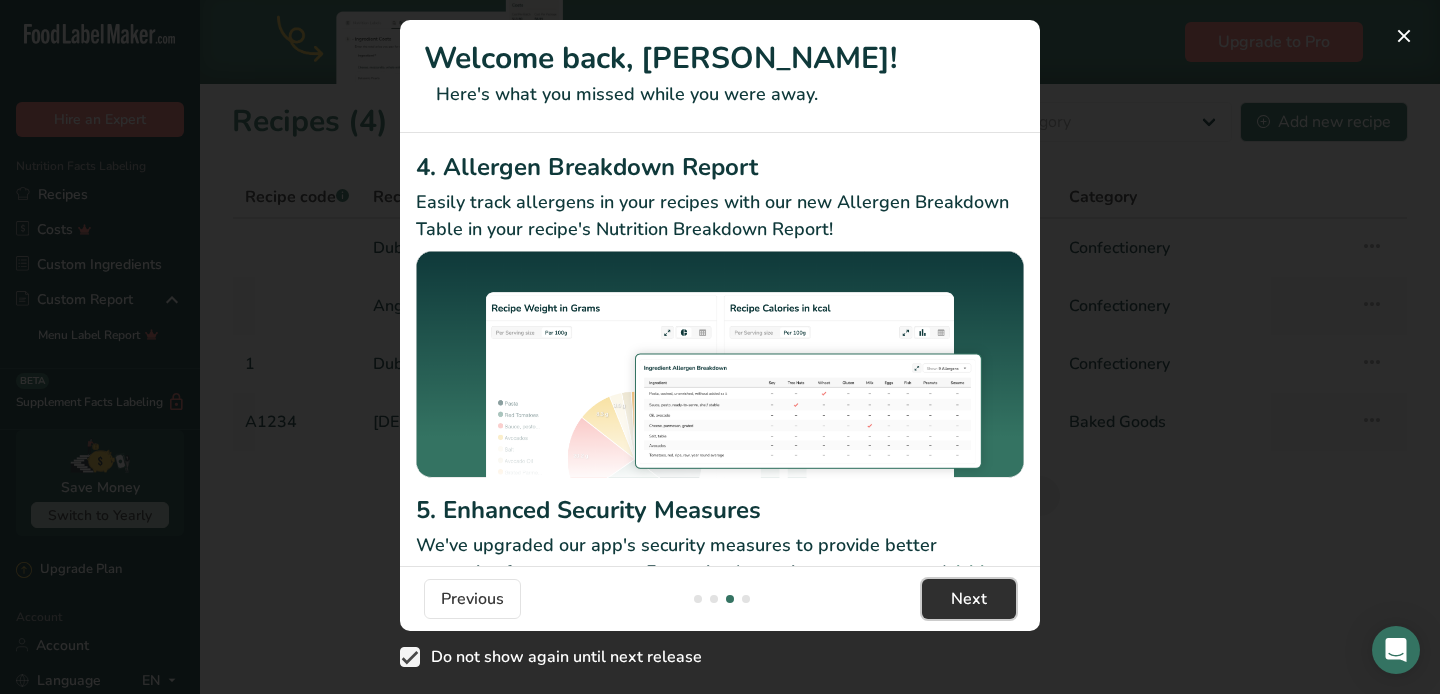 click on "Next" at bounding box center [969, 599] 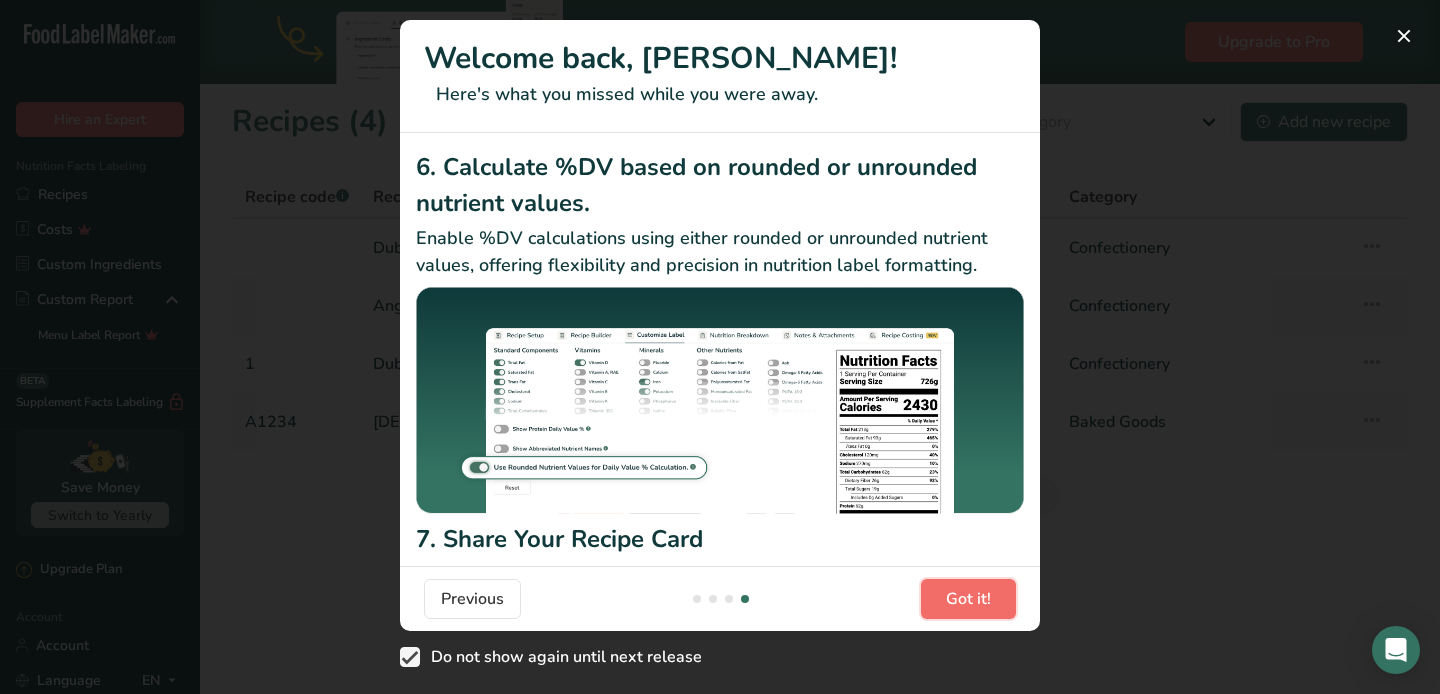 click on "Got it!" at bounding box center [968, 599] 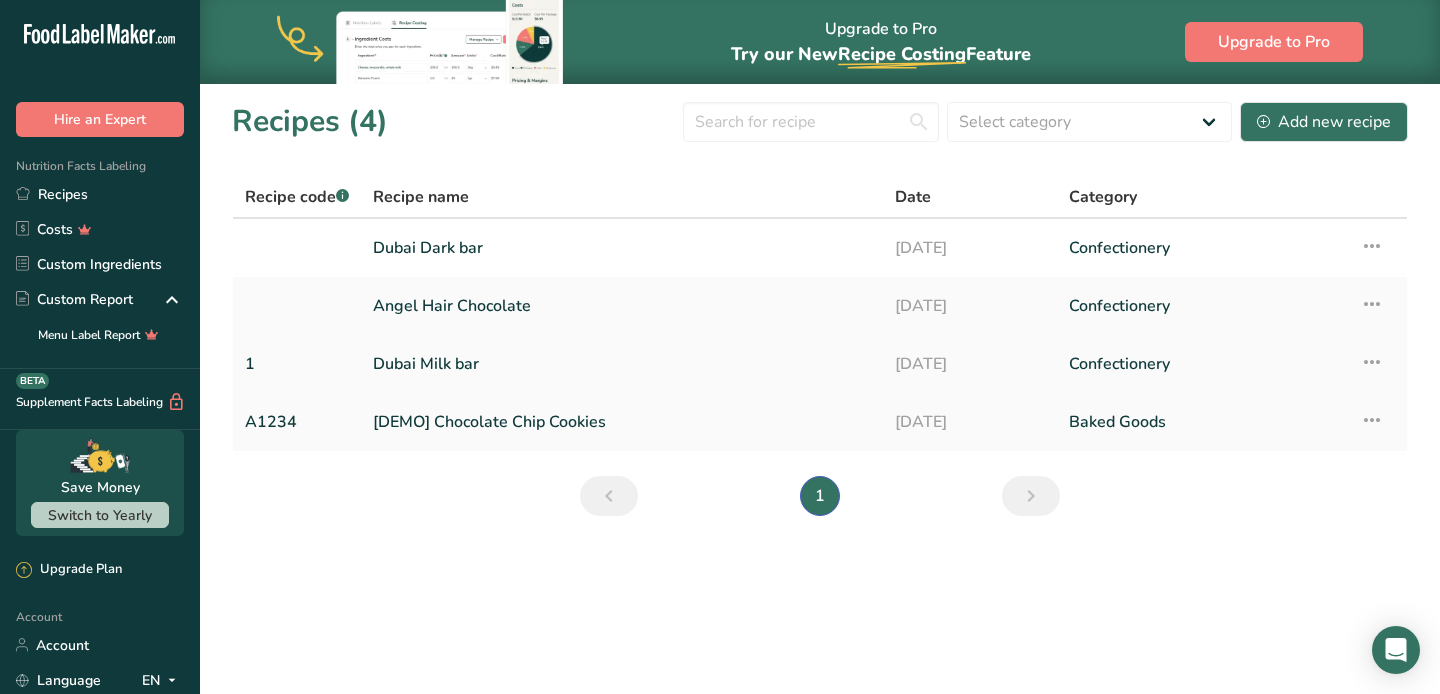 click on "Dubai Milk bar" at bounding box center [622, 364] 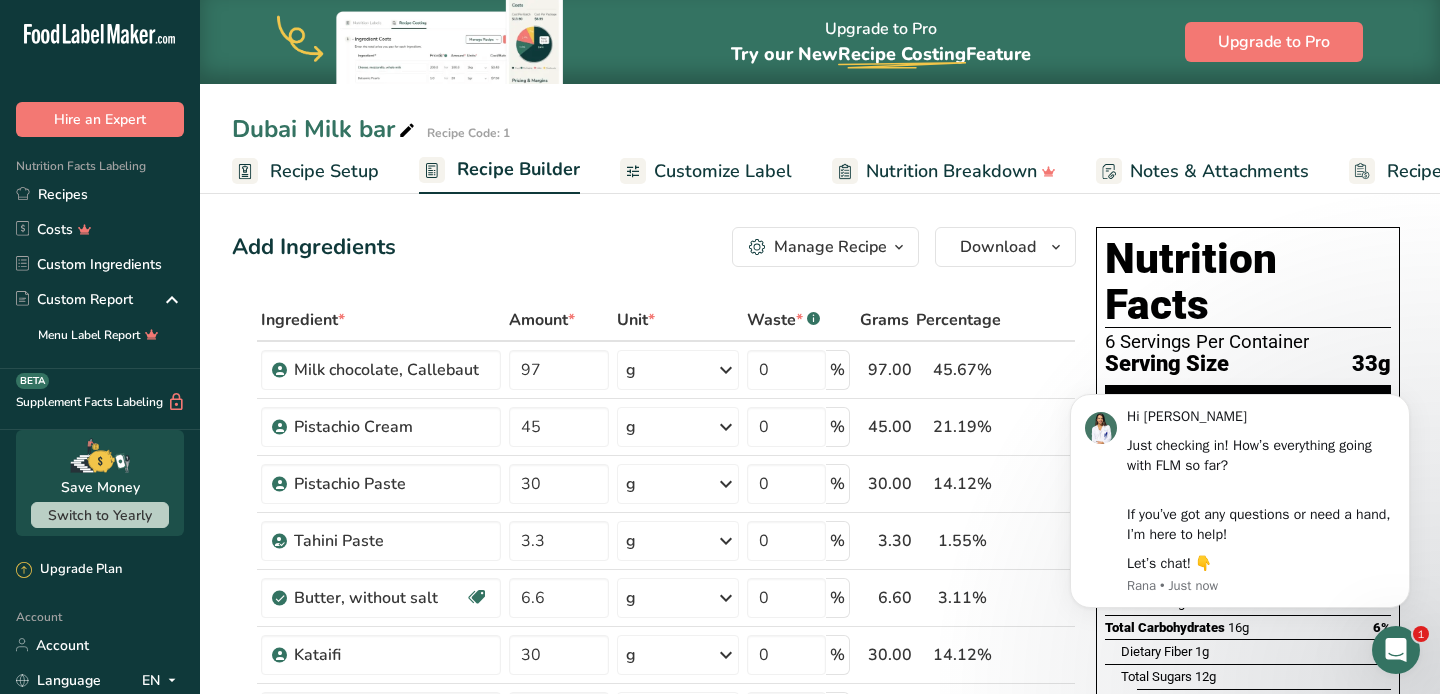 scroll, scrollTop: 0, scrollLeft: 0, axis: both 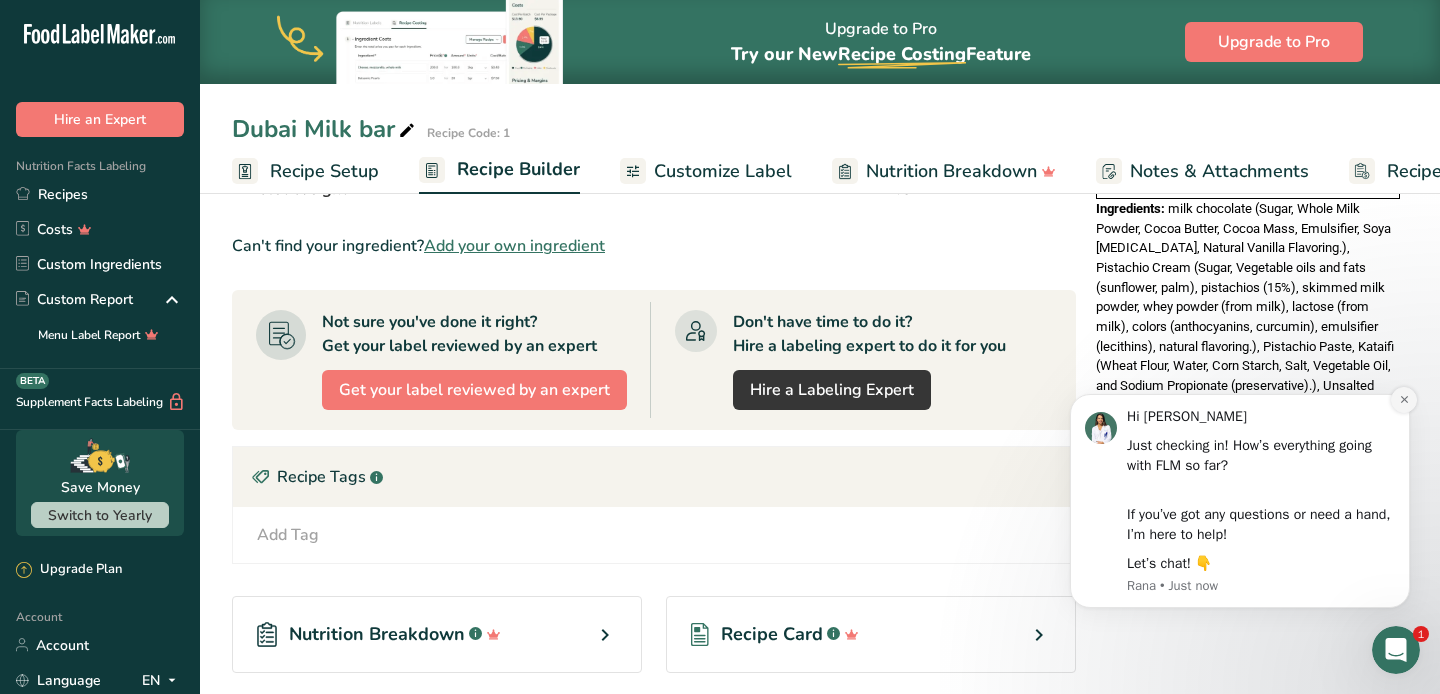 click 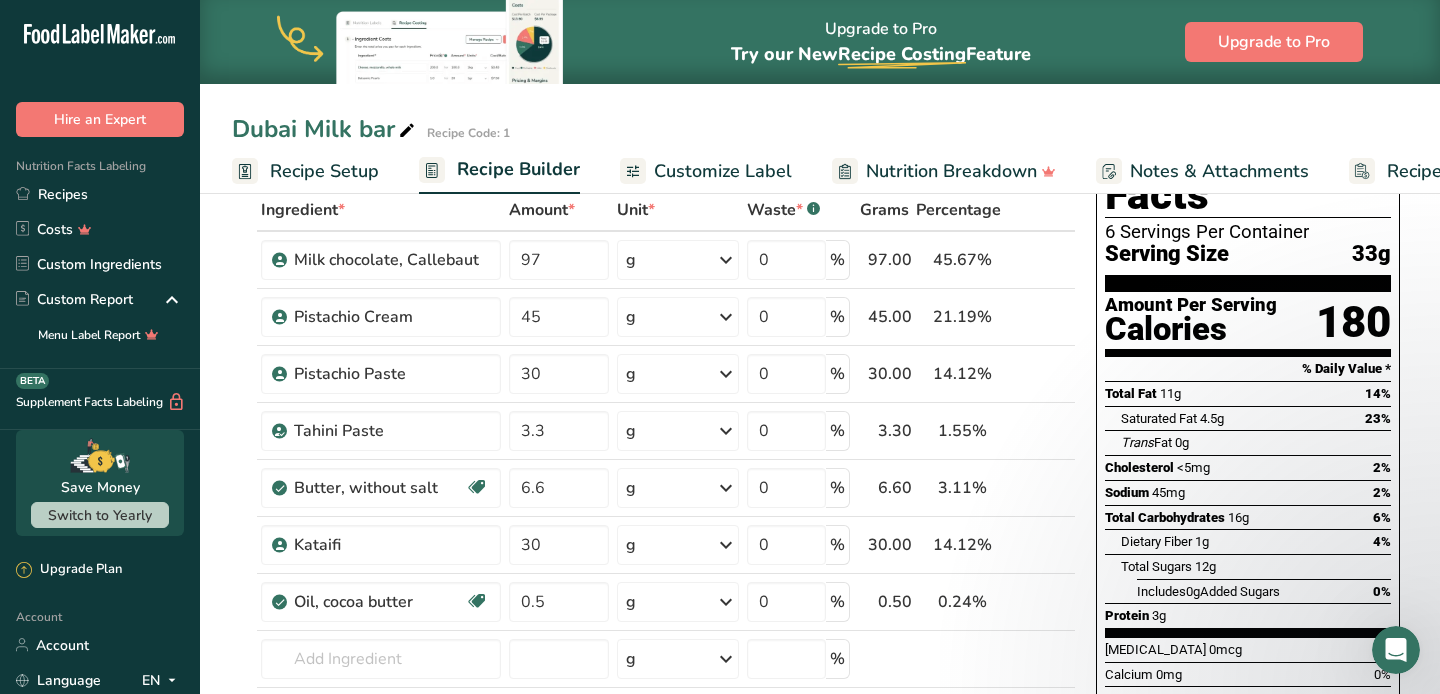 scroll, scrollTop: 0, scrollLeft: 0, axis: both 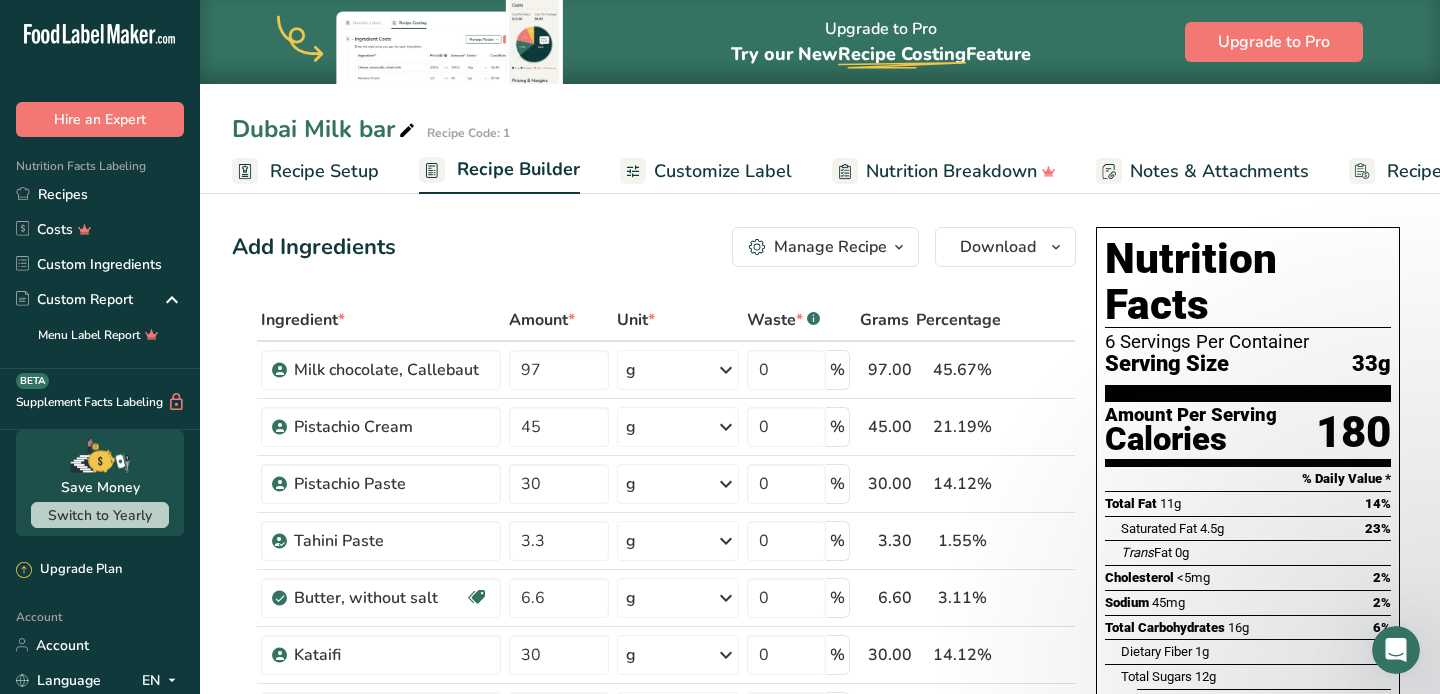 click on "Customize Label" at bounding box center [723, 171] 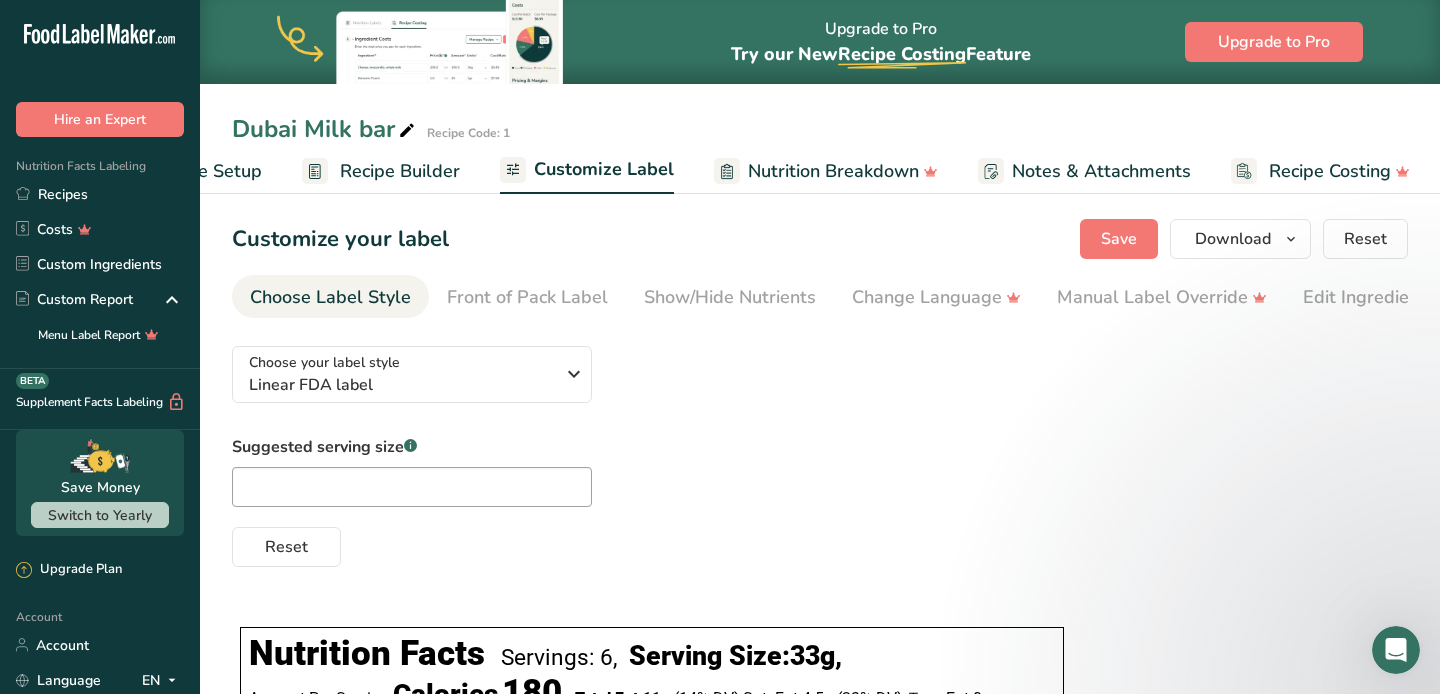 scroll, scrollTop: 0, scrollLeft: 119, axis: horizontal 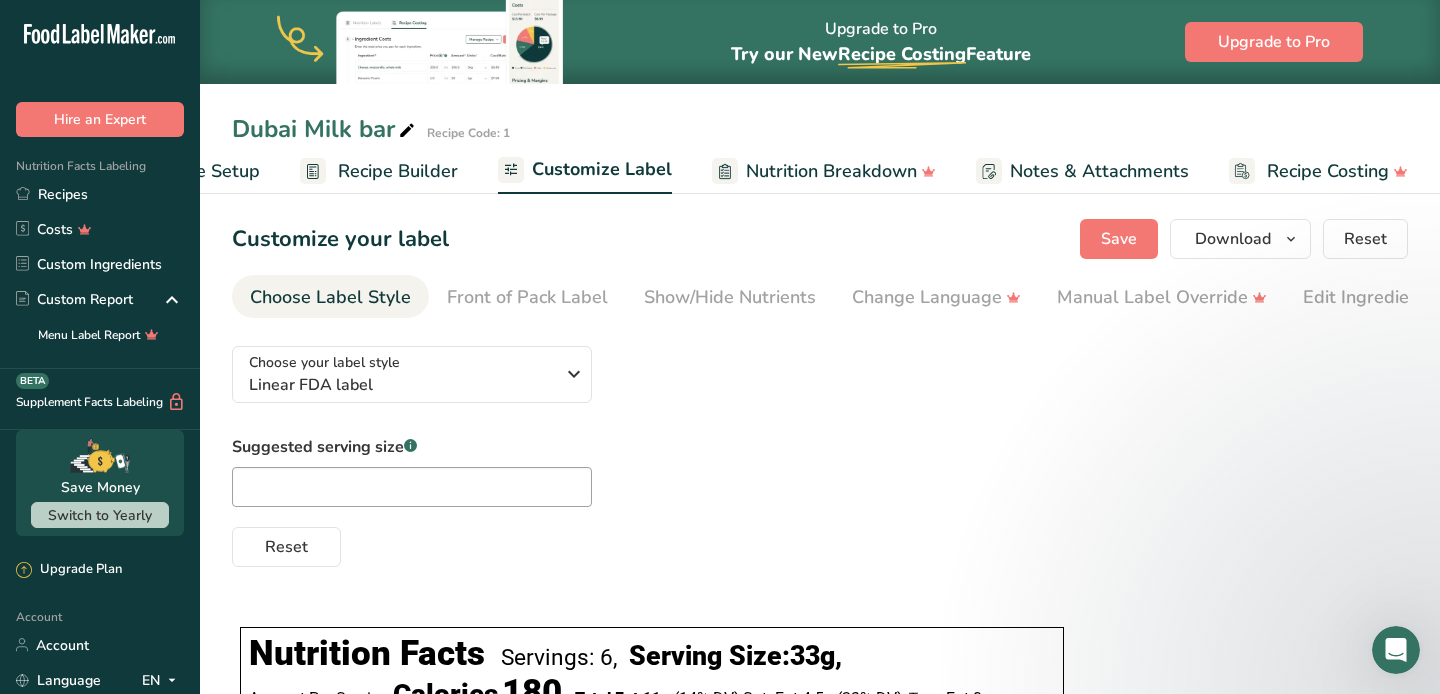 click on "Recipe Setup" at bounding box center [205, 171] 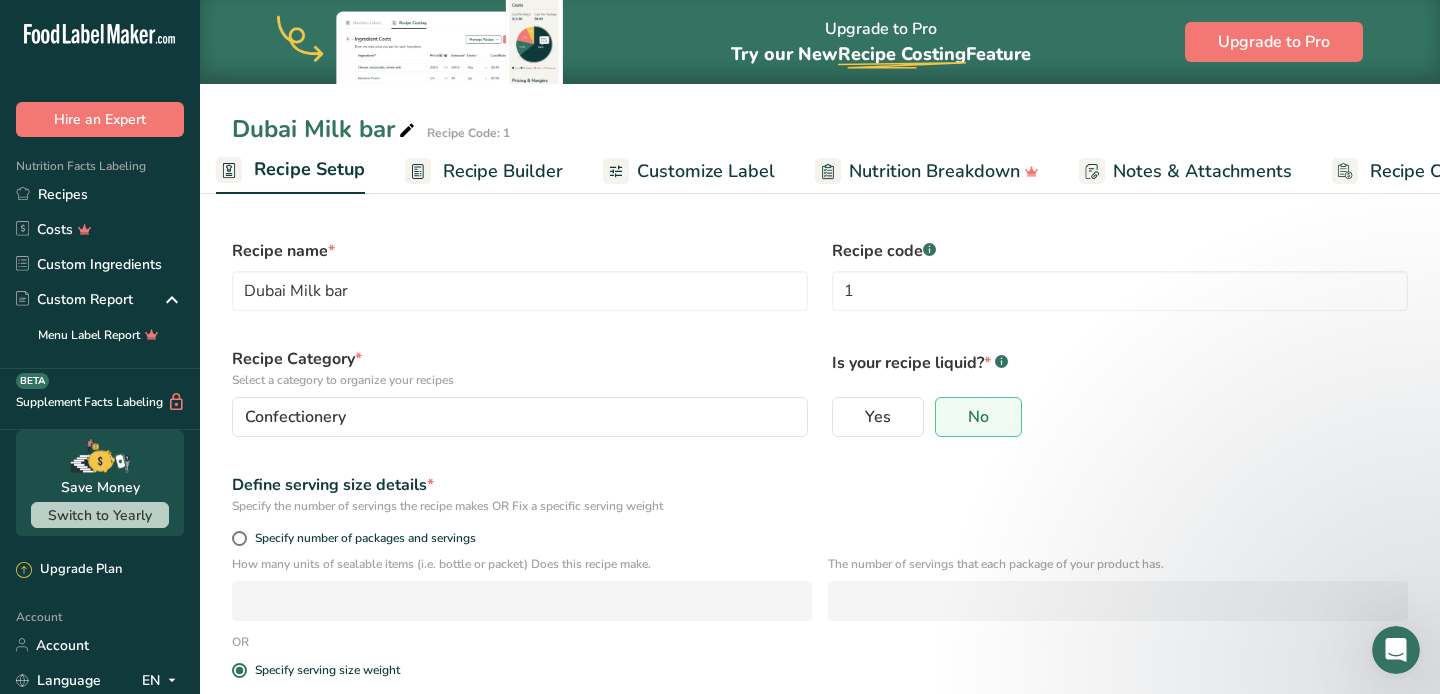 scroll, scrollTop: 0, scrollLeft: 7, axis: horizontal 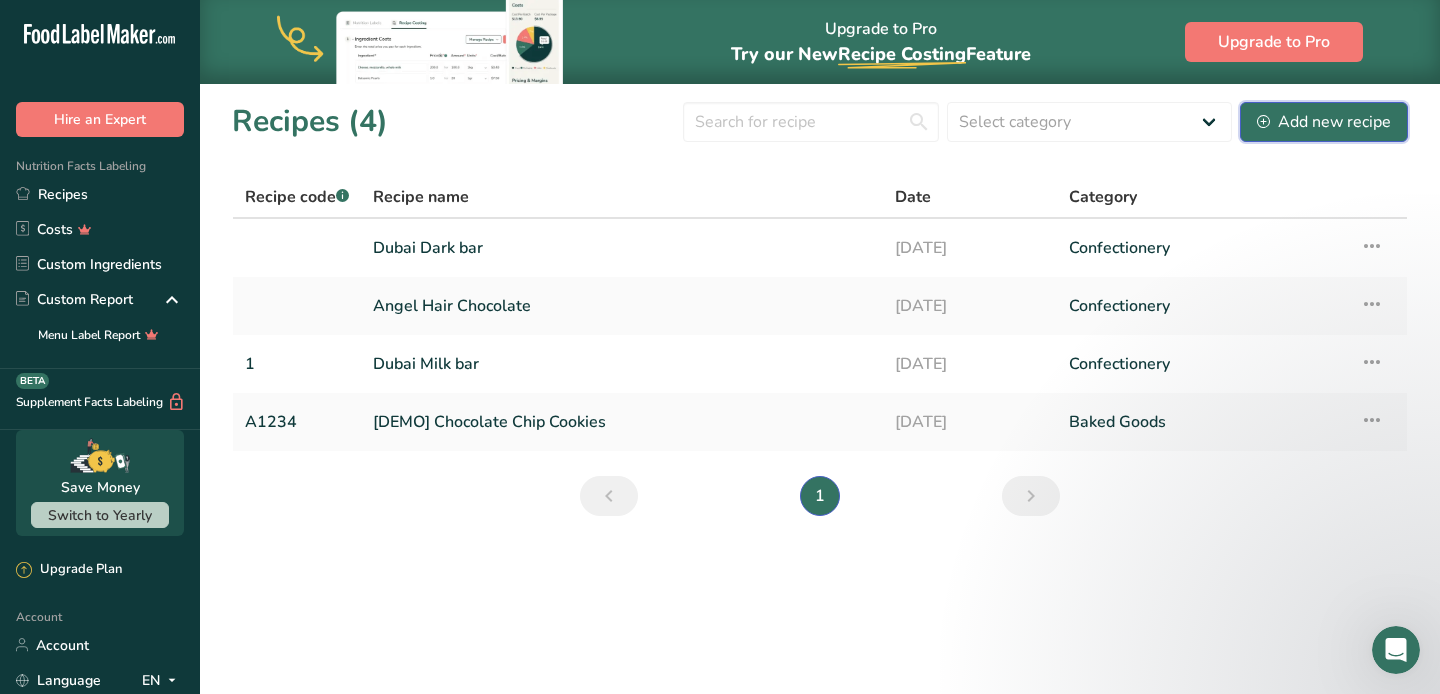 click on "Add new recipe" at bounding box center [1324, 122] 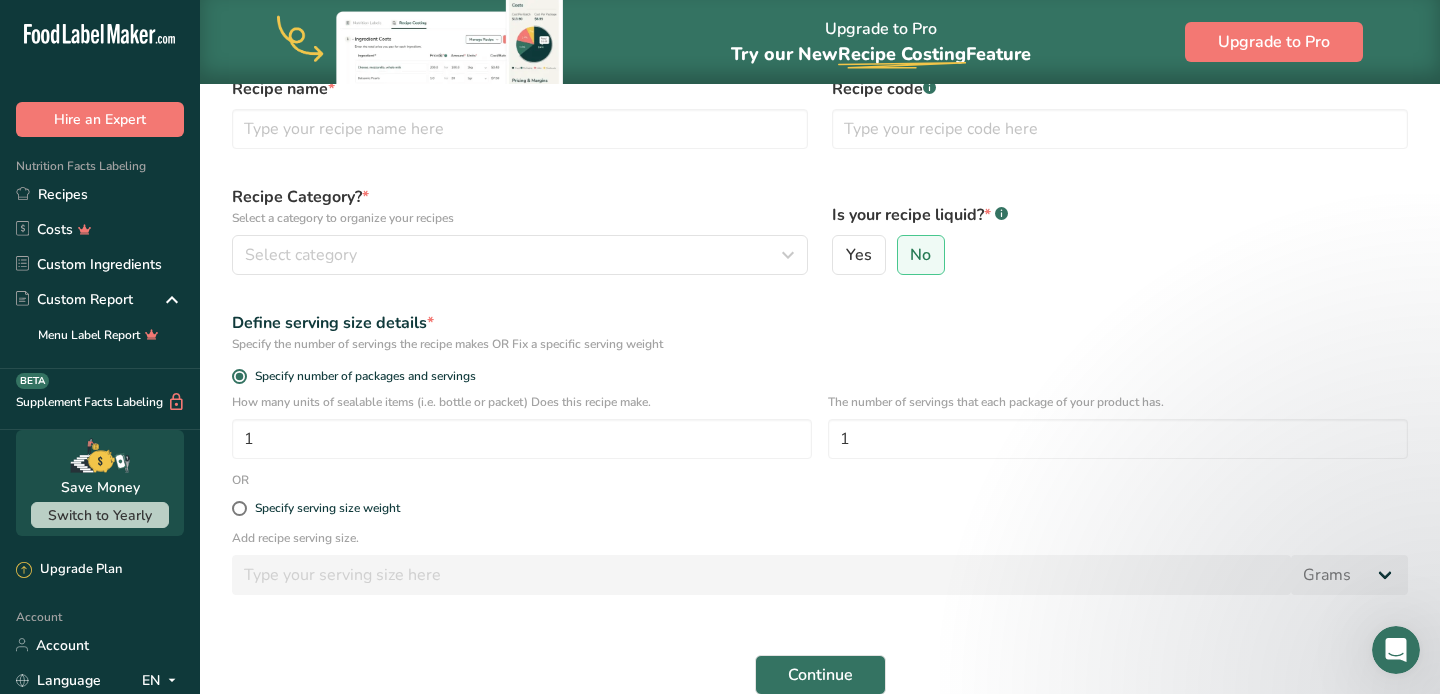 scroll, scrollTop: 248, scrollLeft: 0, axis: vertical 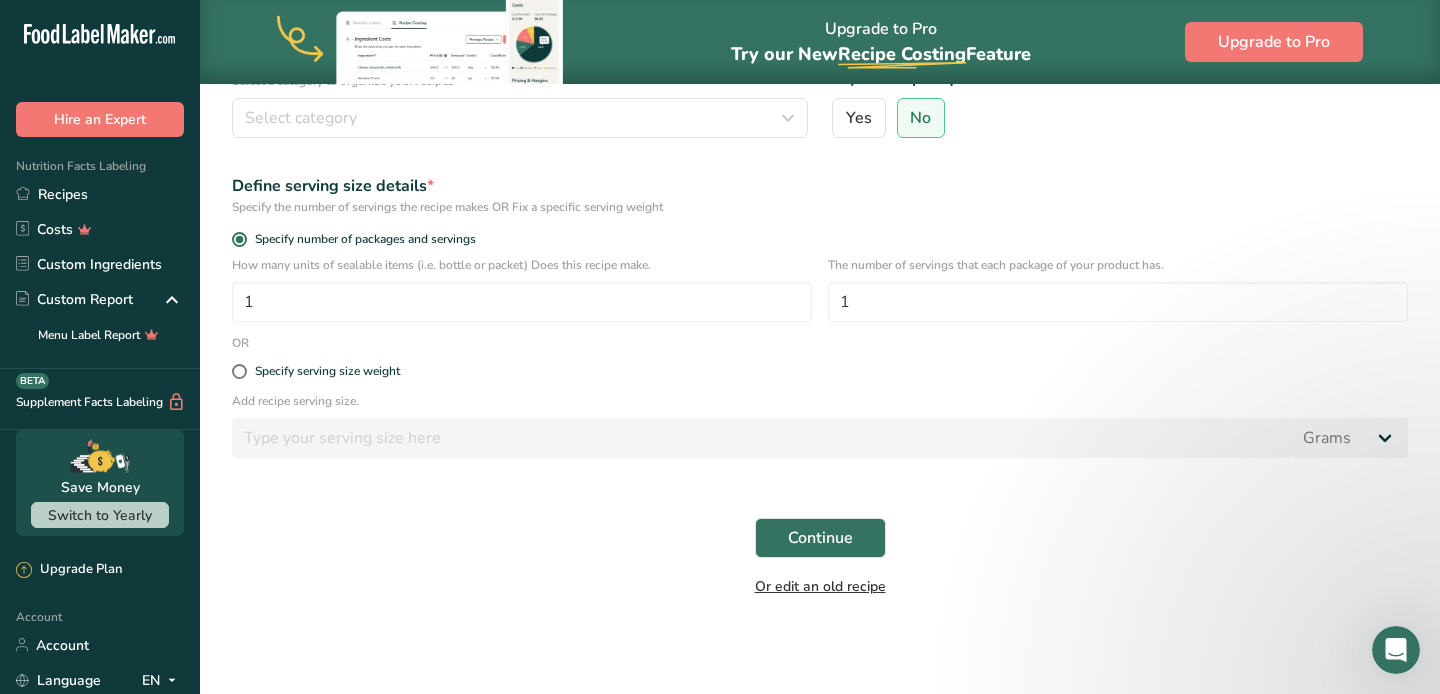 click on "Or edit an old recipe" at bounding box center [820, 586] 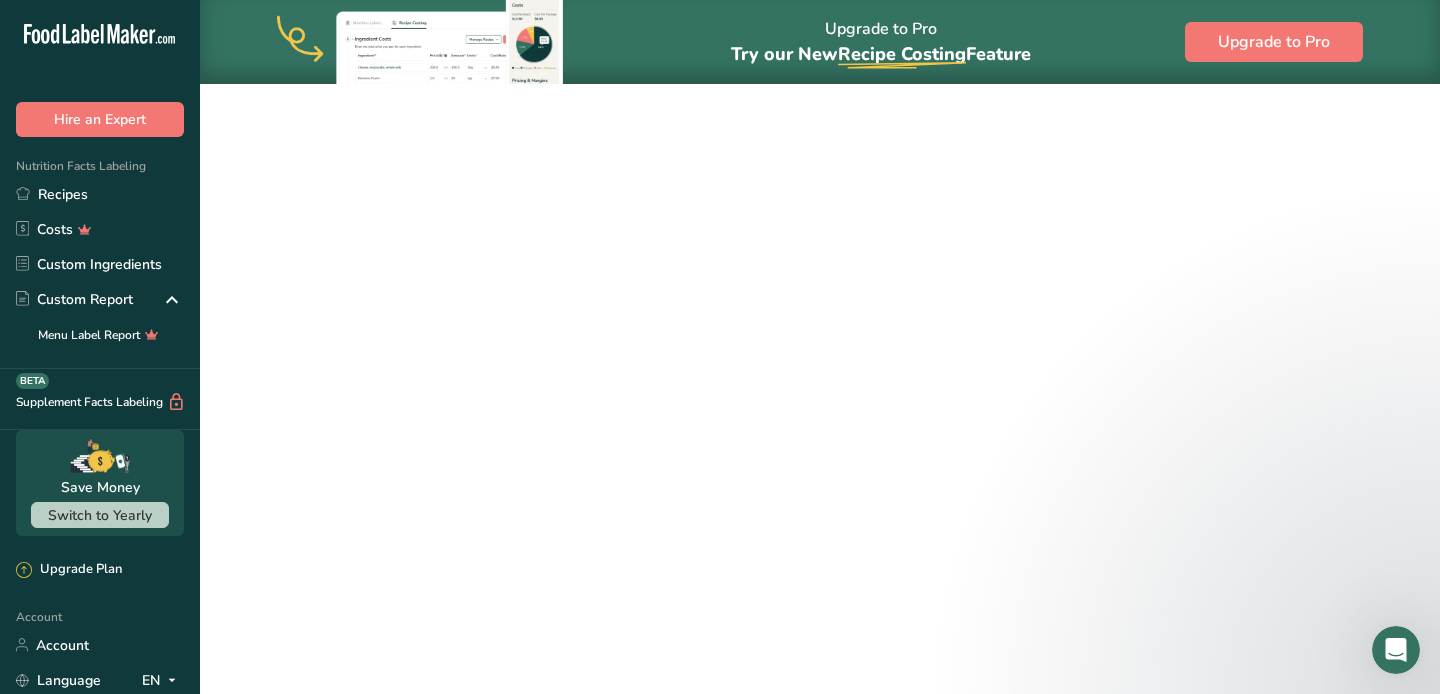 scroll, scrollTop: 0, scrollLeft: 0, axis: both 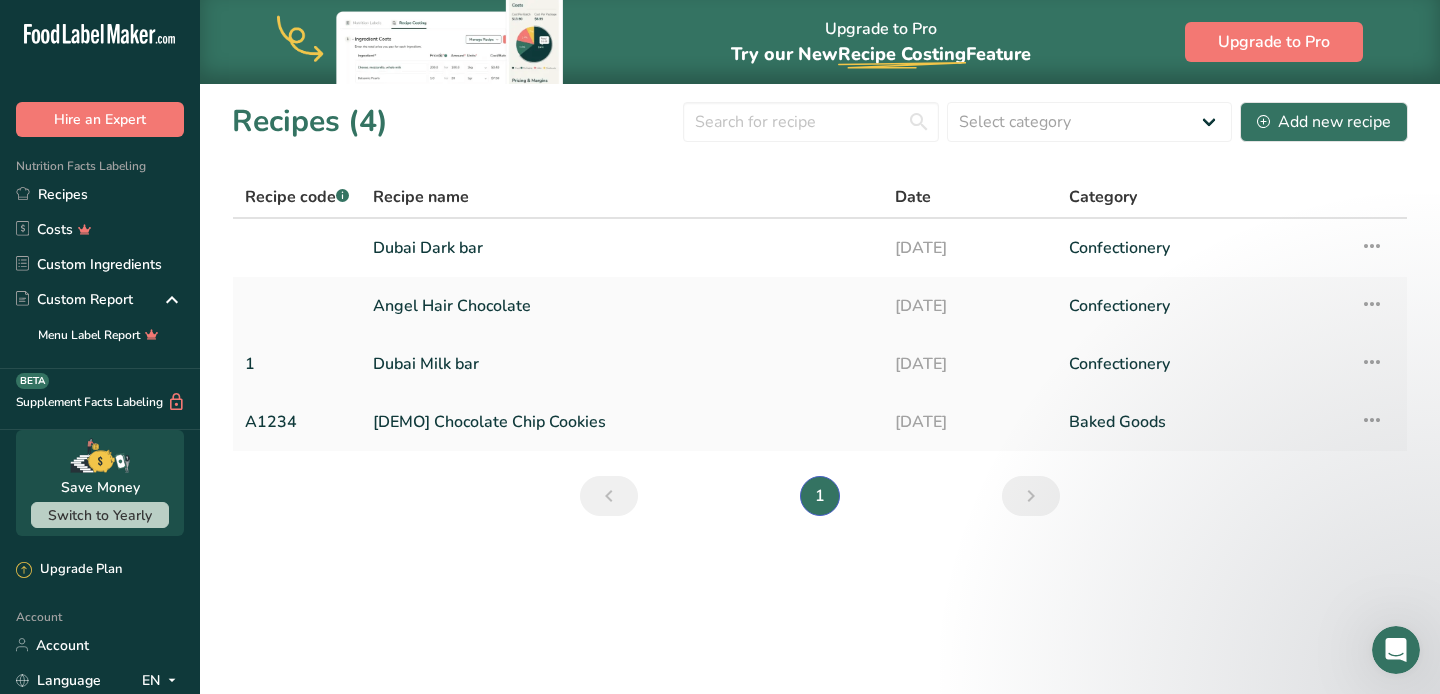 click at bounding box center [1372, 362] 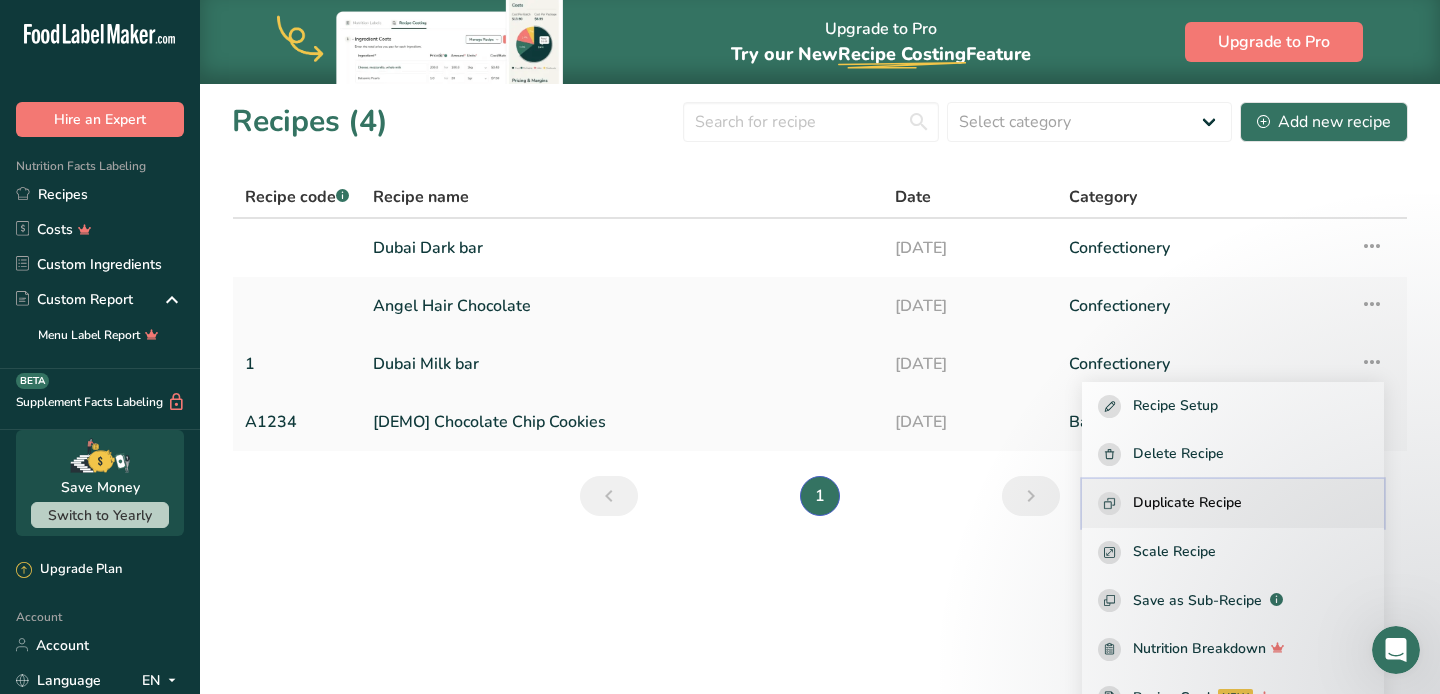 click on "Duplicate Recipe" at bounding box center [1187, 503] 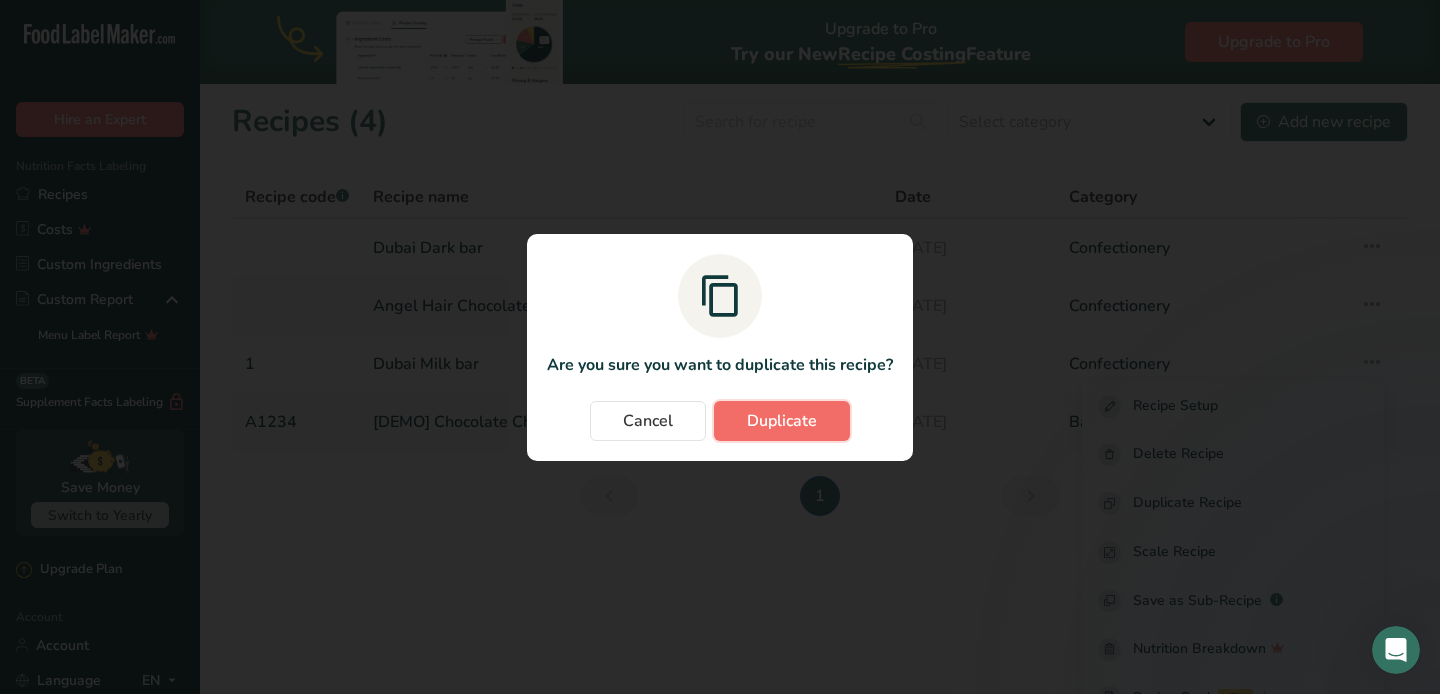 click on "Duplicate" at bounding box center [782, 421] 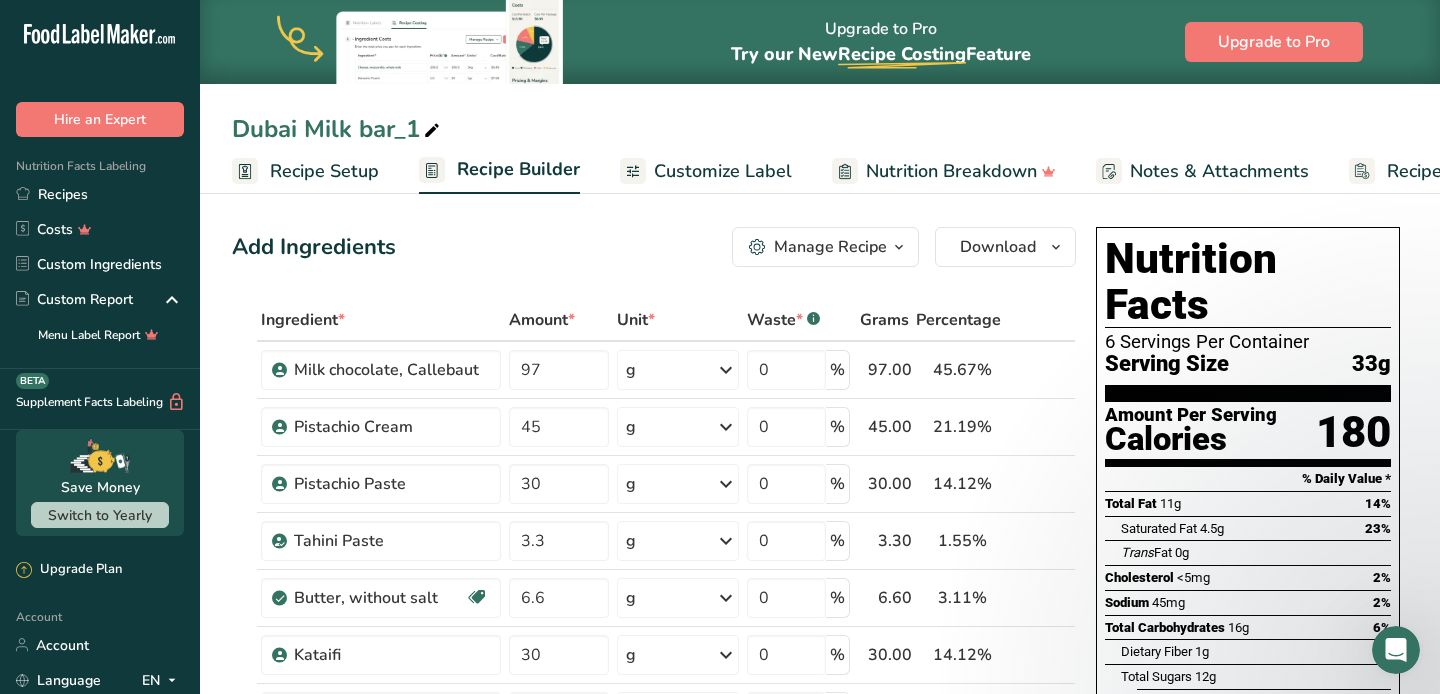click on "Dubai Milk bar_1" at bounding box center [338, 129] 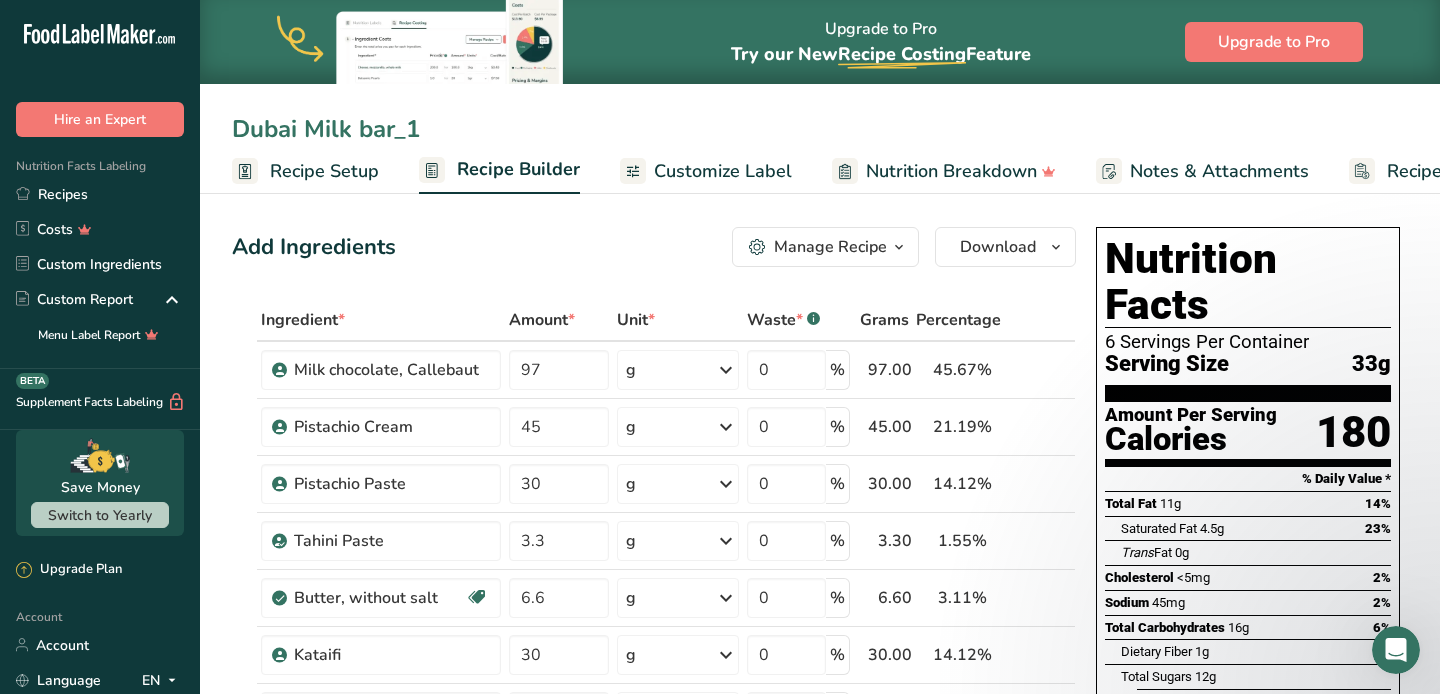 click on "Dubai Milk bar_1" at bounding box center [820, 129] 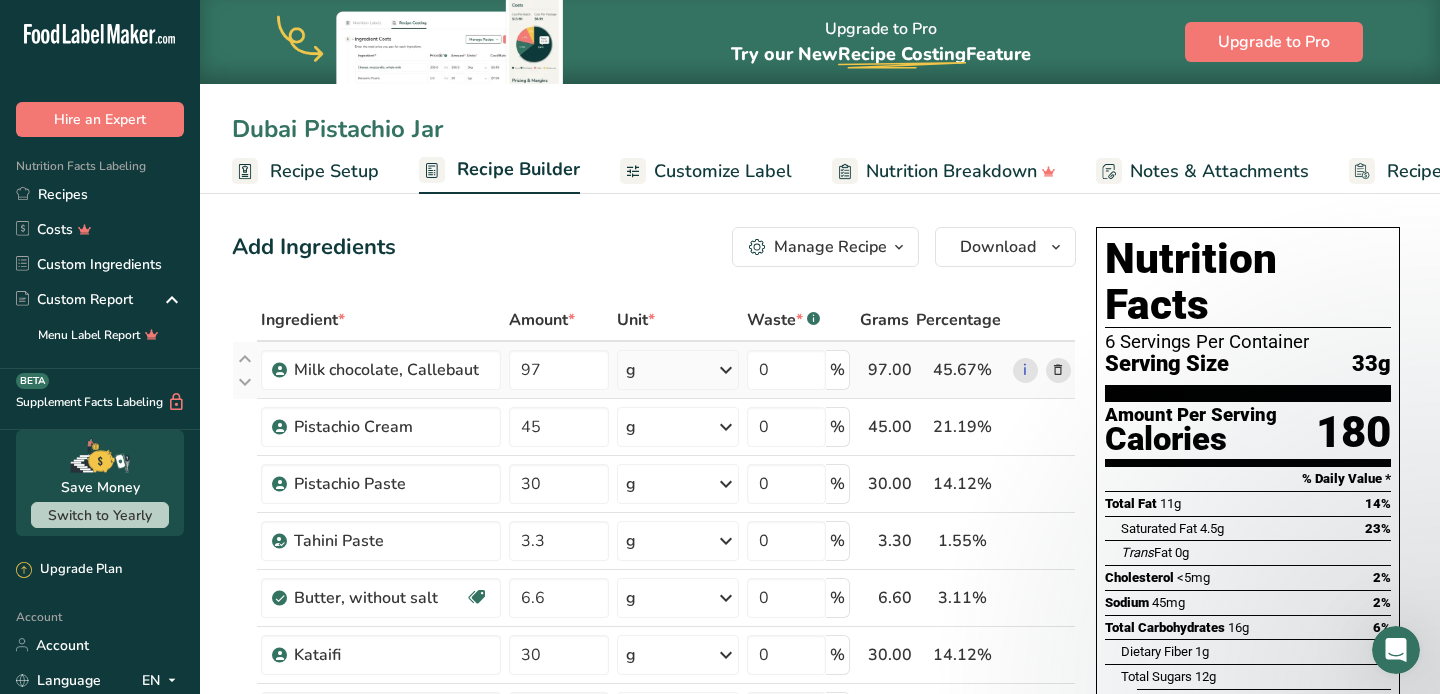 type on "Dubai Pistachio Jar" 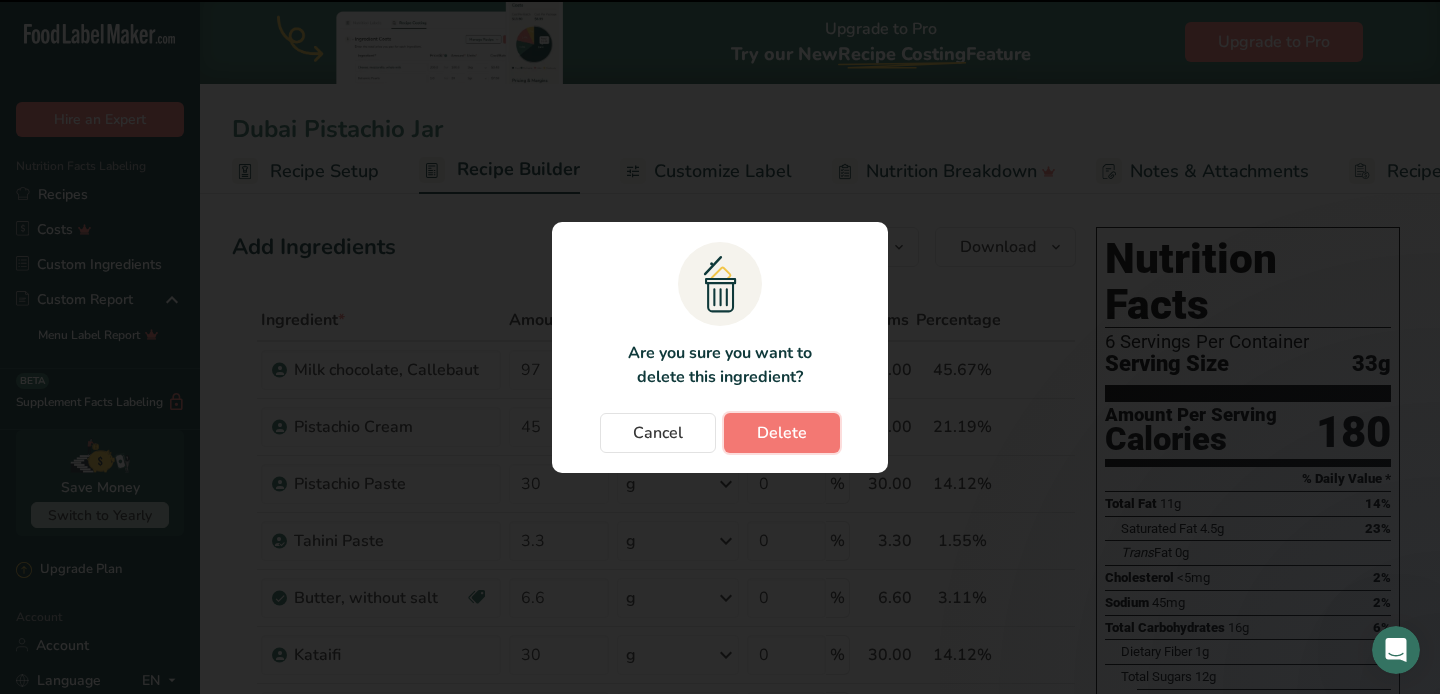 click on "Delete" at bounding box center (782, 433) 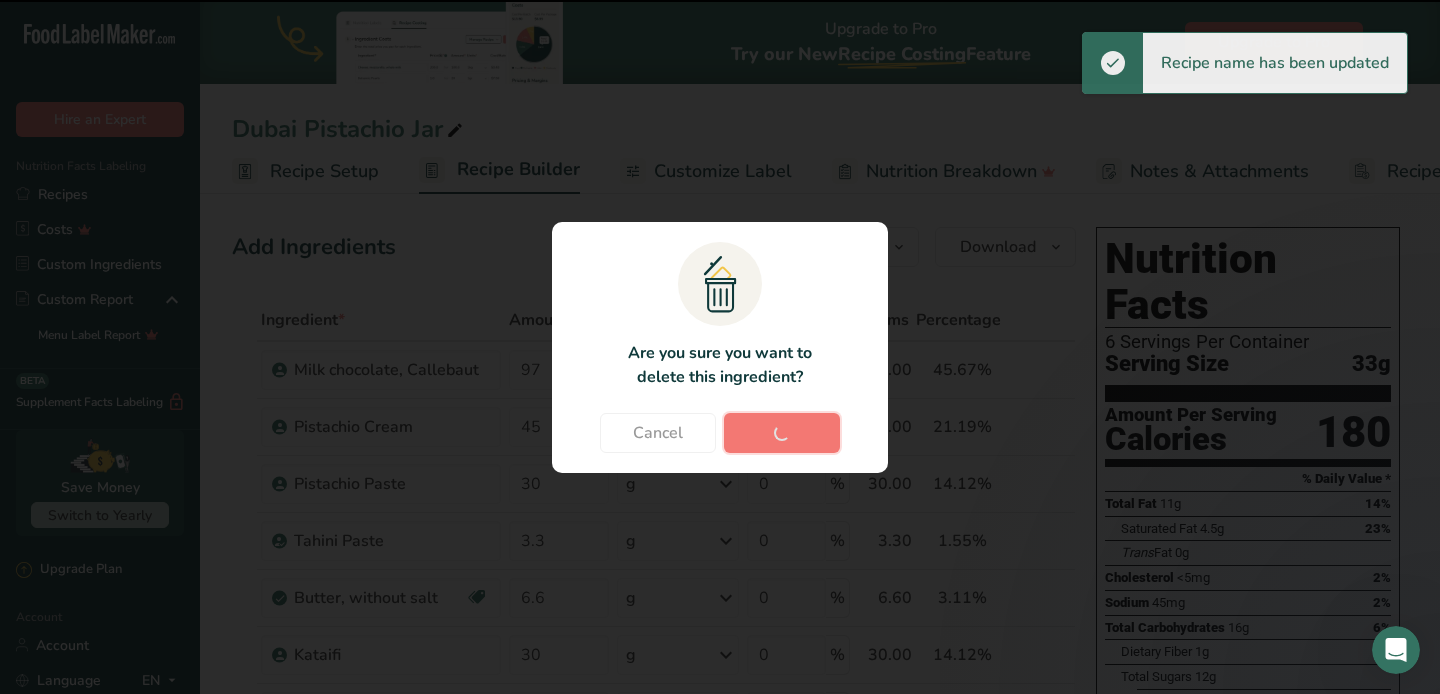type on "45" 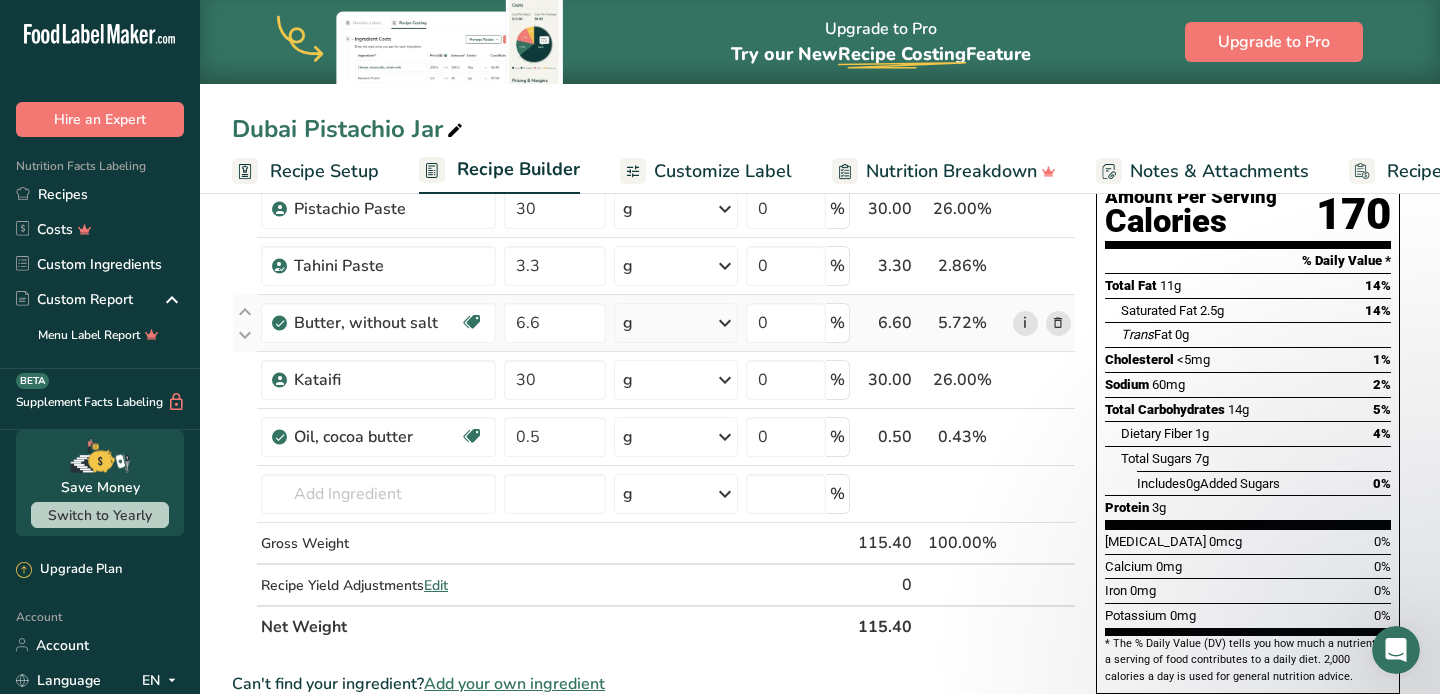 scroll, scrollTop: 217, scrollLeft: 0, axis: vertical 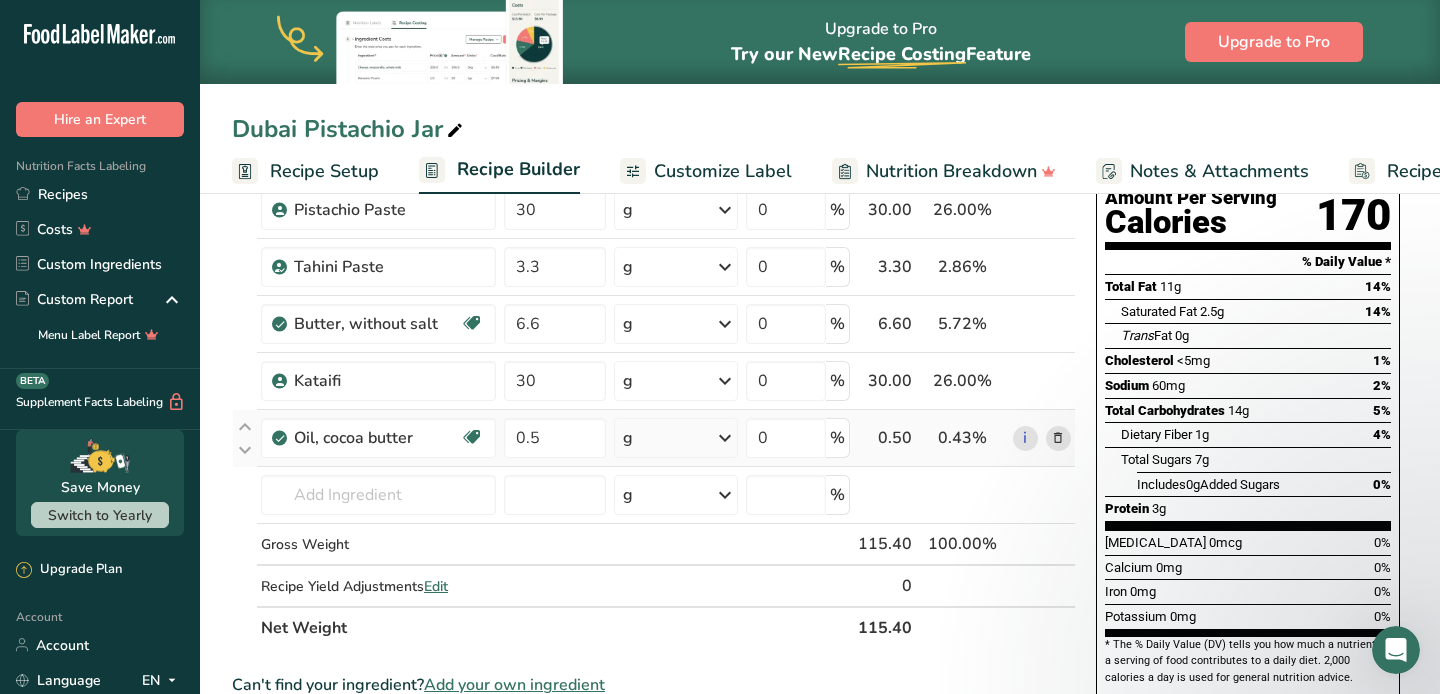 click at bounding box center (1058, 438) 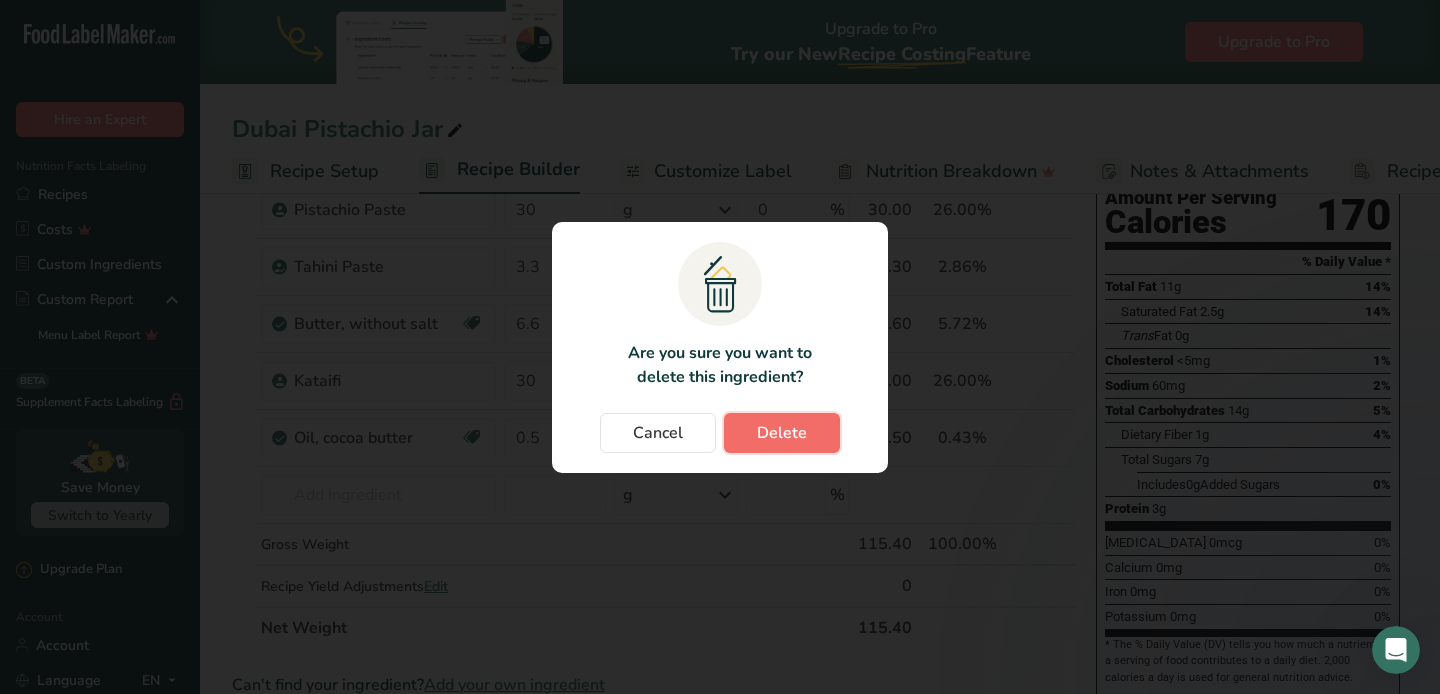 click on "Delete" at bounding box center [782, 433] 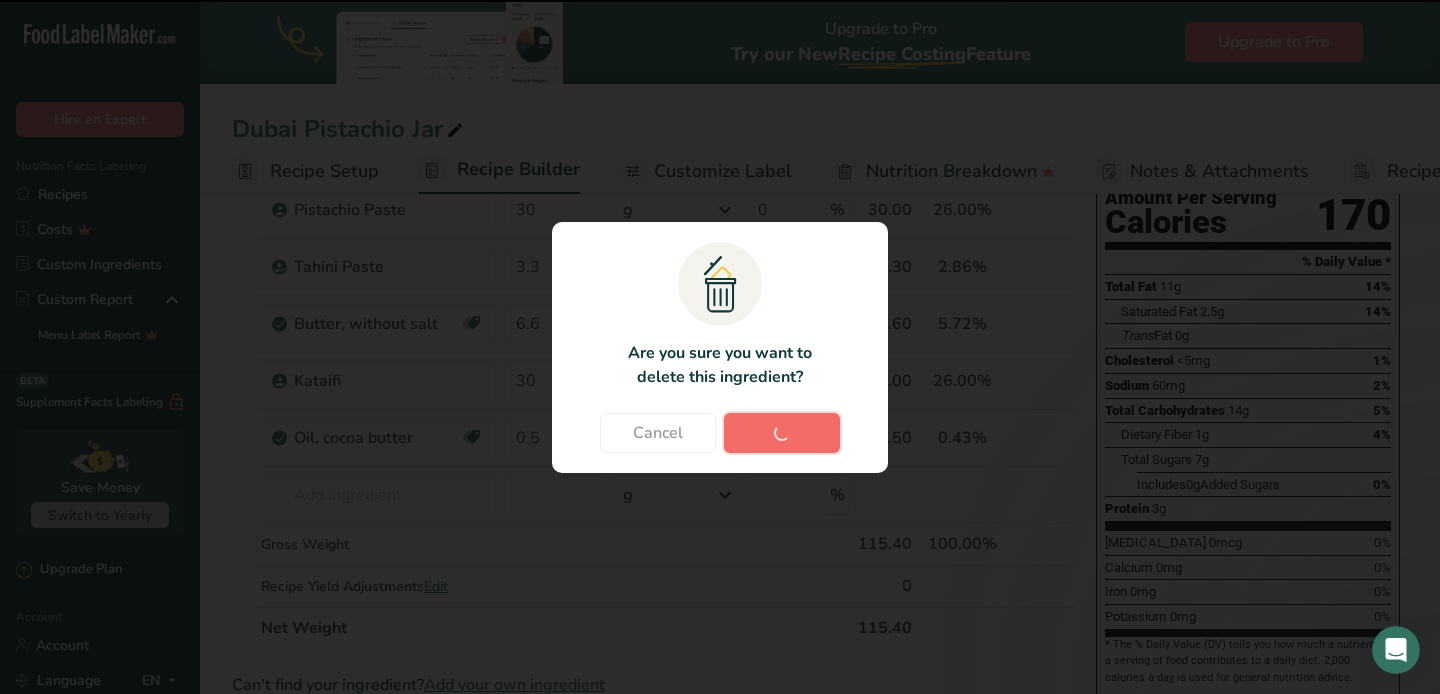 type 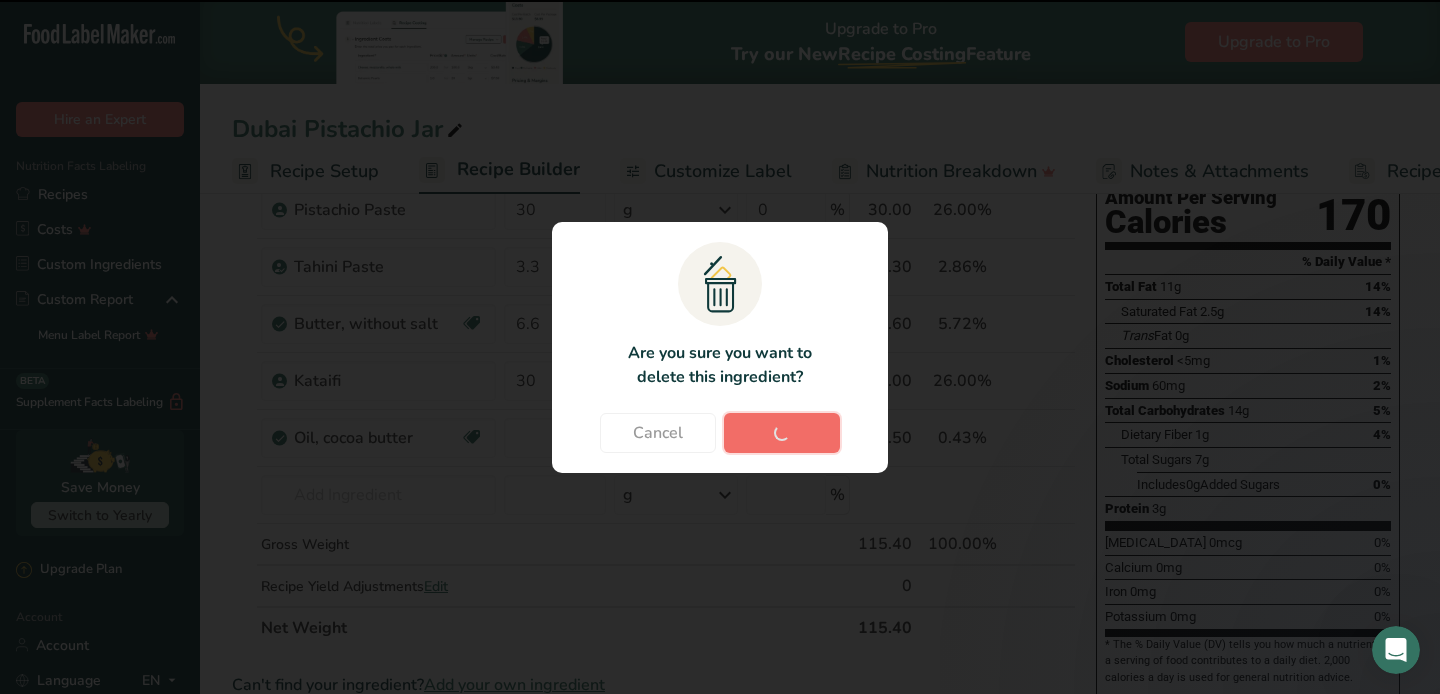 type 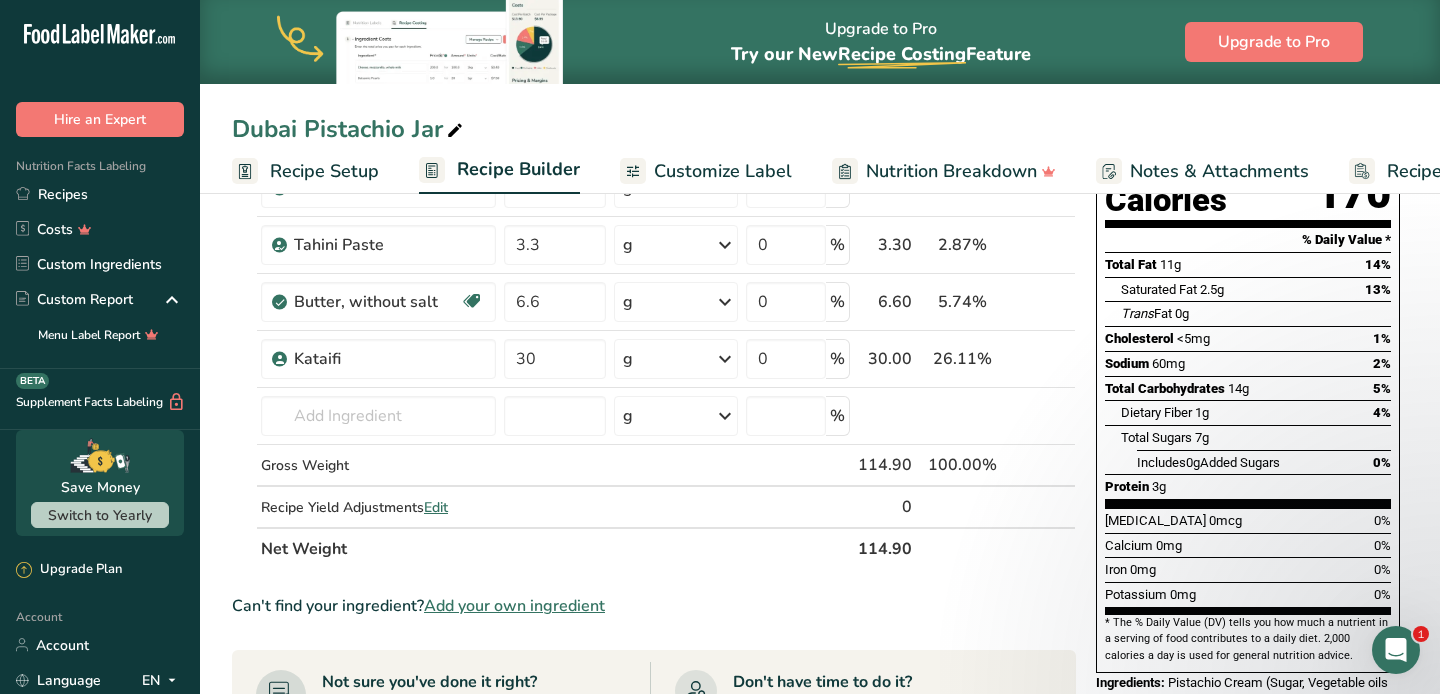 scroll, scrollTop: 397, scrollLeft: 0, axis: vertical 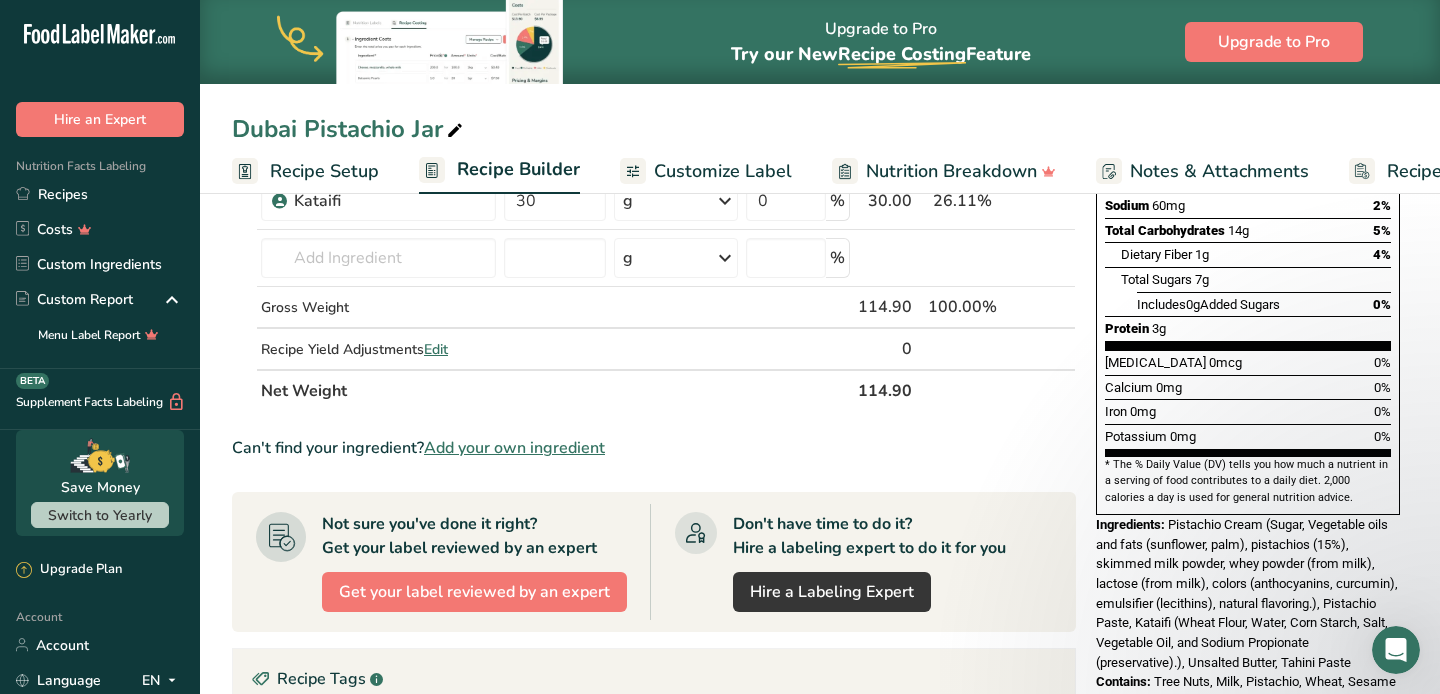 click on "Recipe Setup" at bounding box center [324, 171] 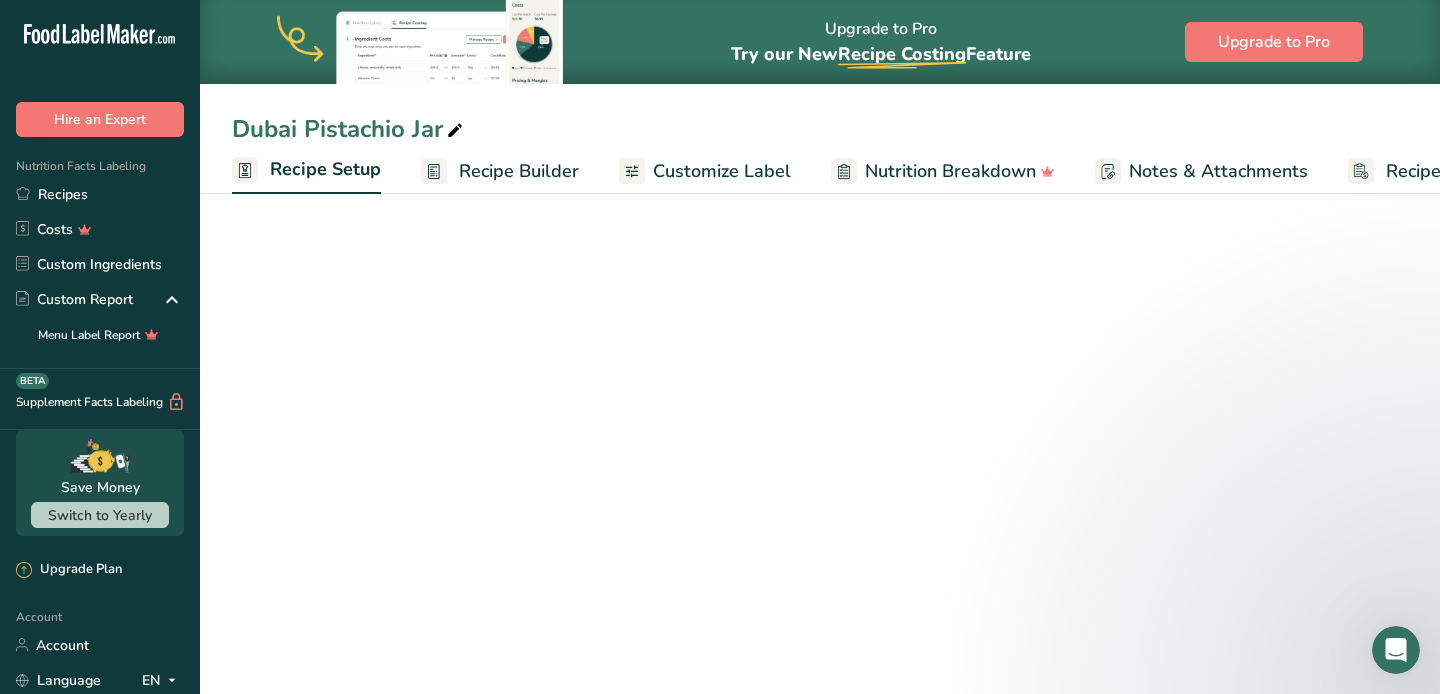 scroll, scrollTop: 0, scrollLeft: 7, axis: horizontal 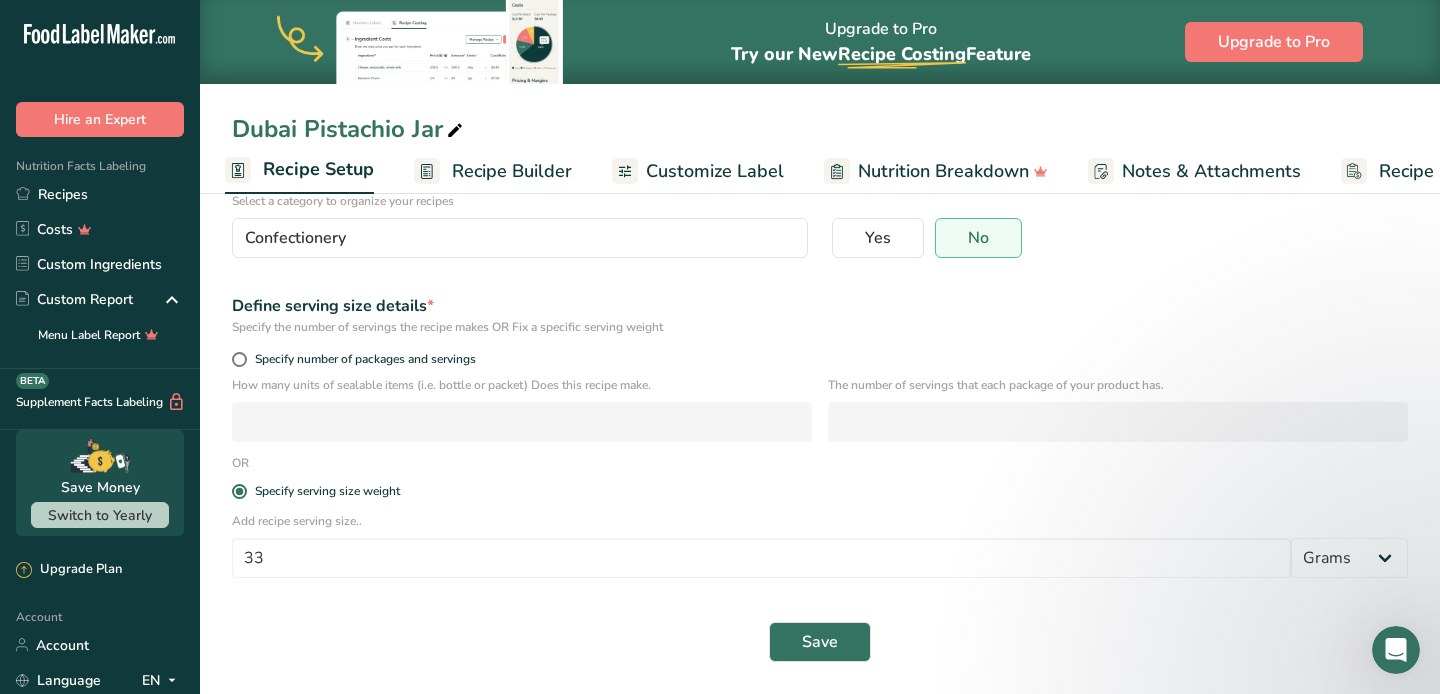 click on "Specify the number of servings the recipe makes OR Fix a specific serving weight" at bounding box center (820, 327) 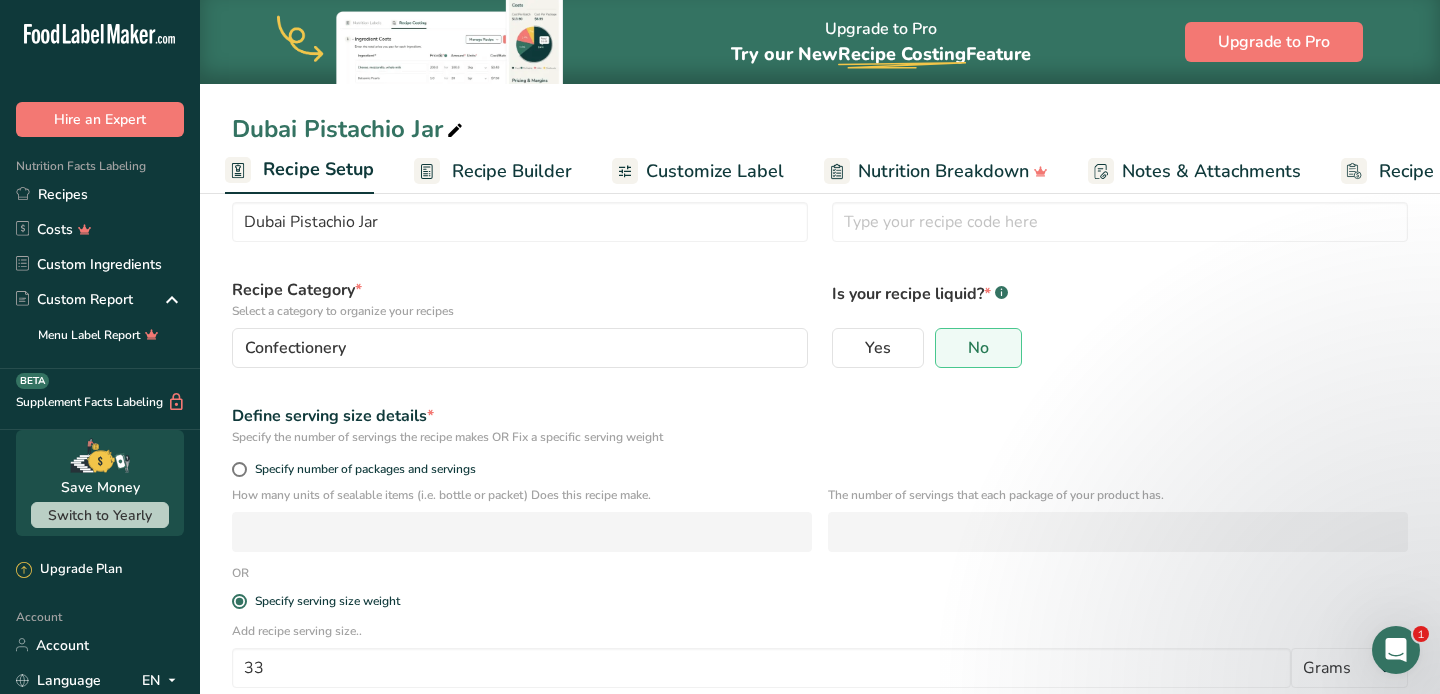 scroll, scrollTop: 70, scrollLeft: 0, axis: vertical 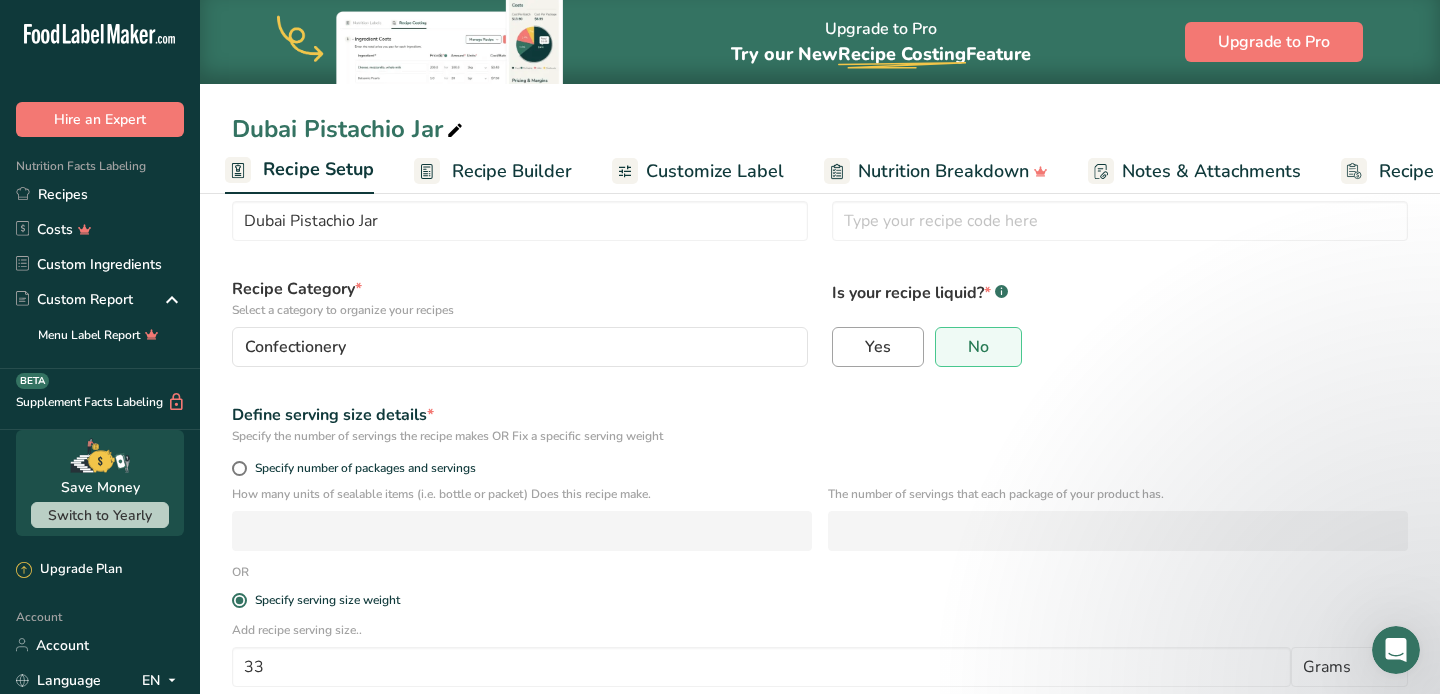click on "Yes" at bounding box center (878, 347) 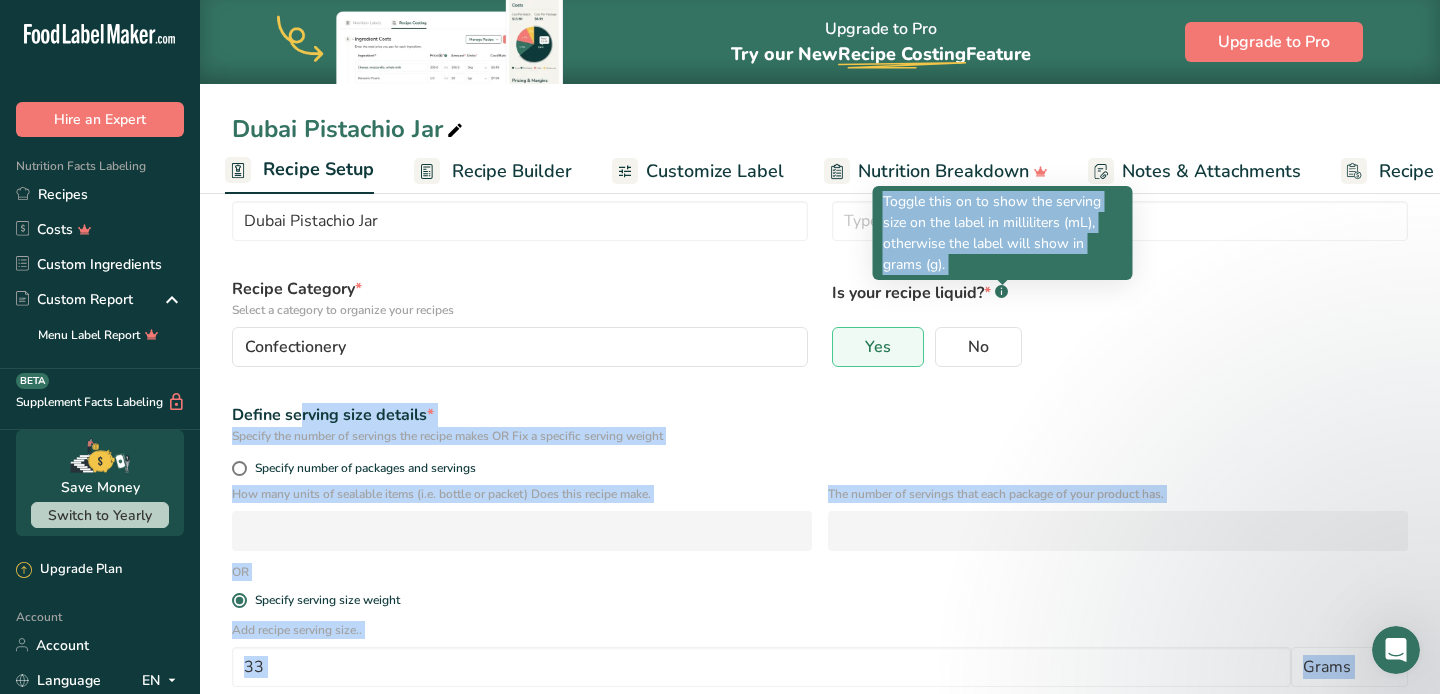 click on ".a-20{fill:#fff;}
Hire an Expert
Nutrition Facts Labeling
Recipes
Costs
Custom Ingredients
Custom Report
Menu Label Report
Supplement Facts Labeling
BETA
Save Money
Switch to Yearly
Upgrade Plan
Account
Account
Language
EN
English
Spanish" at bounding box center [720, 420] 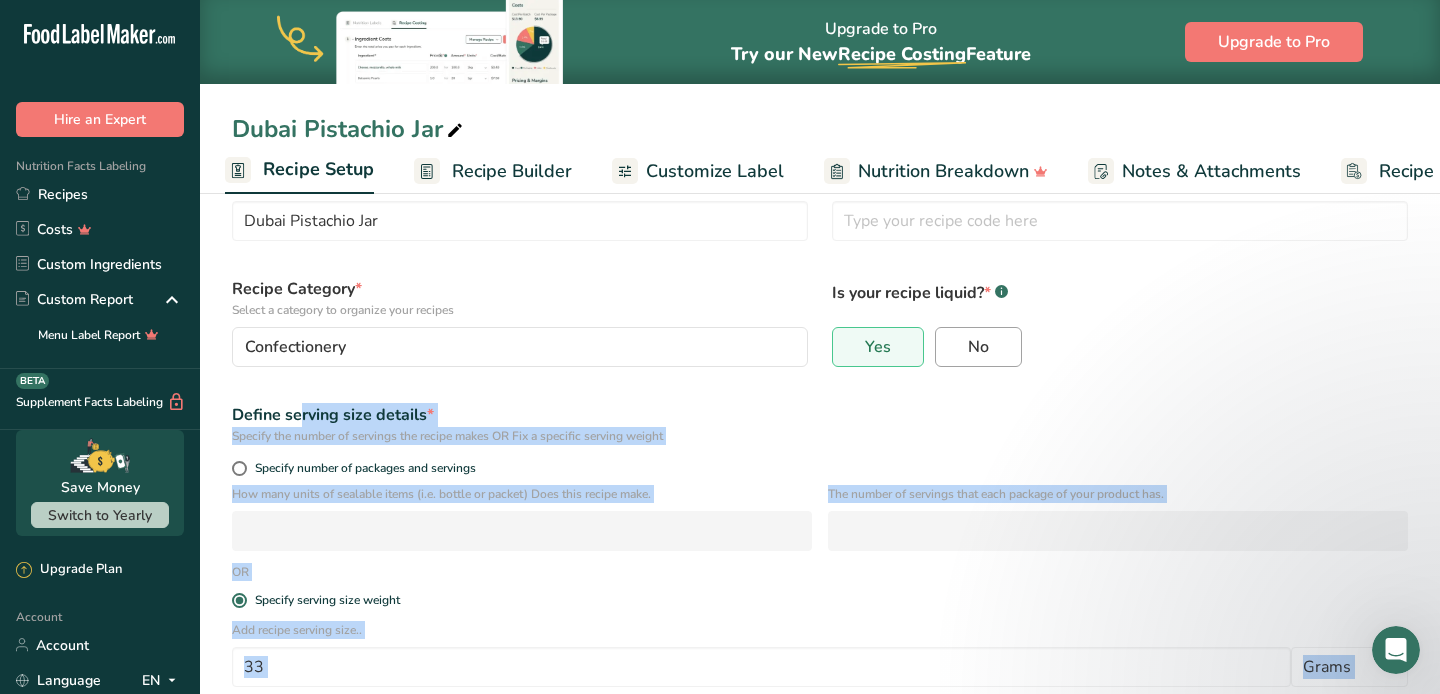 click on "No" at bounding box center [978, 347] 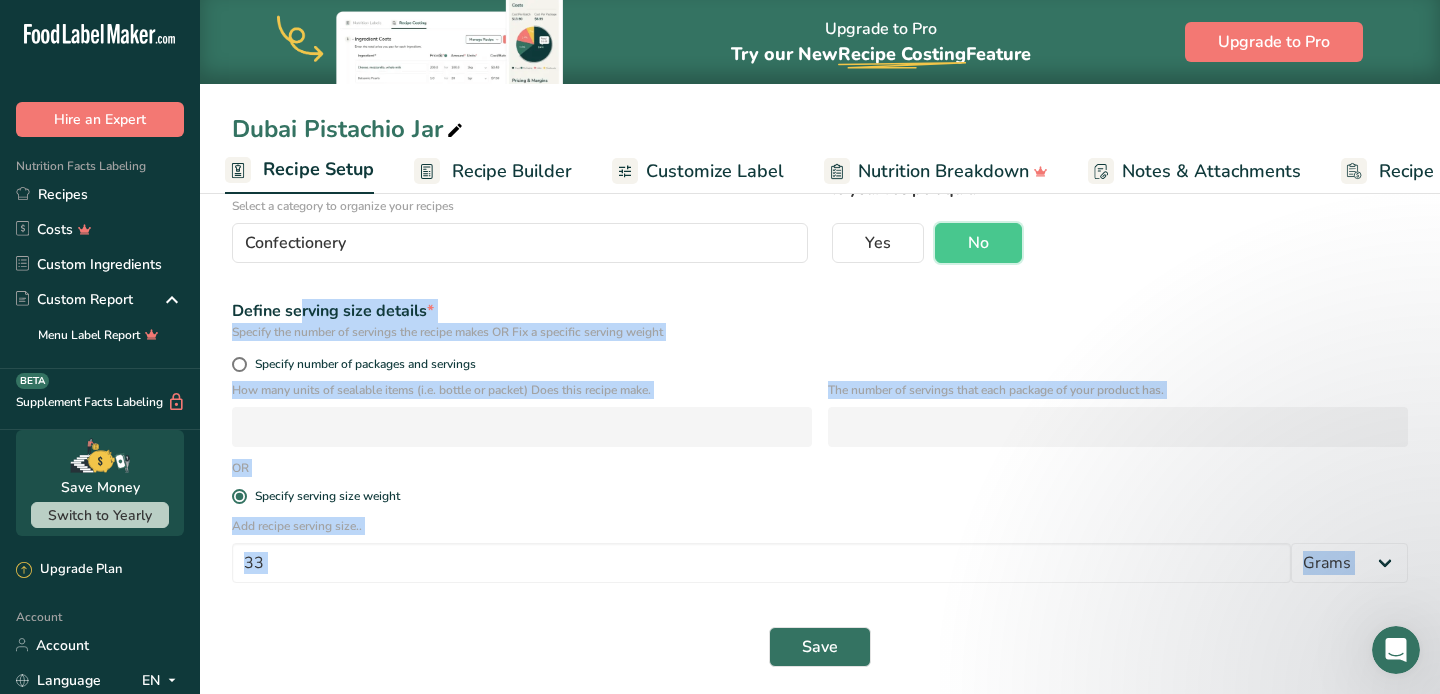 scroll, scrollTop: 178, scrollLeft: 0, axis: vertical 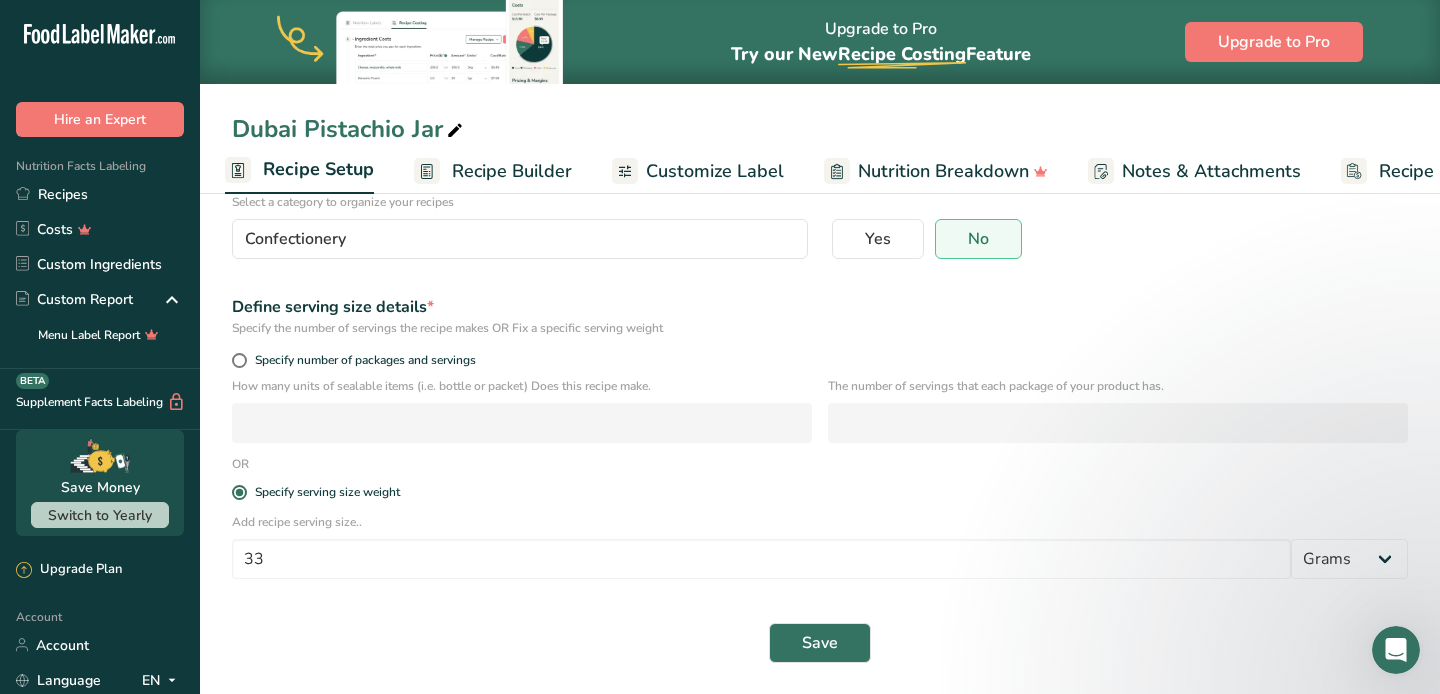 click on "Define serving size details *" at bounding box center [820, 307] 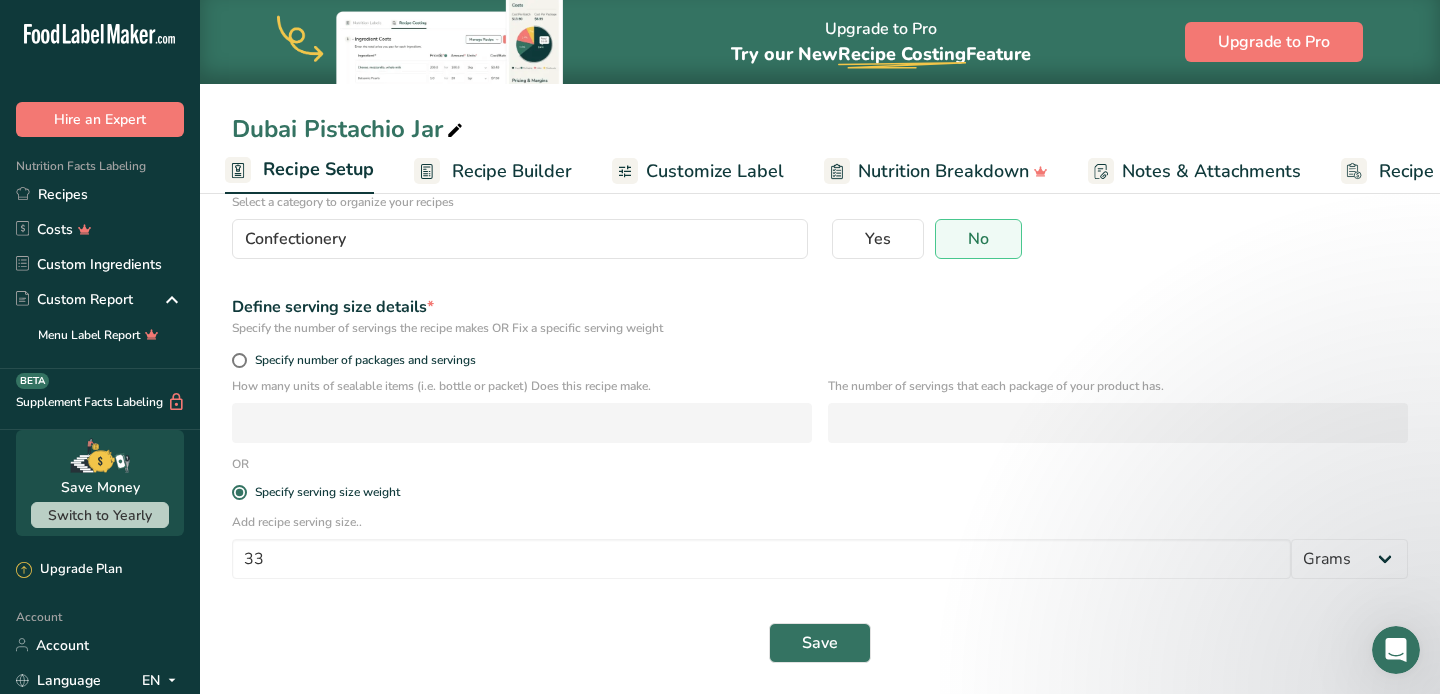 scroll, scrollTop: 0, scrollLeft: 0, axis: both 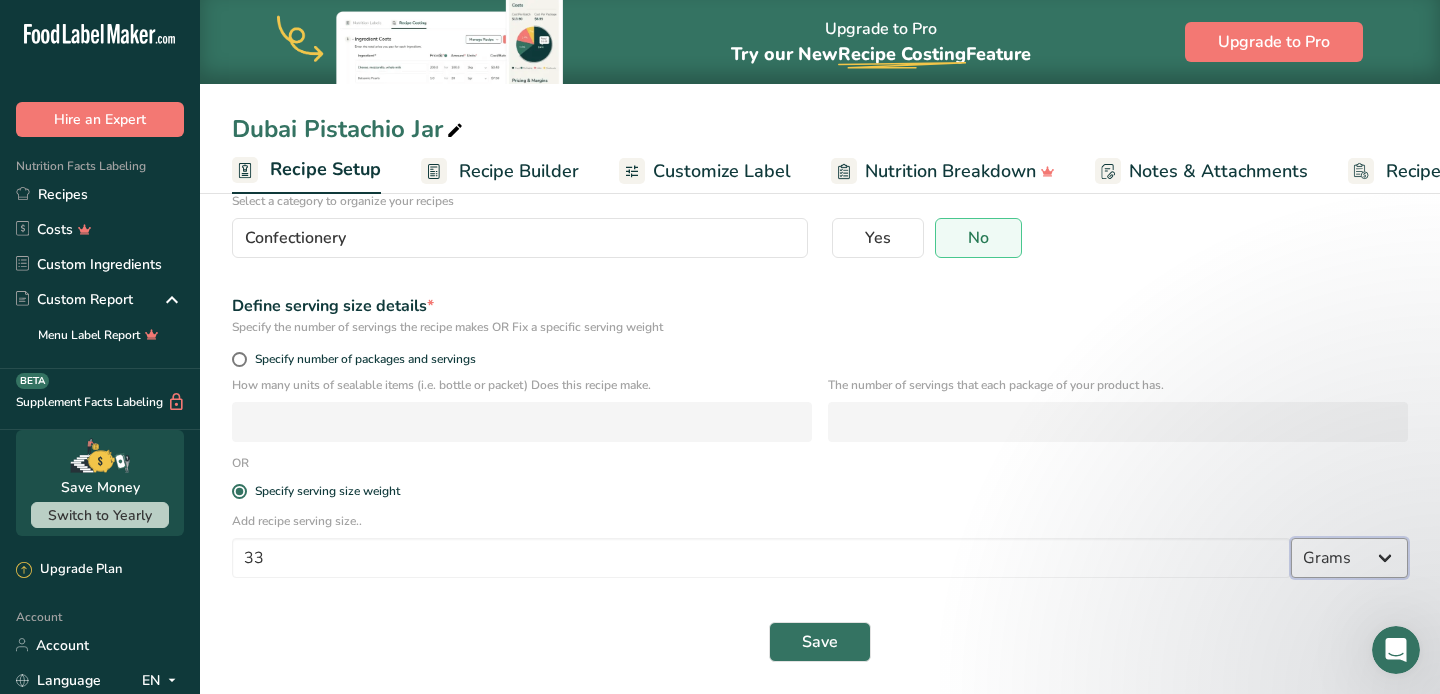click on "Grams
kg
mg
mcg
lb
oz
l
mL
fl oz
tbsp
tsp
cup
qt
gallon" at bounding box center [1349, 558] 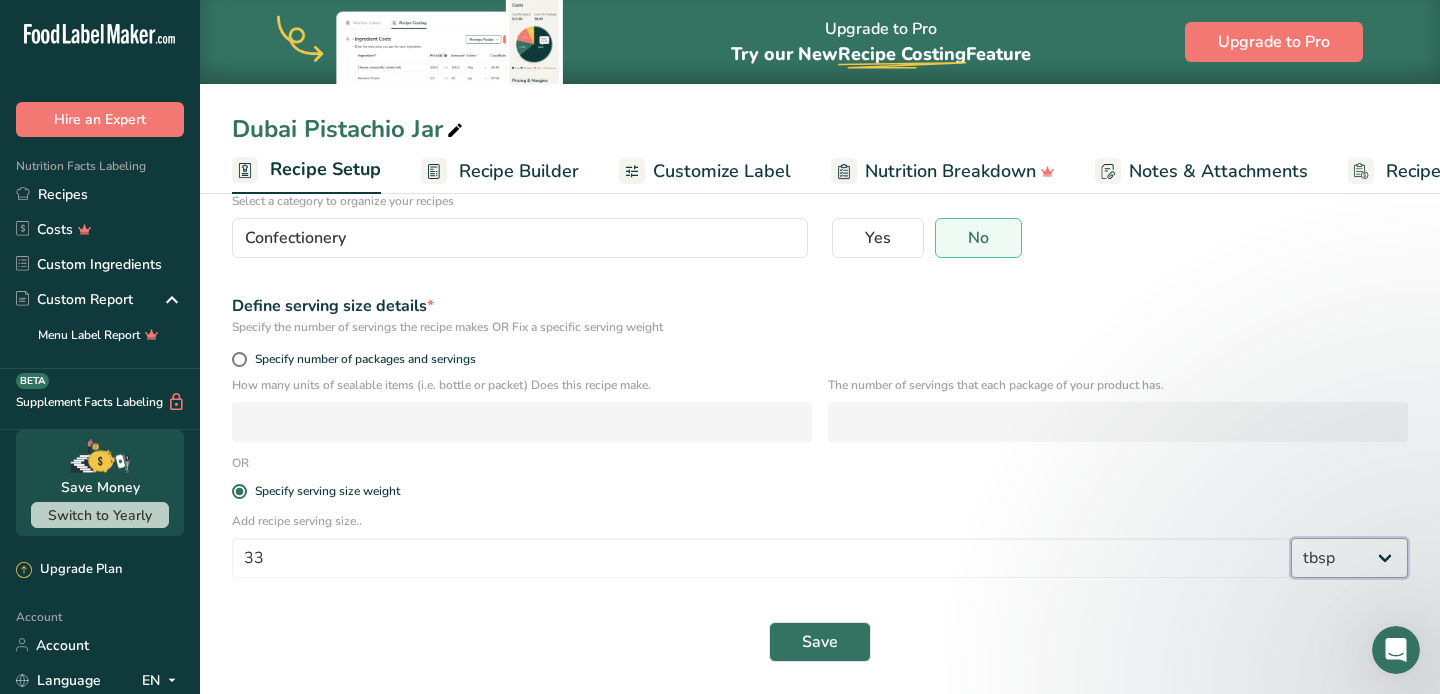 select on "22" 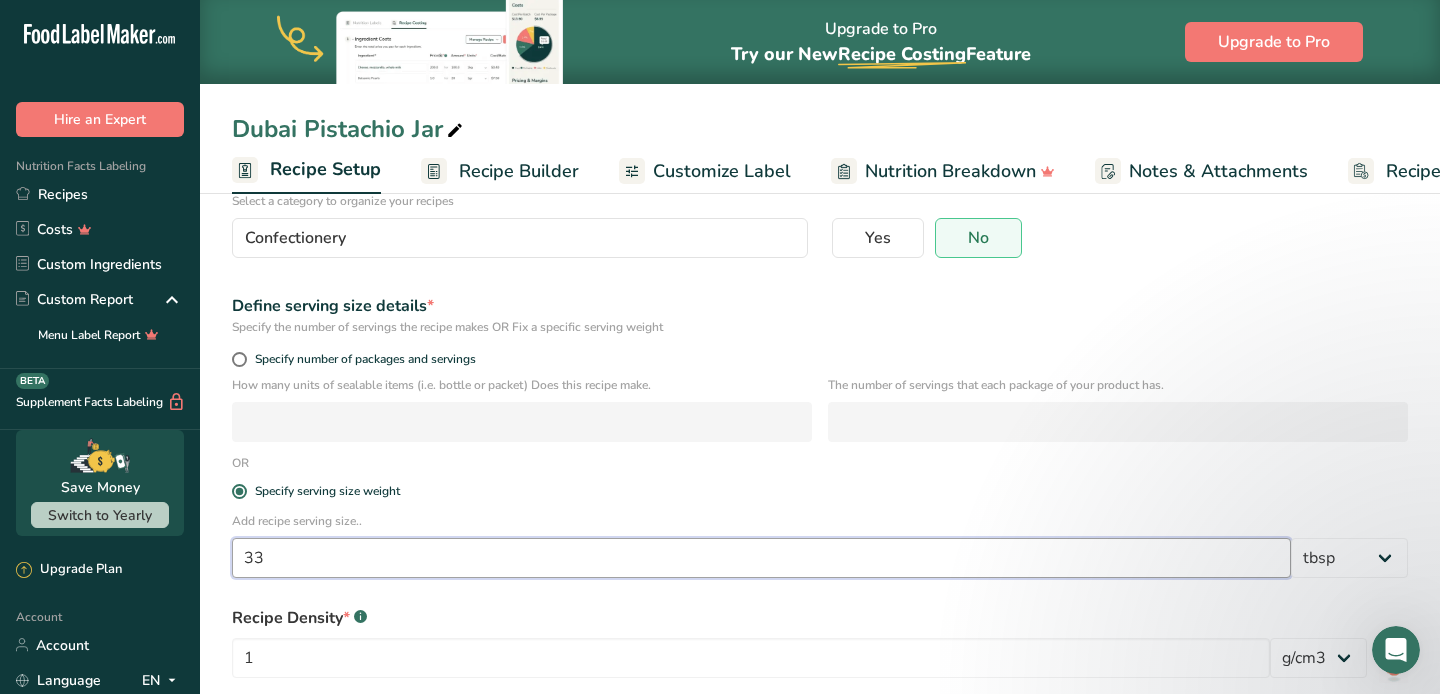 click on "33" at bounding box center (761, 558) 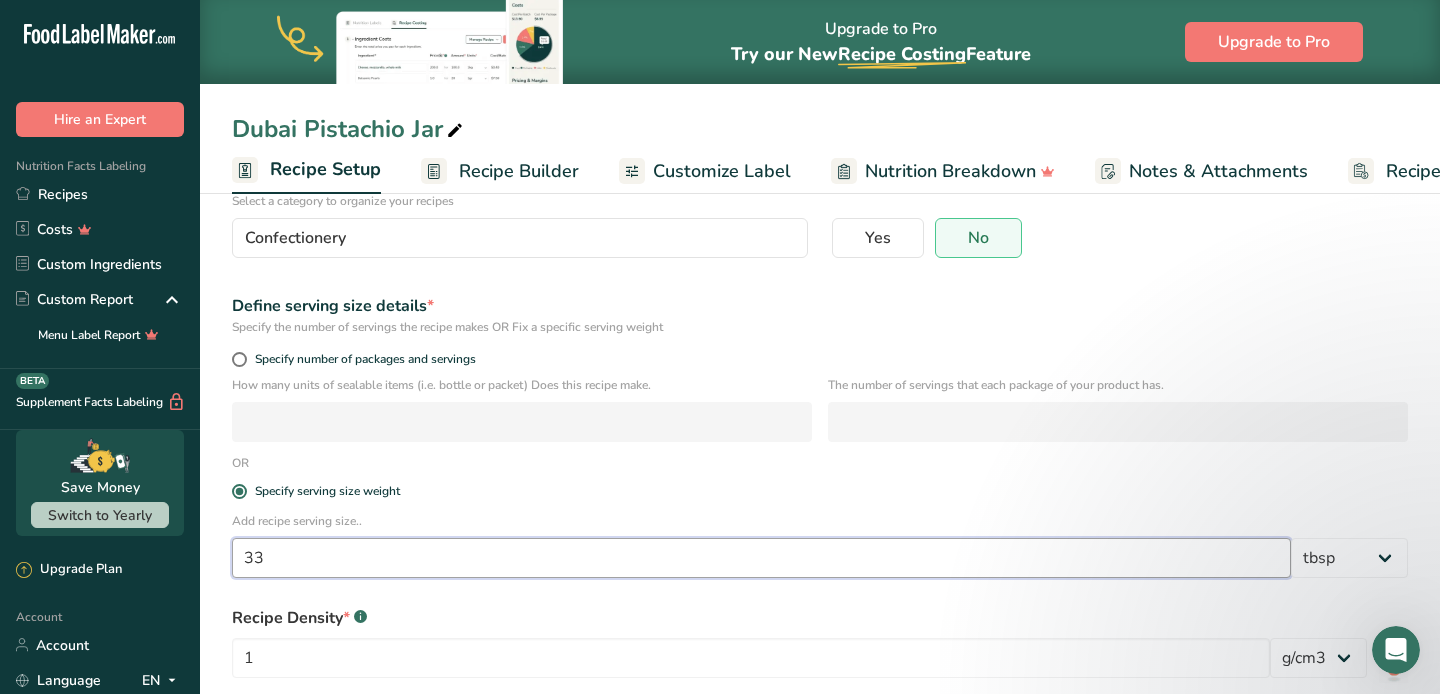 click on "33" at bounding box center [761, 558] 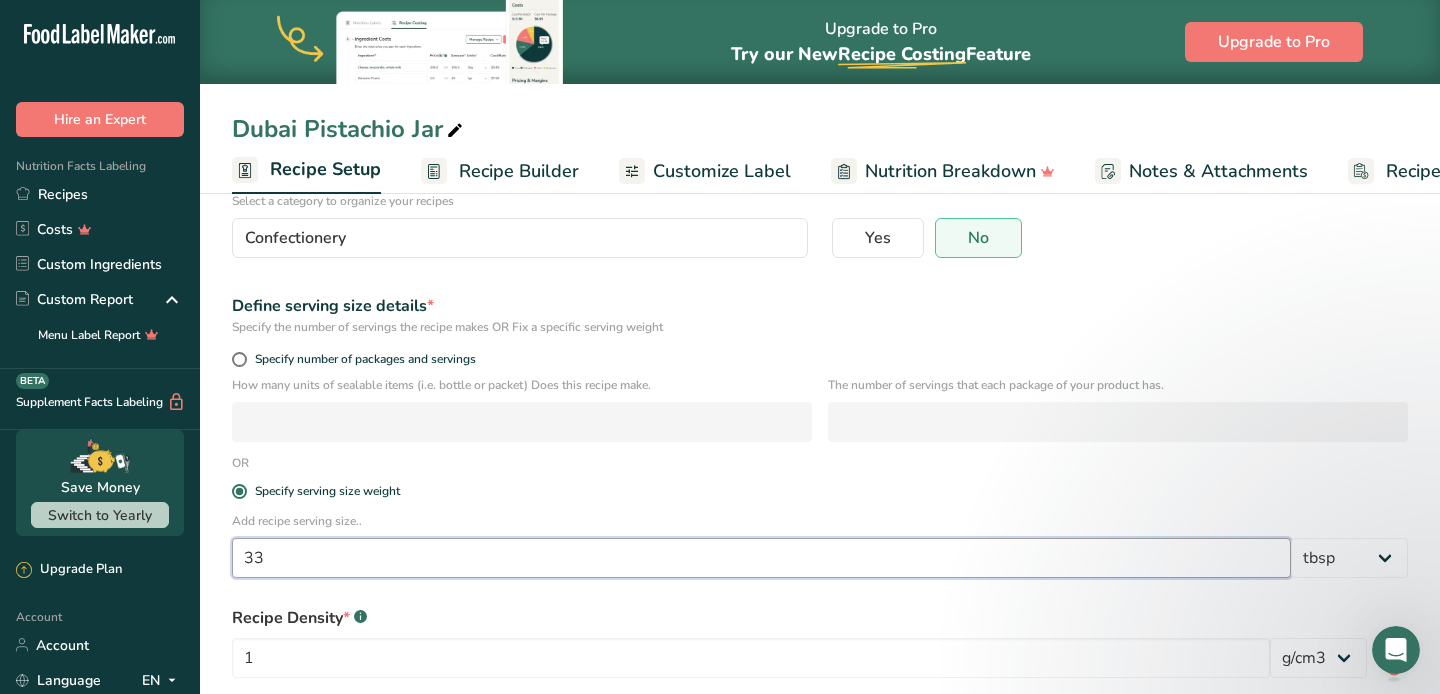 click on "33" at bounding box center (761, 558) 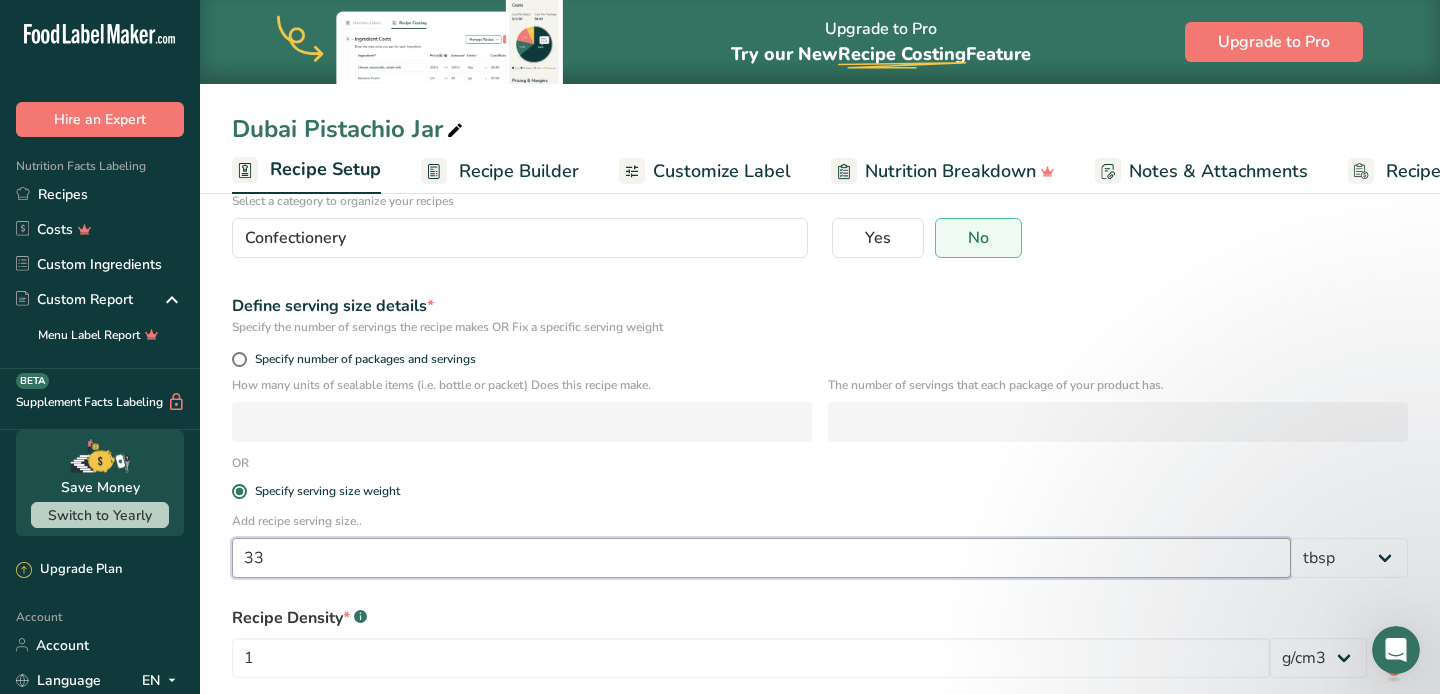 click on "33" at bounding box center [761, 558] 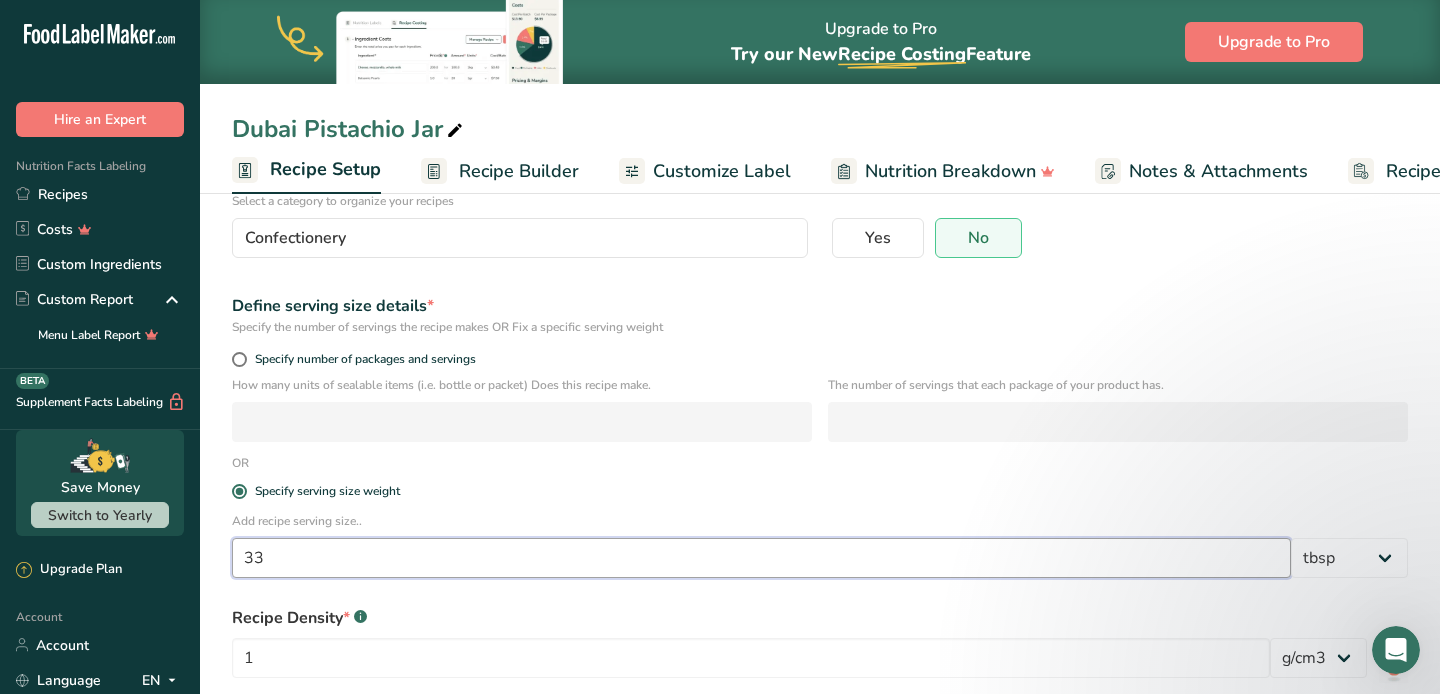 click on "33" at bounding box center [761, 558] 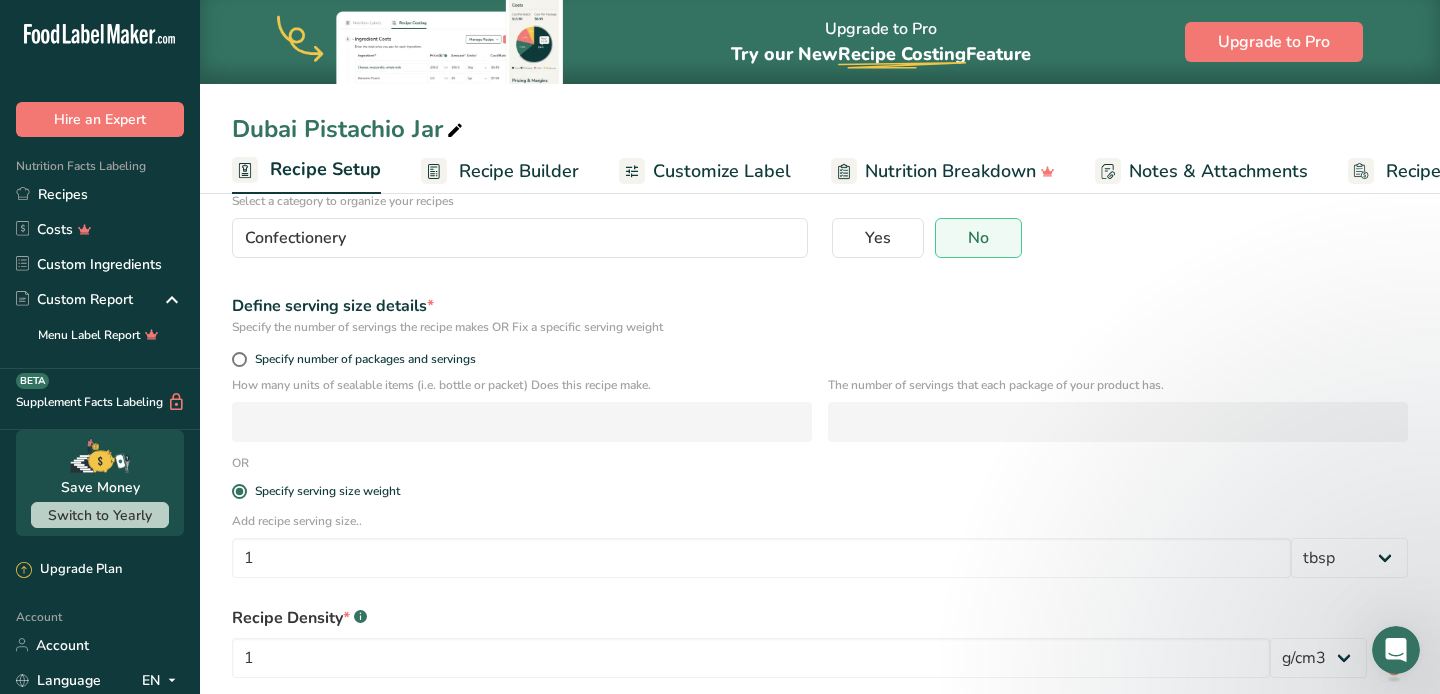click on "Specify serving size weight" at bounding box center (820, 492) 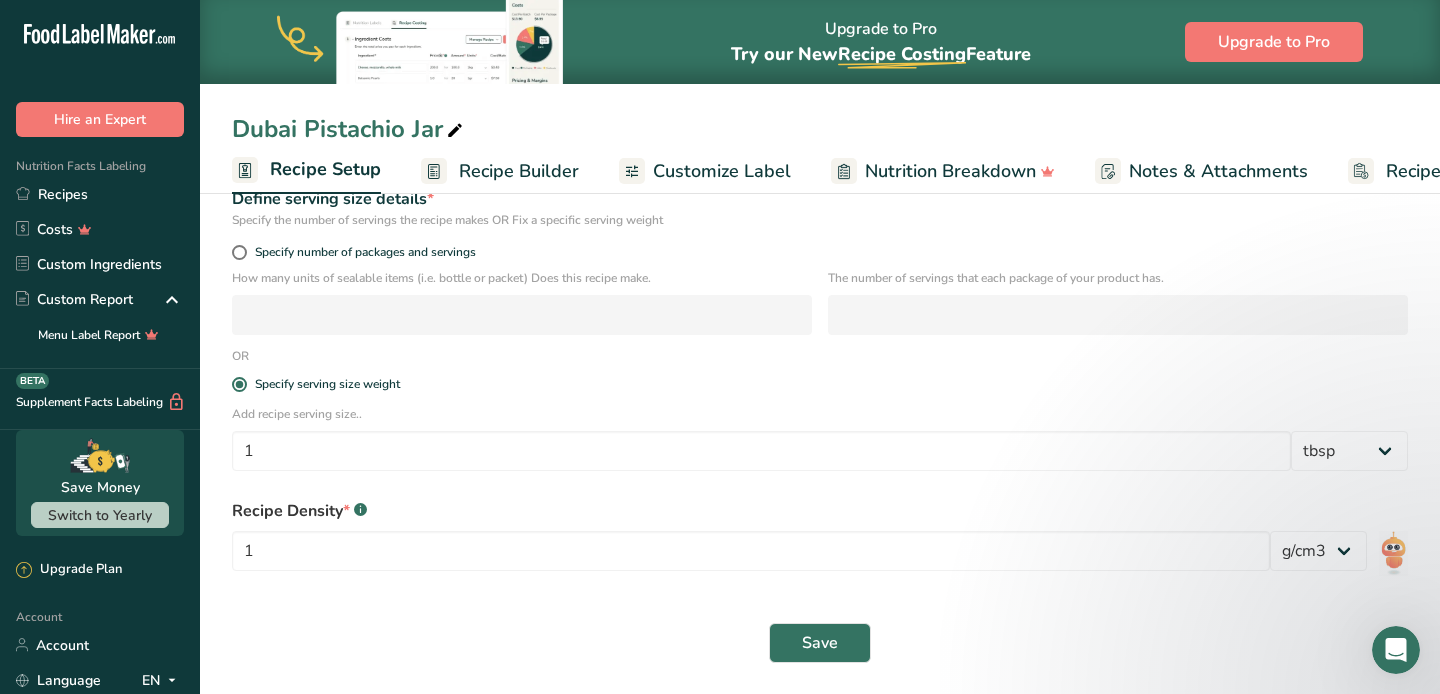 scroll, scrollTop: 287, scrollLeft: 0, axis: vertical 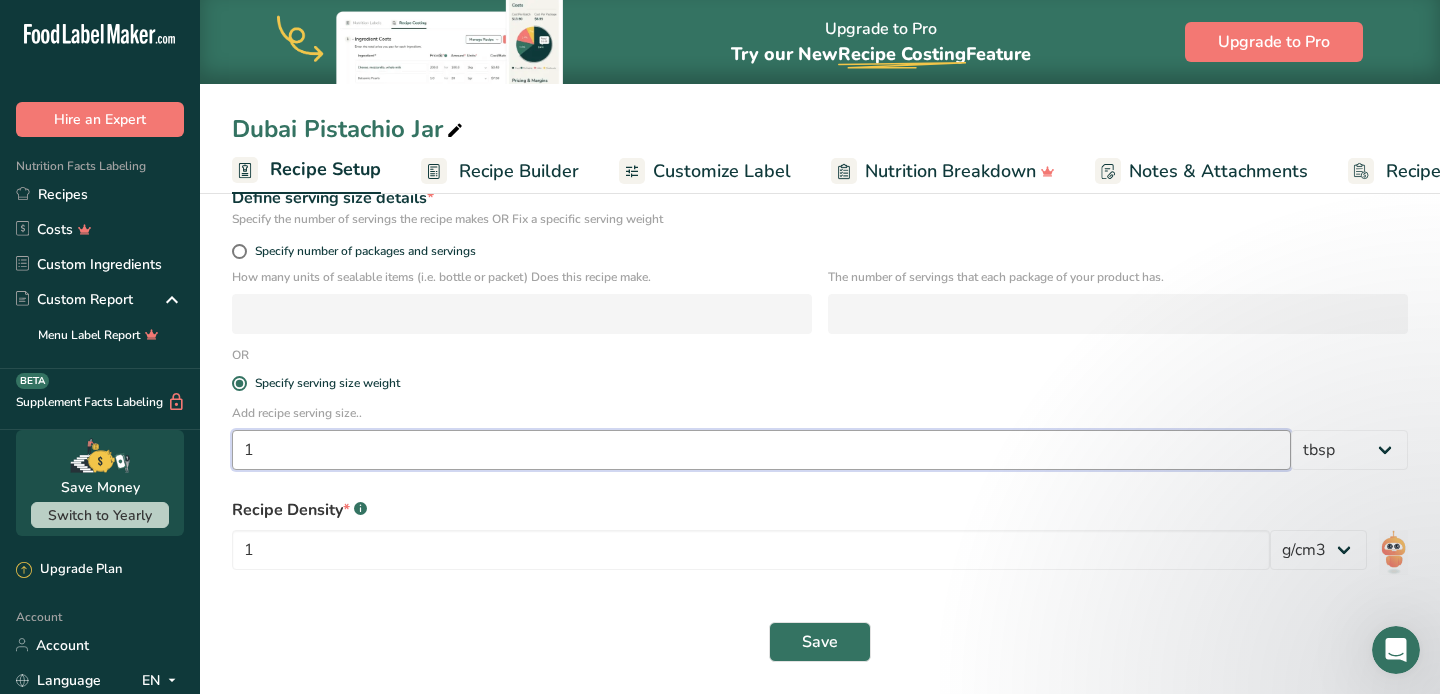 click on "1" at bounding box center [761, 450] 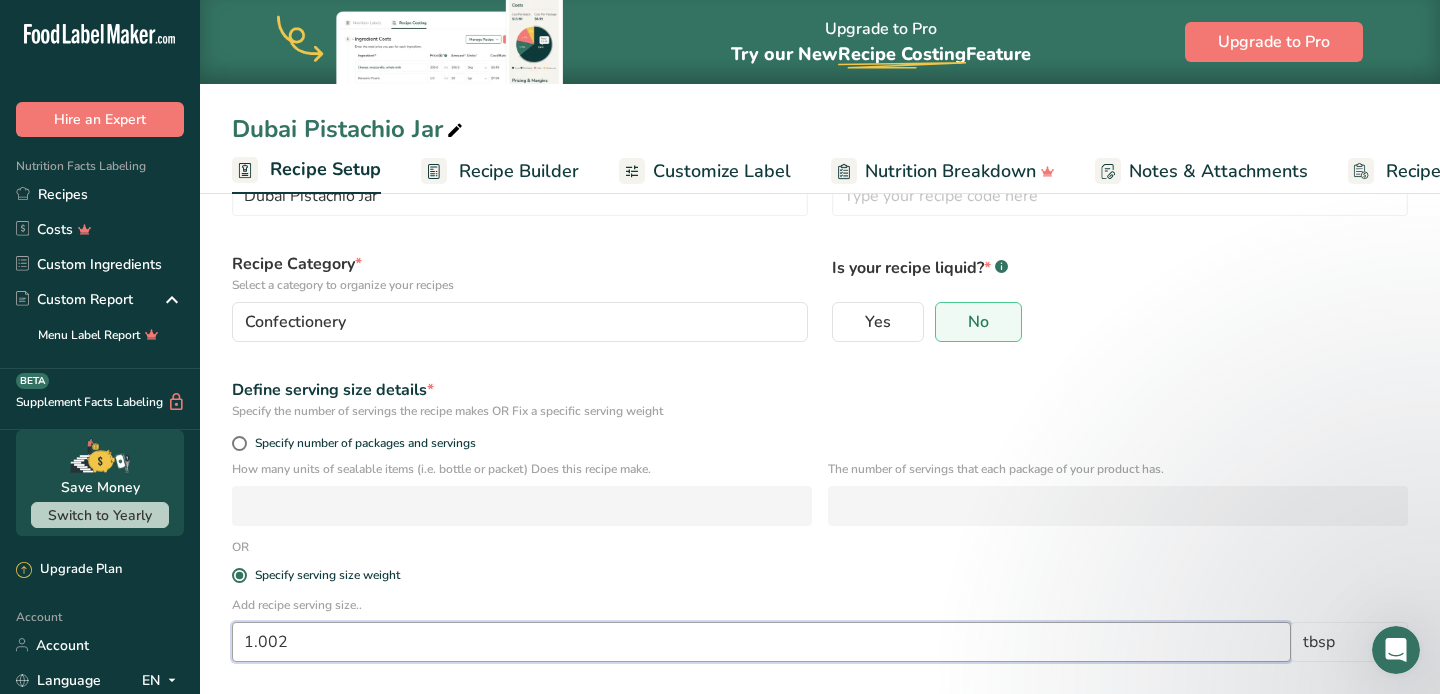 scroll, scrollTop: 96, scrollLeft: 0, axis: vertical 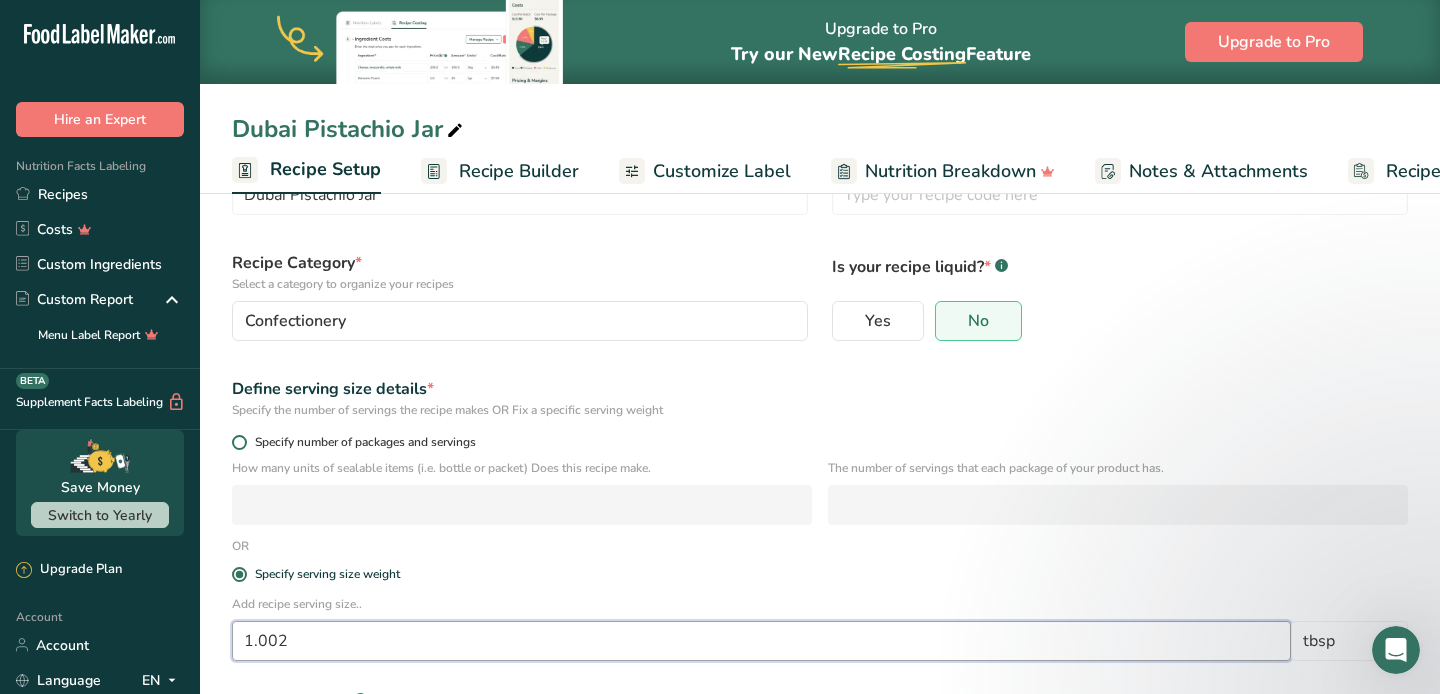 type on "1.002" 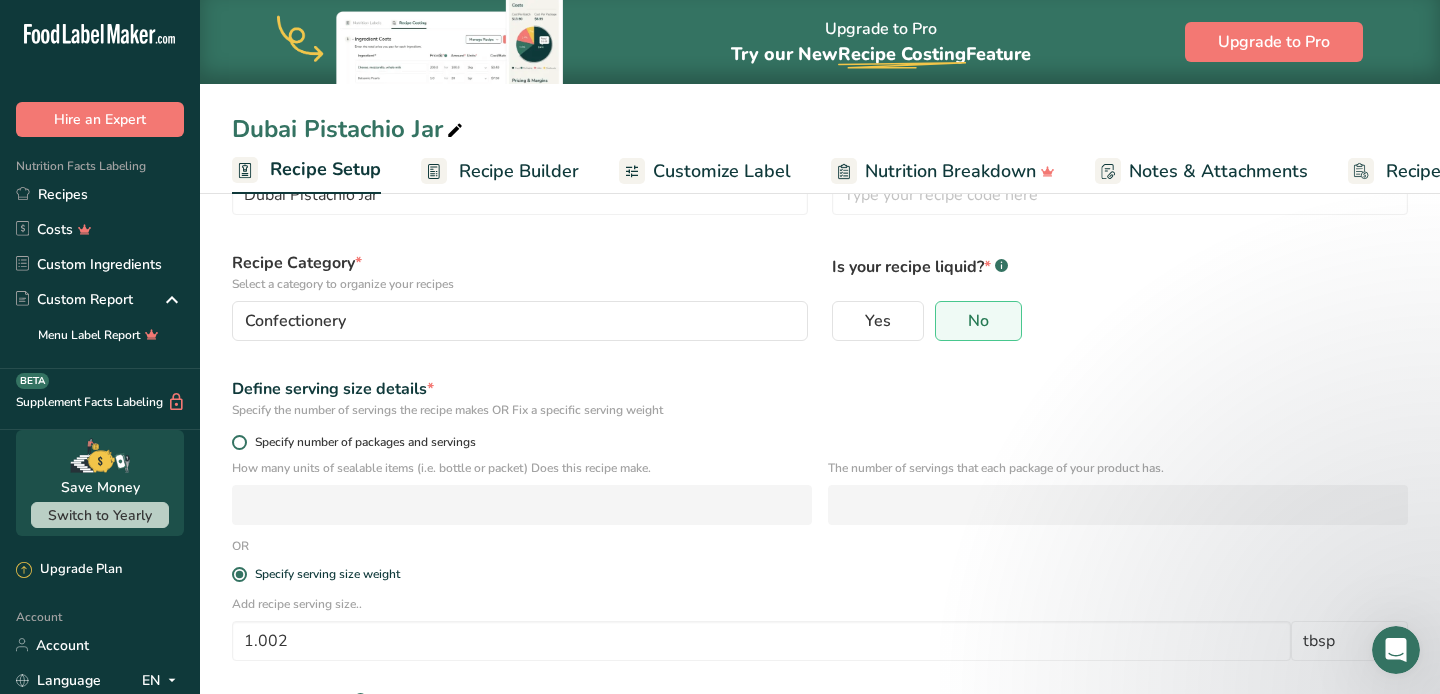 click at bounding box center [239, 442] 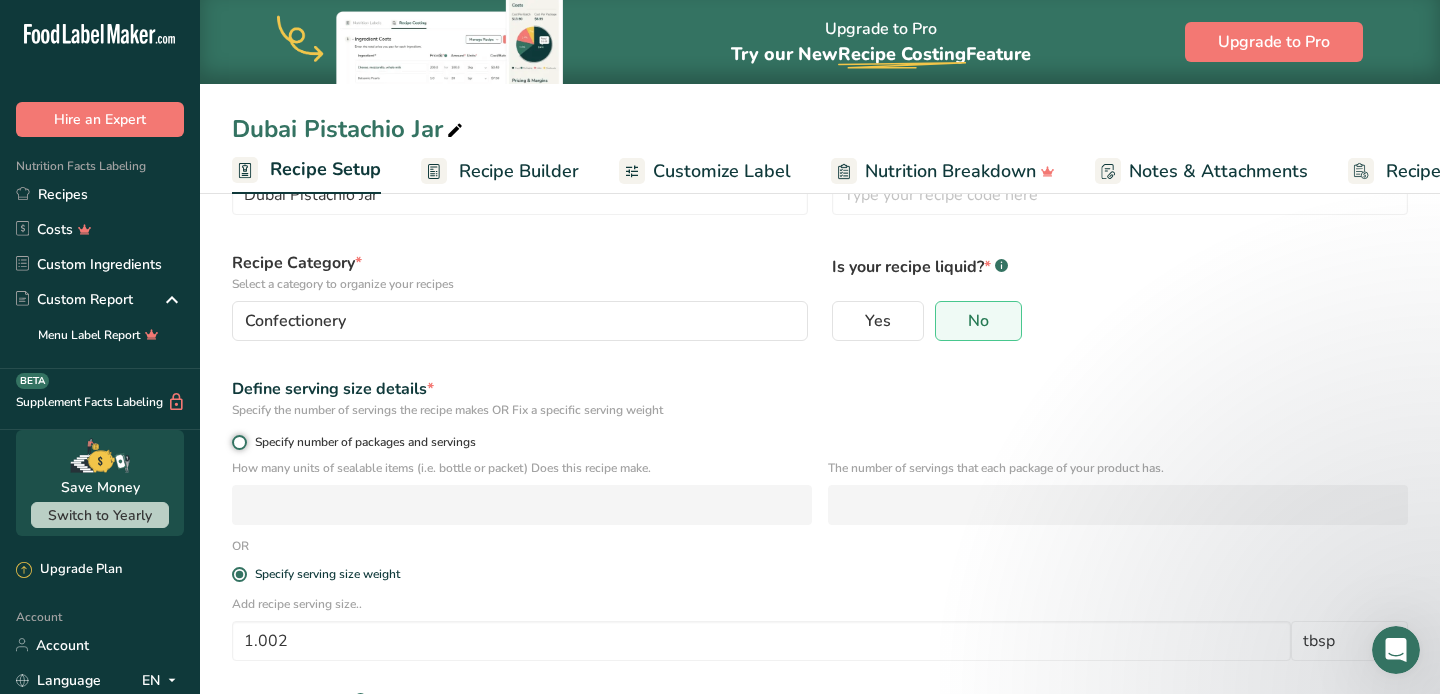 click on "Specify number of packages and servings" at bounding box center [238, 442] 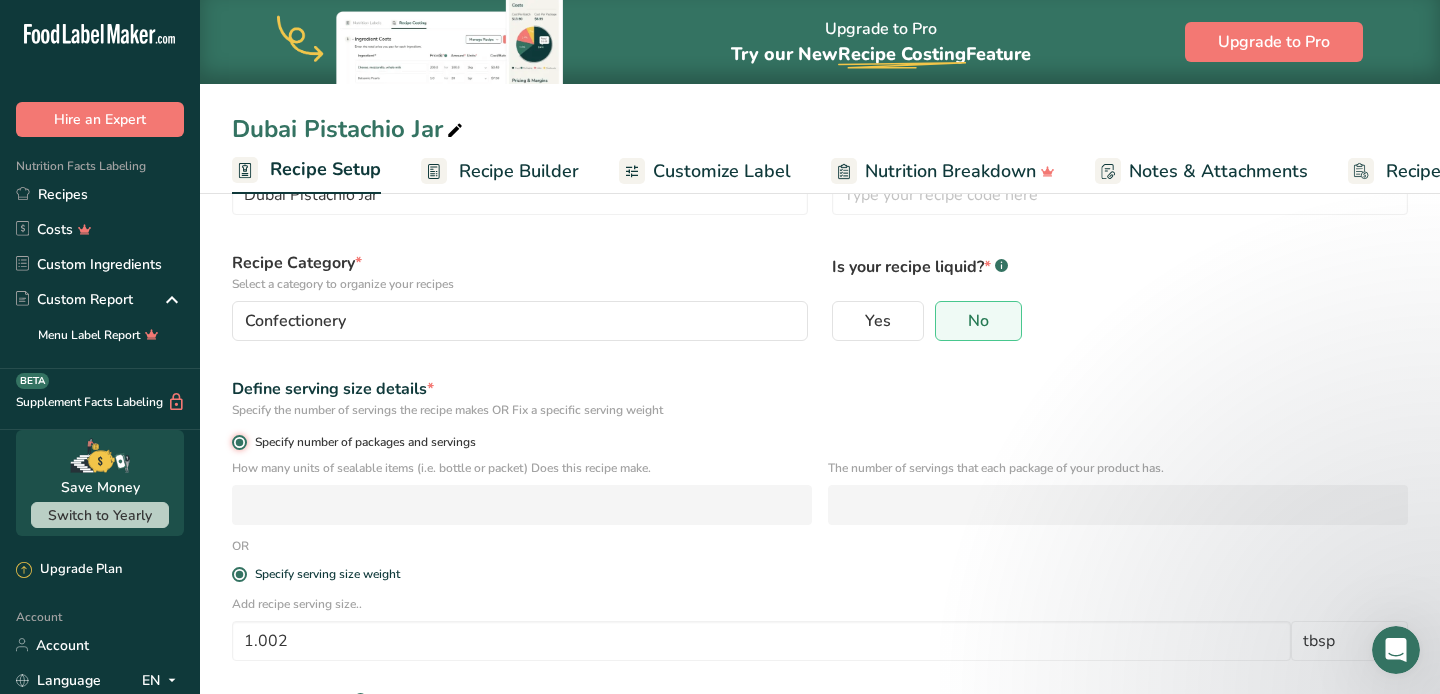 radio on "false" 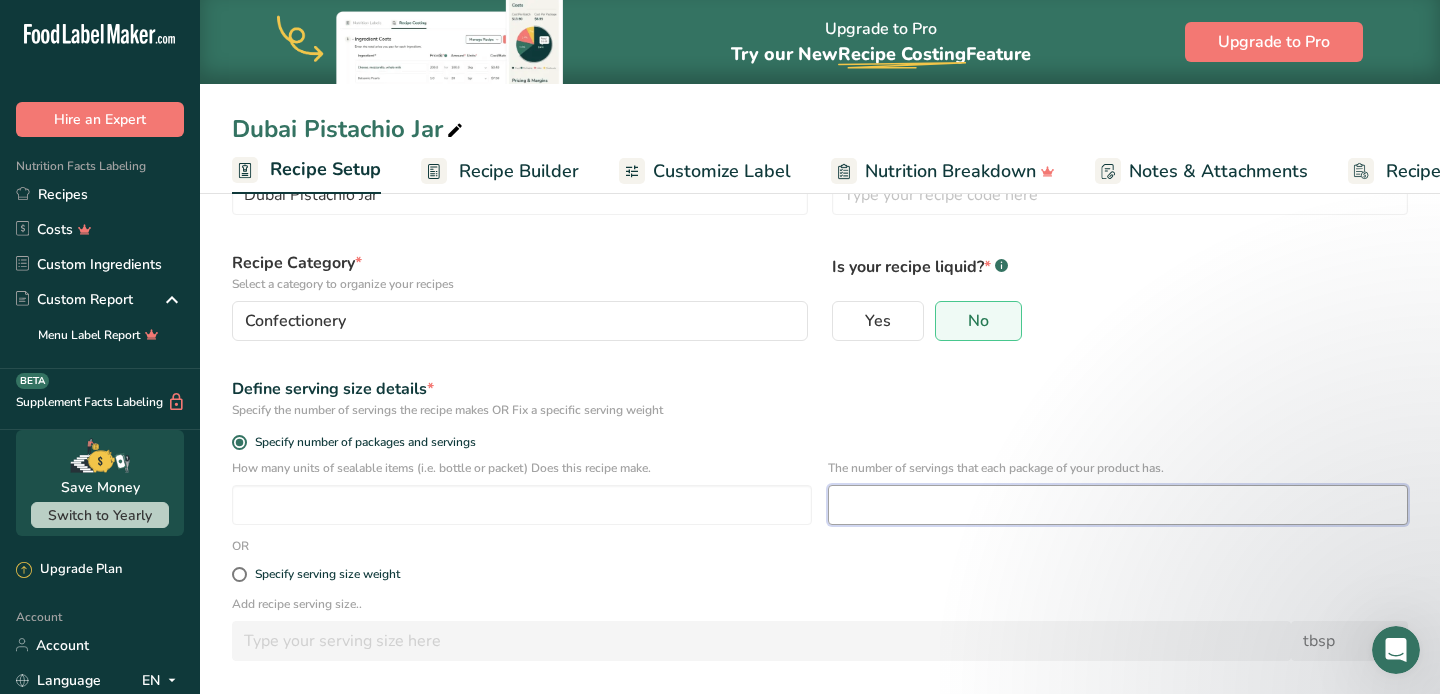 click at bounding box center [1118, 505] 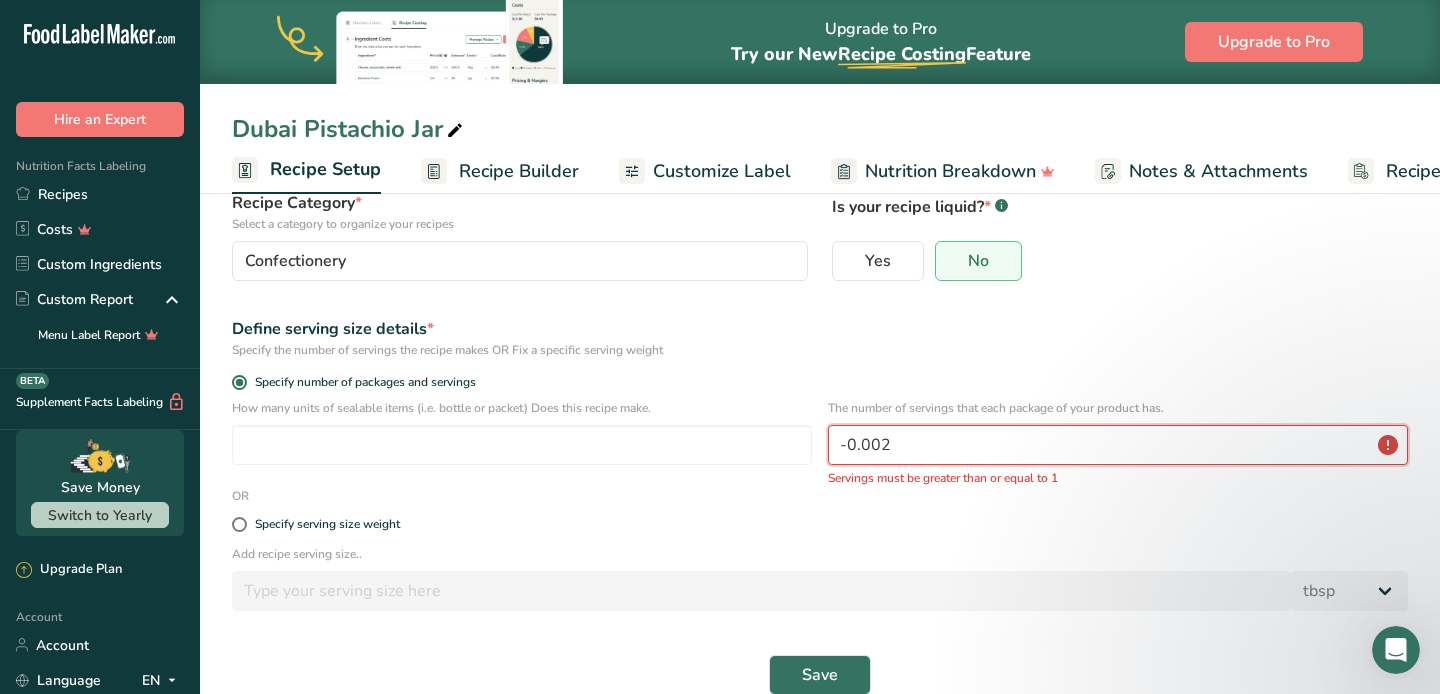 scroll, scrollTop: 178, scrollLeft: 0, axis: vertical 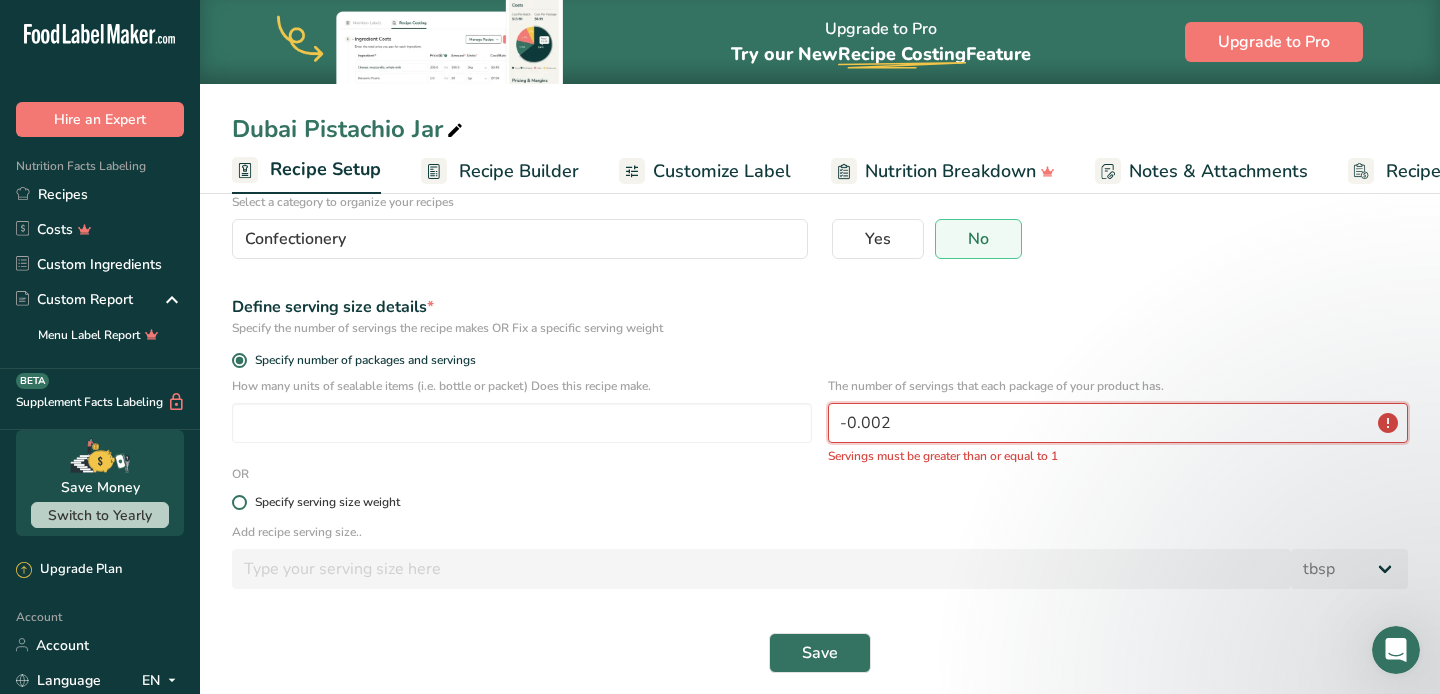 type on "-0.002" 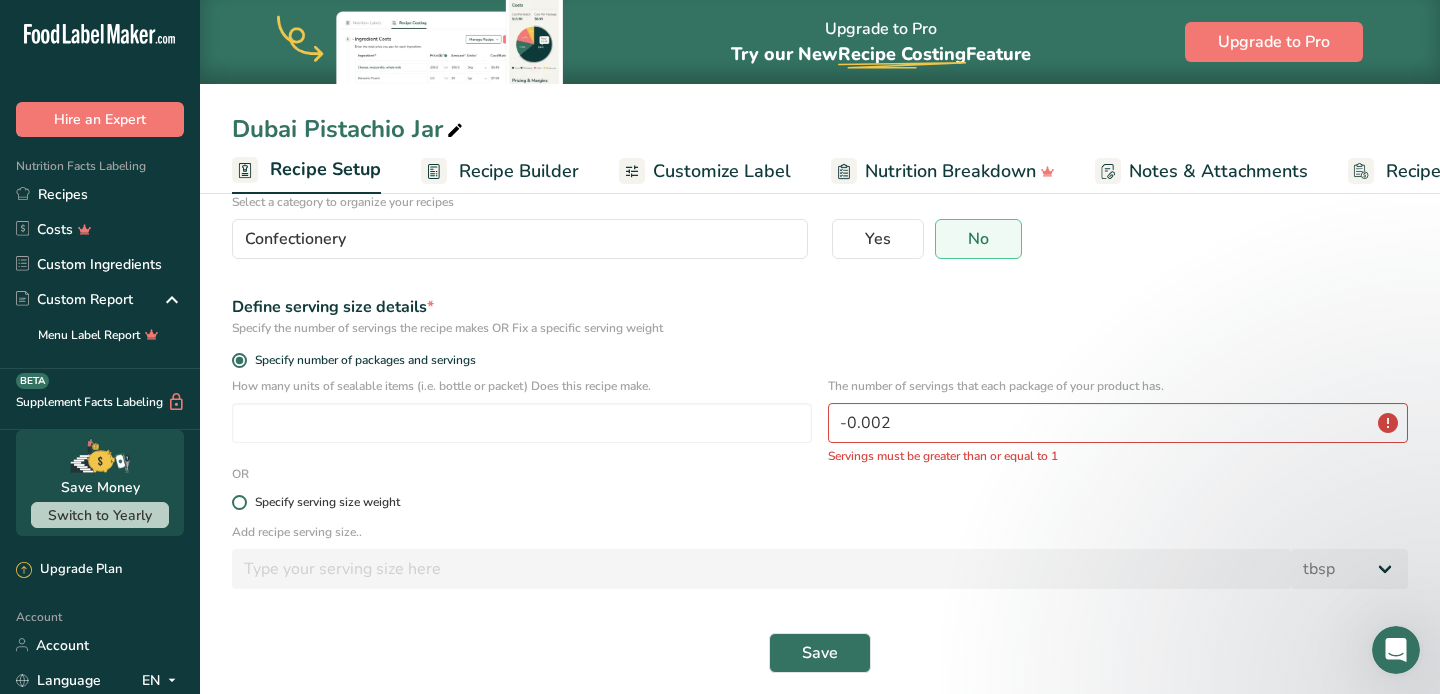 click at bounding box center (239, 502) 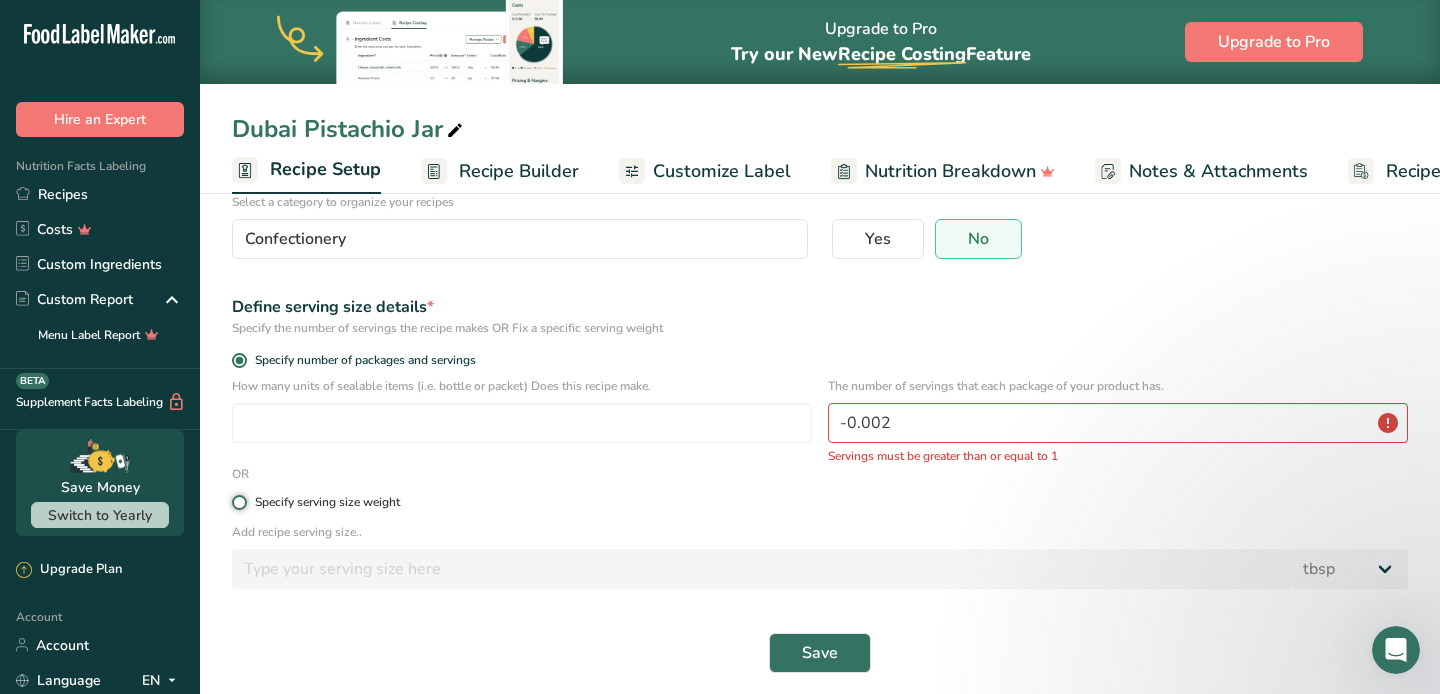 click on "Specify serving size weight" at bounding box center (238, 502) 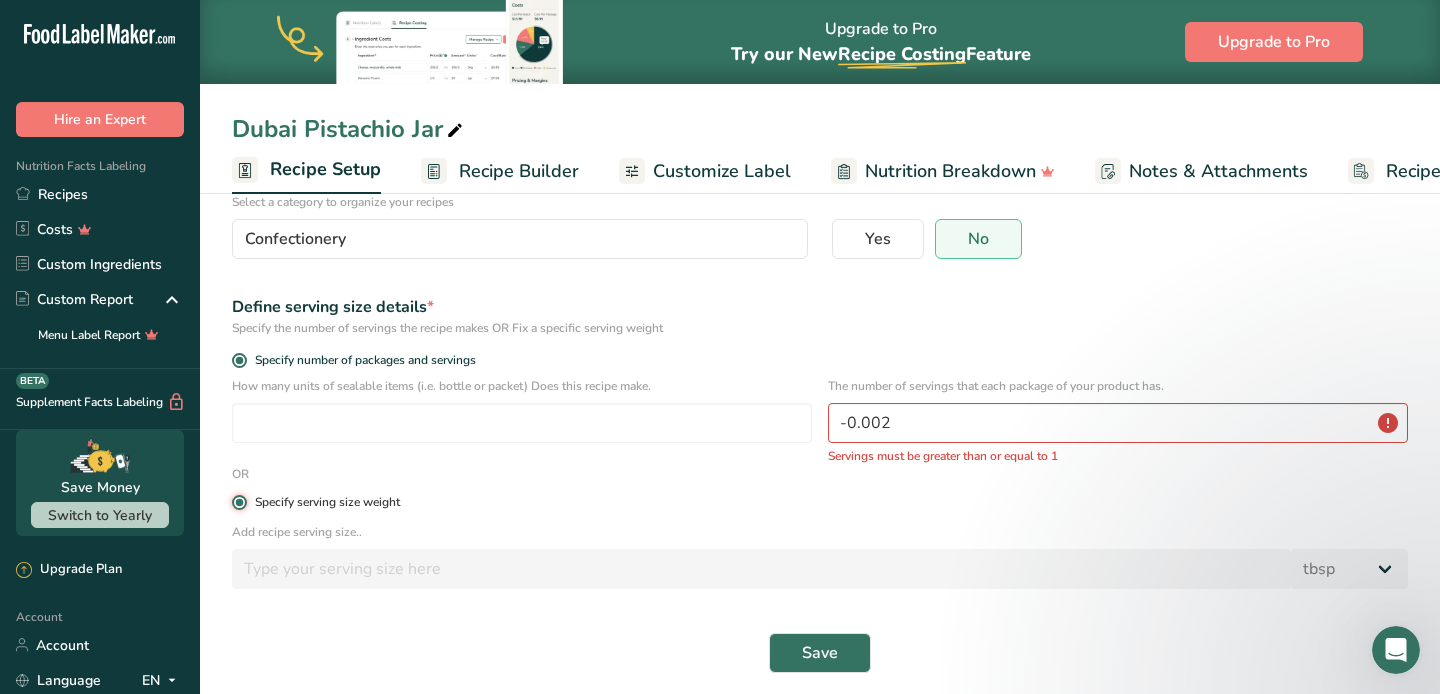 radio on "false" 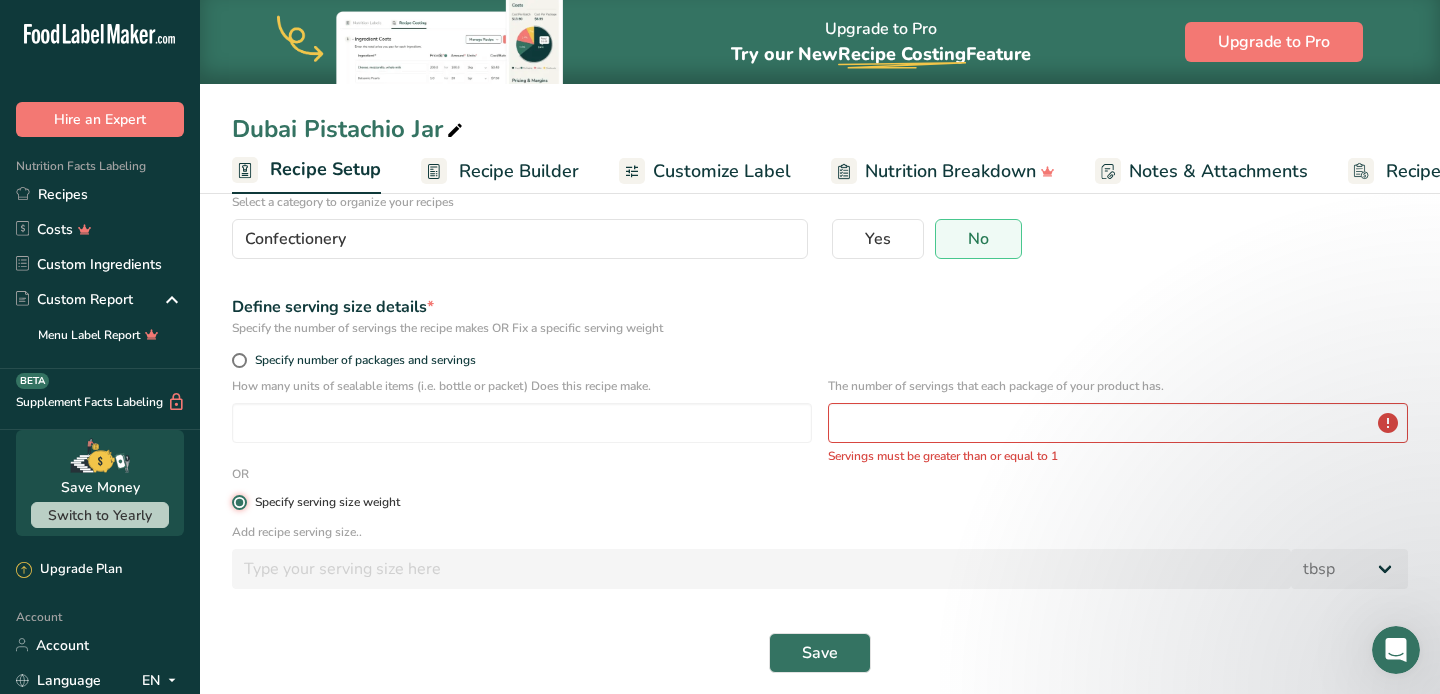 select on "22" 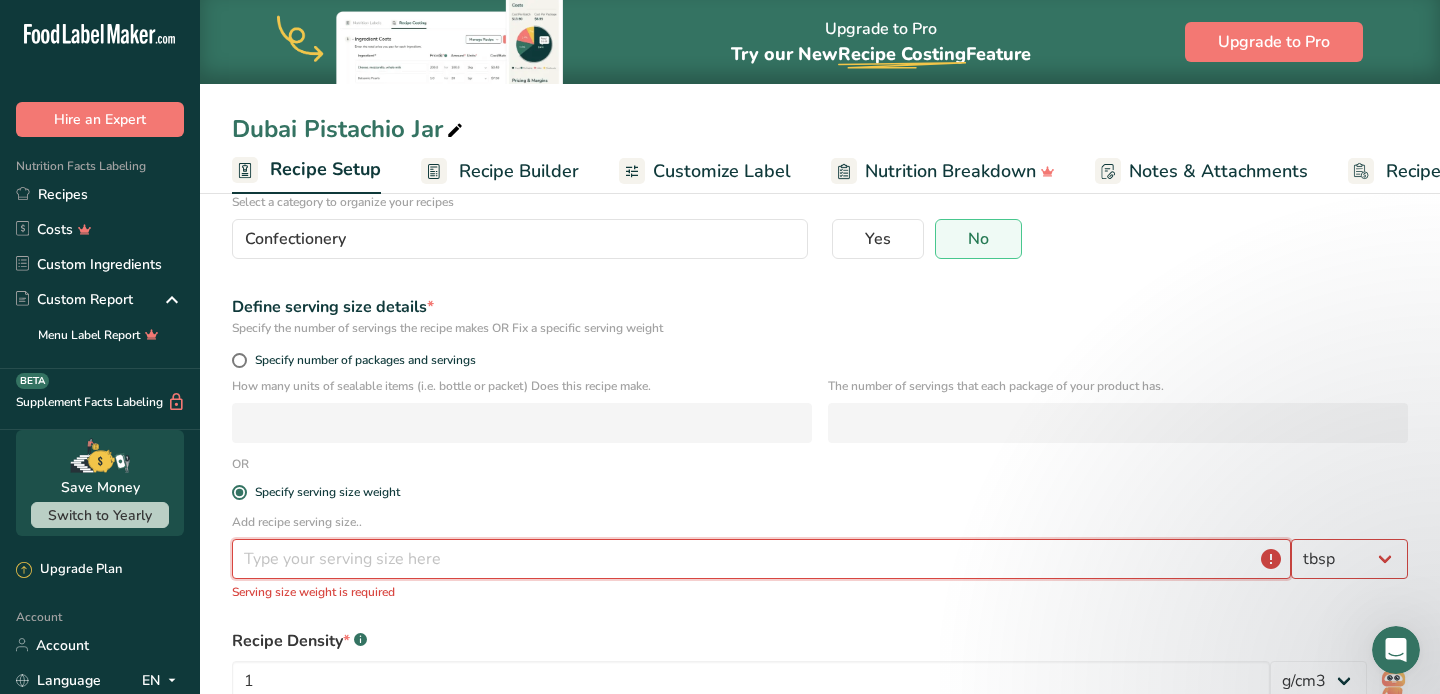 click at bounding box center [761, 559] 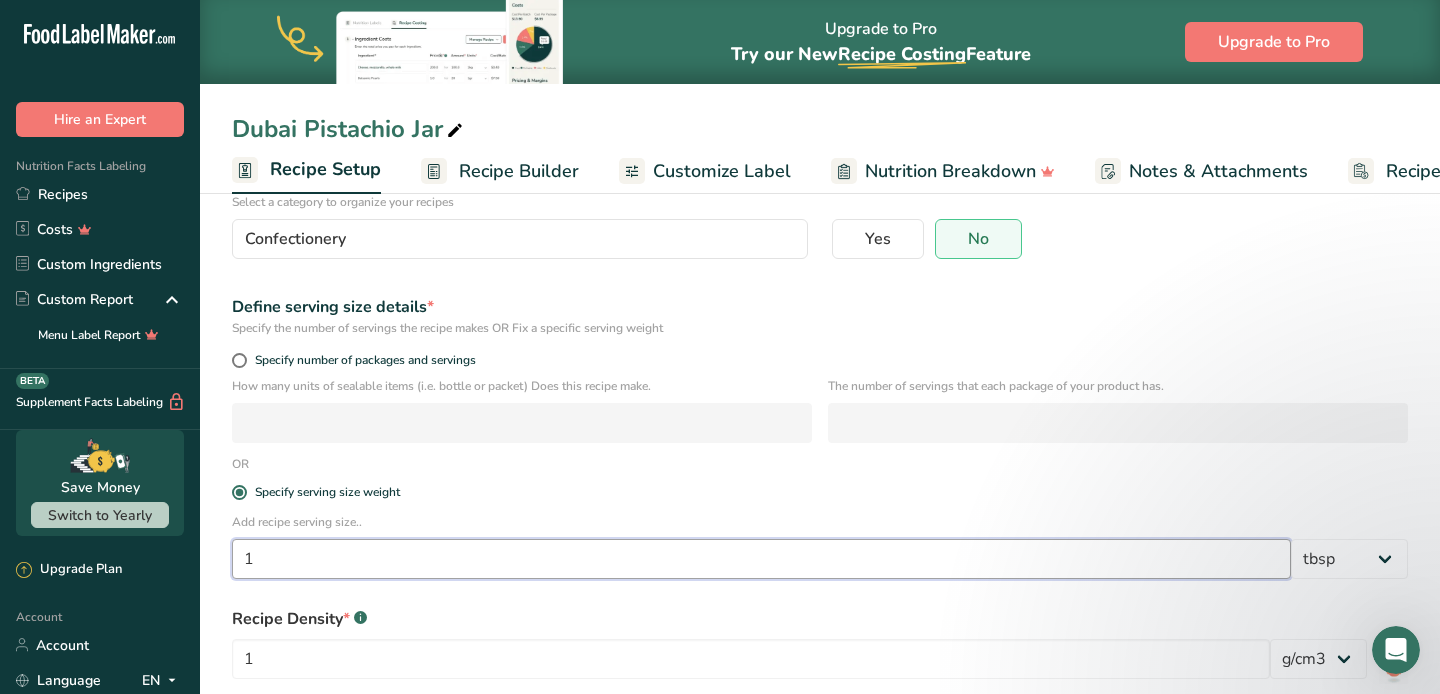 type on "1" 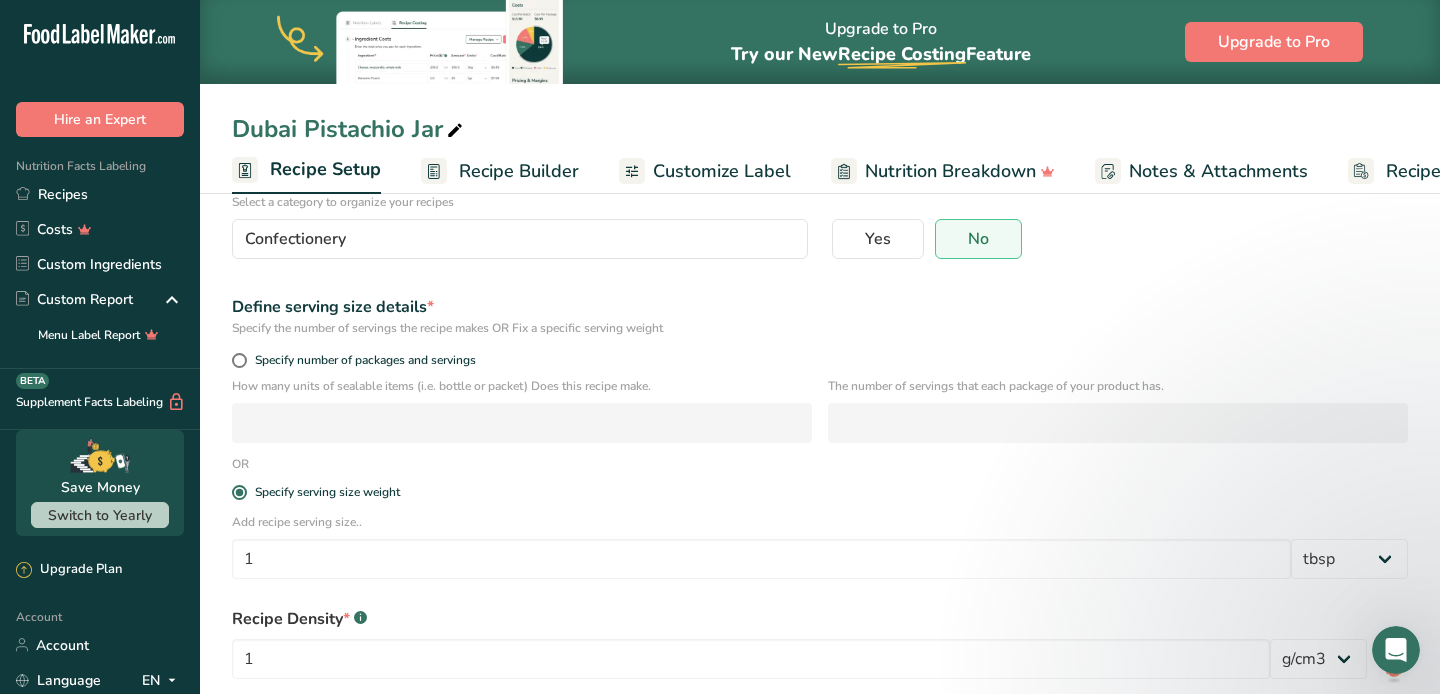 click on "Specify serving size weight" at bounding box center [820, 493] 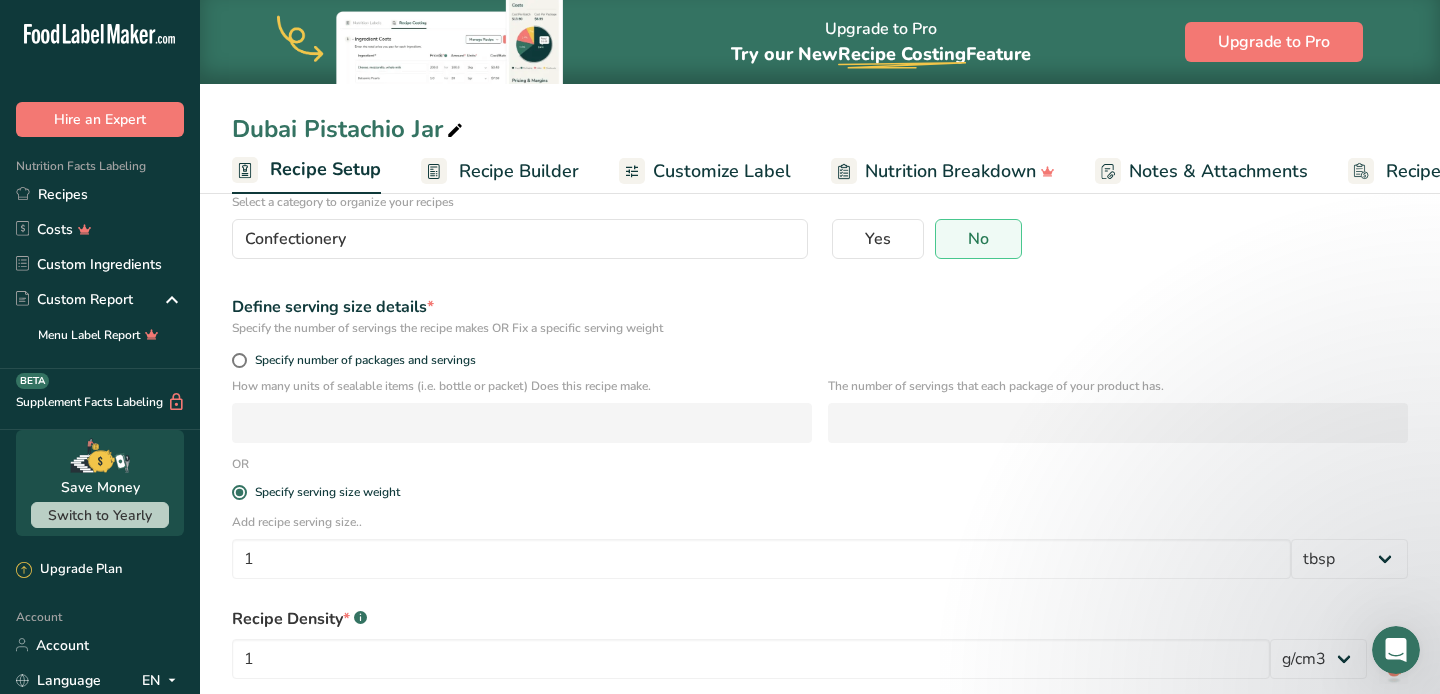 scroll, scrollTop: 287, scrollLeft: 0, axis: vertical 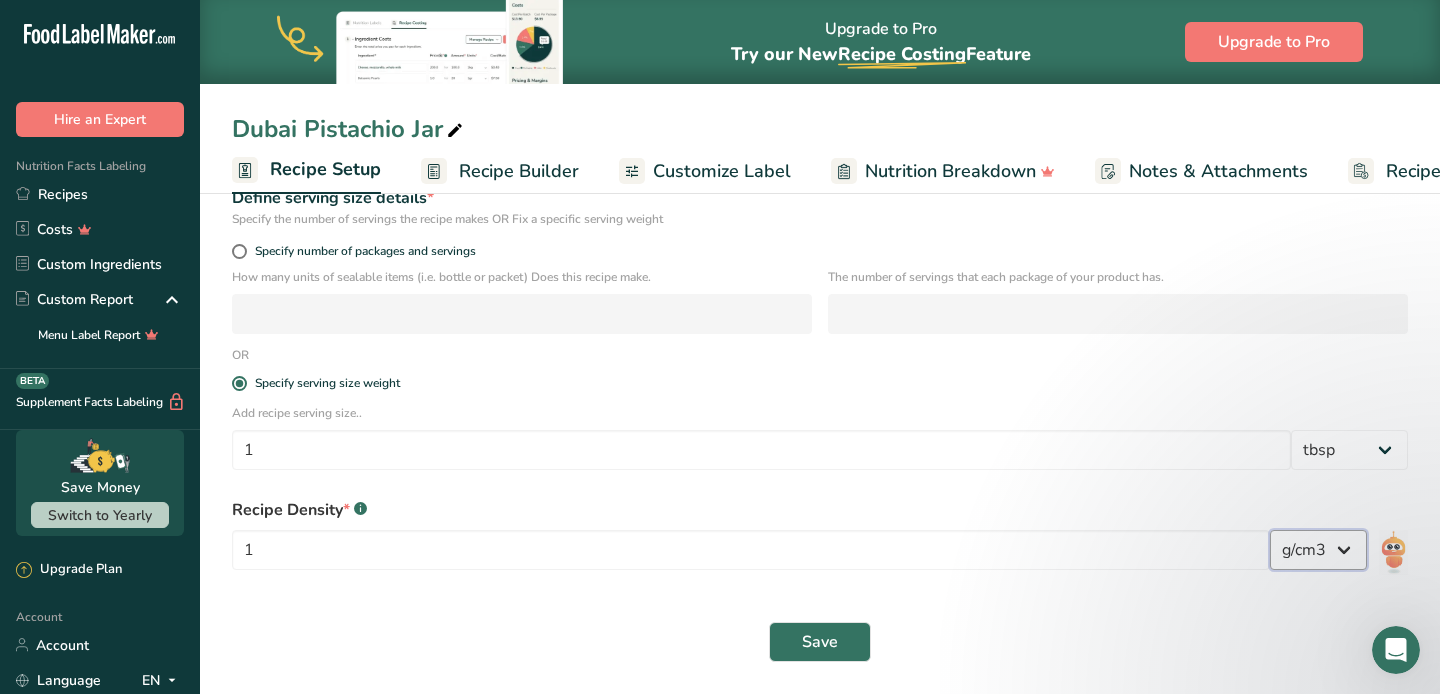 click on "lb/ft3
g/cm3" at bounding box center [1318, 550] 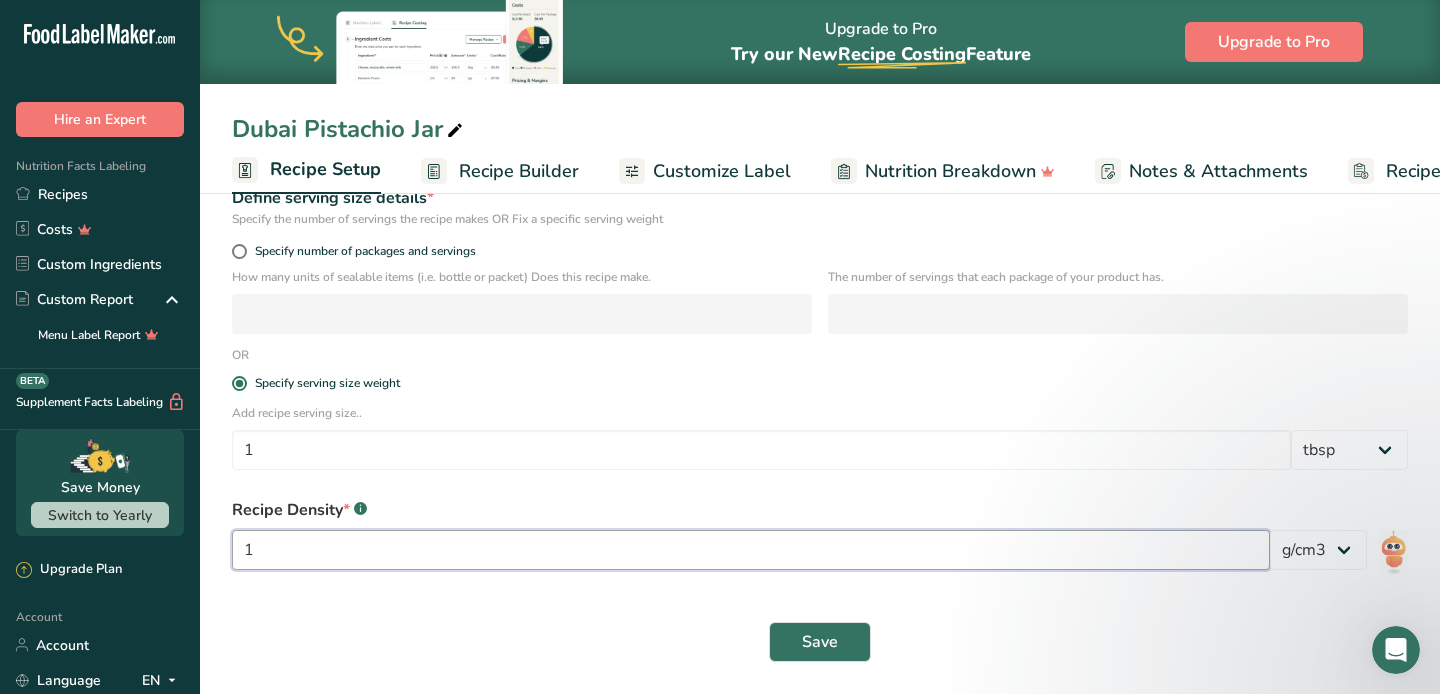 click on "1" at bounding box center (751, 550) 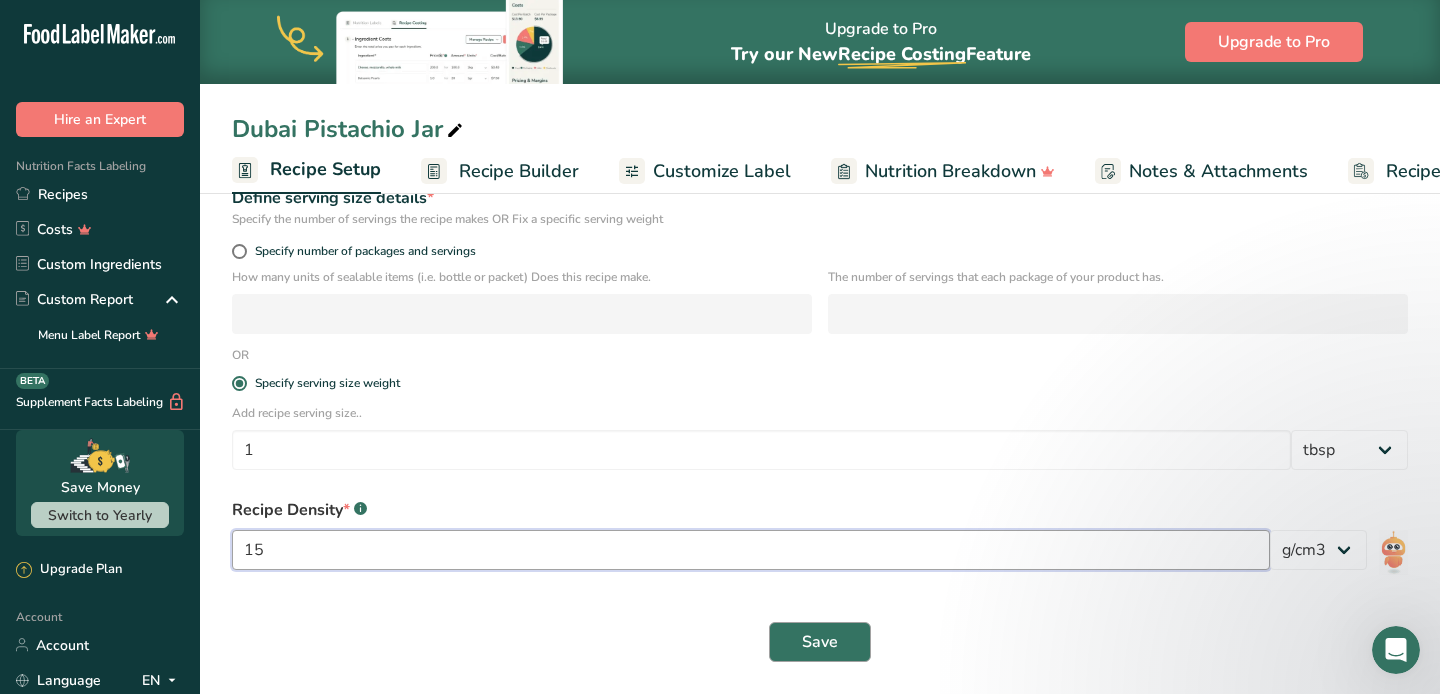 type on "15" 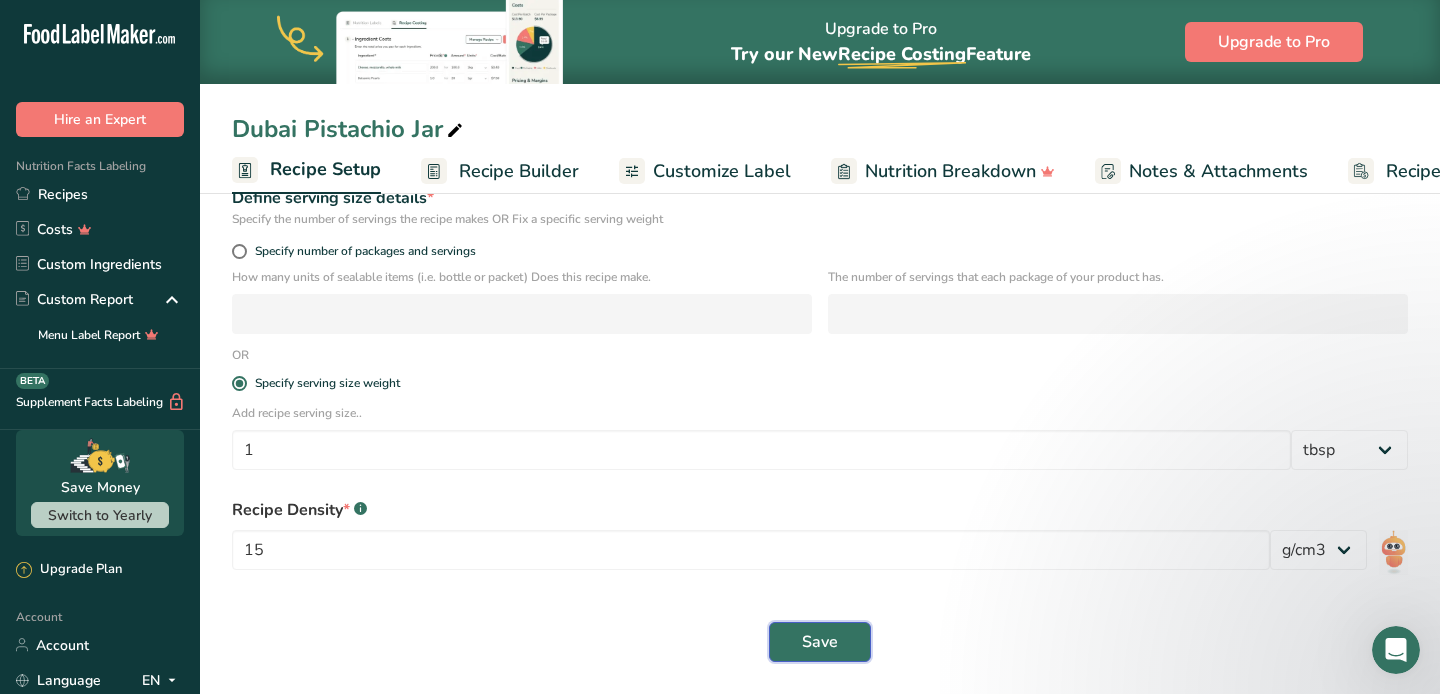 click on "Save" at bounding box center (820, 642) 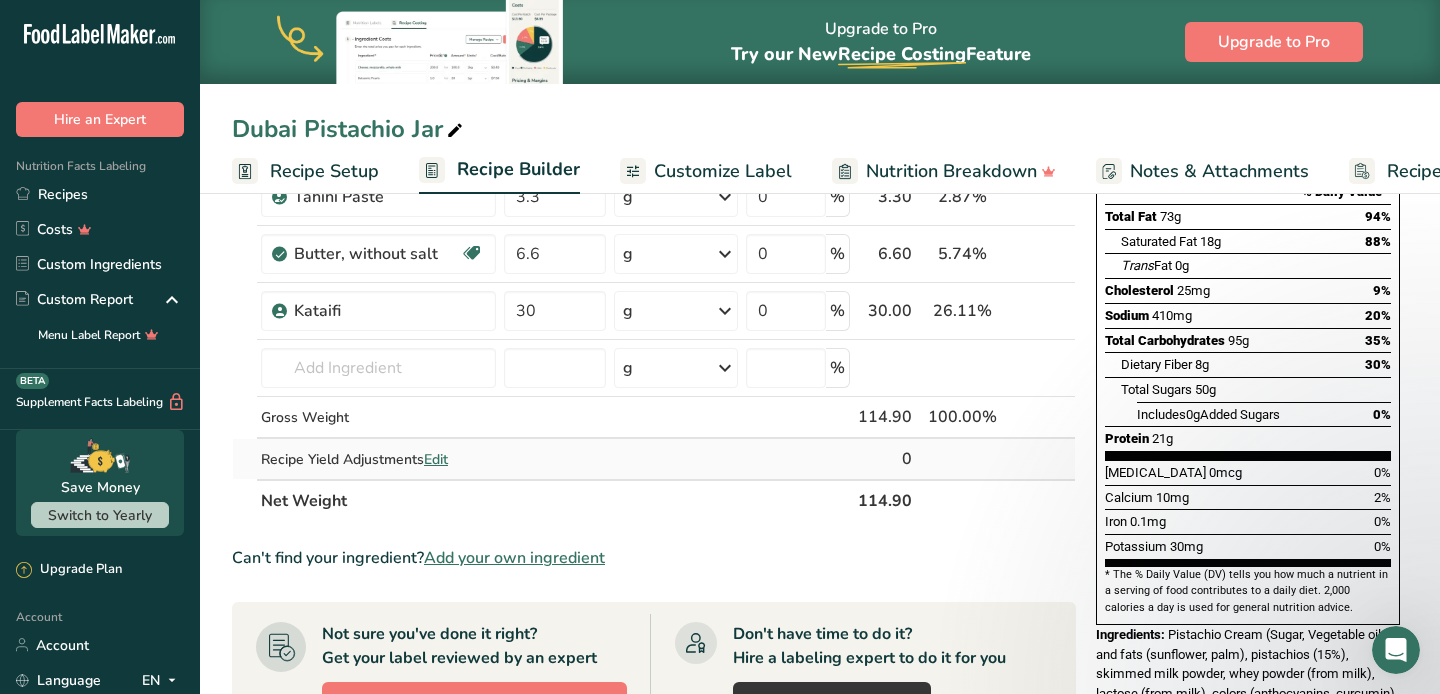 click on "Edit" at bounding box center [436, 459] 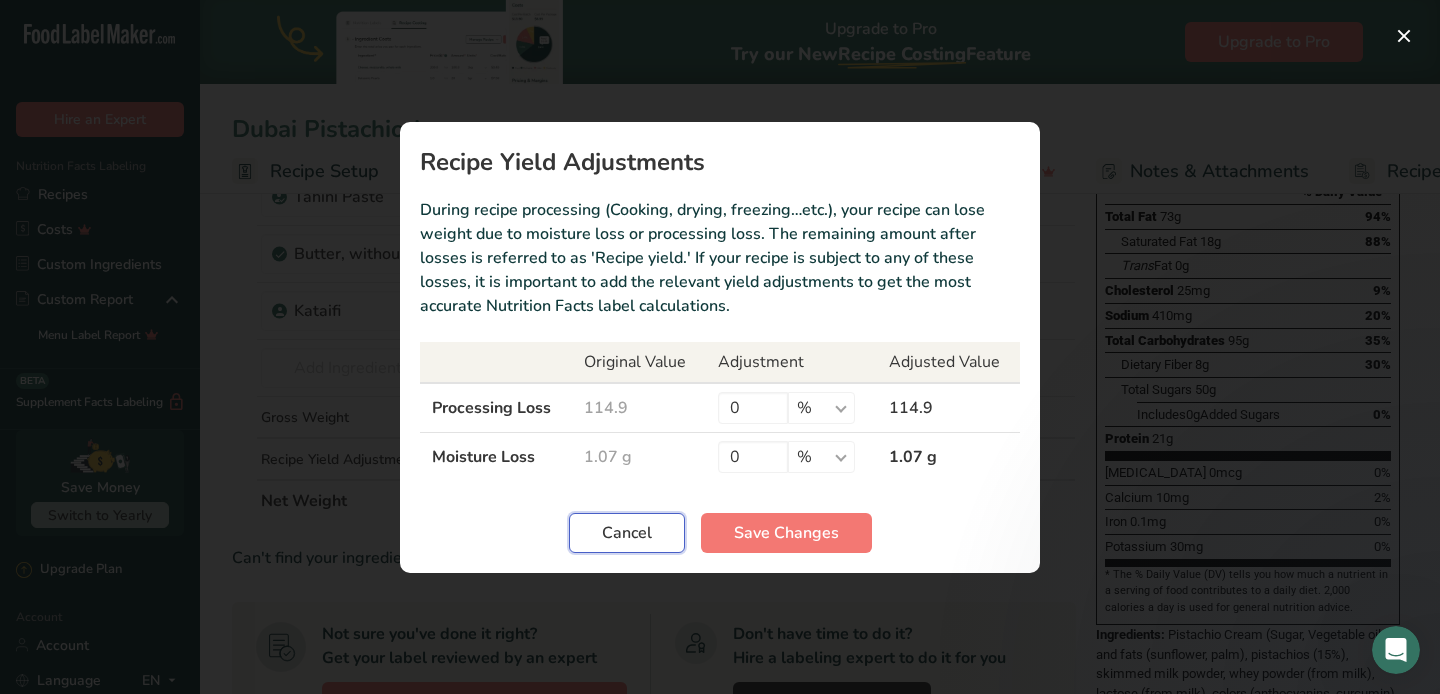 click on "Cancel" at bounding box center [627, 533] 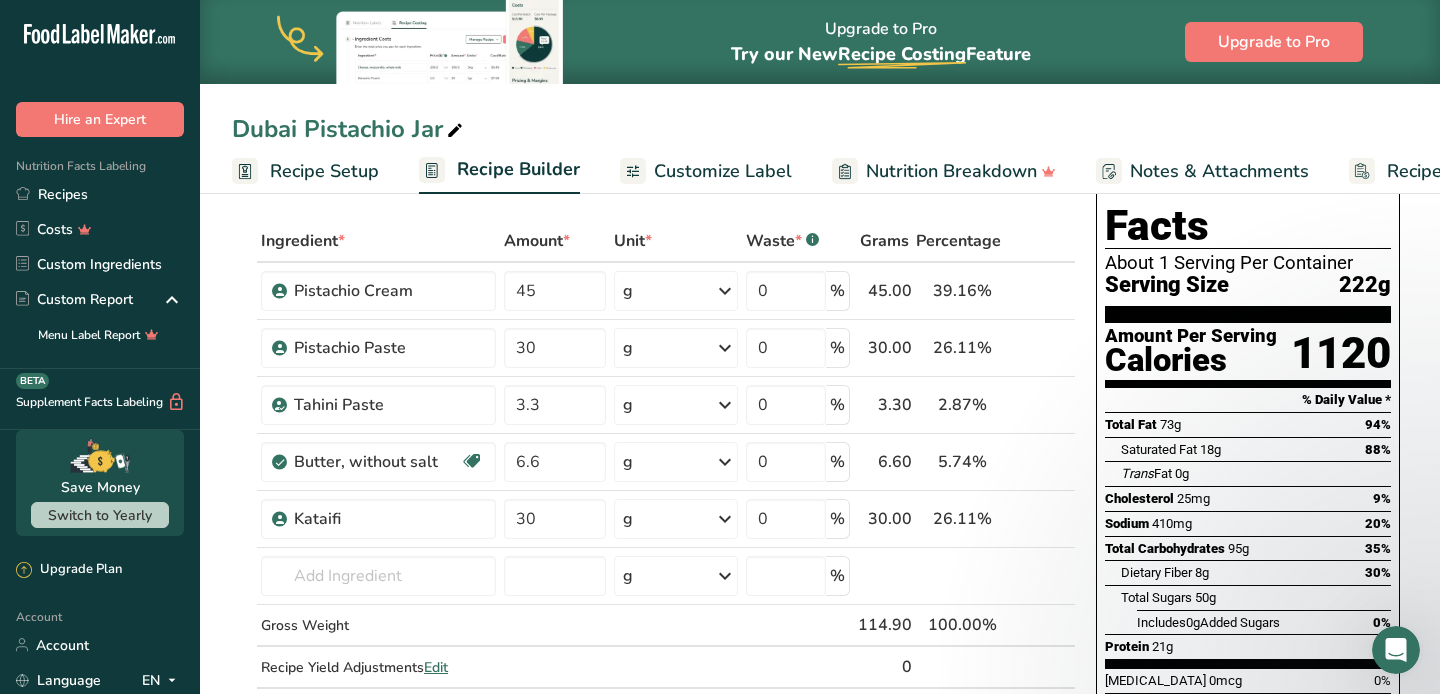scroll, scrollTop: 3, scrollLeft: 0, axis: vertical 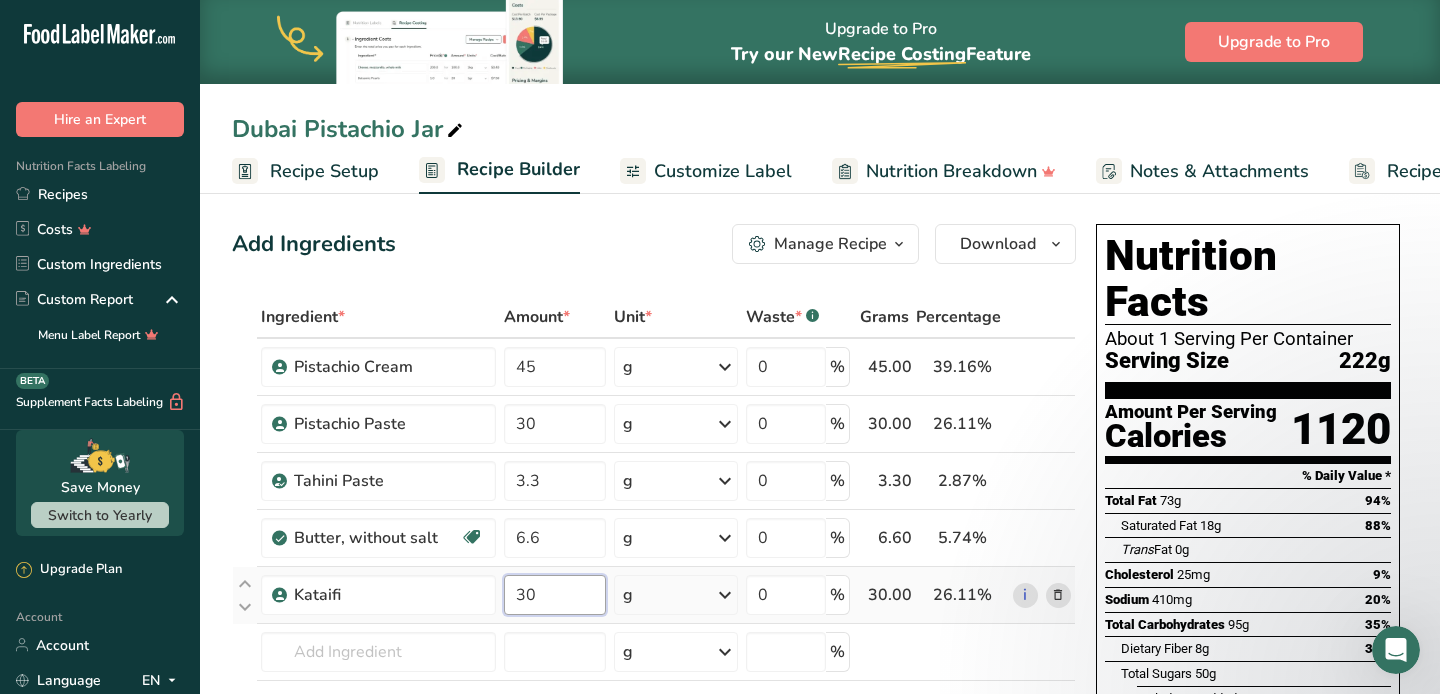 click on "30" at bounding box center [555, 595] 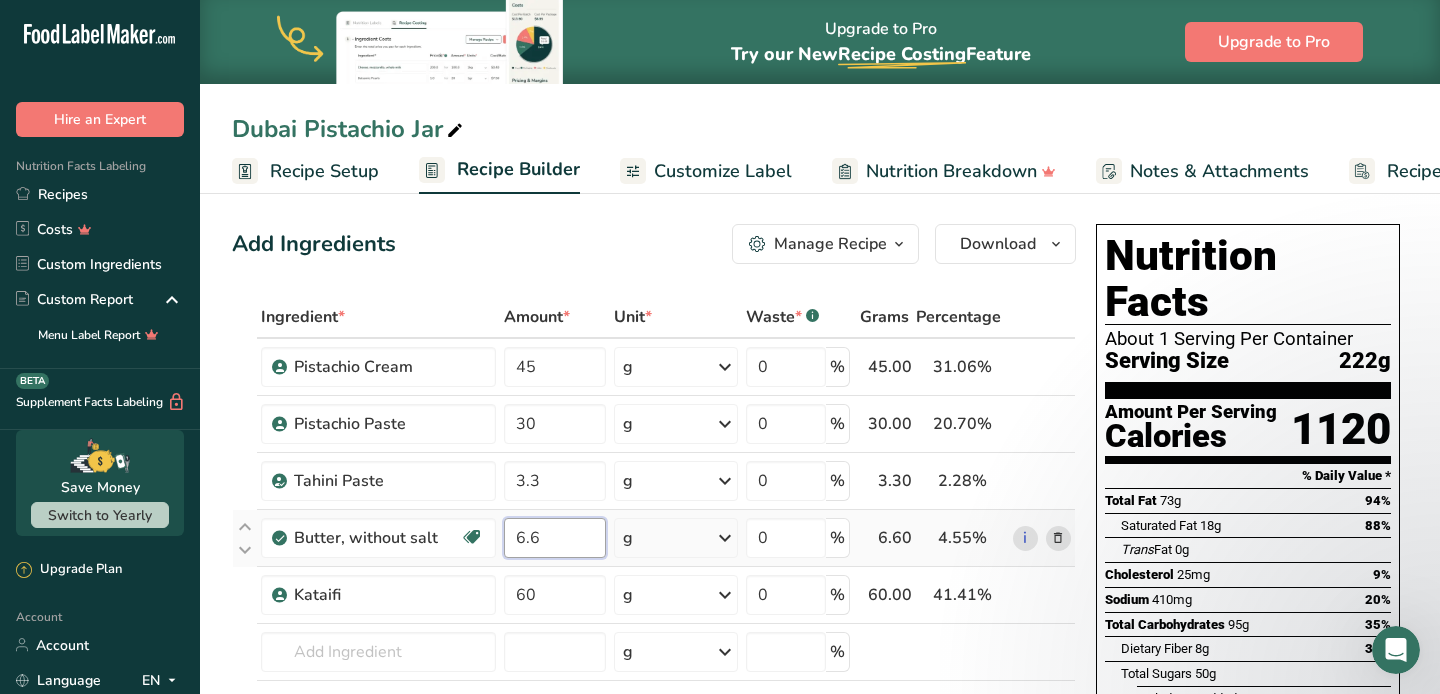 click on "Ingredient *
Amount *
Unit *
Waste *   .a-a{fill:#347362;}.b-a{fill:#fff;}          Grams
Percentage
Pistachio Cream
45
g
Weight Units
g
kg
mg
See more
Volume Units
l
mL
fl oz
See more
0
%
45.00
31.06%
i
Pistachio Paste
30
g
Weight Units
g
kg
mg
See more
Volume Units
l
mL
fl oz
See more
0
%
30.00
20.70%
i
3.3
g" at bounding box center [654, 551] 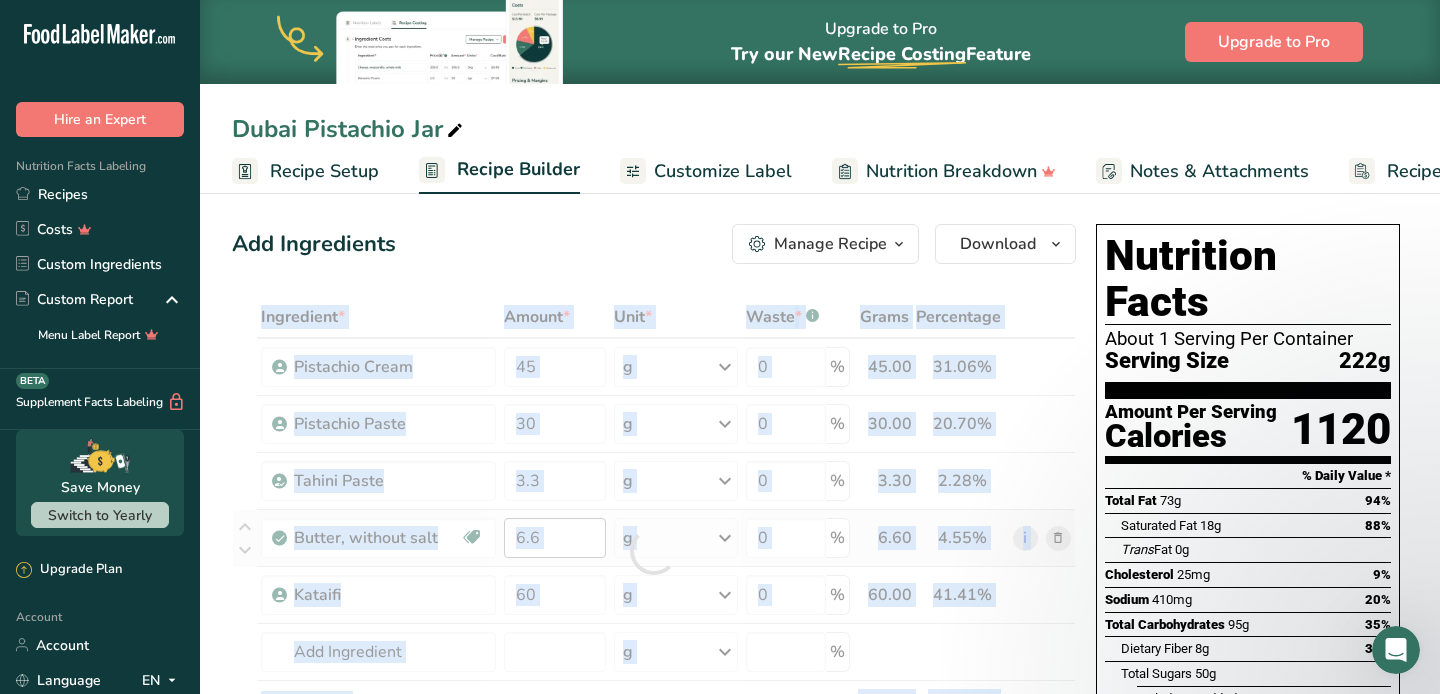 click at bounding box center [654, 551] 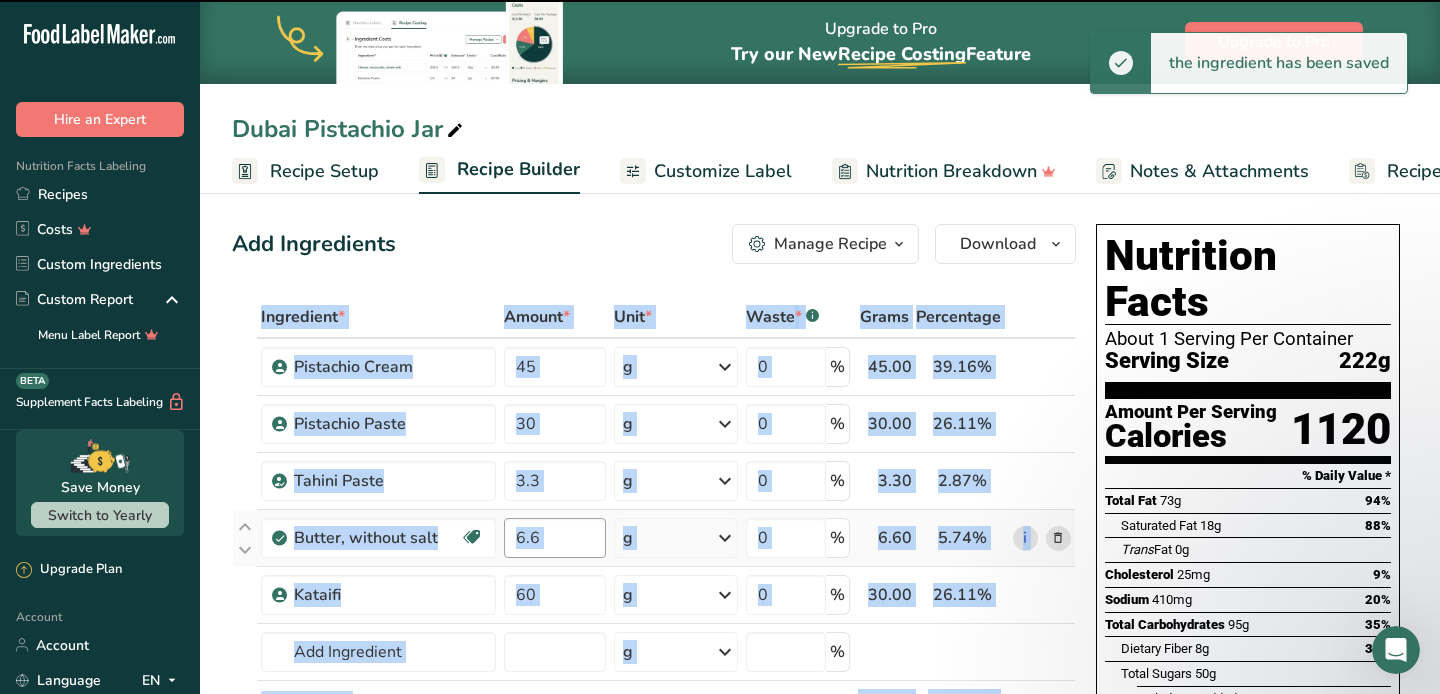 type on "30" 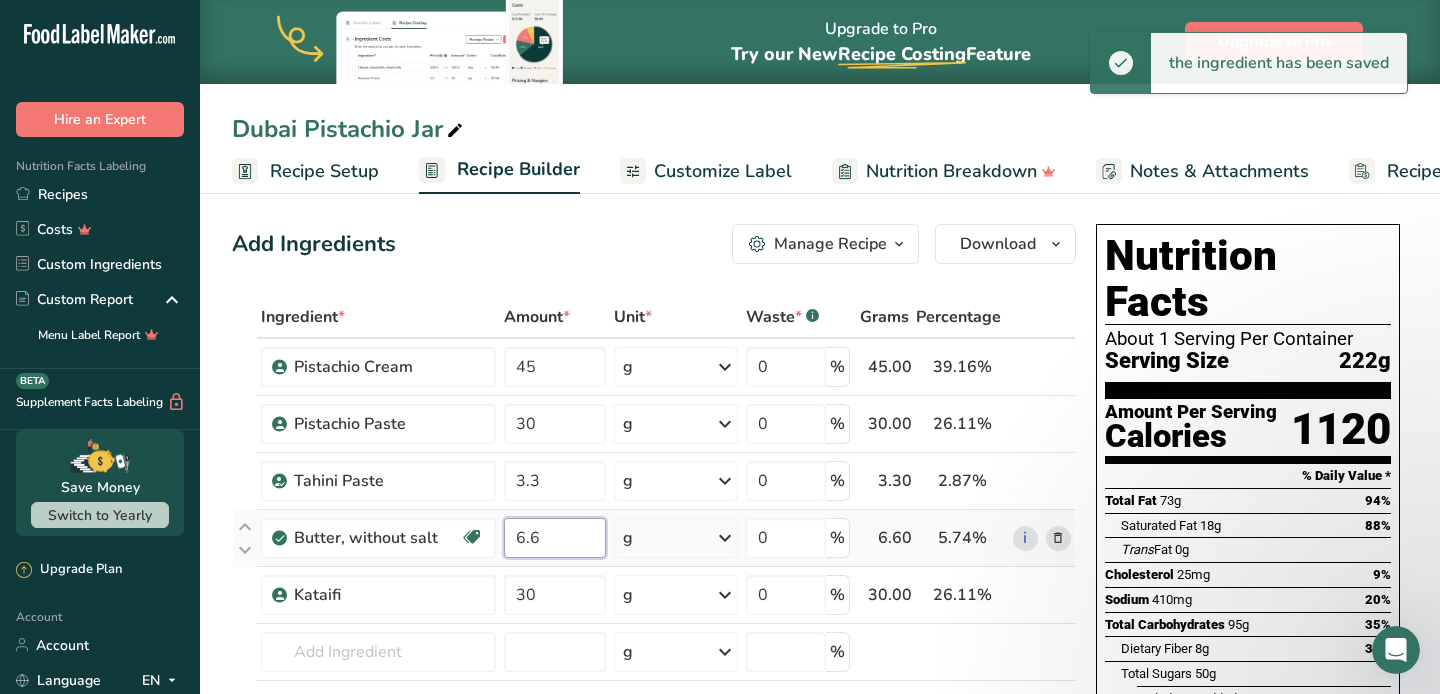 click on "6.6" at bounding box center [555, 538] 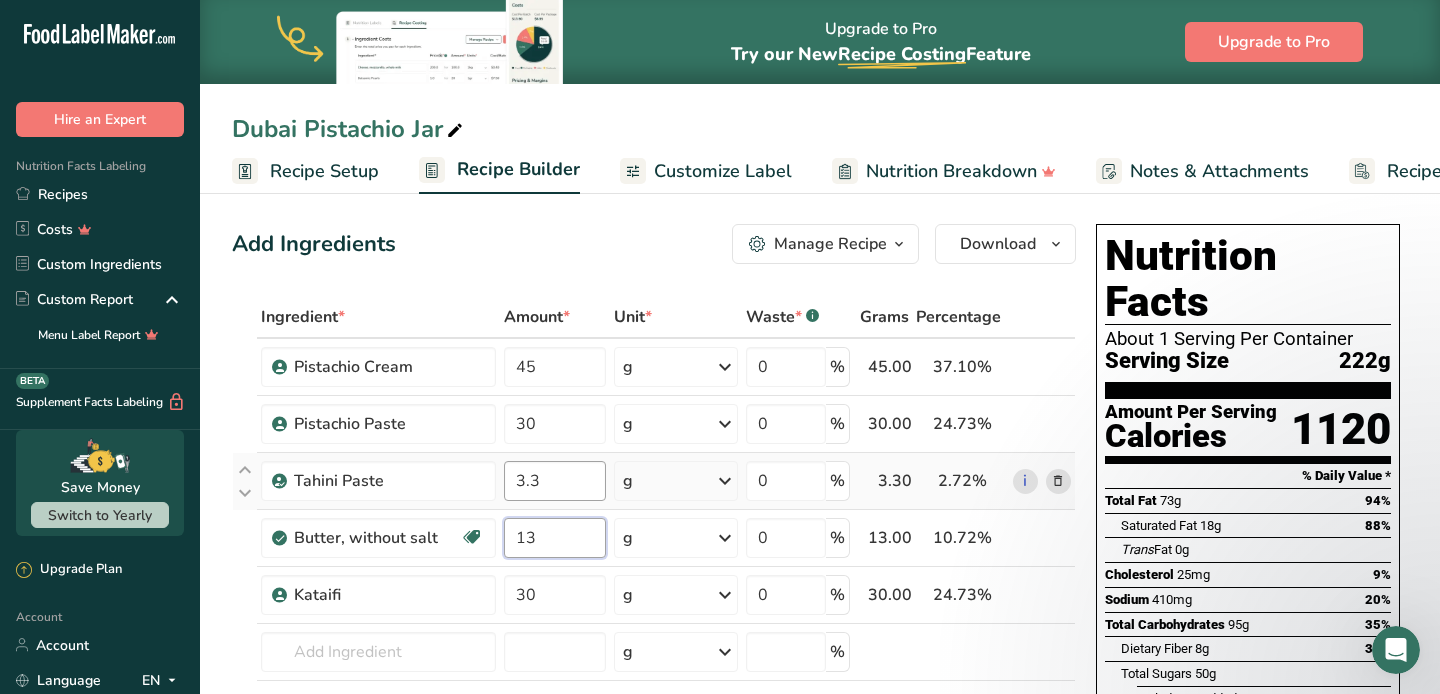 type on "13" 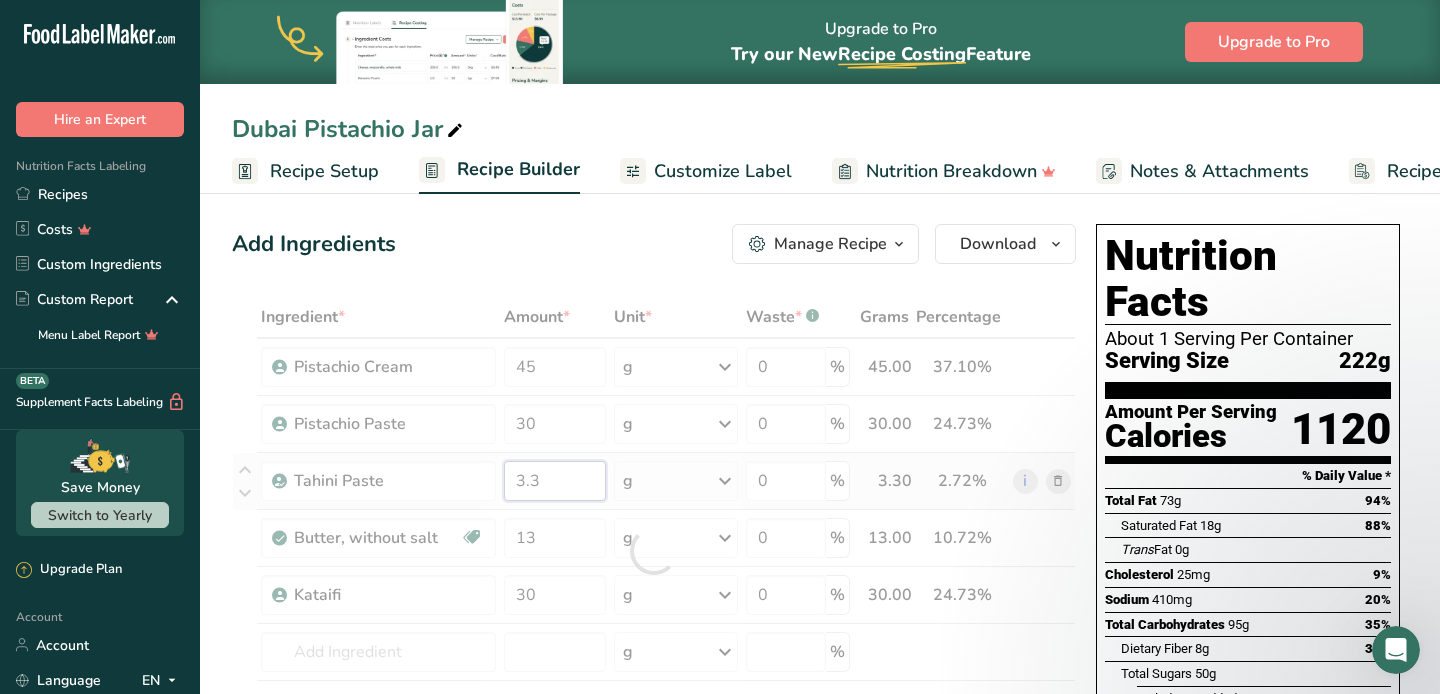 click on "Ingredient *
Amount *
Unit *
Waste *   .a-a{fill:#347362;}.b-a{fill:#fff;}          Grams
Percentage
Pistachio Cream
45
g
Weight Units
g
kg
mg
See more
Volume Units
l
mL
fl oz
See more
0
%
45.00
37.10%
i
Pistachio Paste
30
g
Weight Units
g
kg
mg
See more
Volume Units
l
mL
fl oz
See more
0
%
30.00
24.73%
i
3.3
g" at bounding box center [654, 551] 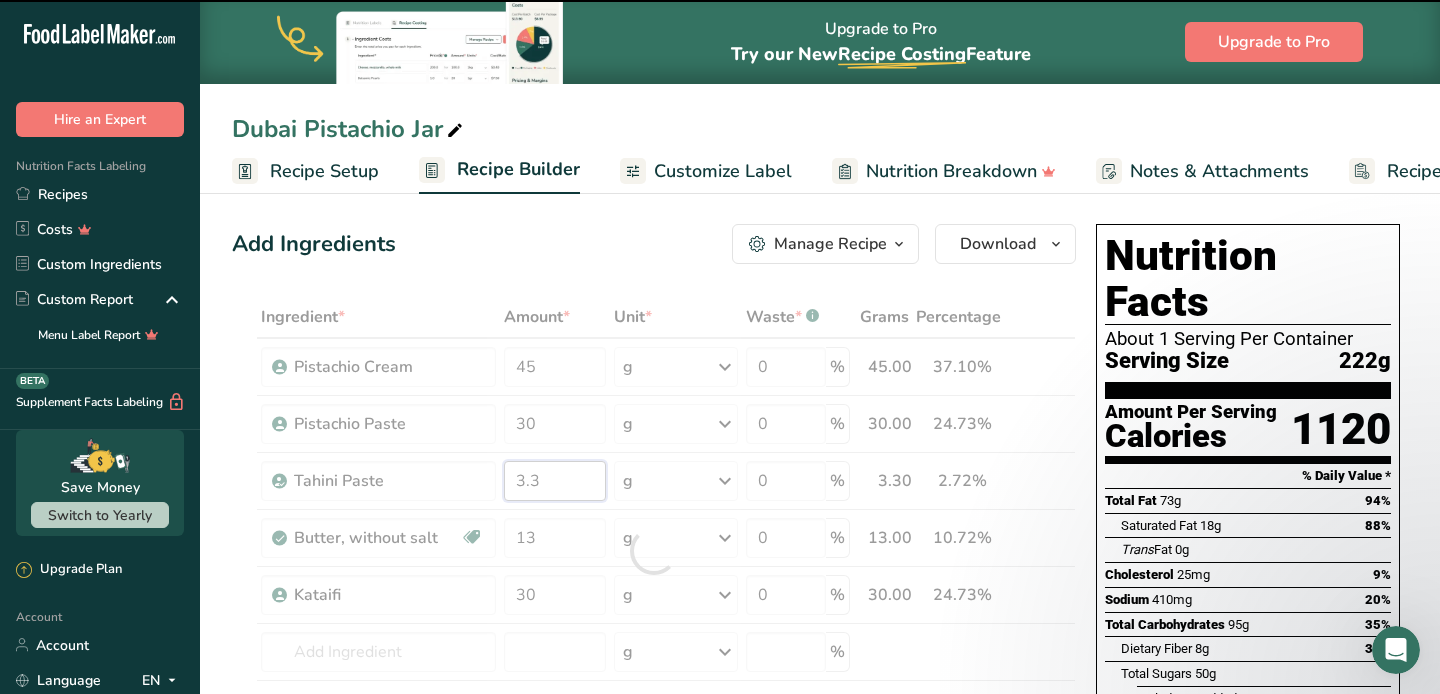 type on "60" 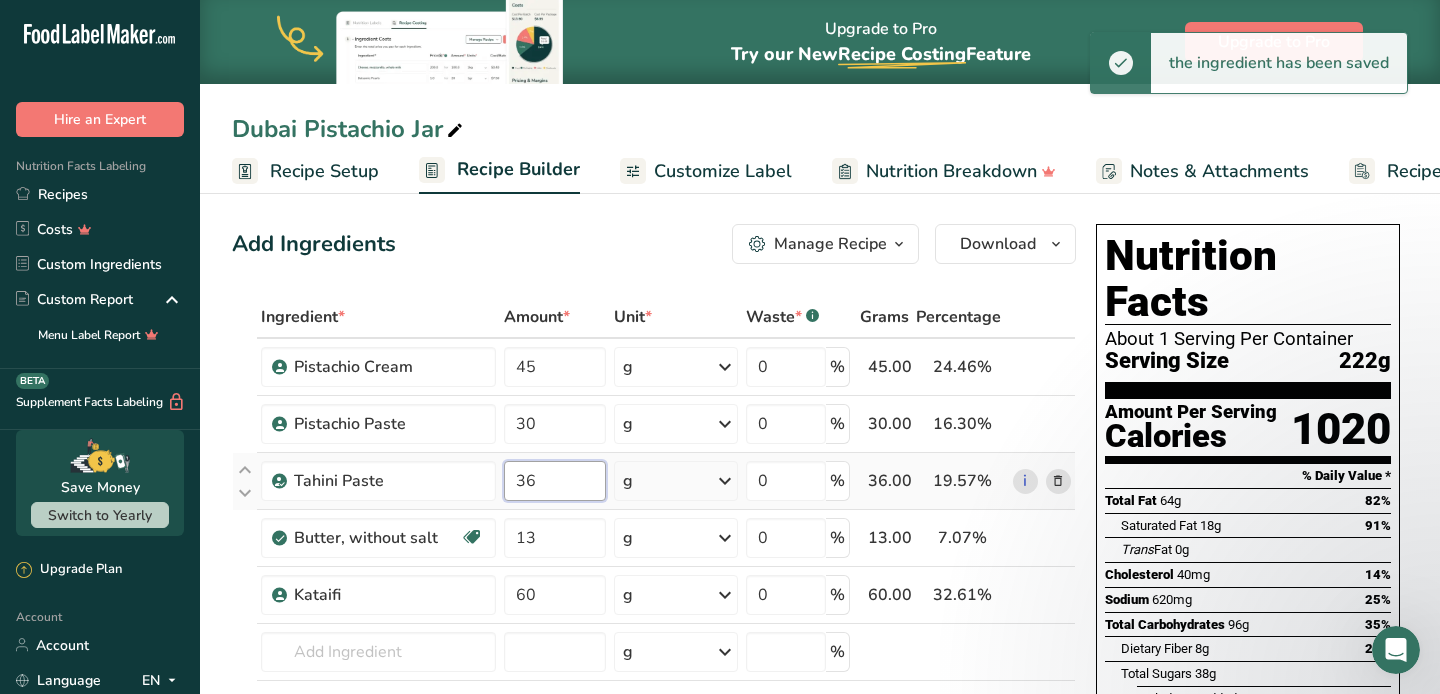 type on "3" 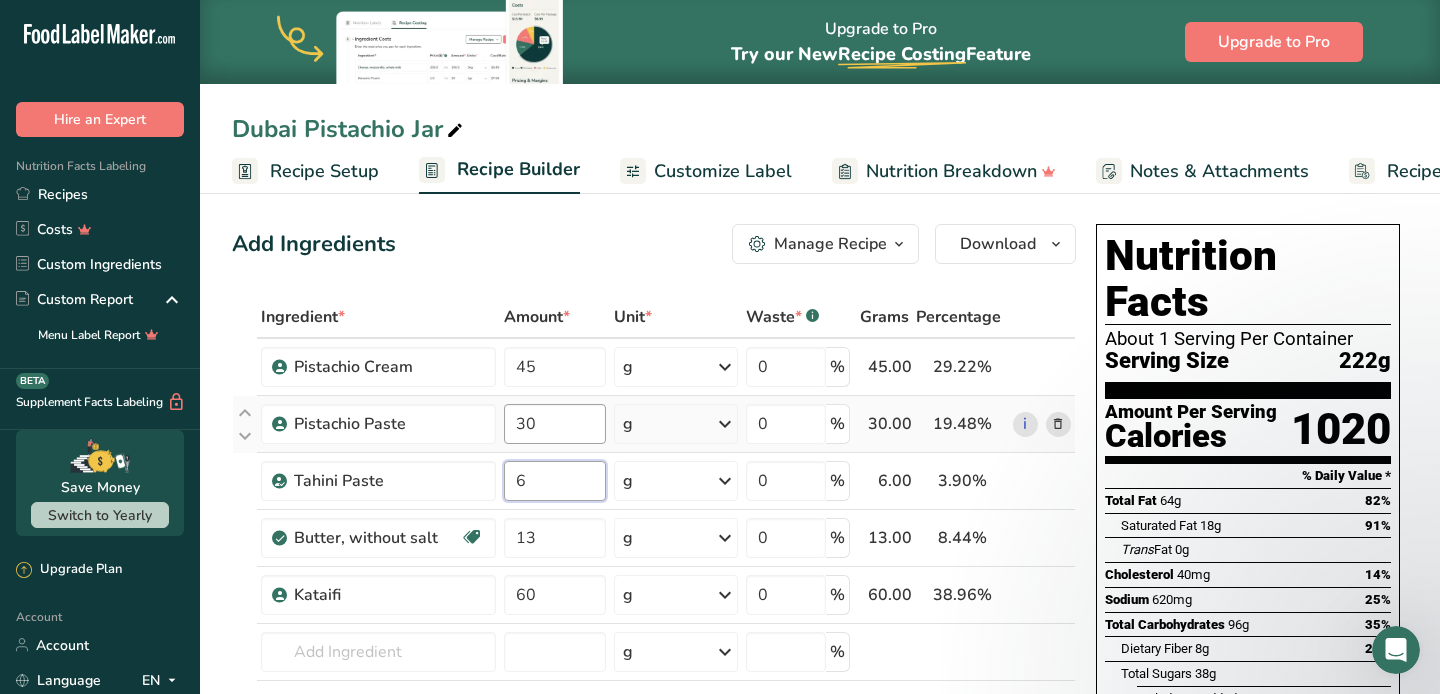 type on "6" 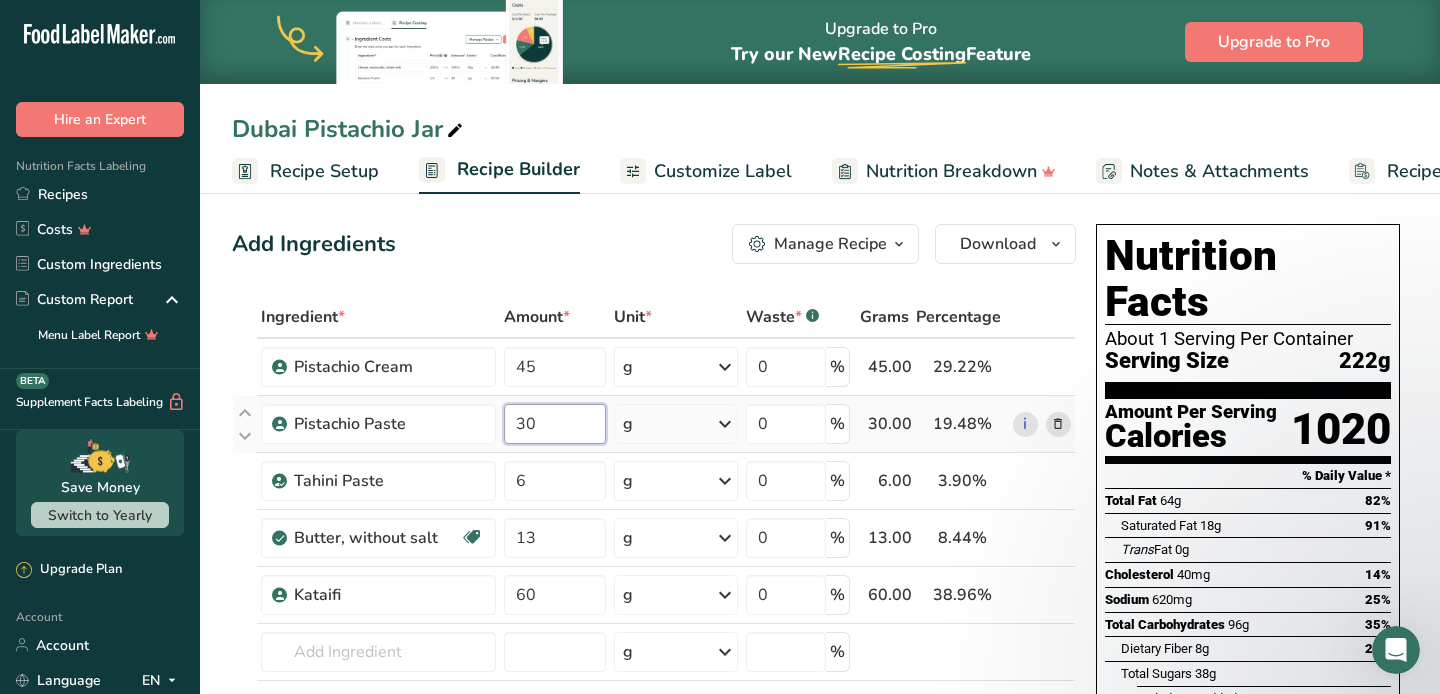 click on "Ingredient *
Amount *
Unit *
Waste *   .a-a{fill:#347362;}.b-a{fill:#fff;}          Grams
Percentage
Pistachio Cream
45
g
Weight Units
g
kg
mg
See more
Volume Units
l
mL
fl oz
See more
0
%
45.00
29.22%
i
Pistachio Paste
30
g
Weight Units
g
kg
mg
See more
Volume Units
l
mL
fl oz
See more
0
%
30.00
19.48%
i
6
g" at bounding box center (654, 551) 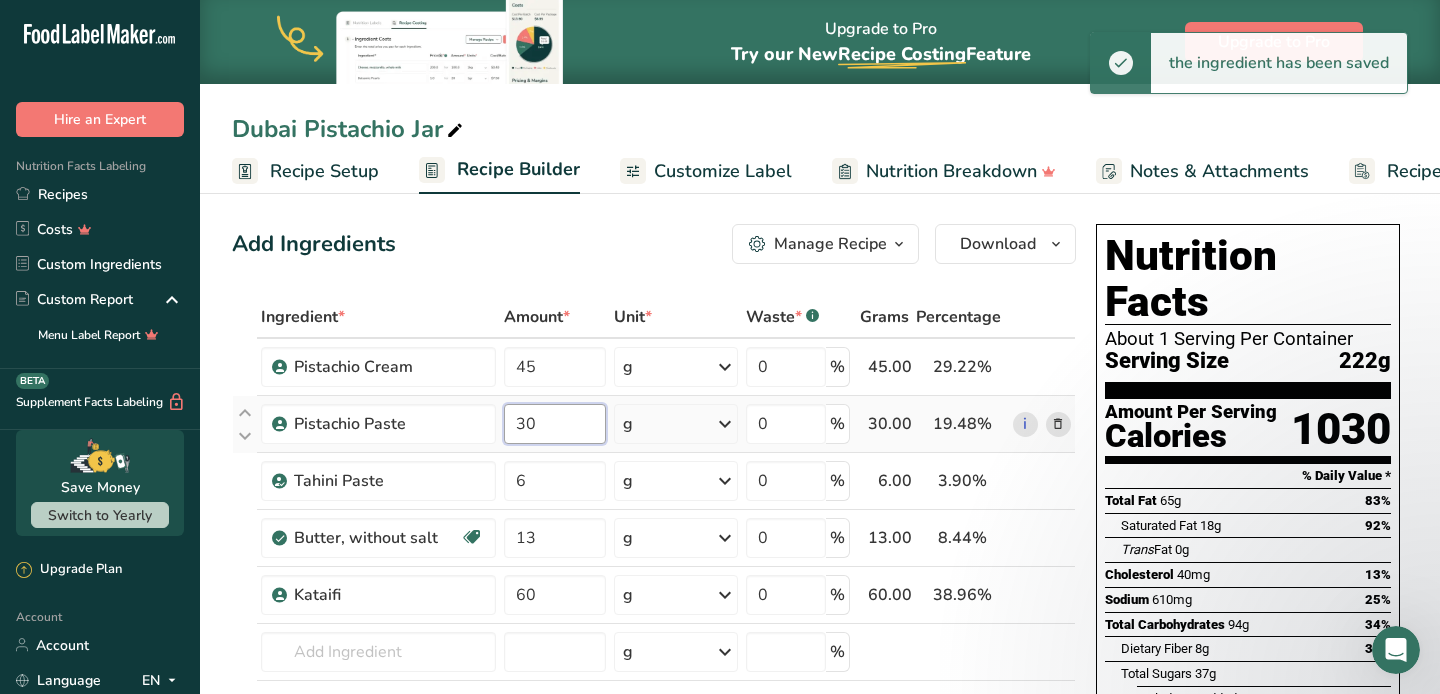 click on "30" at bounding box center [555, 424] 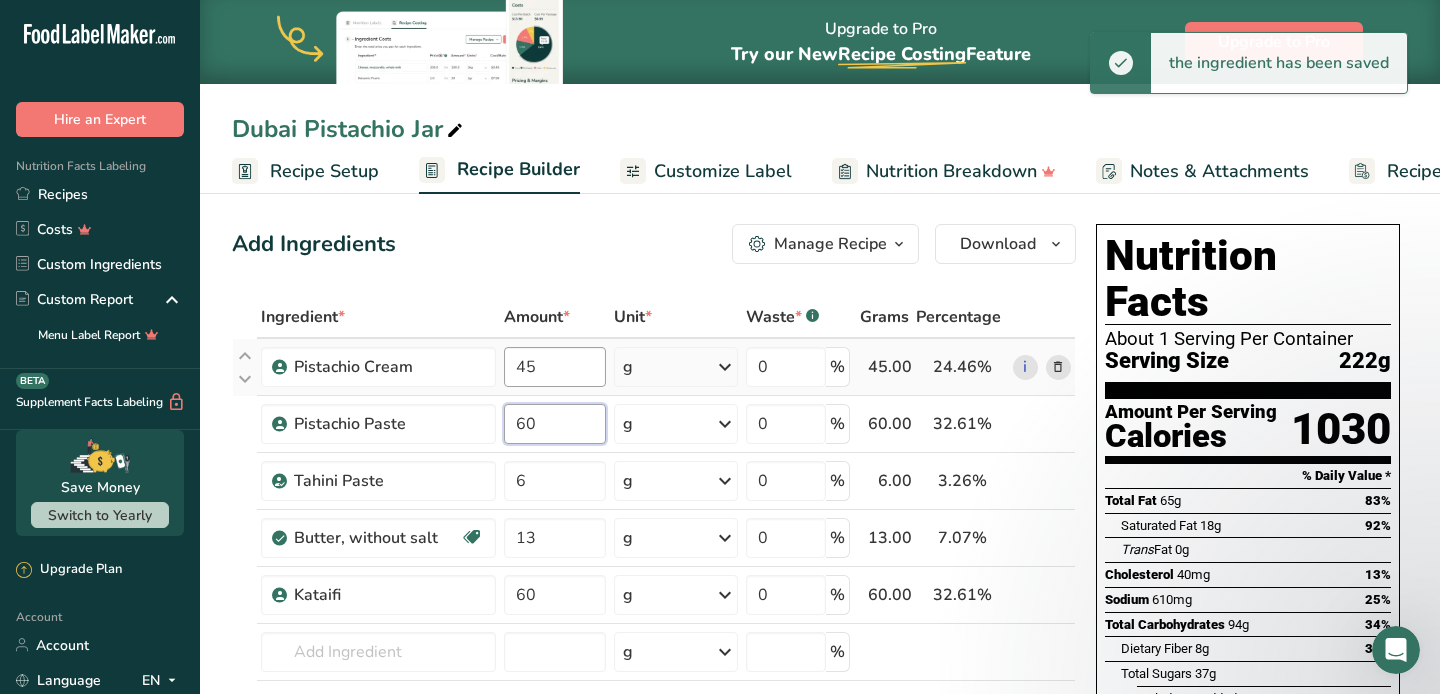 type on "60" 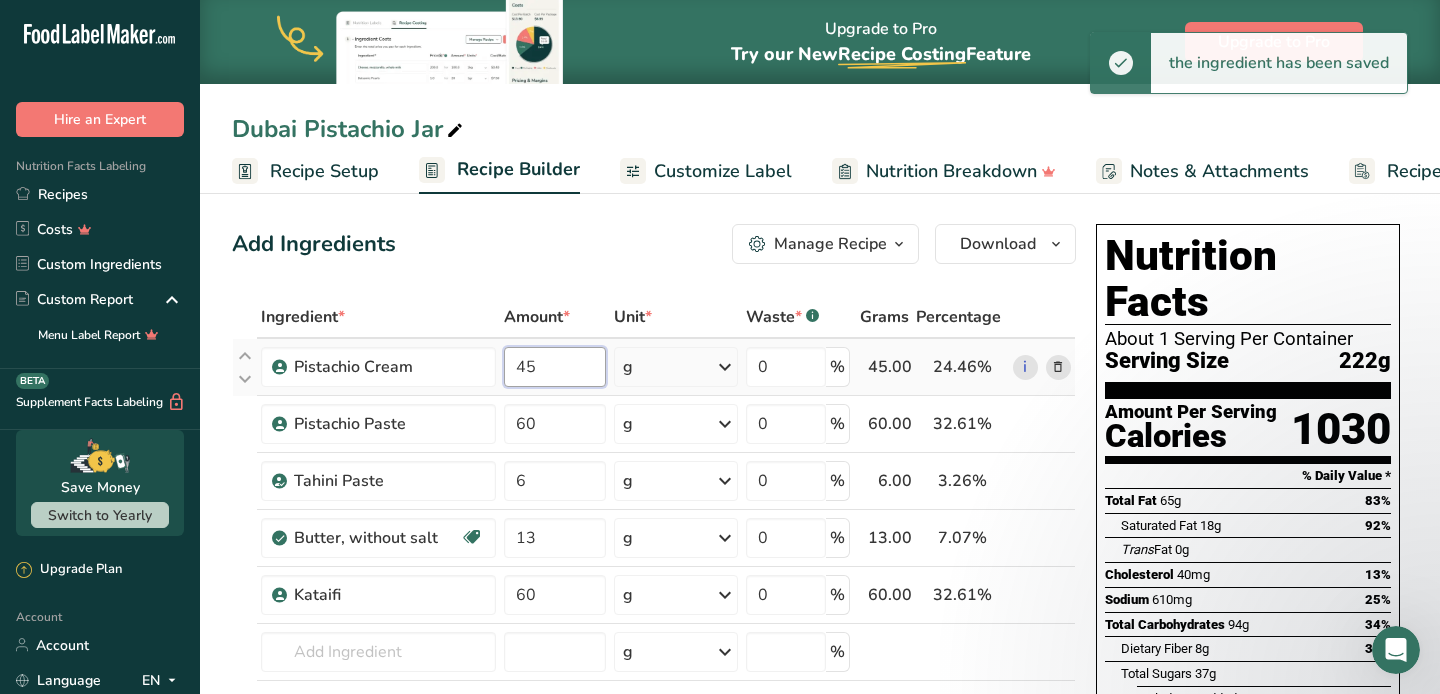 click on "Ingredient *
Amount *
Unit *
Waste *   .a-a{fill:#347362;}.b-a{fill:#fff;}          Grams
Percentage
Pistachio Cream
45
g
Weight Units
g
kg
mg
See more
Volume Units
l
mL
fl oz
See more
0
%
45.00
24.46%
i
Pistachio Paste
60
g
Weight Units
g
kg
mg
See more
Volume Units
l
mL
fl oz
See more
0
%
60.00
32.61%
i
6
g" at bounding box center (654, 551) 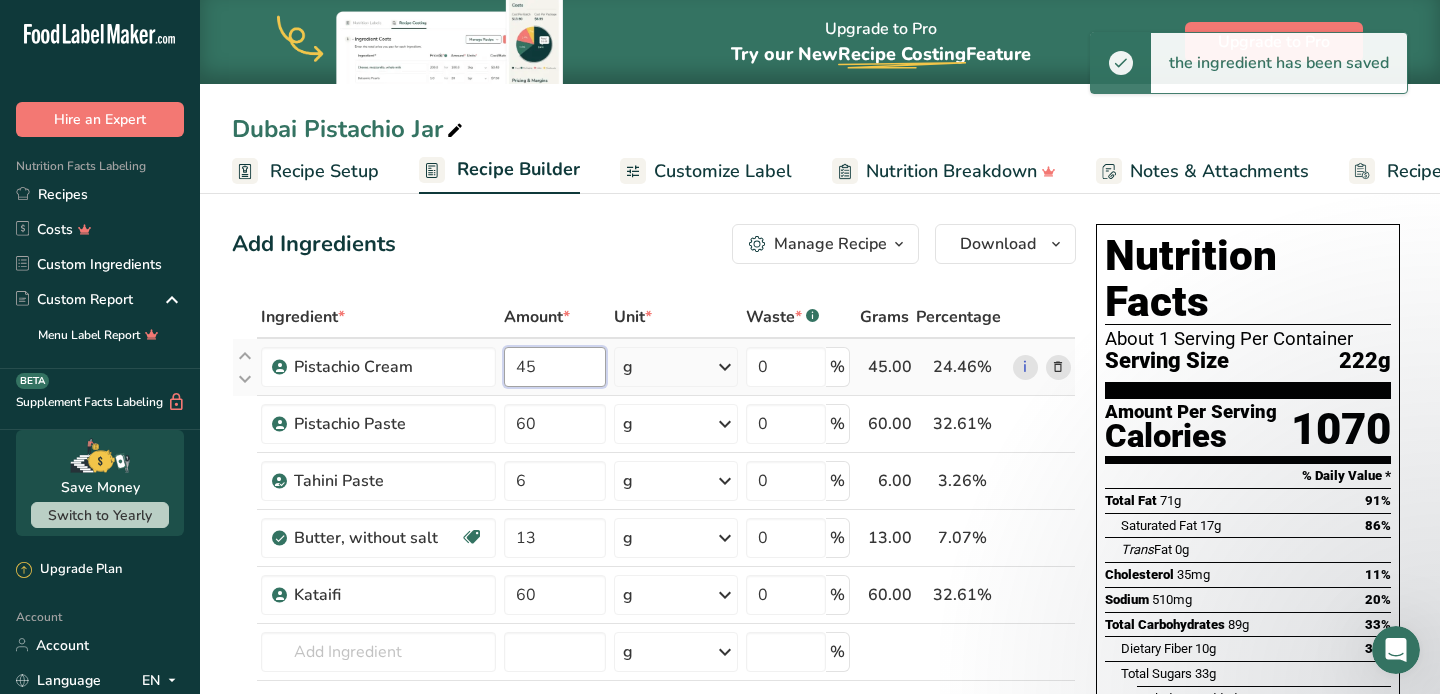 type on "4" 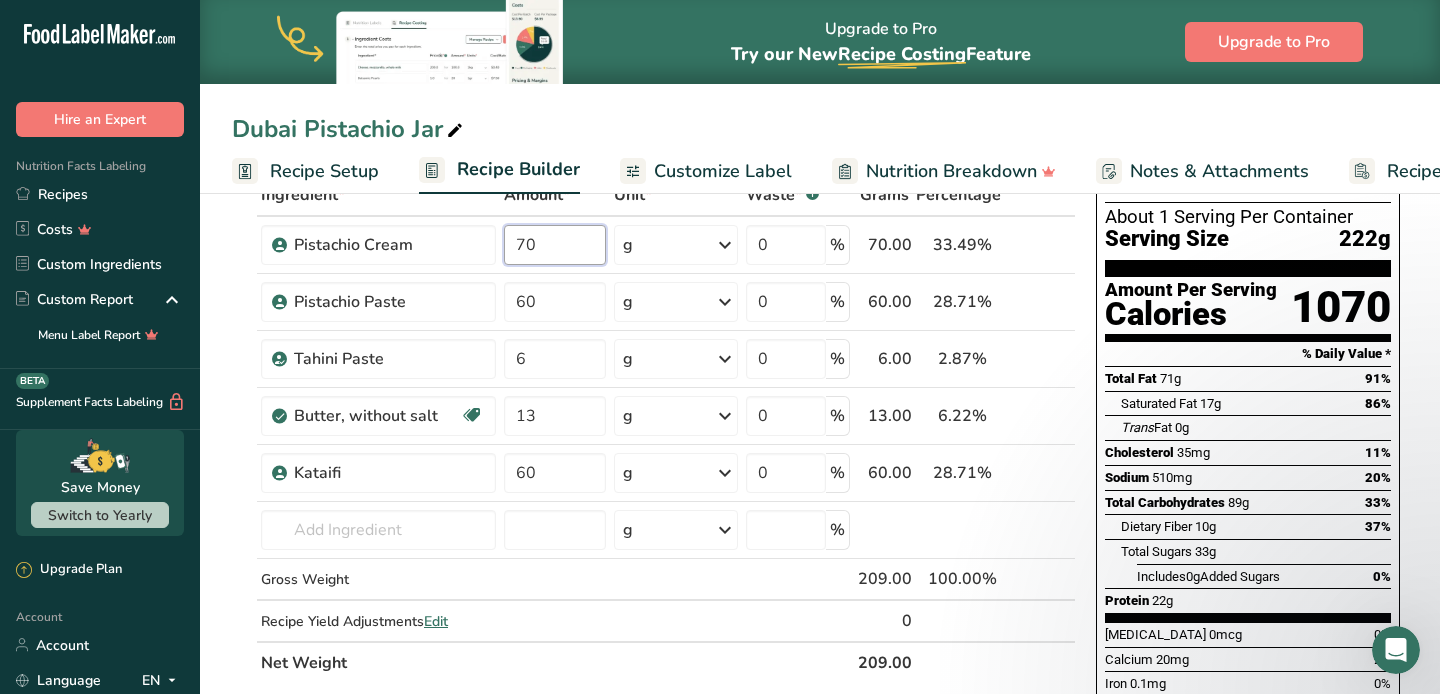 scroll, scrollTop: 126, scrollLeft: 0, axis: vertical 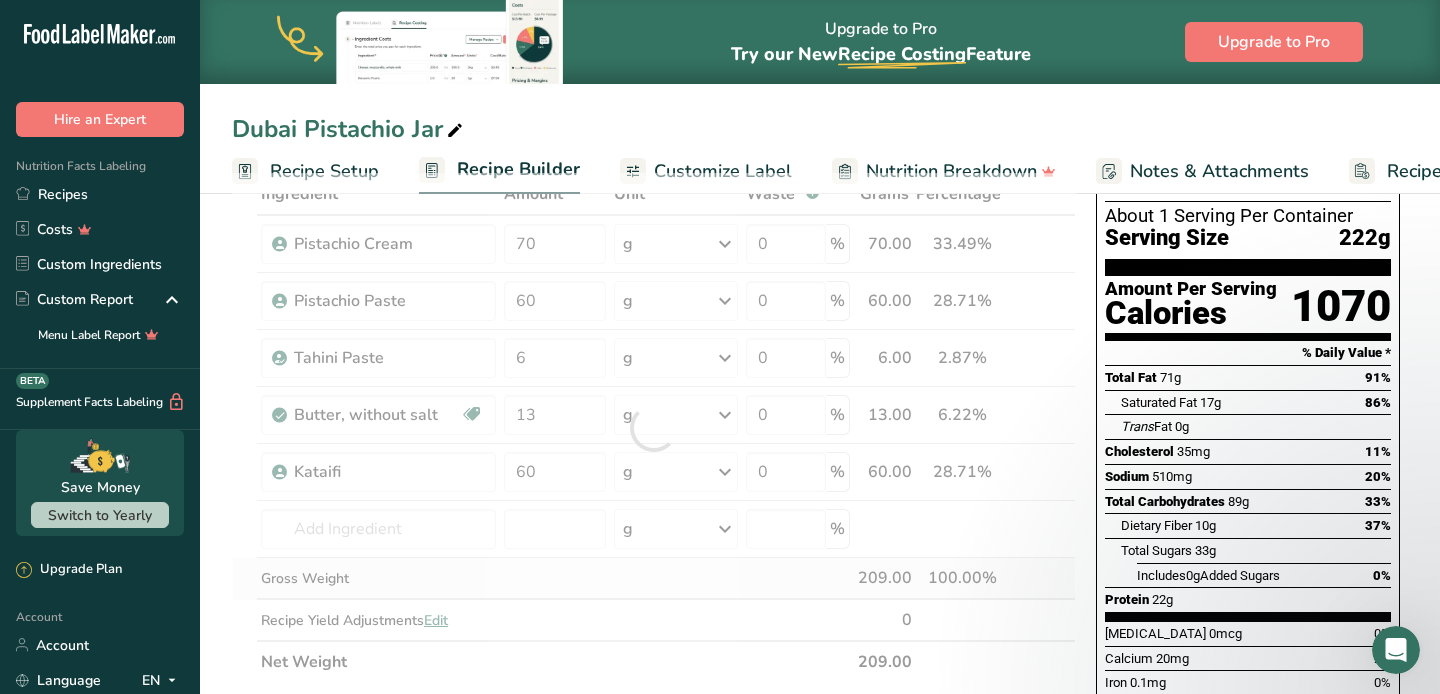 click on "Ingredient *
Amount *
Unit *
Waste *   .a-a{fill:#347362;}.b-a{fill:#fff;}          Grams
Percentage
Pistachio Cream
70
g
Weight Units
g
kg
mg
See more
Volume Units
l
mL
fl oz
See more
0
%
70.00
33.49%
i
Pistachio Paste
60
g
Weight Units
g
kg
mg
See more
Volume Units
l
mL
fl oz
See more
0
%
60.00
28.71%
i
6
g" at bounding box center [654, 428] 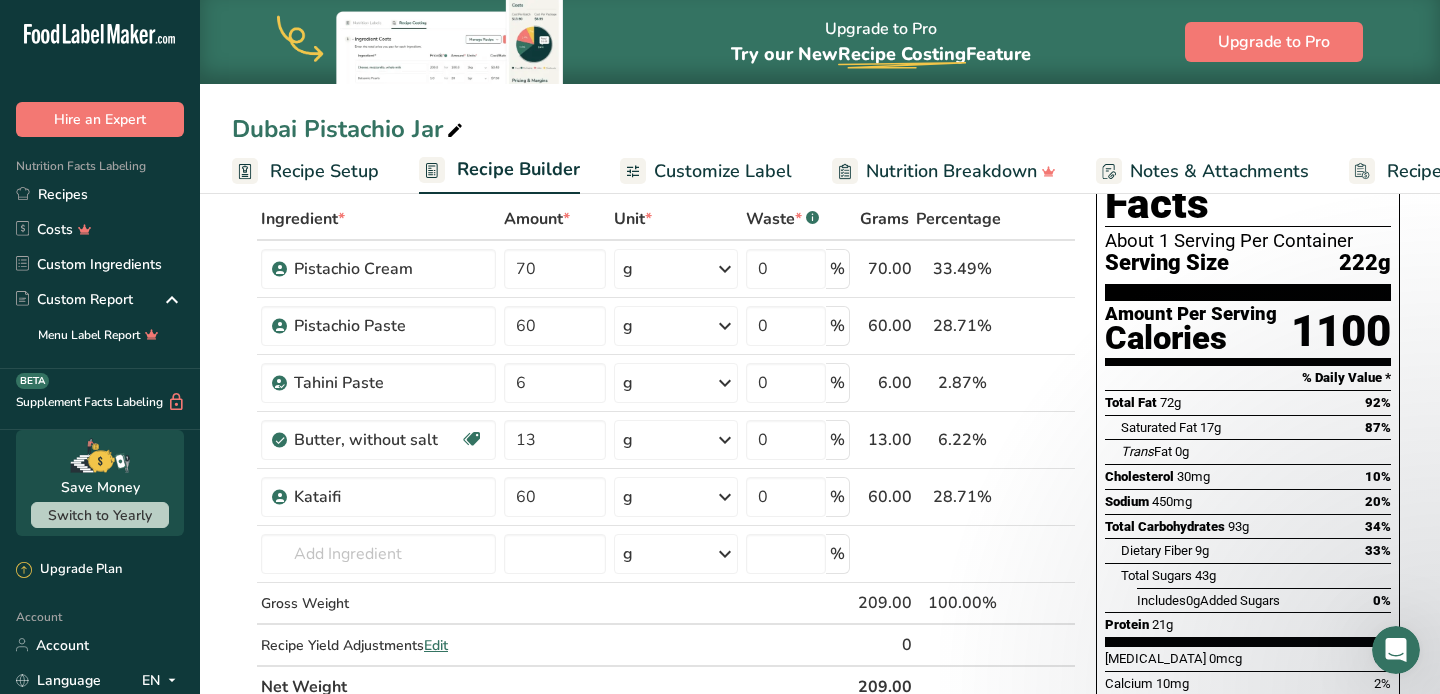 scroll, scrollTop: 93, scrollLeft: 0, axis: vertical 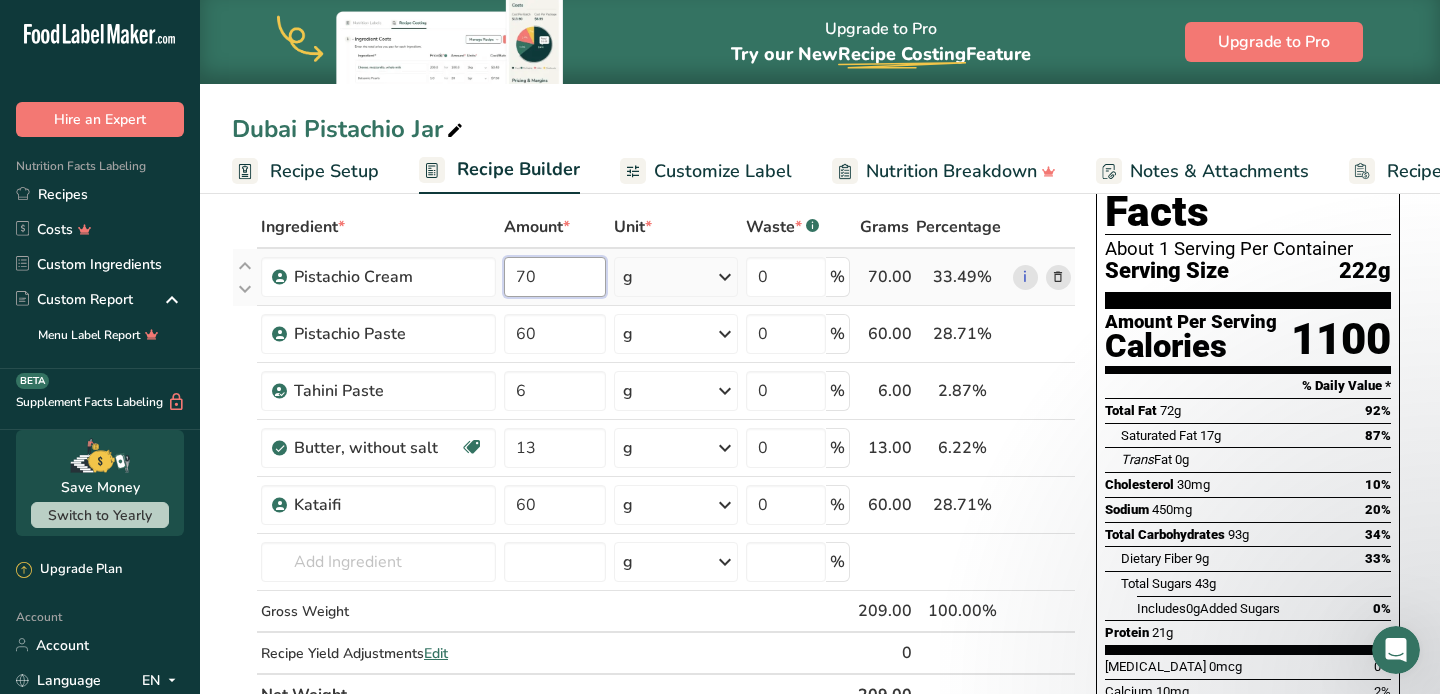 click on "70" at bounding box center [555, 277] 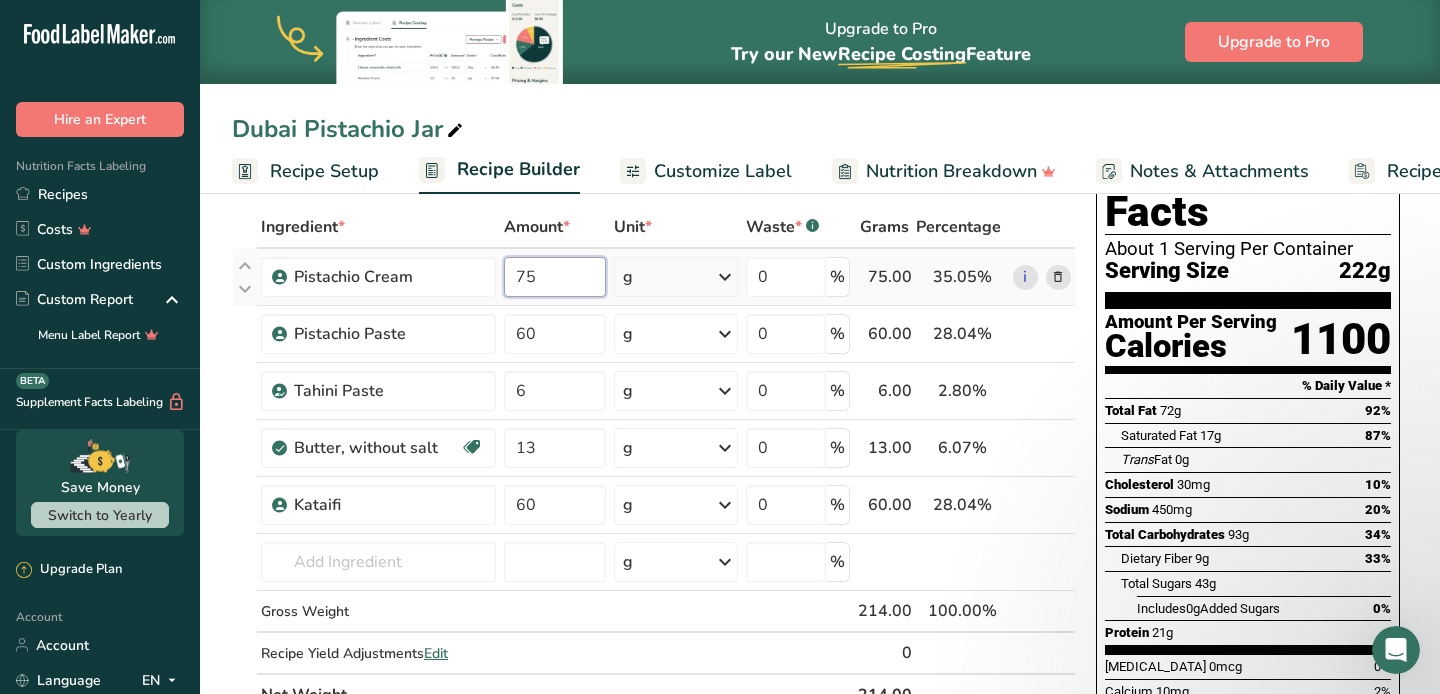 type on "75" 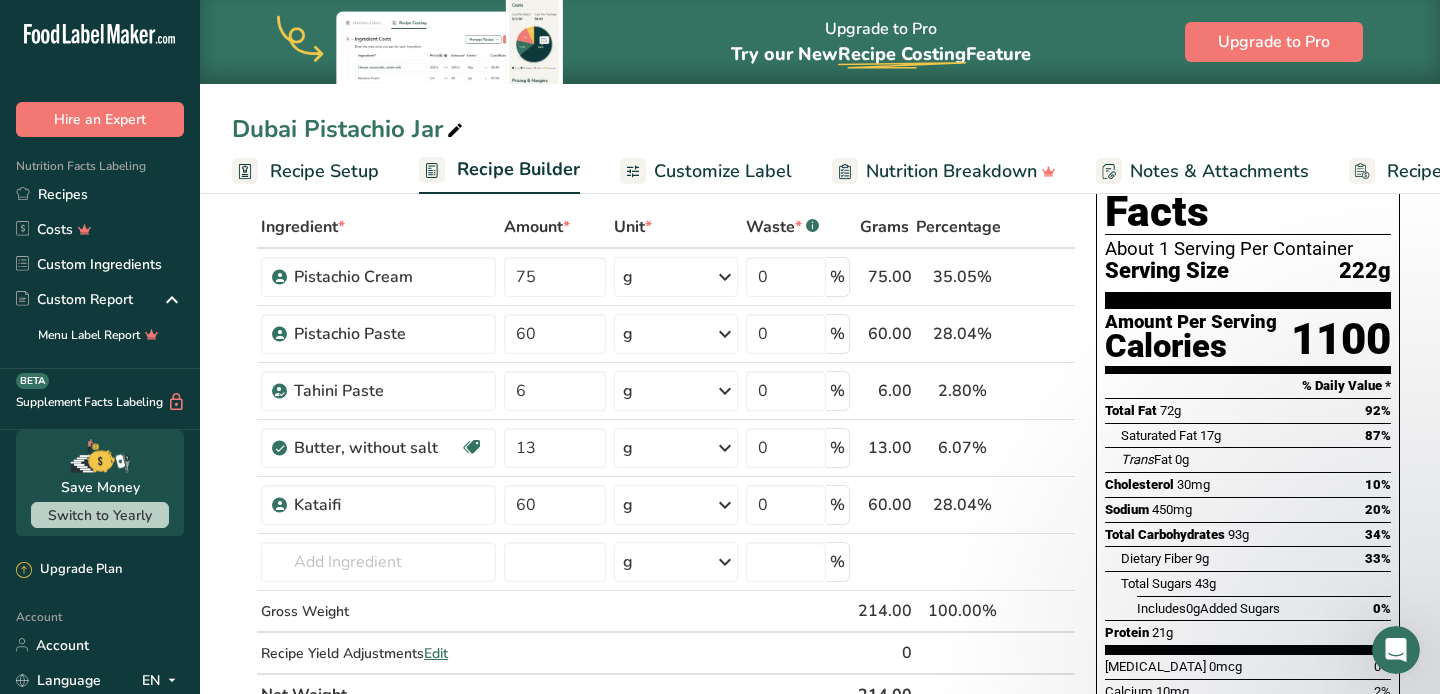 click on "Ingredient *
Amount *
Unit *
Waste *   .a-a{fill:#347362;}.b-a{fill:#fff;}          Grams
Percentage
Pistachio Cream
75
g
Weight Units
g
kg
mg
See more
Volume Units
l
mL
fl oz
See more
0
%
75.00
35.05%
i
Pistachio Paste
60
g
Weight Units
g
kg
mg
See more
Volume Units
l
mL
fl oz
See more
0
%
60.00
28.04%
i
6
g" at bounding box center [654, 461] 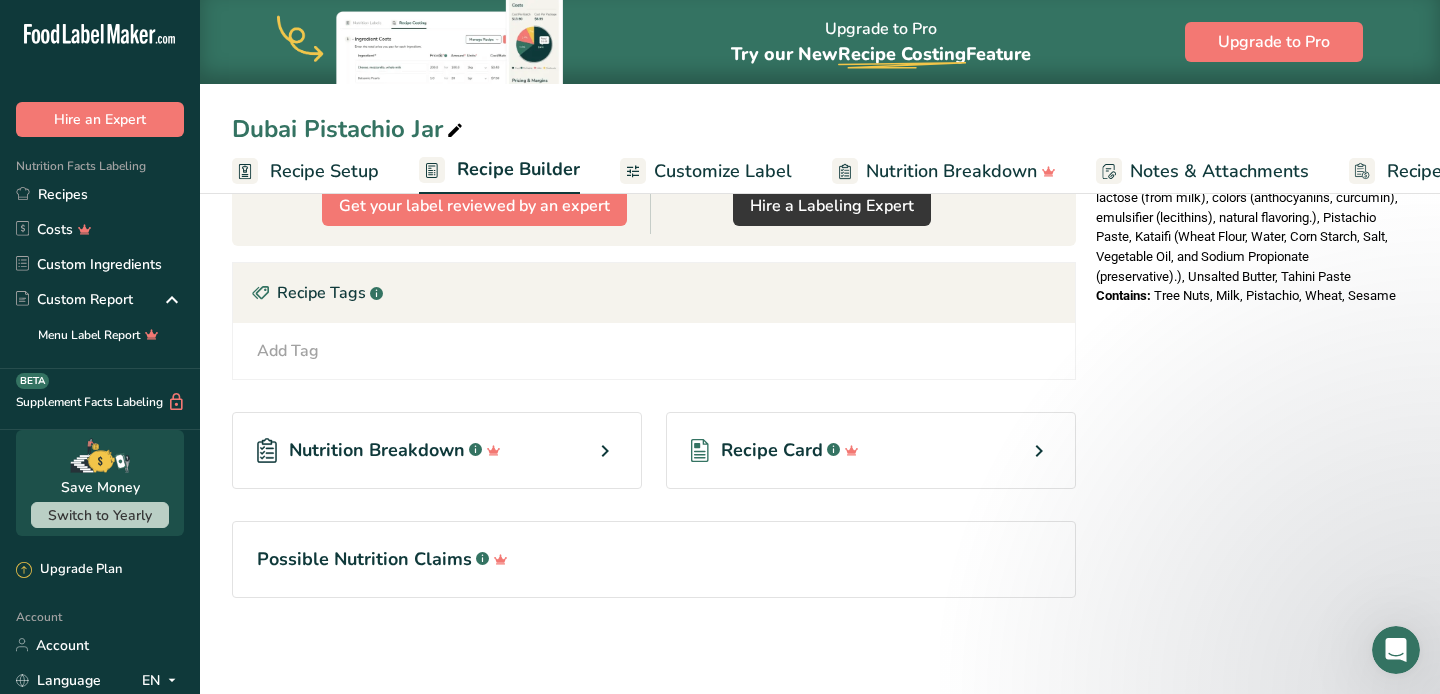 scroll, scrollTop: 0, scrollLeft: 0, axis: both 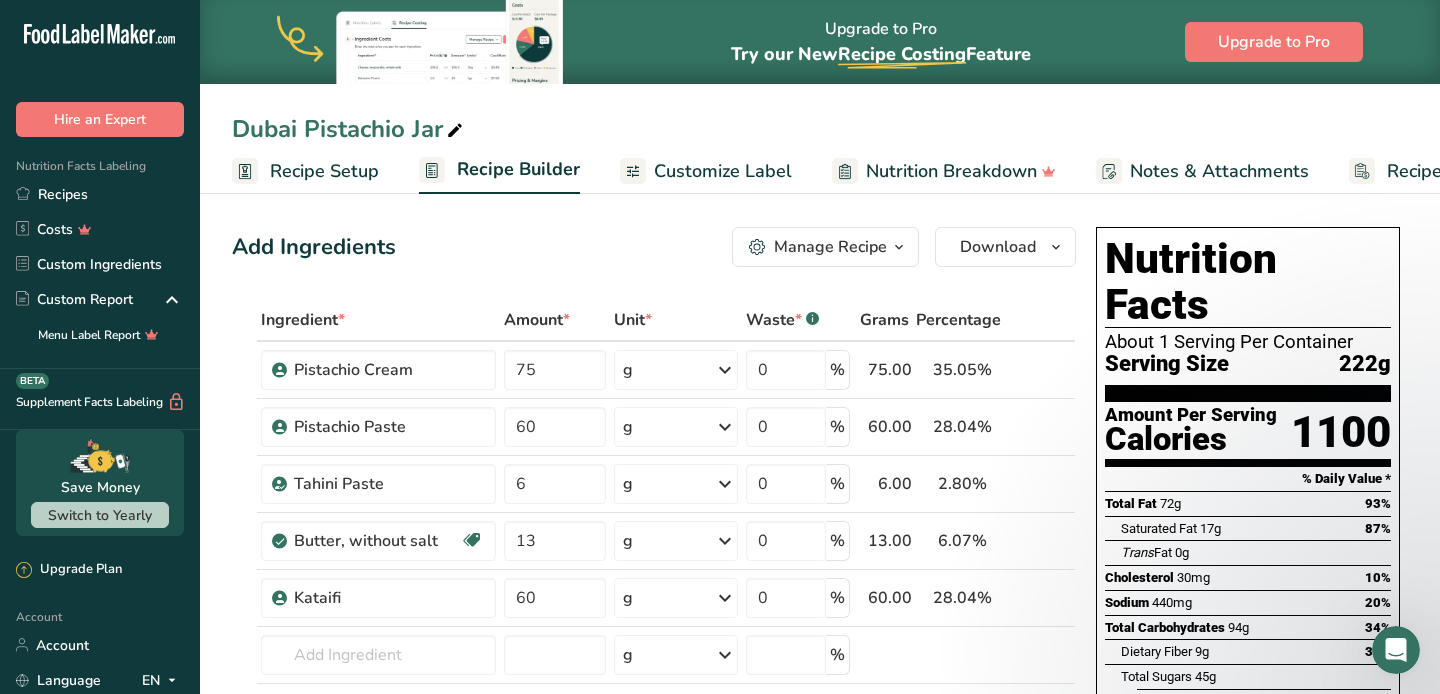 click on "Recipe Setup" at bounding box center (324, 171) 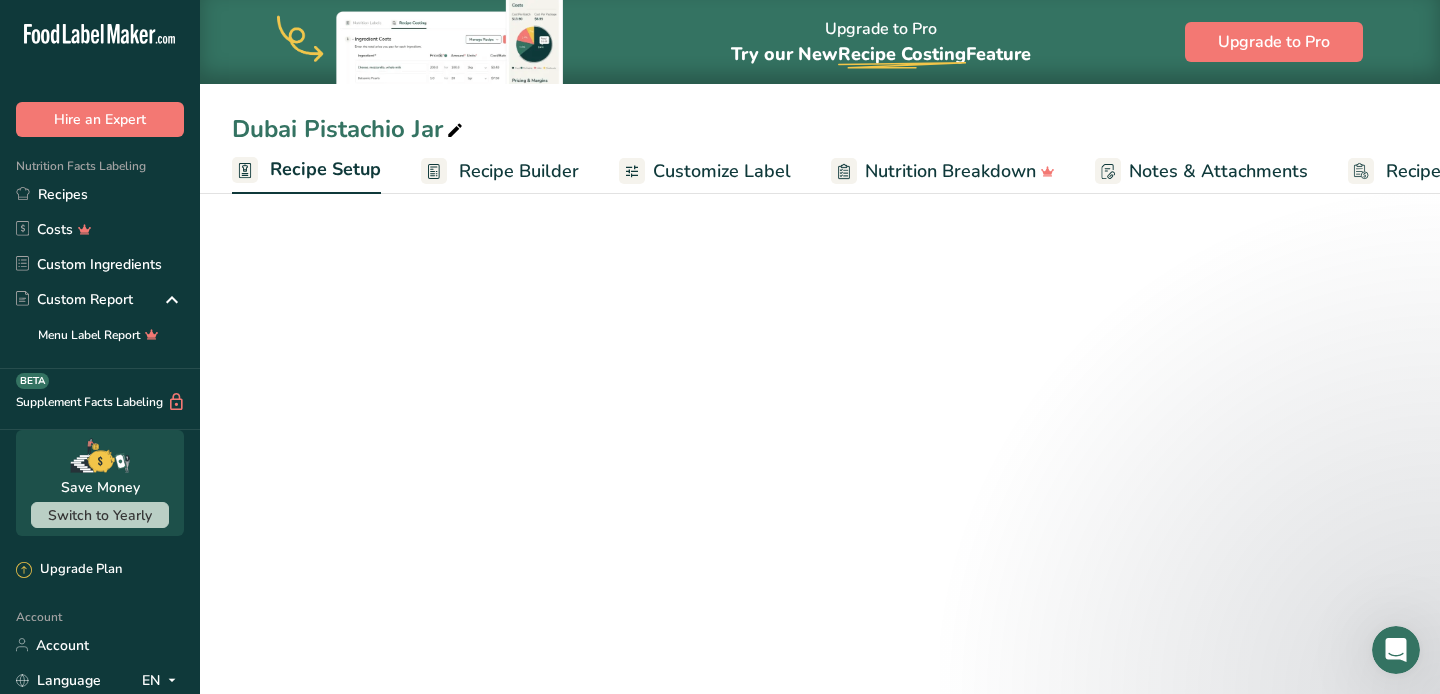 scroll, scrollTop: 0, scrollLeft: 7, axis: horizontal 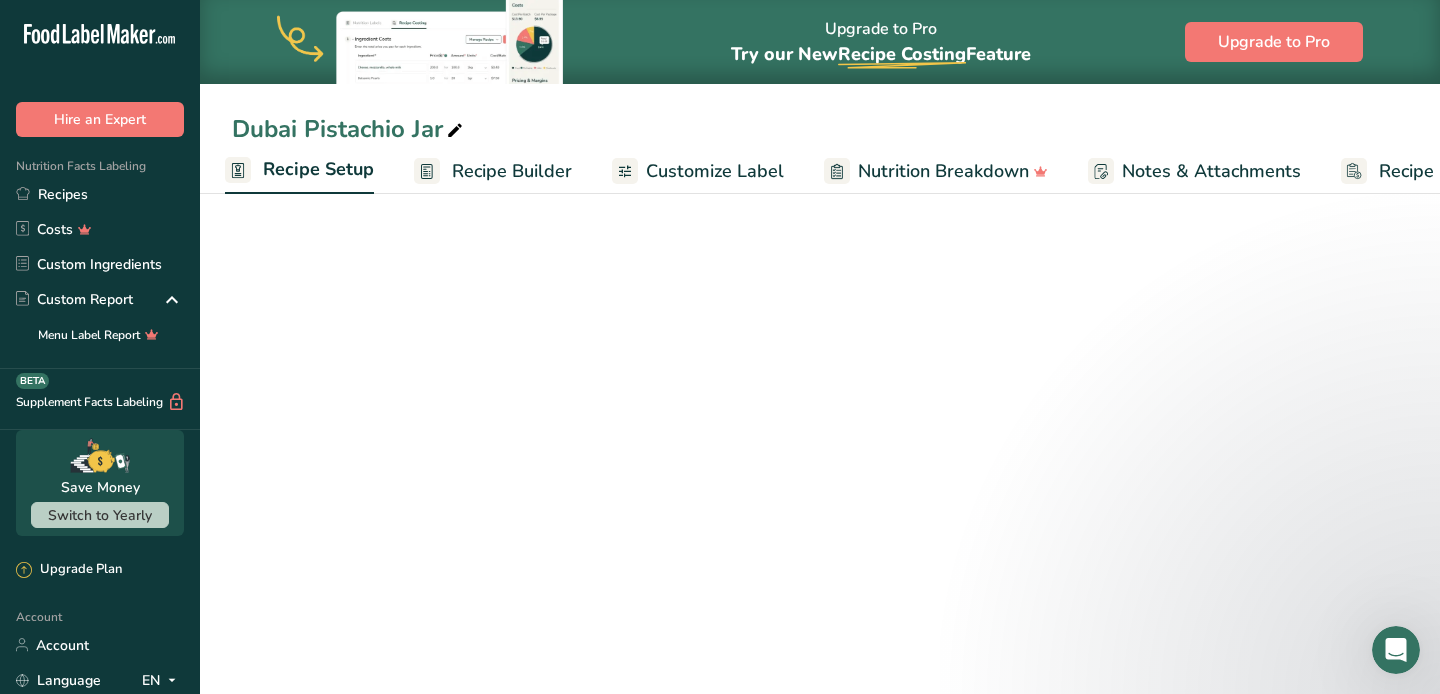 select on "19" 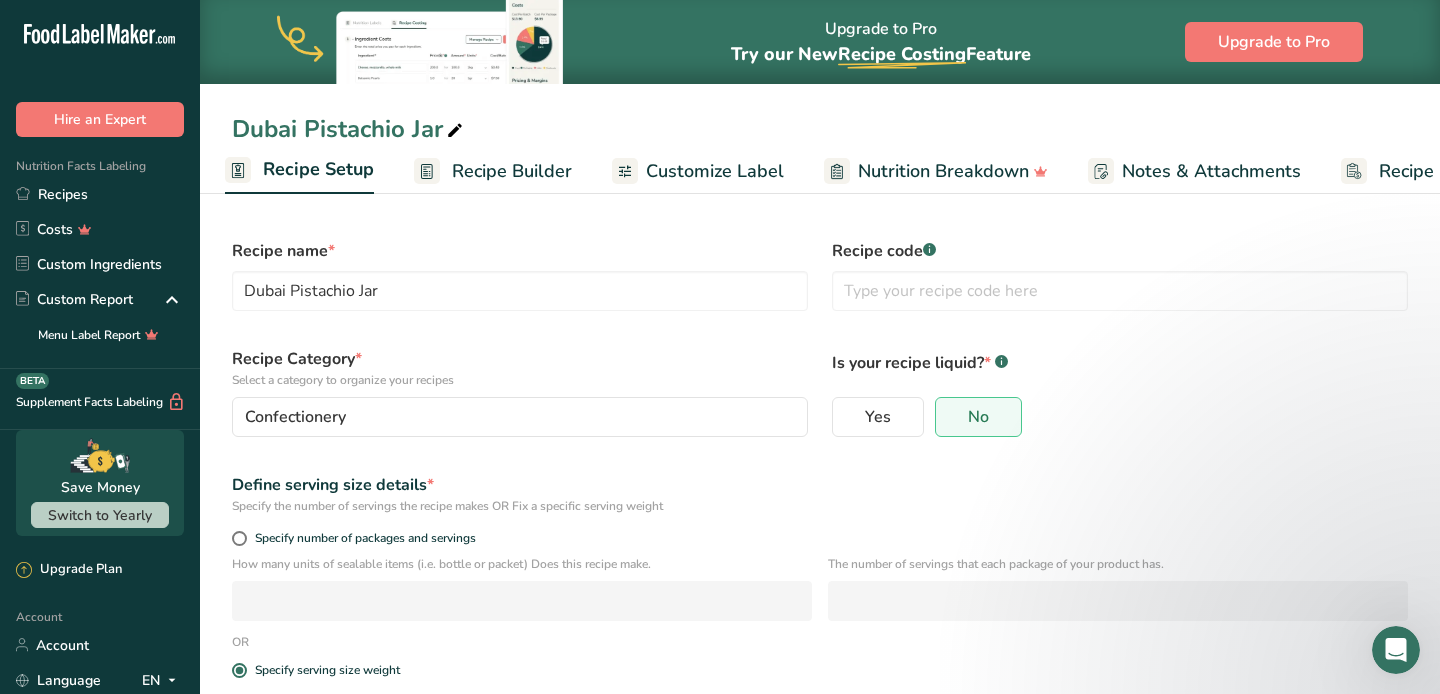 click on "Recipe Builder" at bounding box center [512, 171] 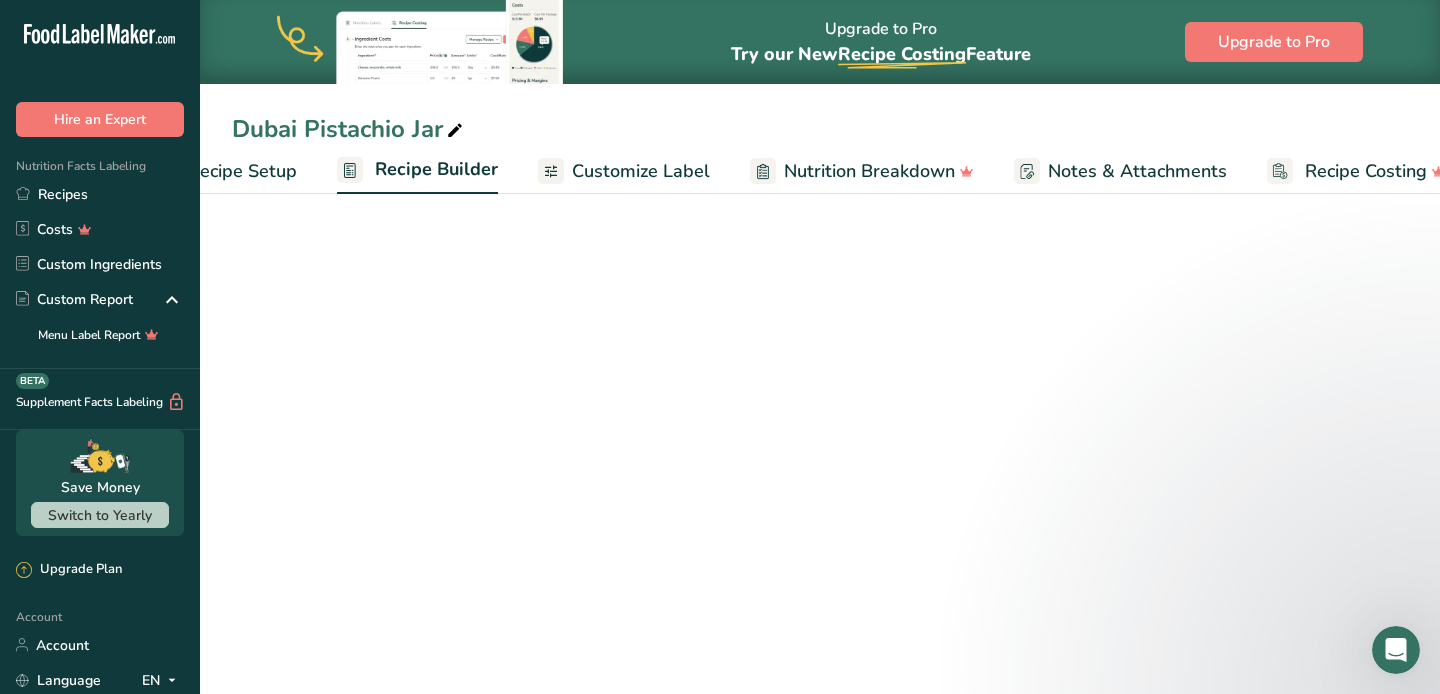 scroll, scrollTop: 0, scrollLeft: 119, axis: horizontal 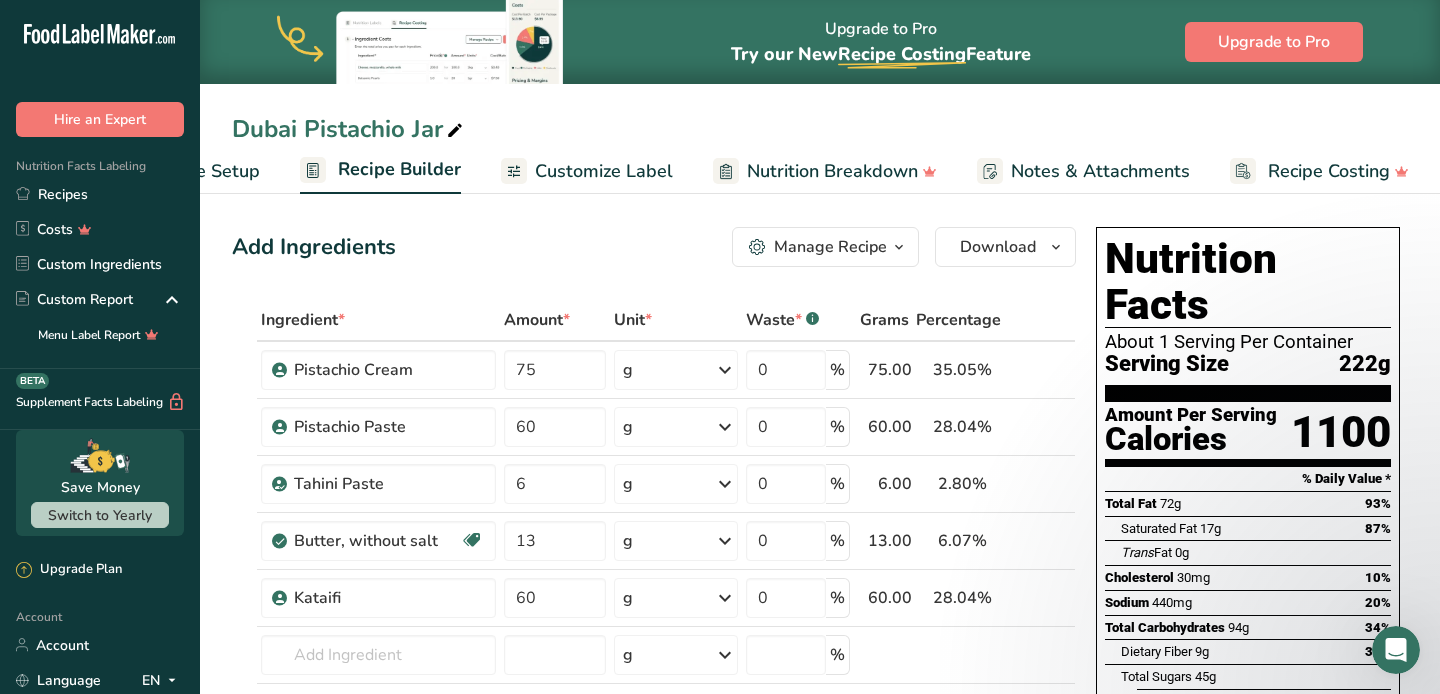click on "Customize Label" at bounding box center (604, 171) 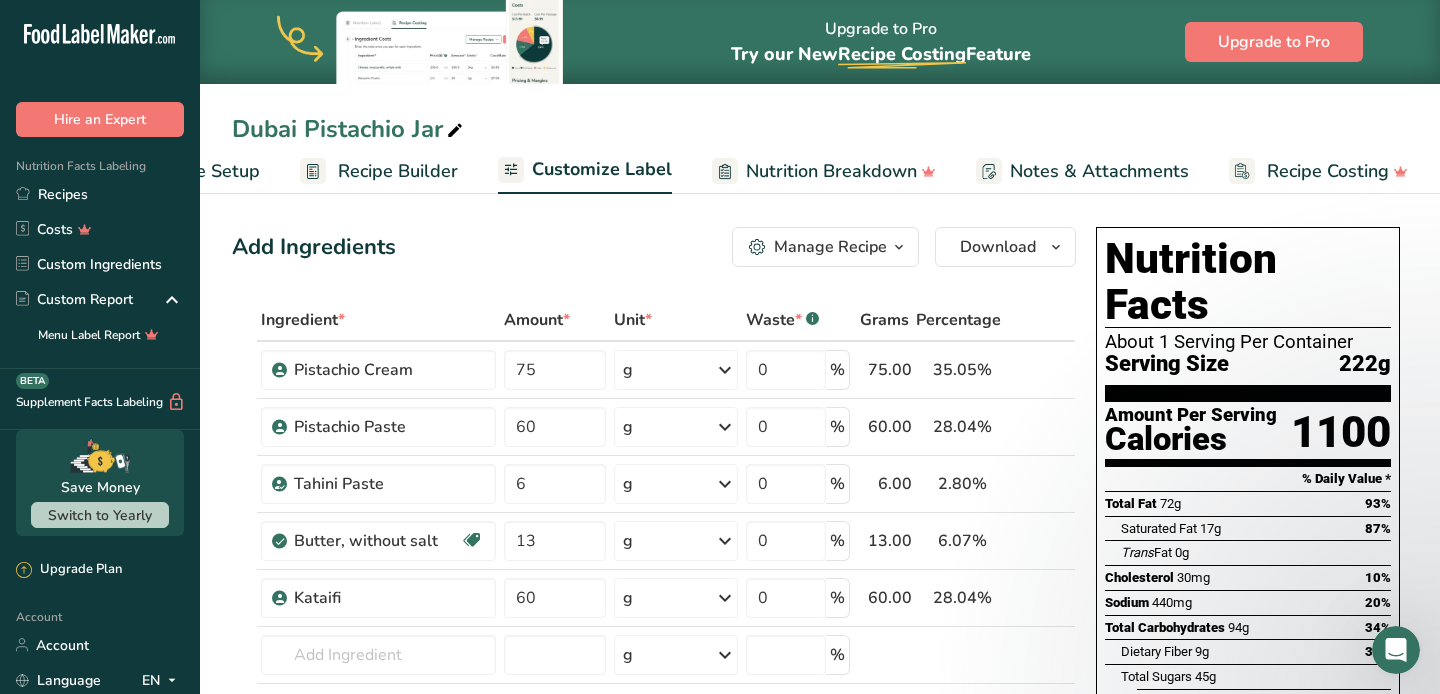 scroll, scrollTop: 0, scrollLeft: 119, axis: horizontal 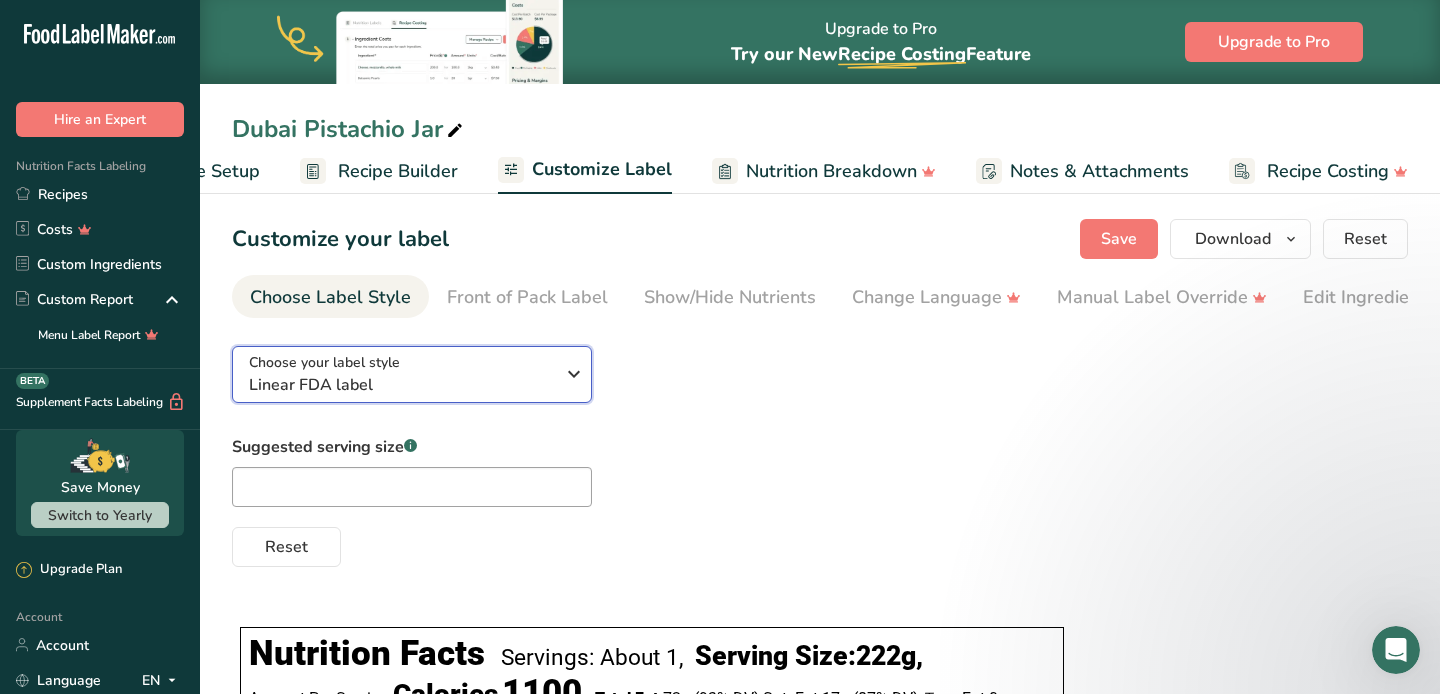 click at bounding box center [574, 374] 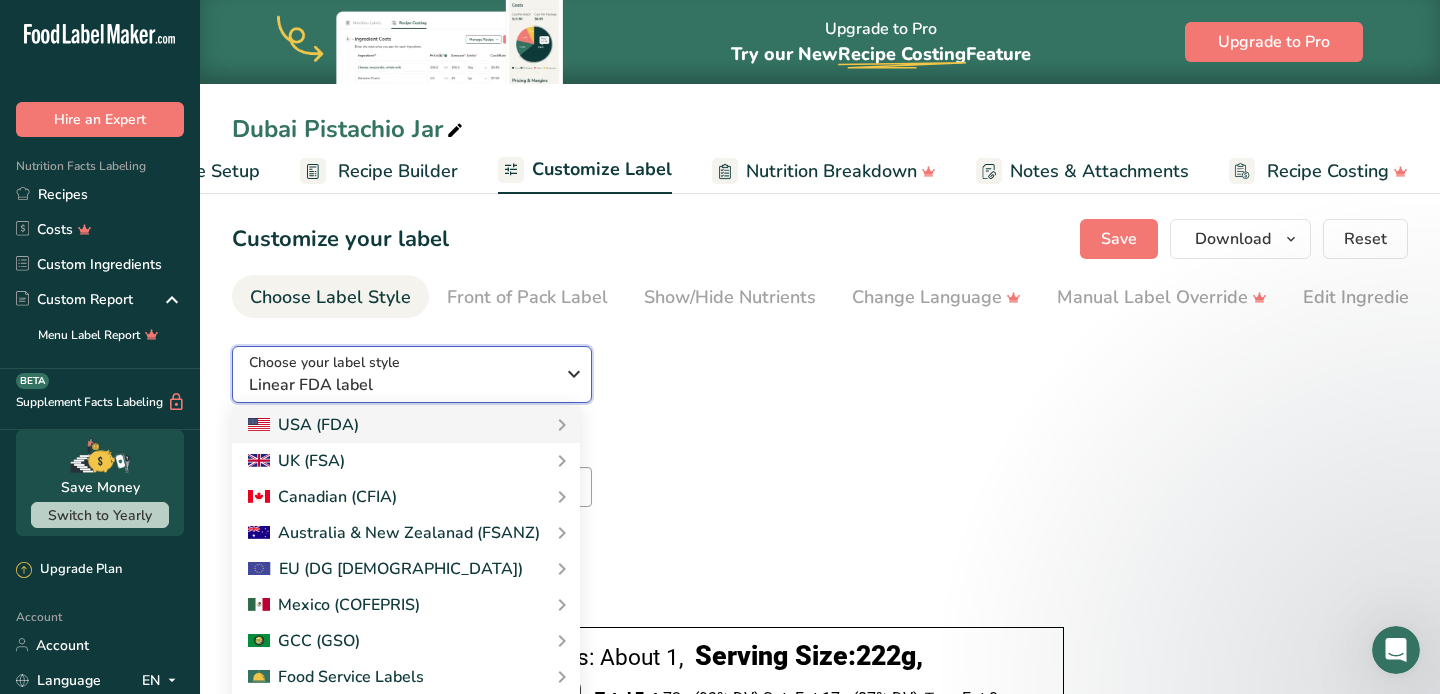 click at bounding box center [574, 374] 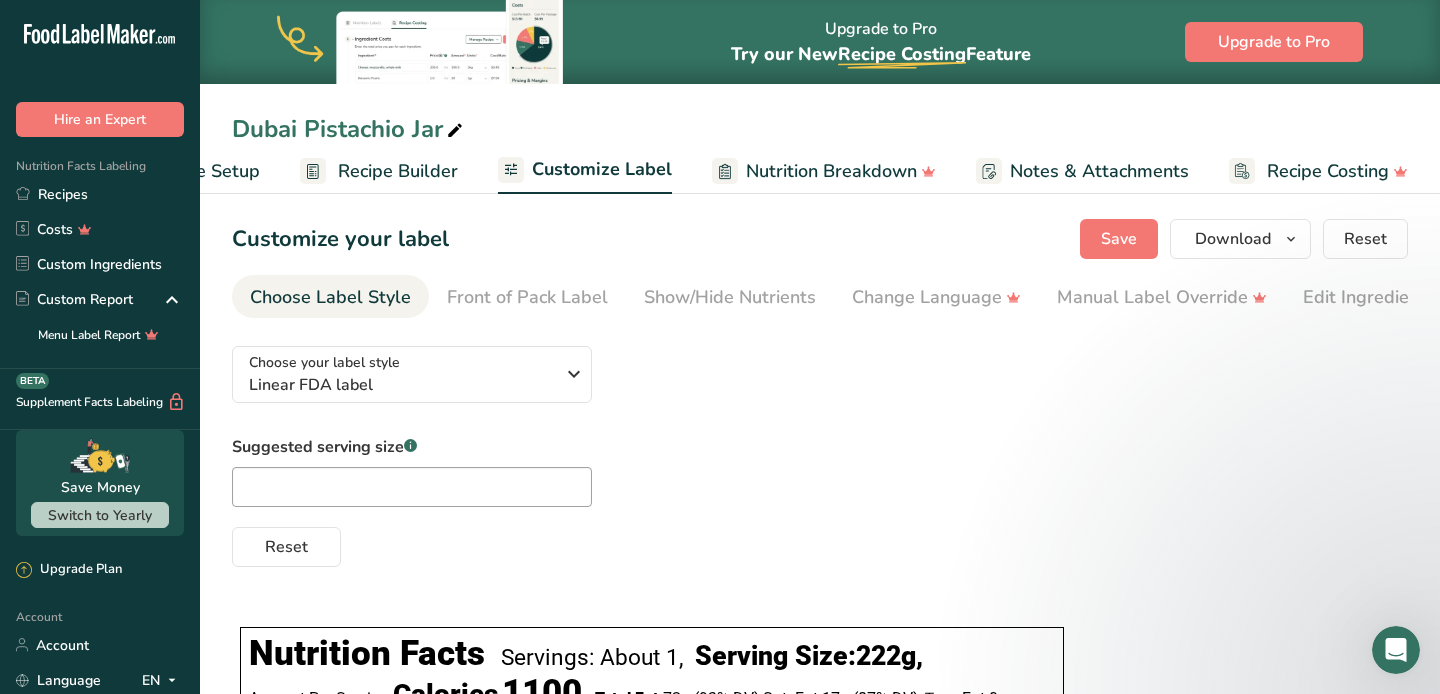 click on "Choose your label style
Linear FDA label
USA (FDA)
Standard FDA label
Tabular FDA label
Linear FDA label
Simplified FDA label
Dual Column FDA label (Per Serving/Per Container)
Dual Column FDA label (As Sold/As Prepared)
Aggregate Standard FDA label
Standard FDA label with Micronutrients listed side-by-side
[GEOGRAPHIC_DATA] (FSA)
UK Mandatory Label "Back of Pack"
UK Traffic Light Label  "Front of Pack"
Canadian (CFIA)
Canadian Standard label
Canadian Dual Column label" at bounding box center [820, 448] 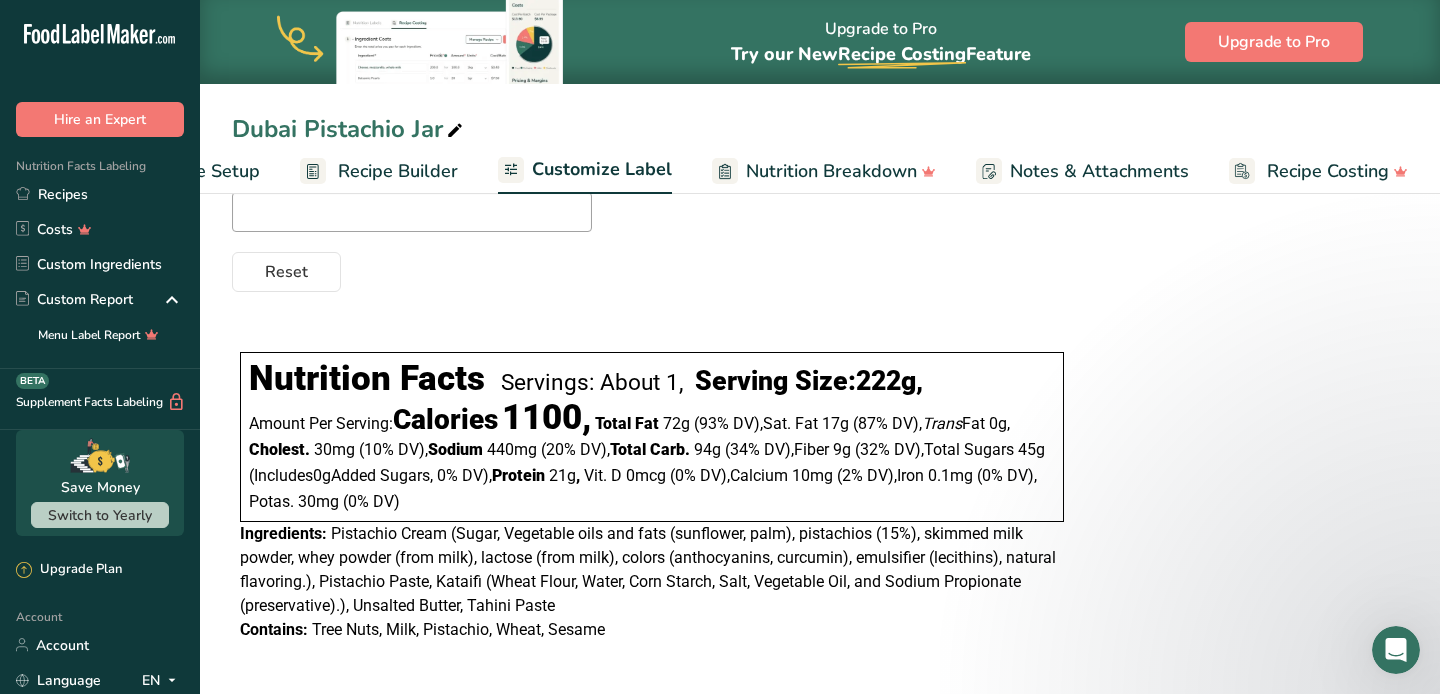 scroll, scrollTop: 98, scrollLeft: 0, axis: vertical 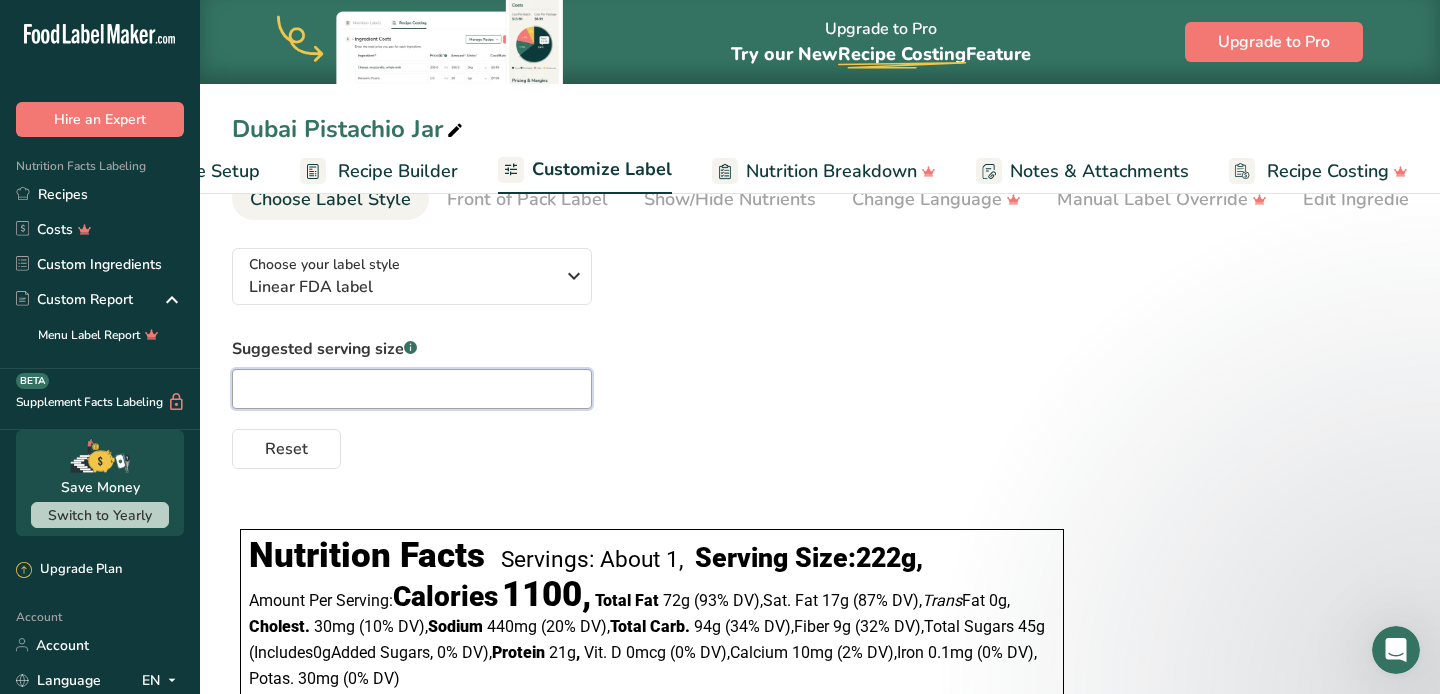 click at bounding box center [412, 389] 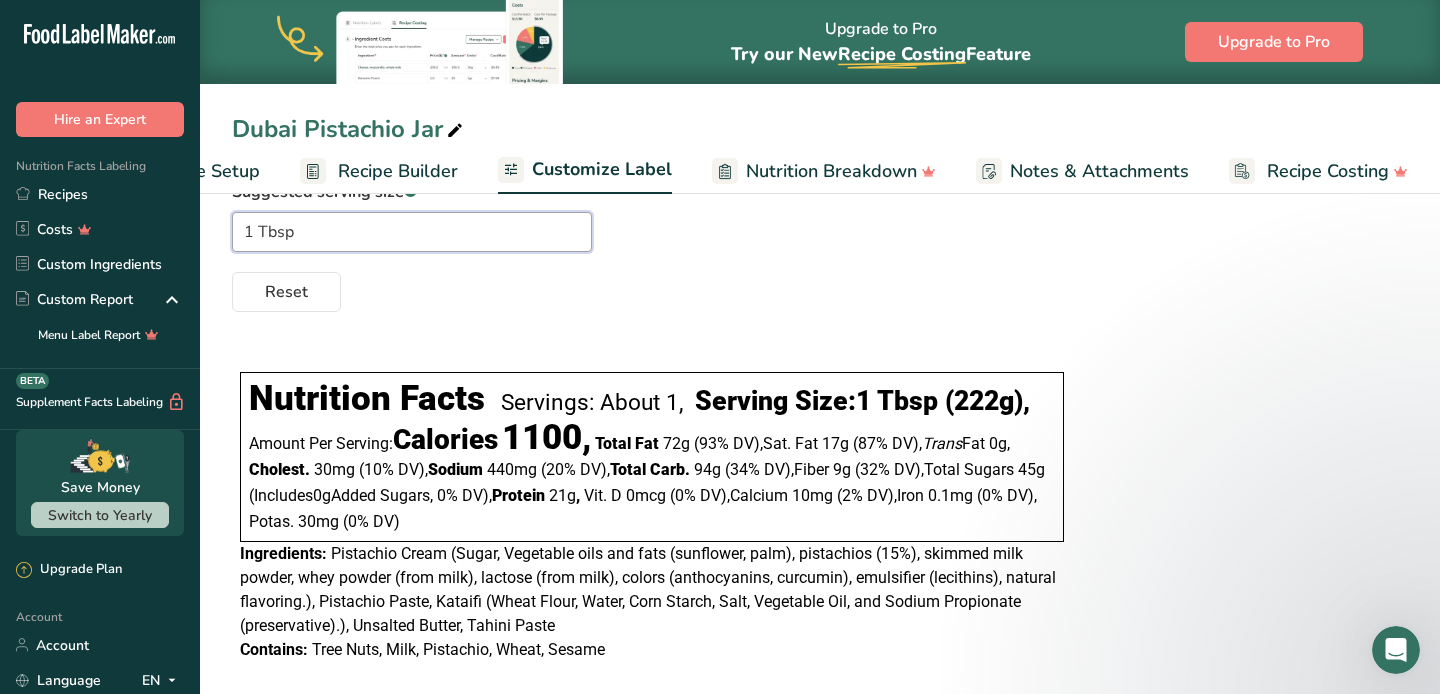 scroll, scrollTop: 280, scrollLeft: 0, axis: vertical 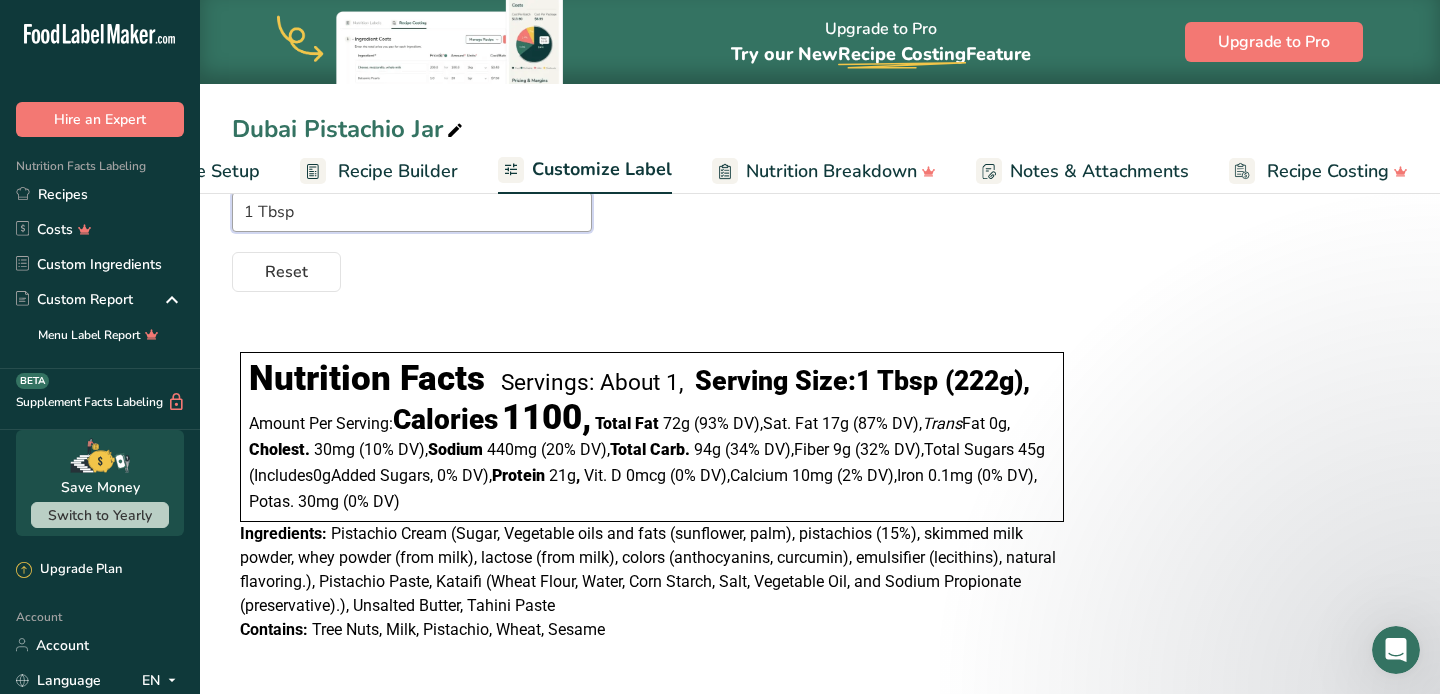 type on "1 Tbsp" 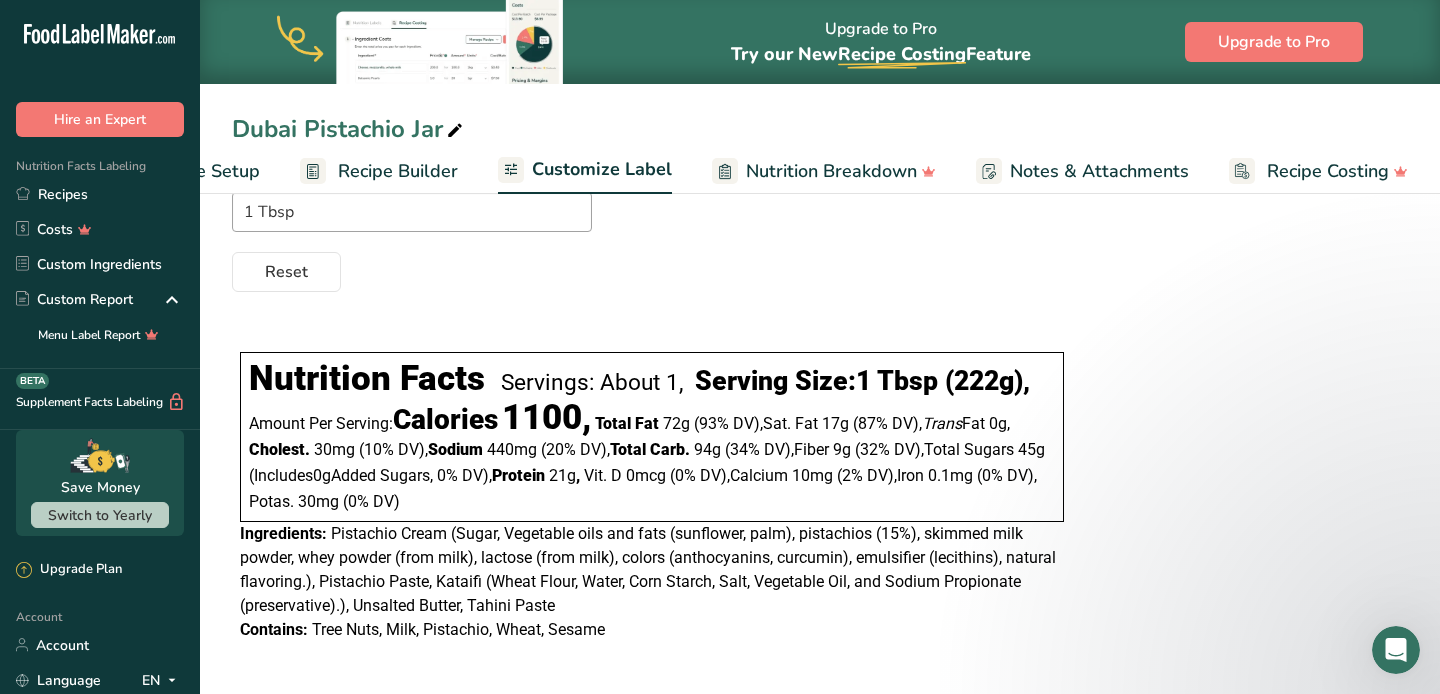 click on "Servings: About 1," at bounding box center (592, 382) 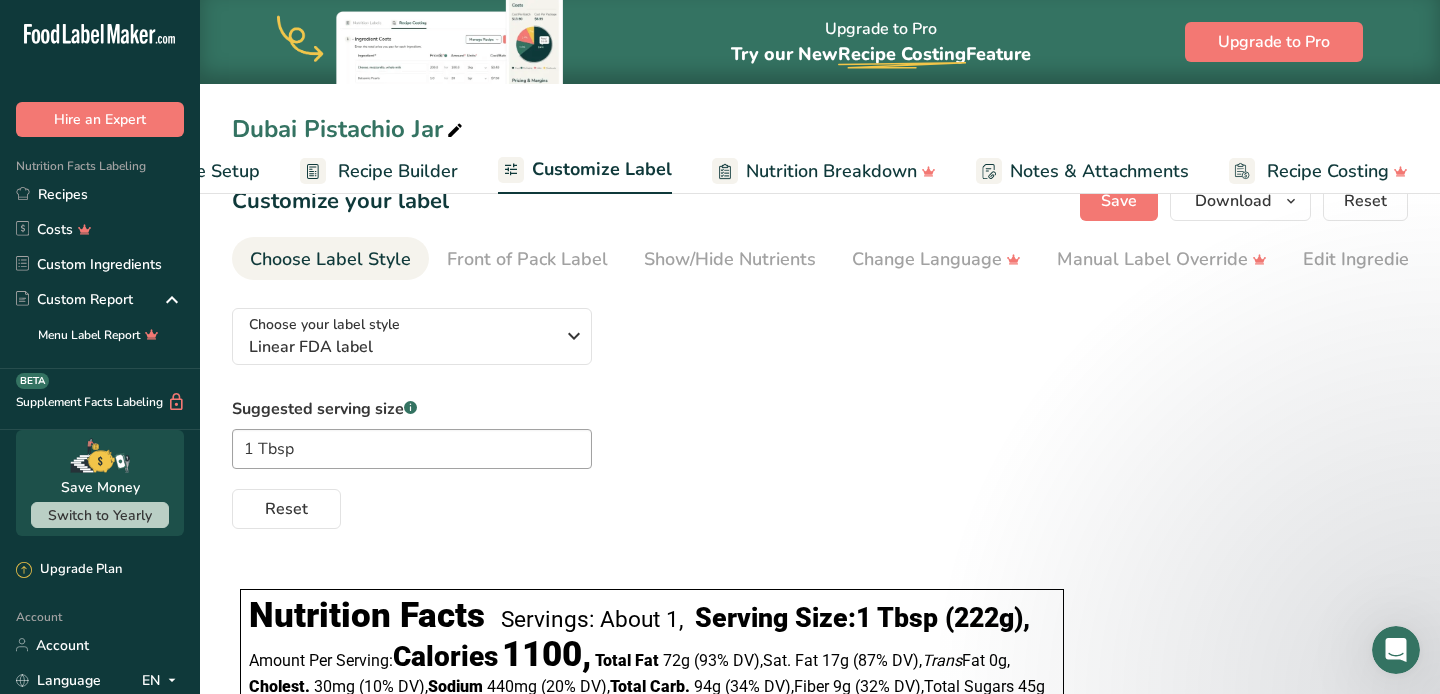 scroll, scrollTop: 0, scrollLeft: 0, axis: both 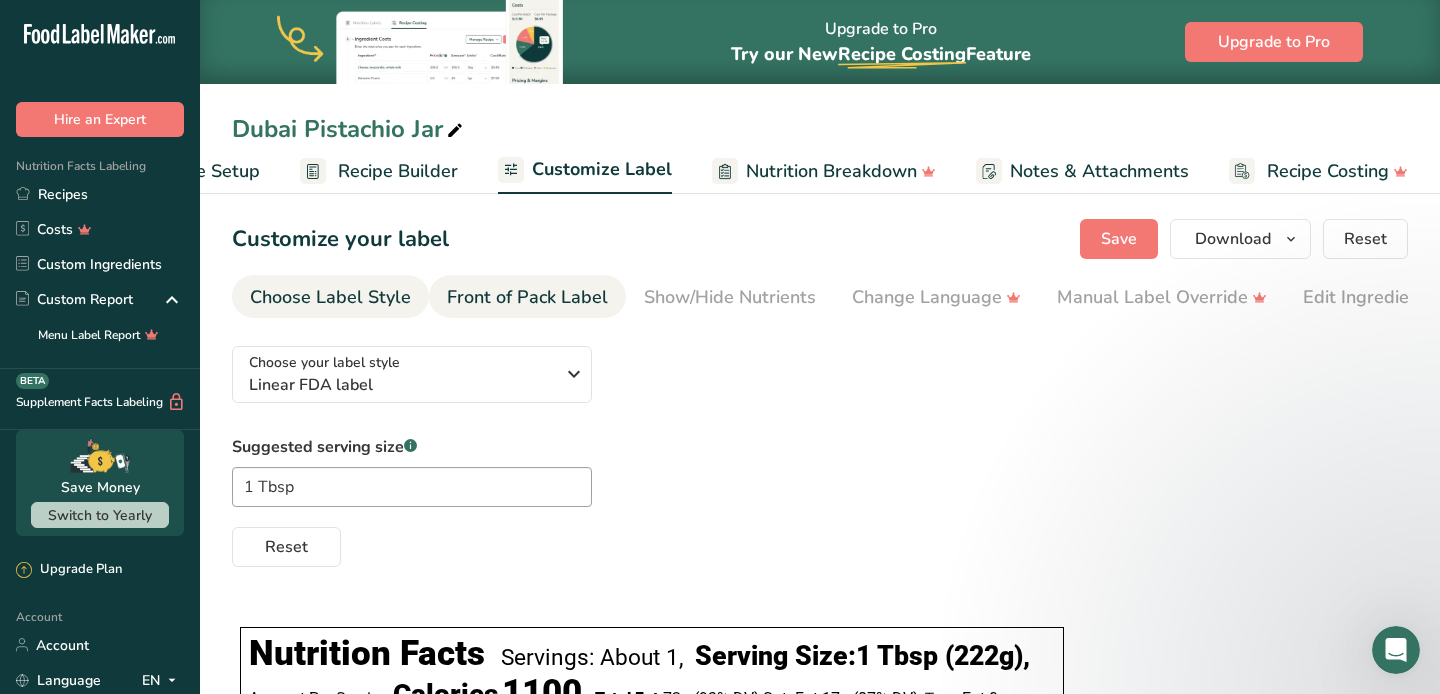 click on "Front of Pack Label" at bounding box center (527, 297) 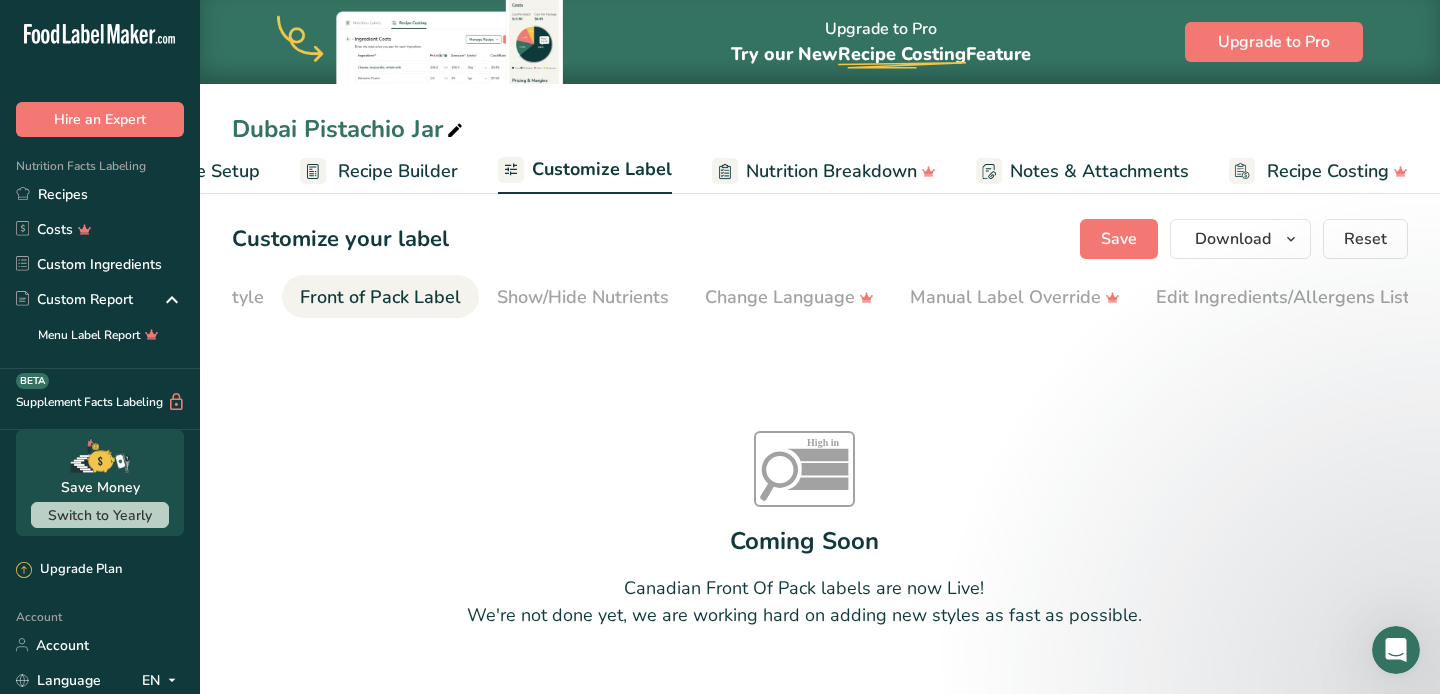 scroll, scrollTop: 0, scrollLeft: 194, axis: horizontal 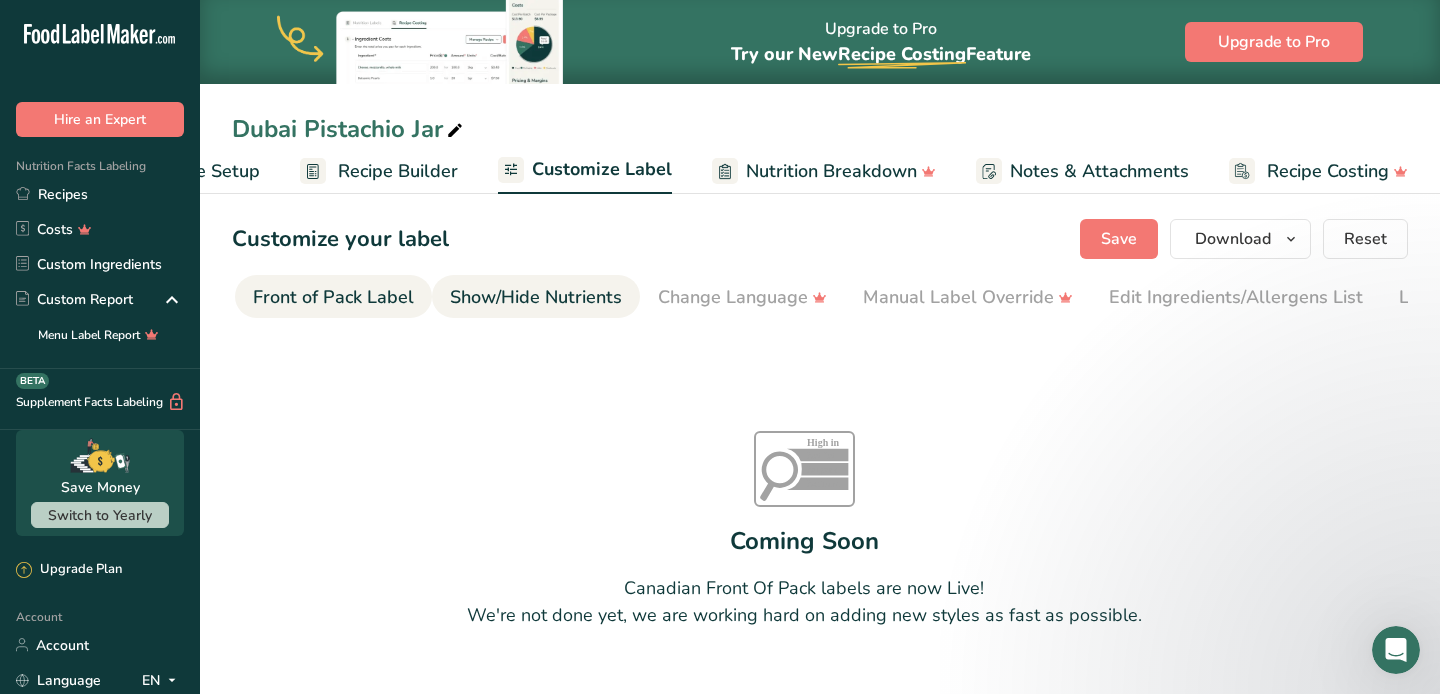 click on "Show/Hide Nutrients" at bounding box center [536, 297] 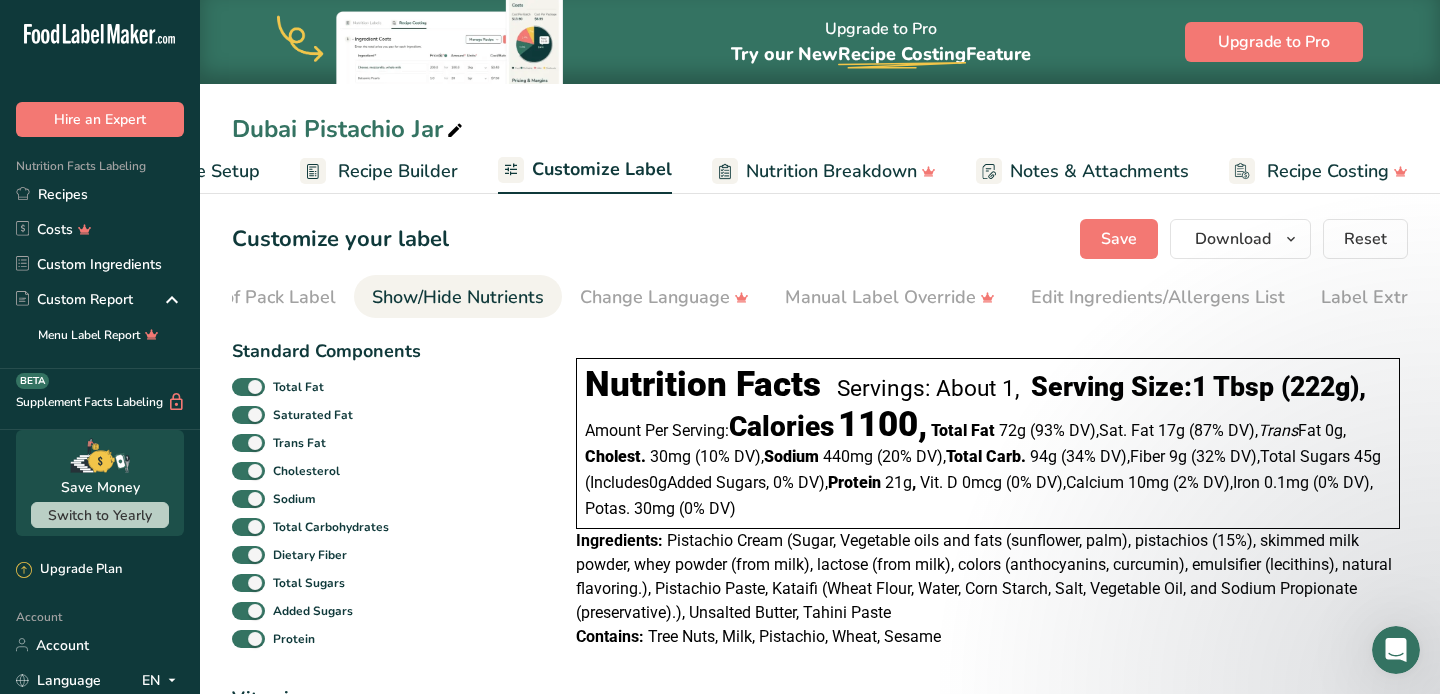 scroll, scrollTop: 0, scrollLeft: 324, axis: horizontal 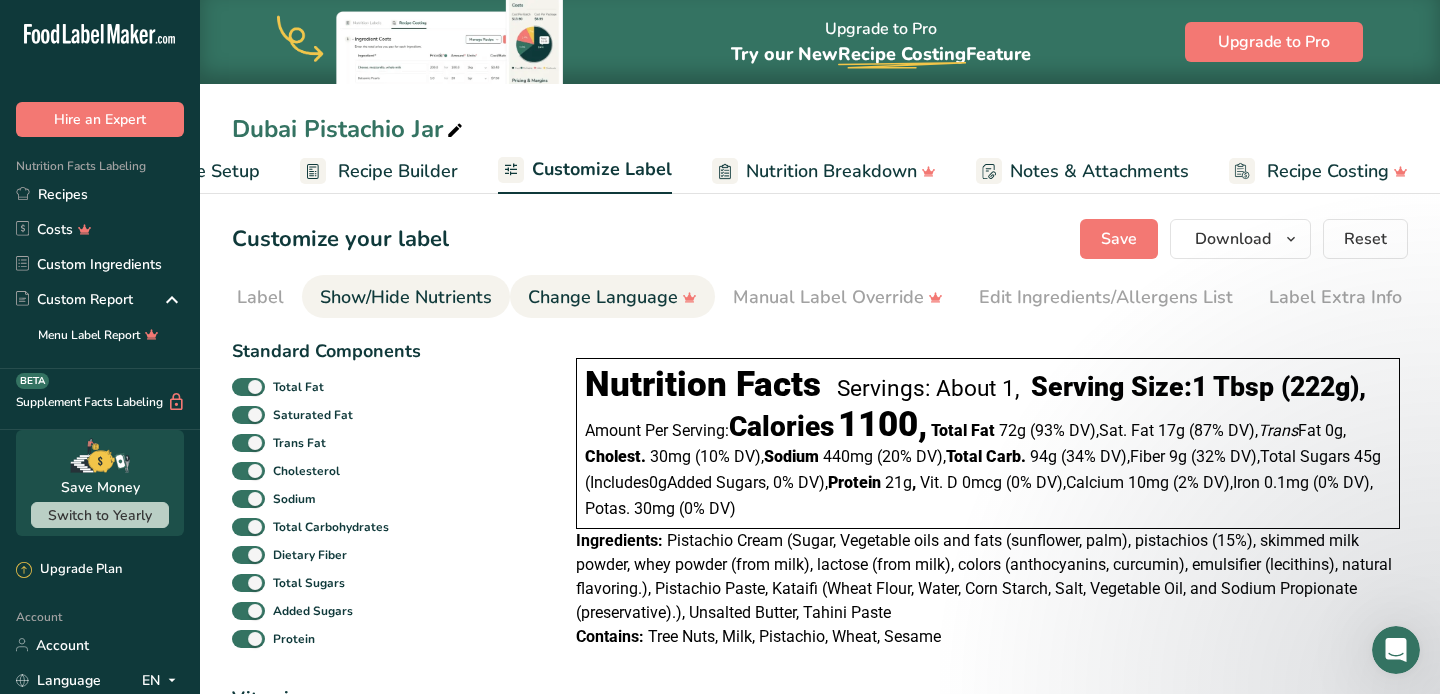 click on "Change Language" at bounding box center (612, 297) 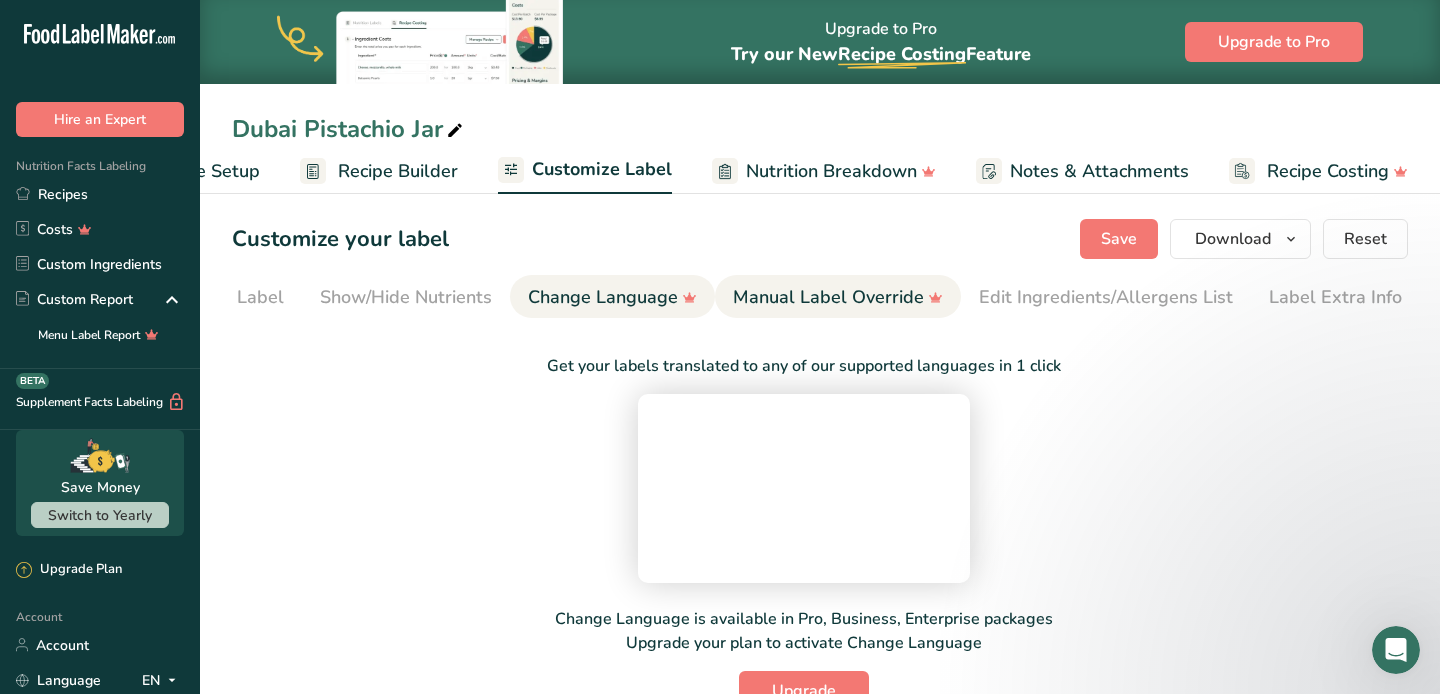 click on "Manual Label Override" at bounding box center (838, 297) 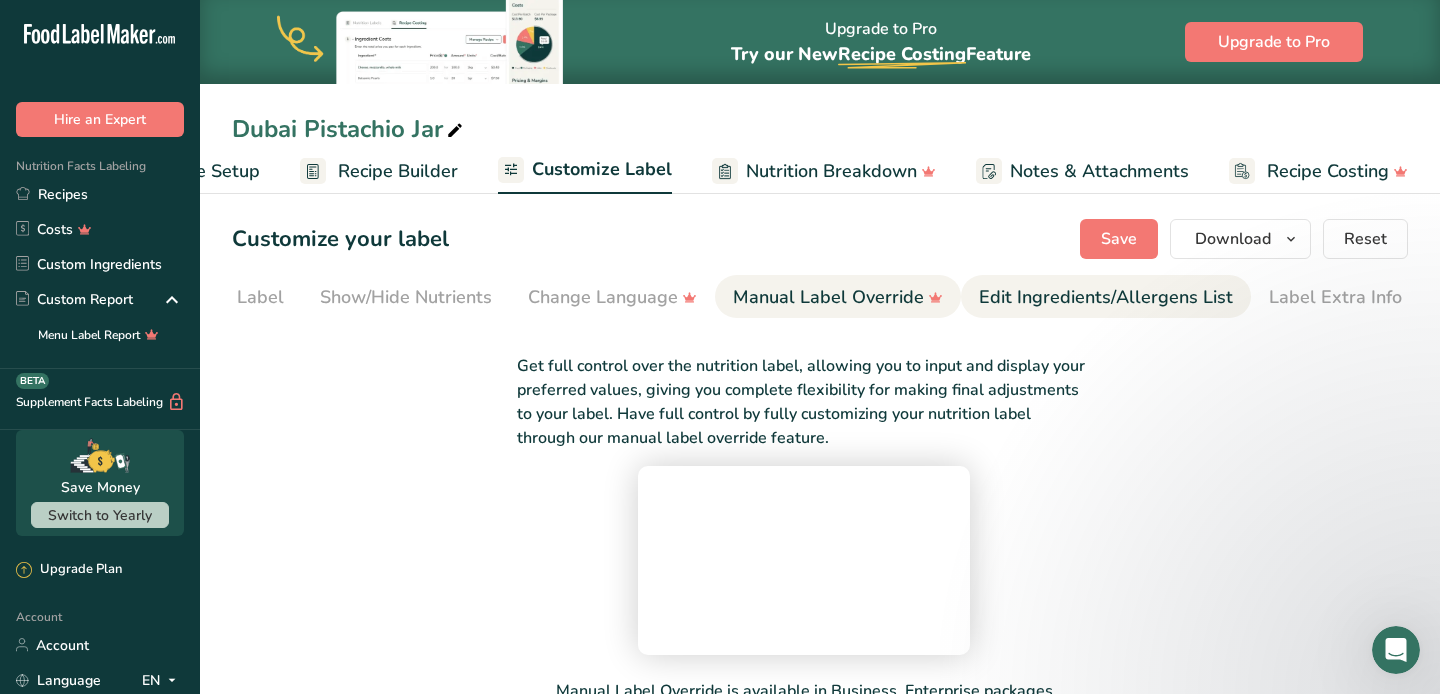 click on "Edit Ingredients/Allergens List" at bounding box center [1106, 297] 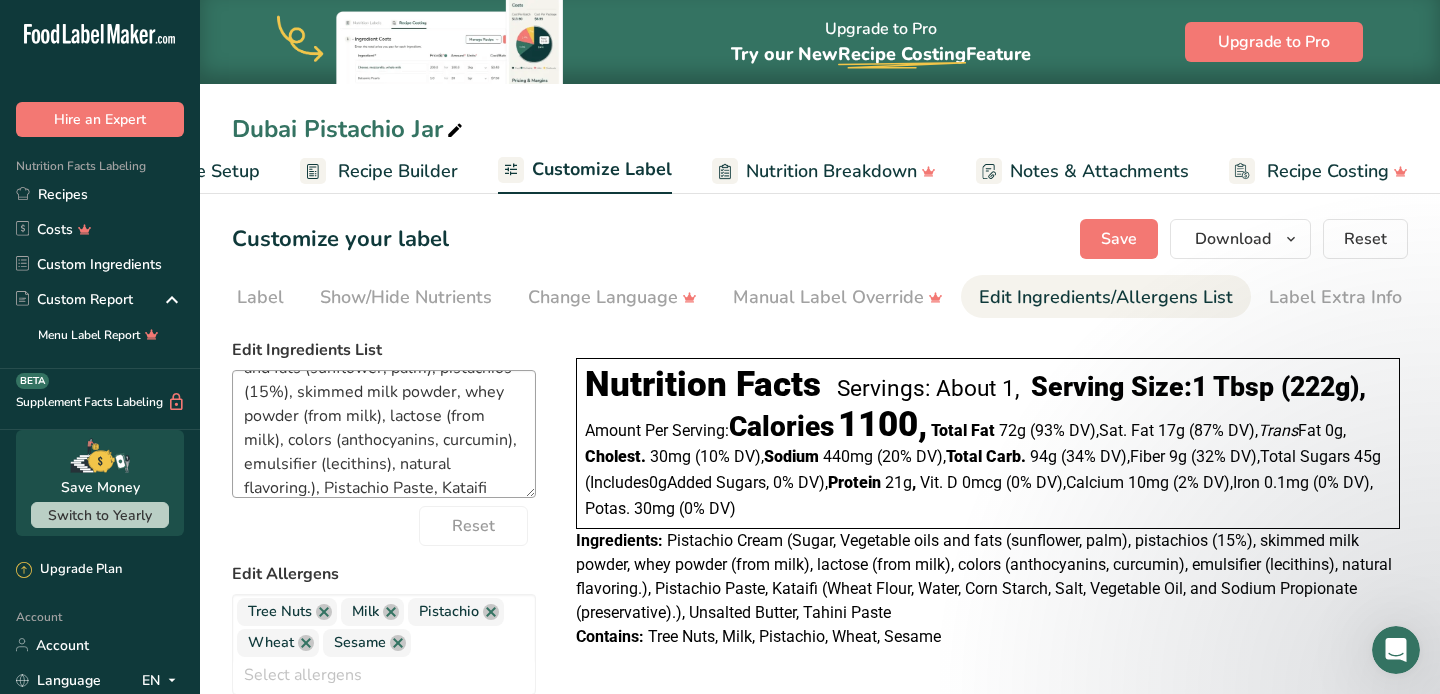 scroll, scrollTop: 160, scrollLeft: 0, axis: vertical 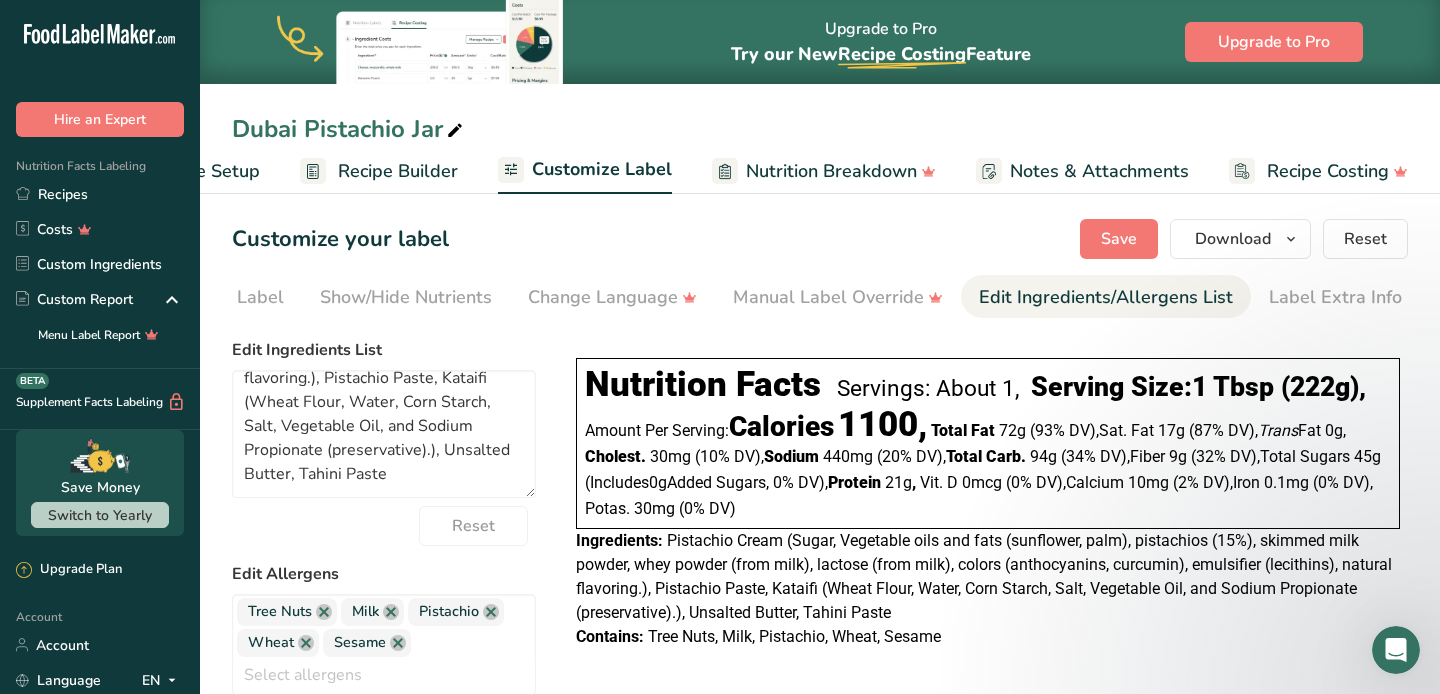 click on "Recipe Builder" at bounding box center (398, 171) 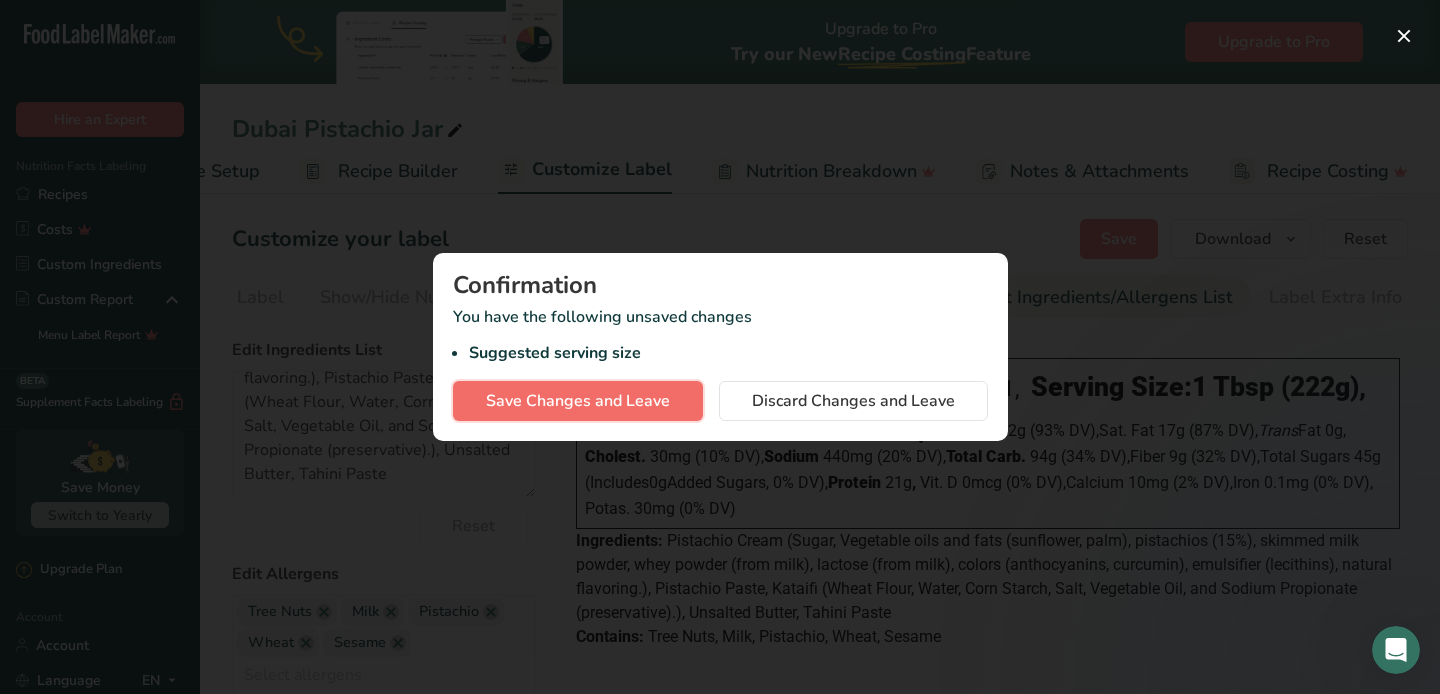 click on "Save Changes and Leave" at bounding box center [578, 401] 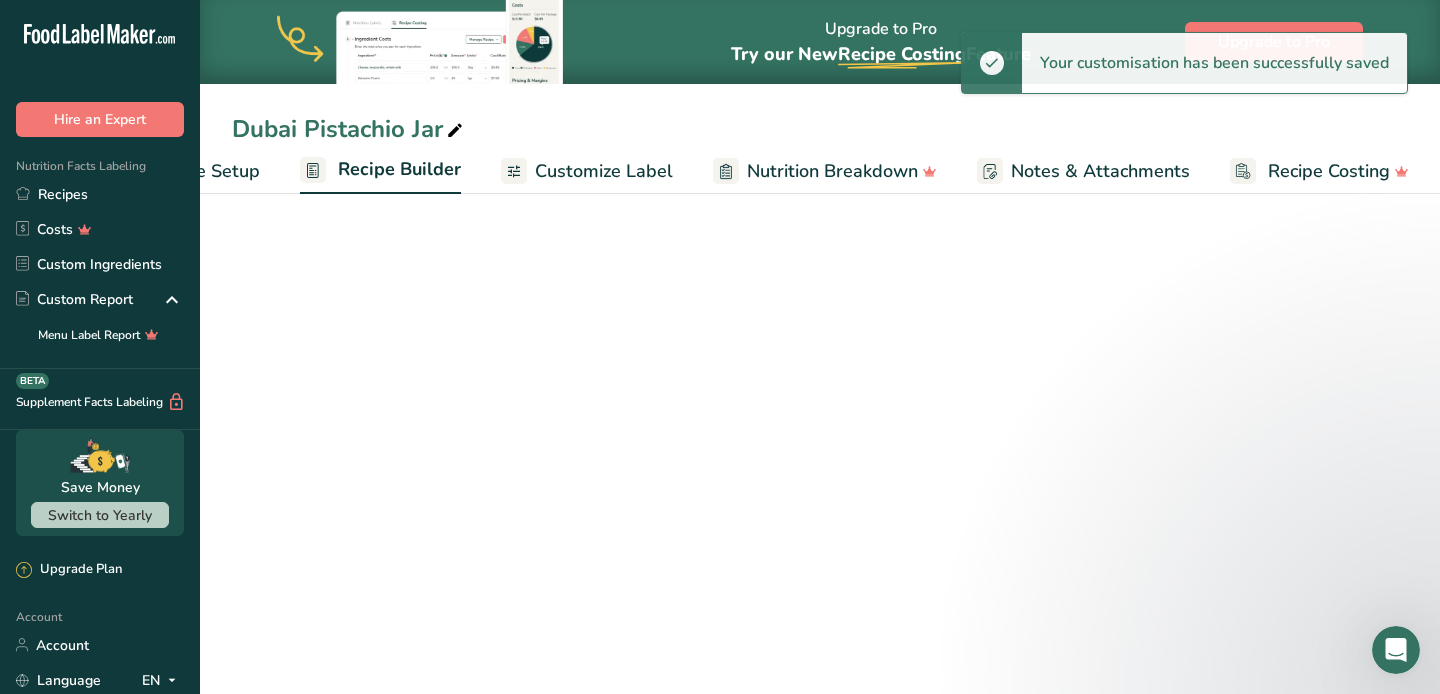 scroll, scrollTop: 0, scrollLeft: 119, axis: horizontal 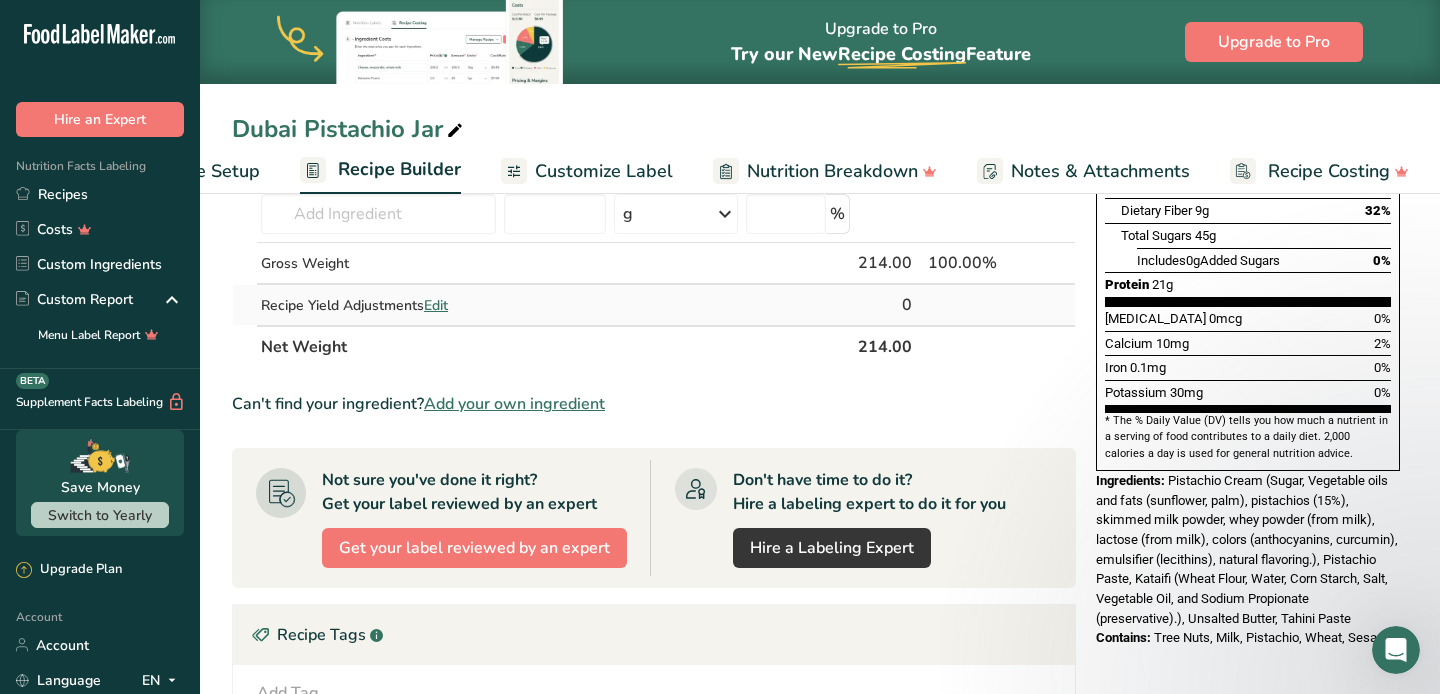 click on "Edit" at bounding box center (436, 305) 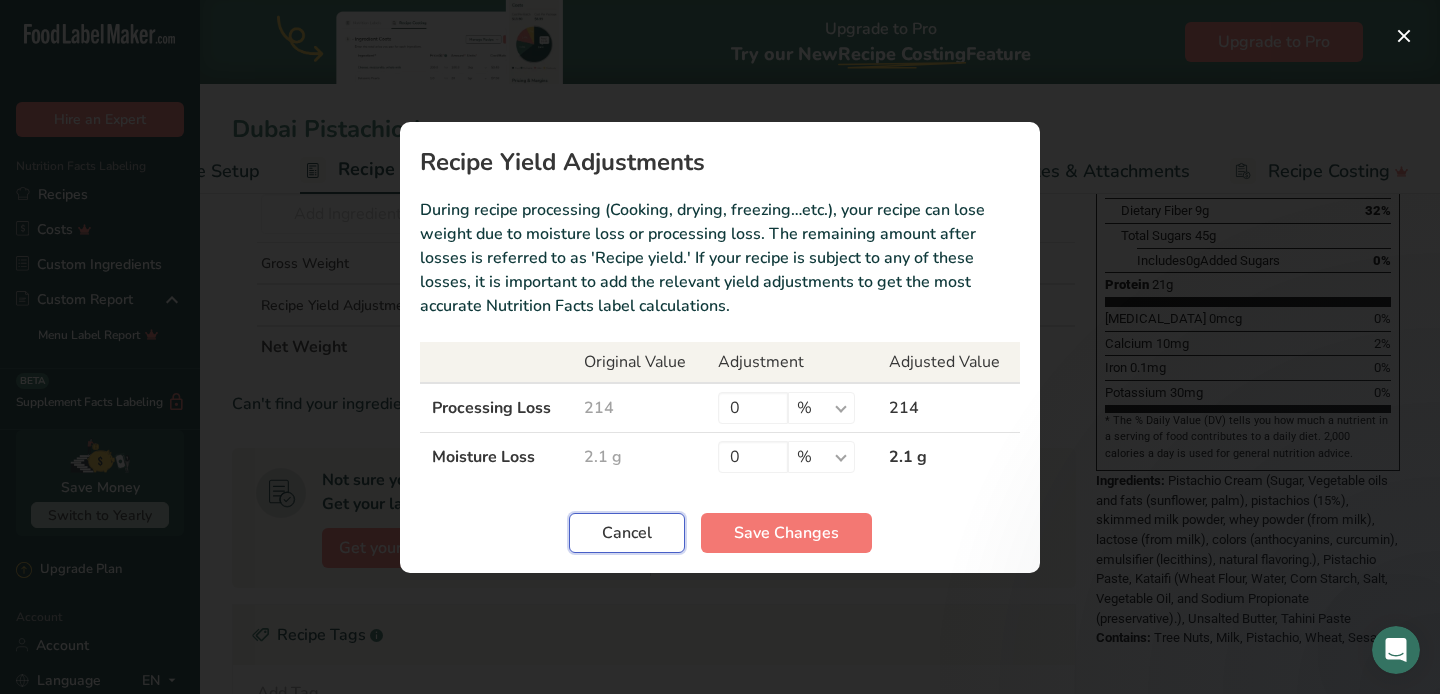 click on "Cancel" at bounding box center [627, 533] 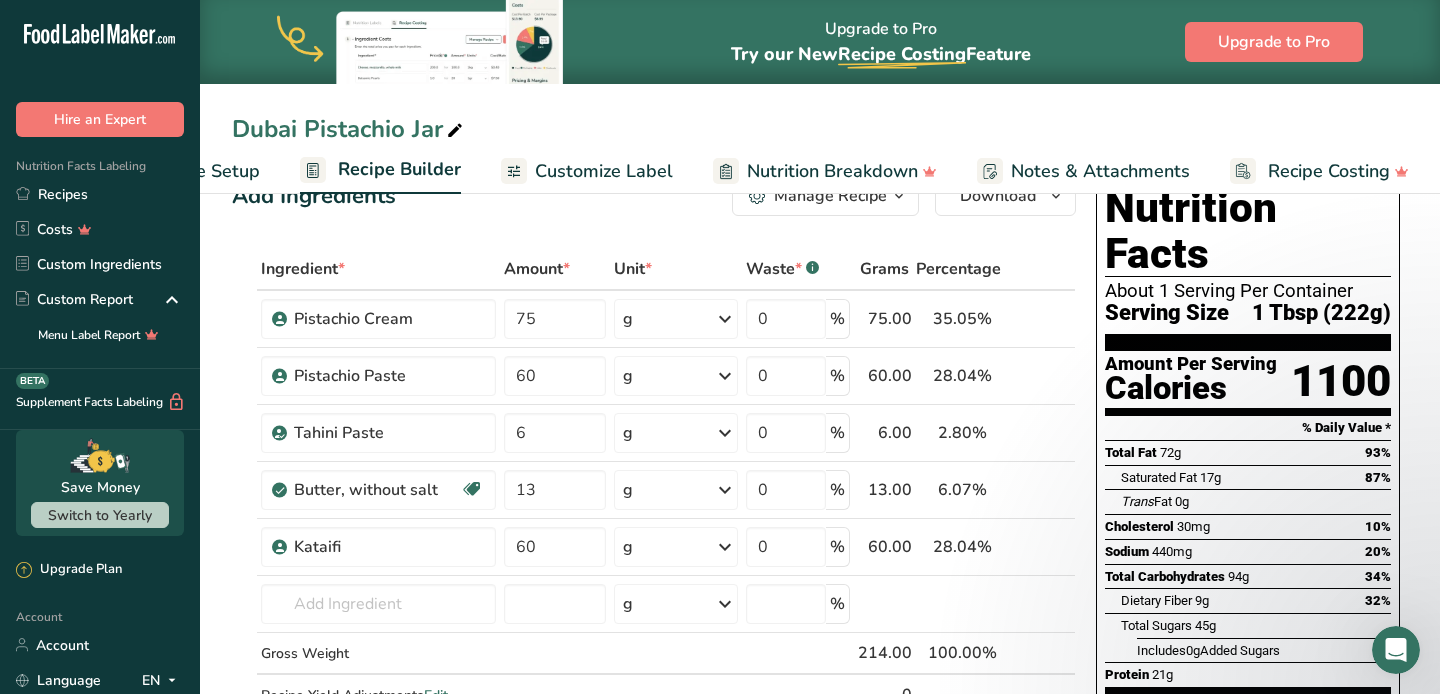 scroll, scrollTop: 0, scrollLeft: 0, axis: both 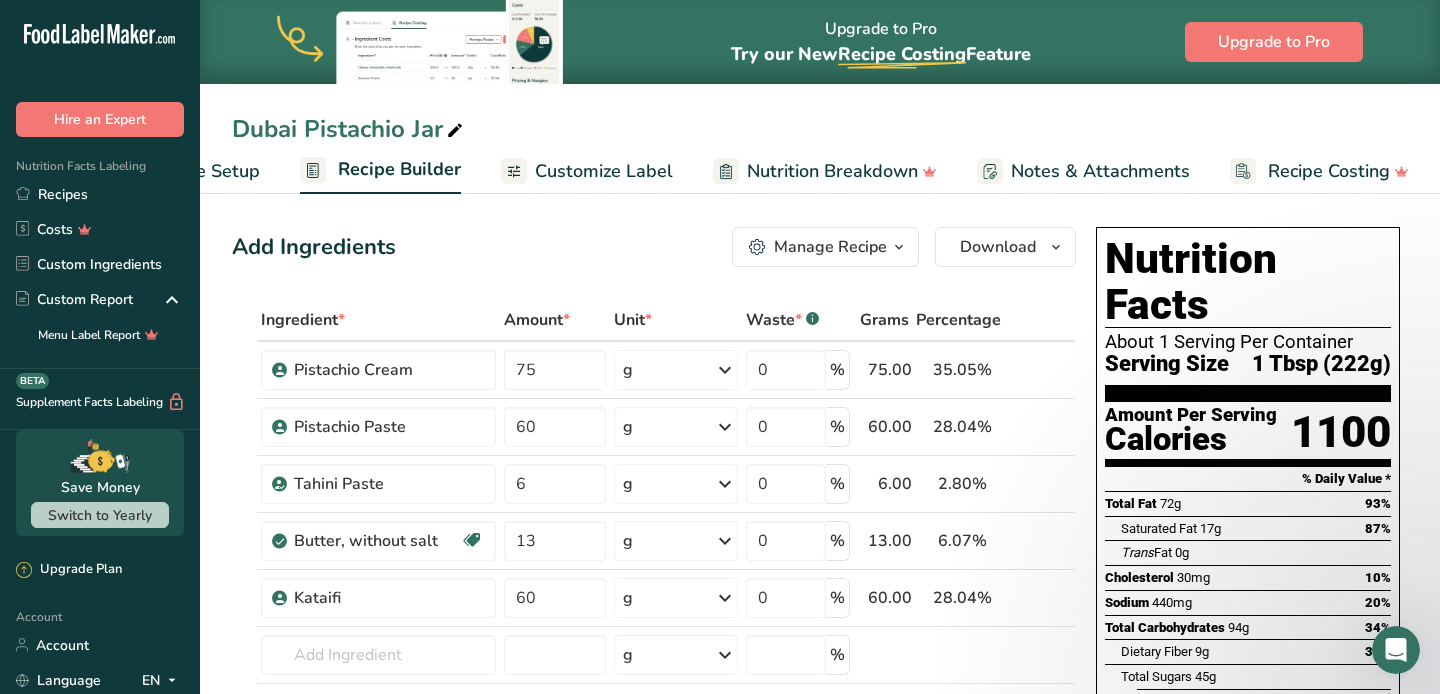 click on "Recipe Setup" at bounding box center (205, 171) 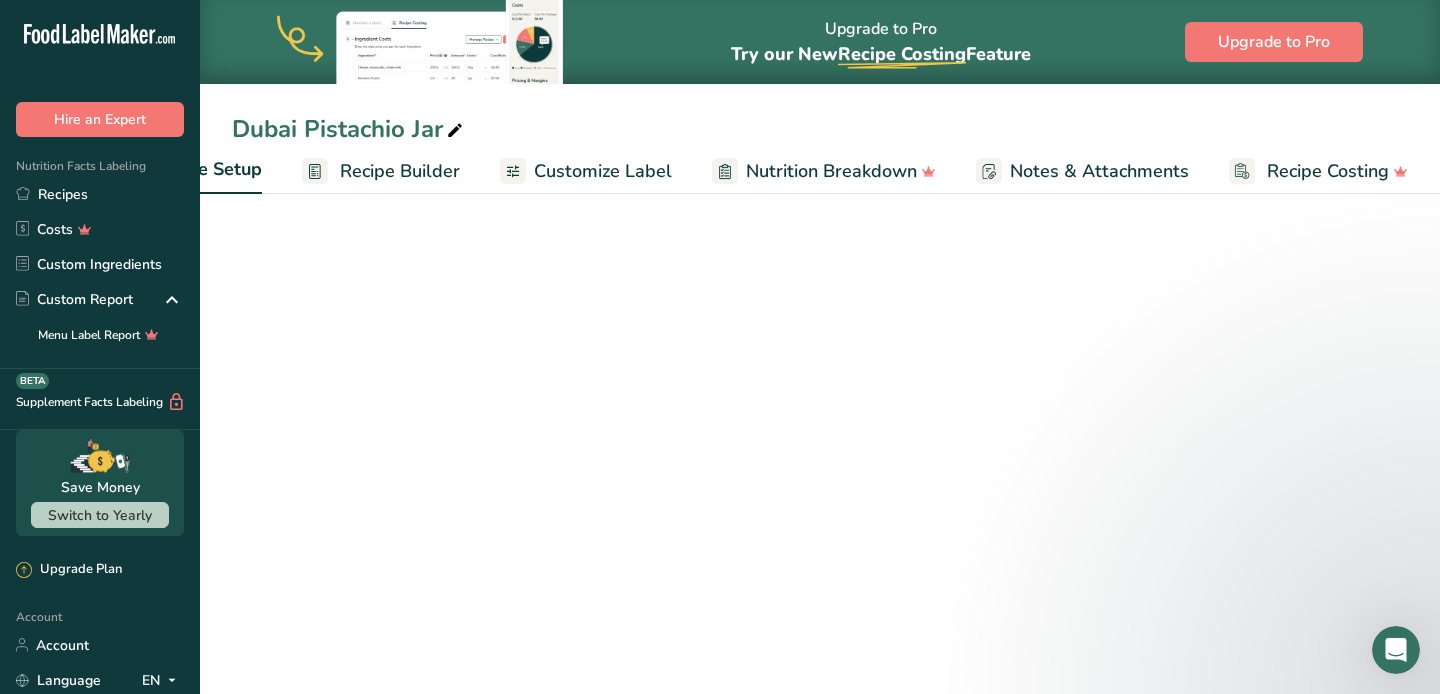 select on "19" 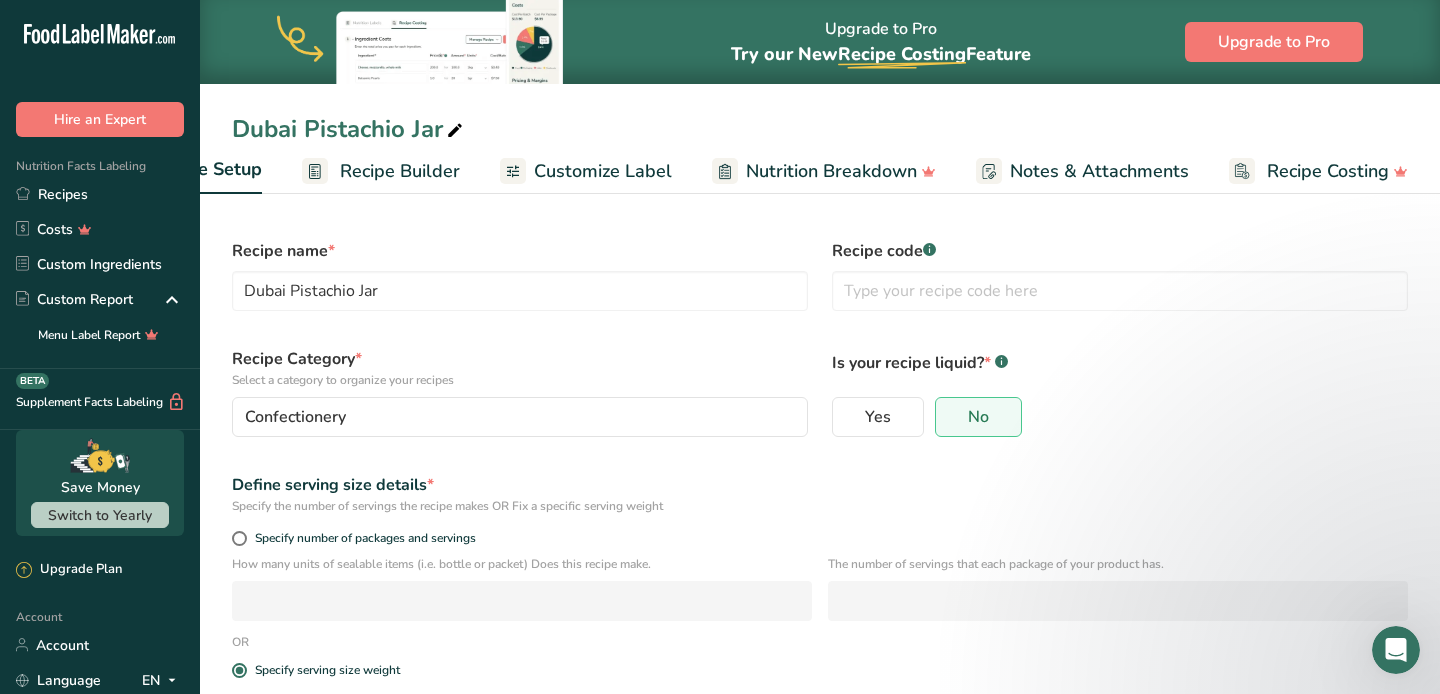 scroll, scrollTop: 0, scrollLeft: 7, axis: horizontal 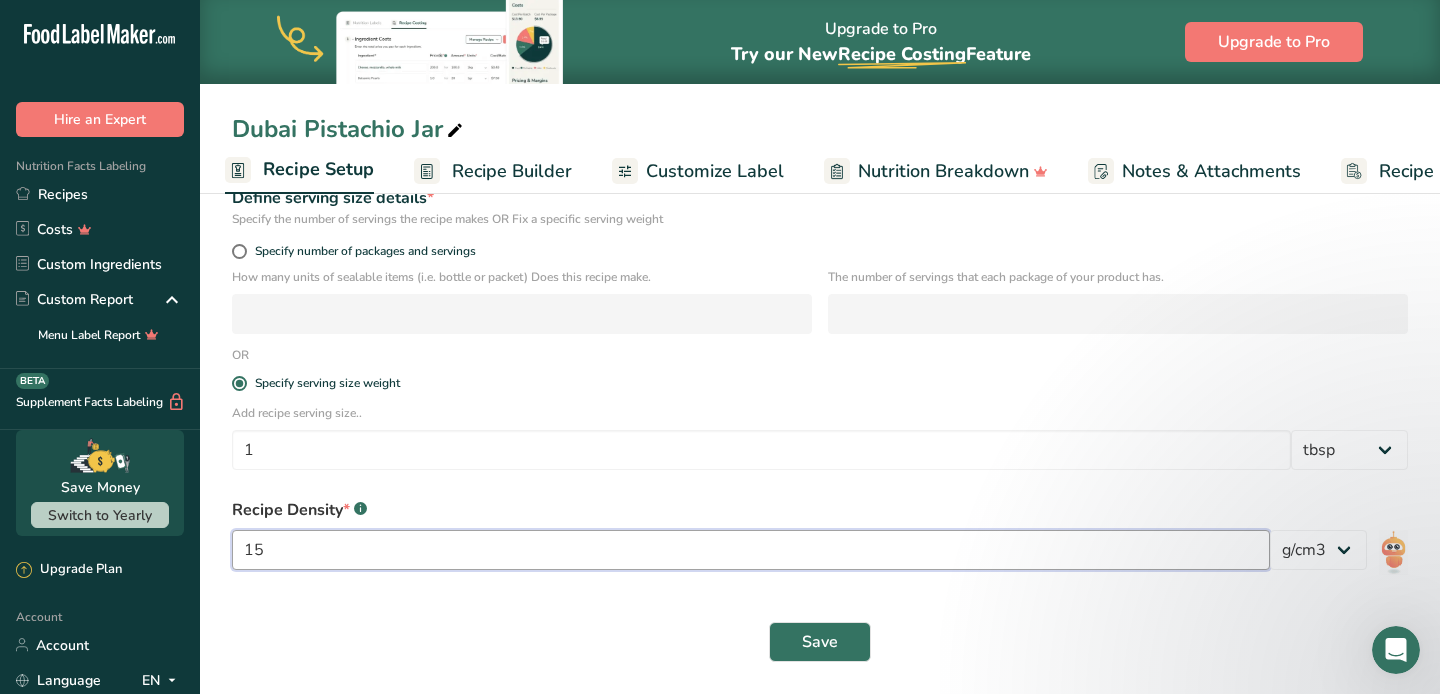 click on "15" at bounding box center [751, 550] 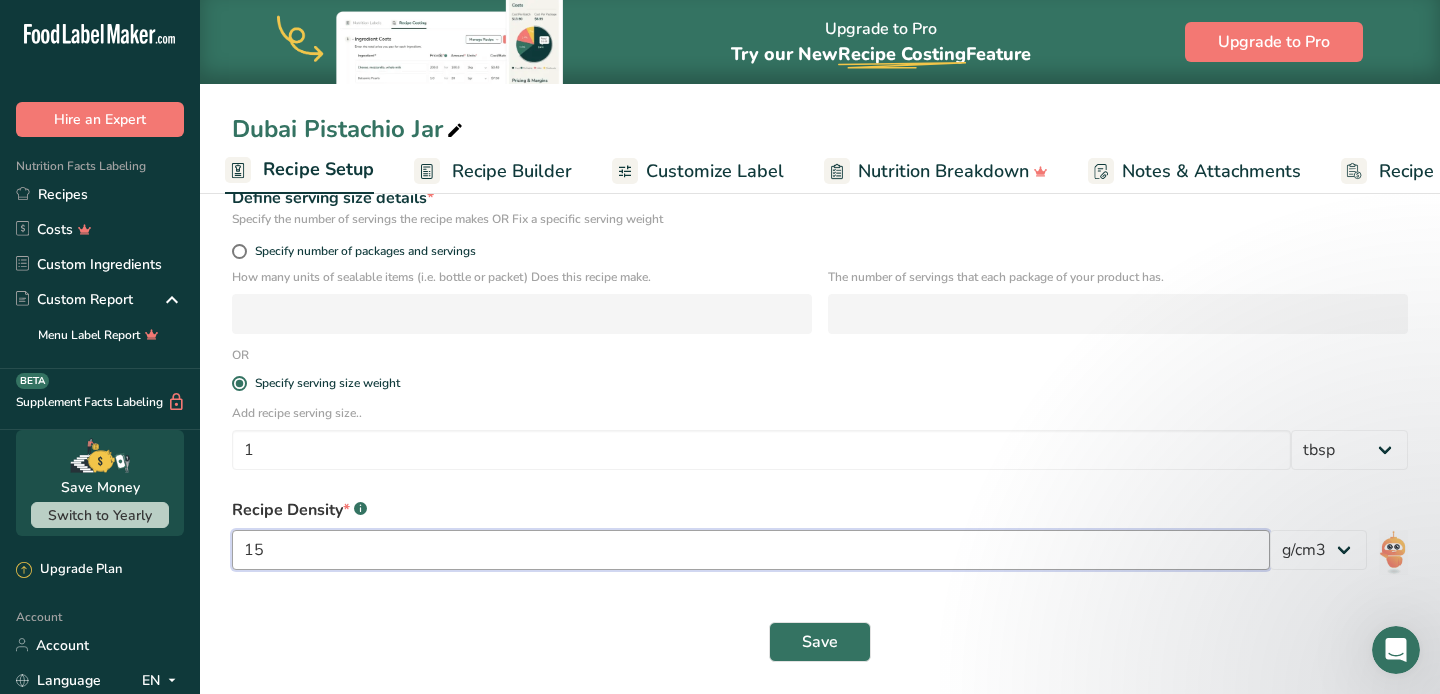 click on "15" at bounding box center [751, 550] 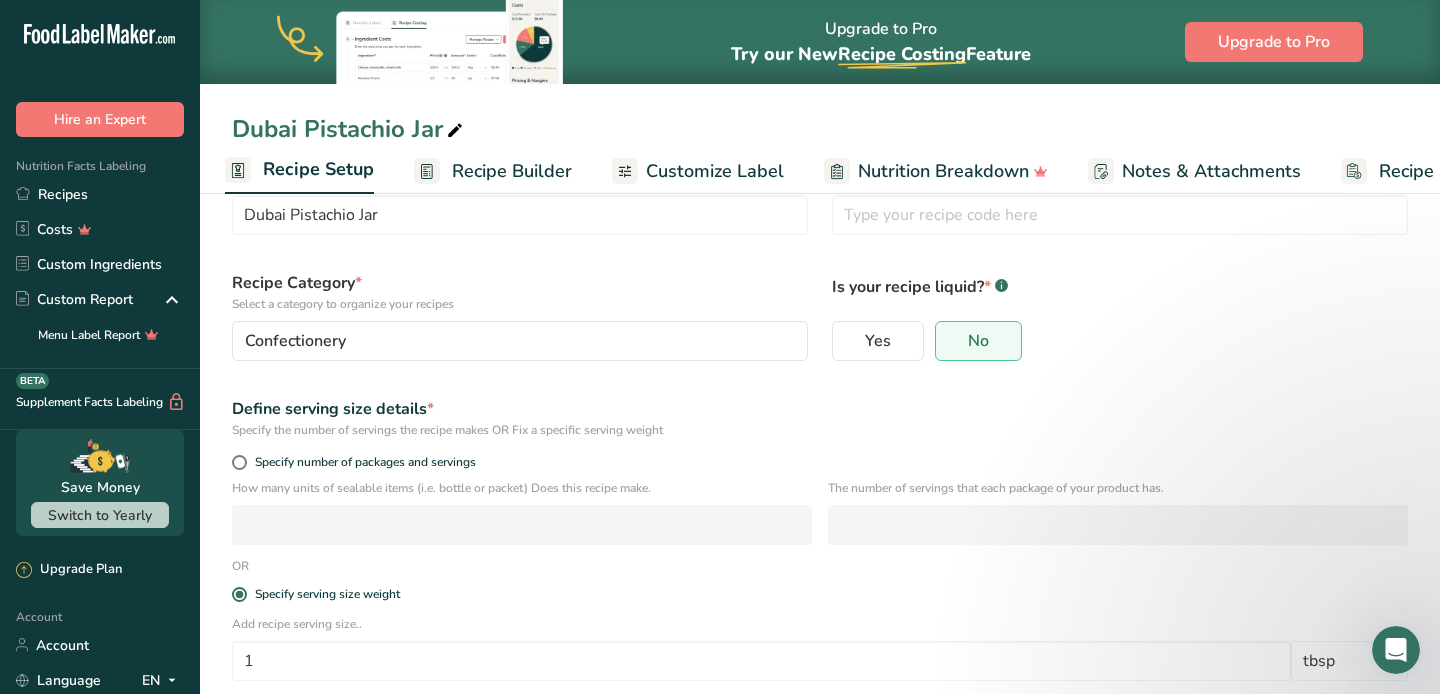 scroll, scrollTop: 195, scrollLeft: 0, axis: vertical 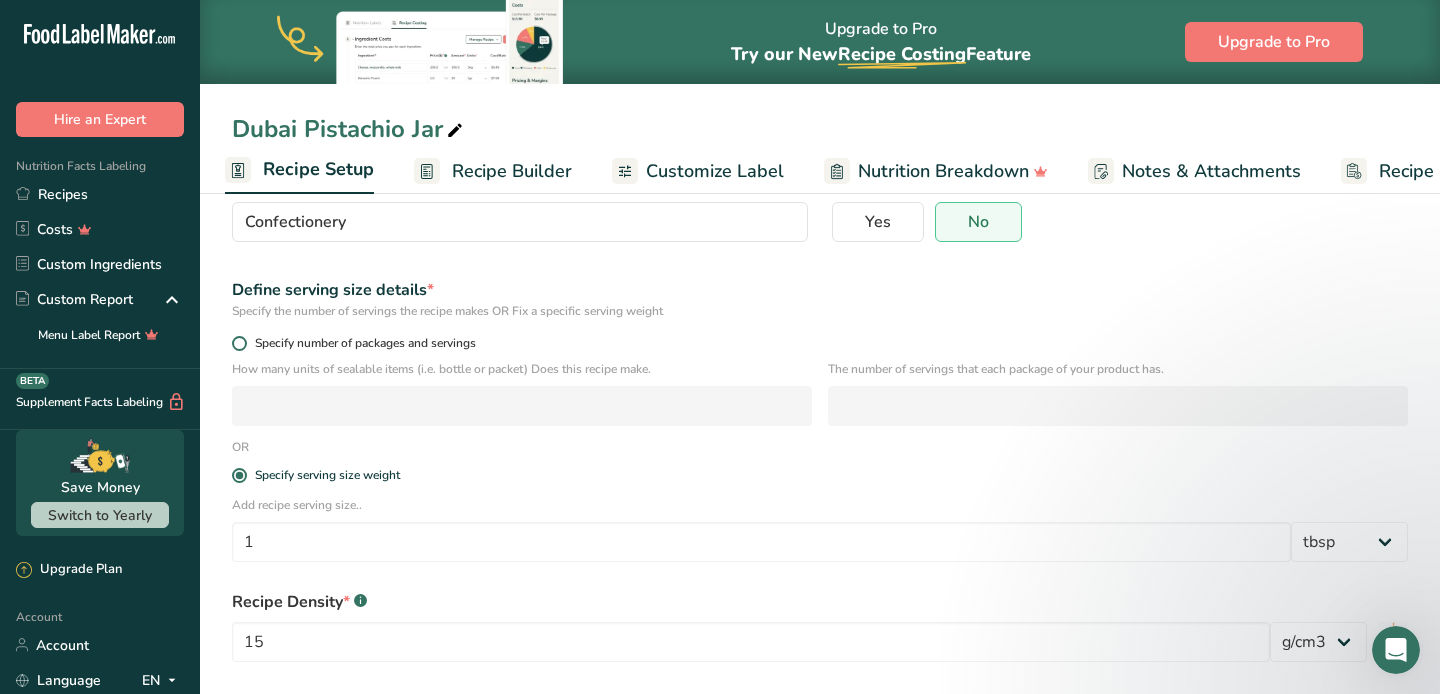 click at bounding box center (239, 343) 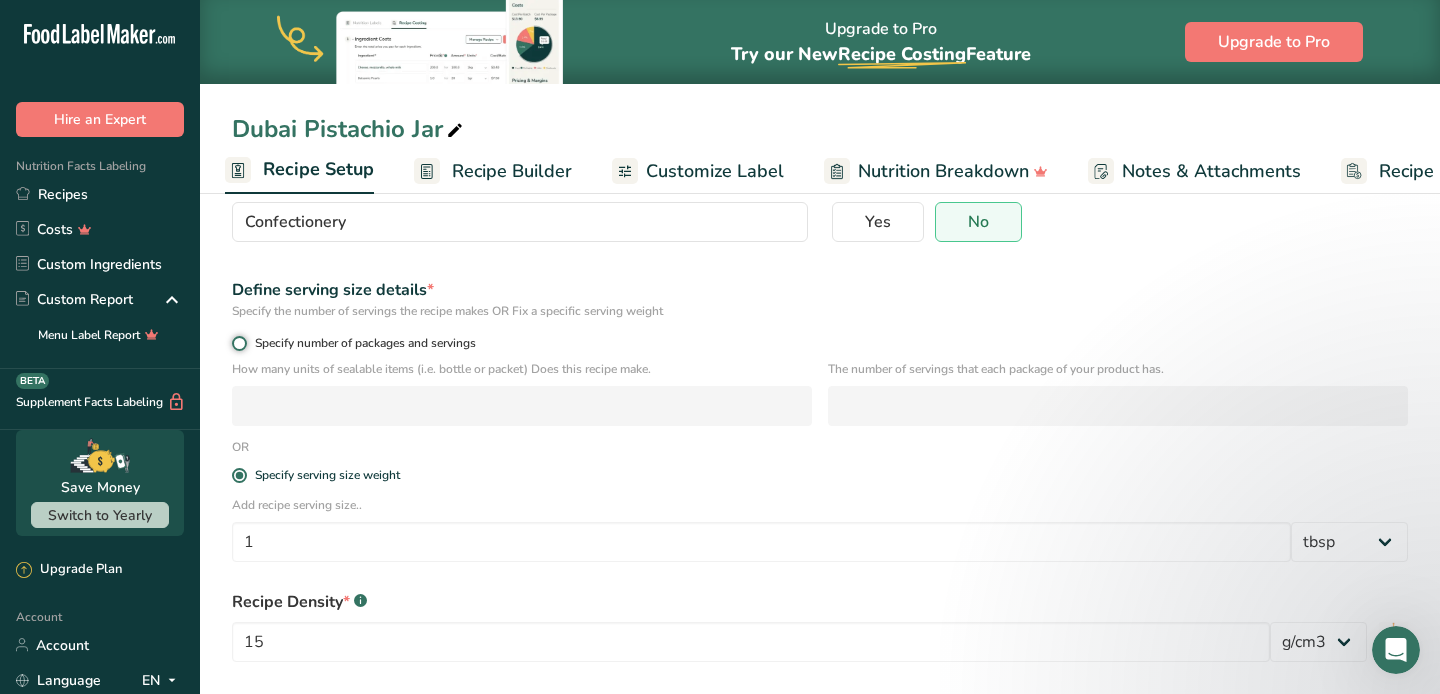click on "Specify number of packages and servings" at bounding box center [238, 343] 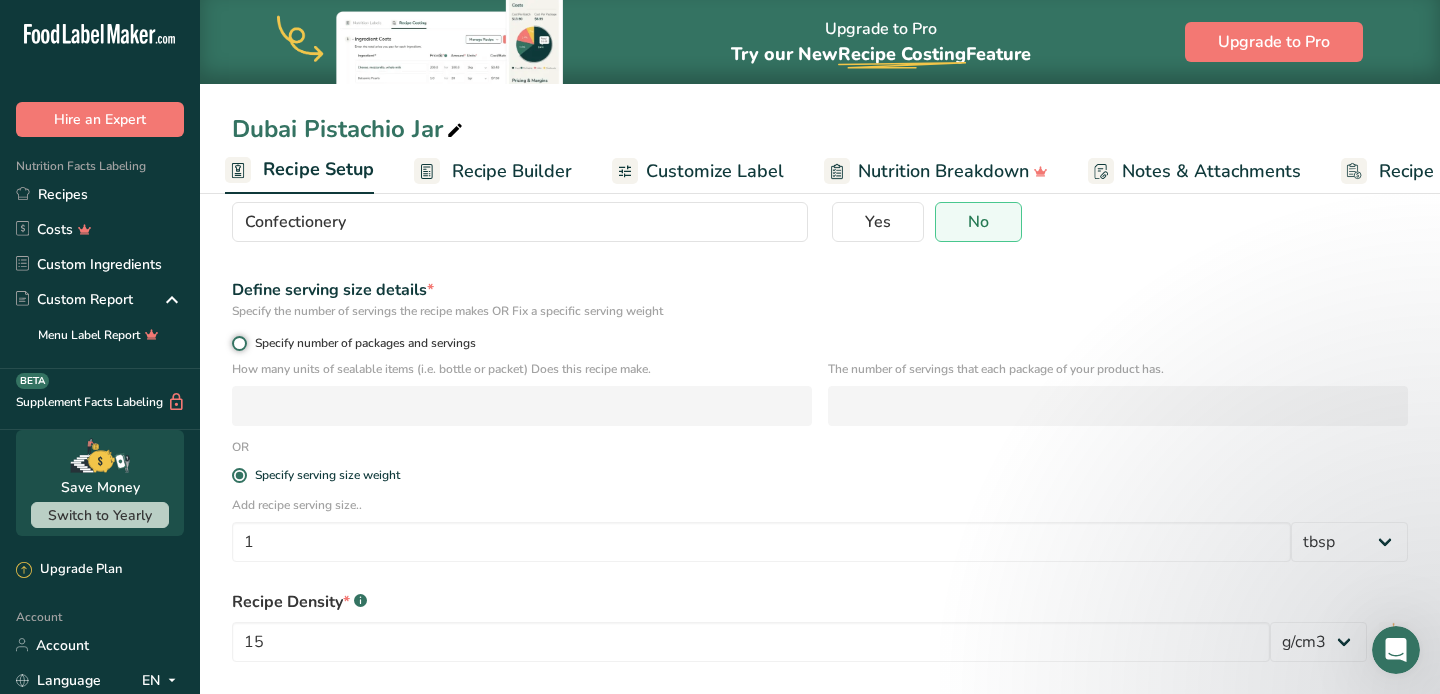 radio on "true" 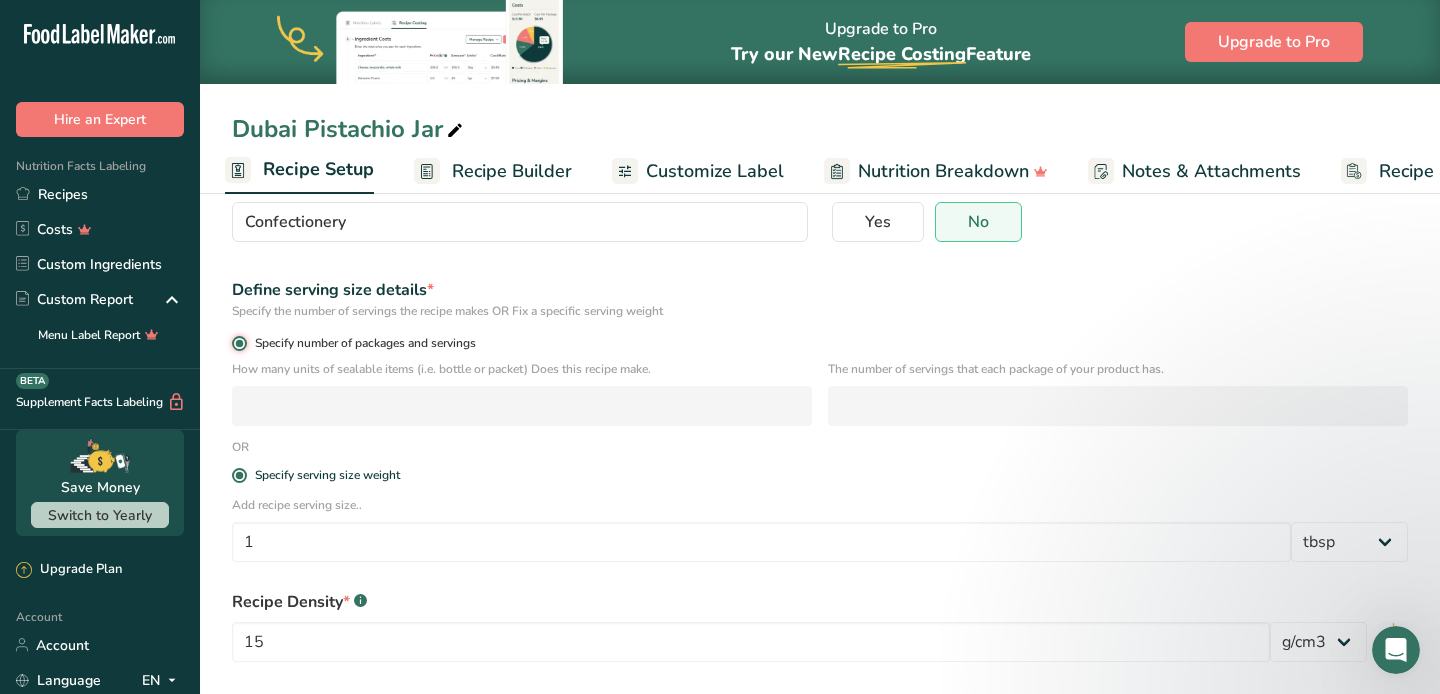 radio on "false" 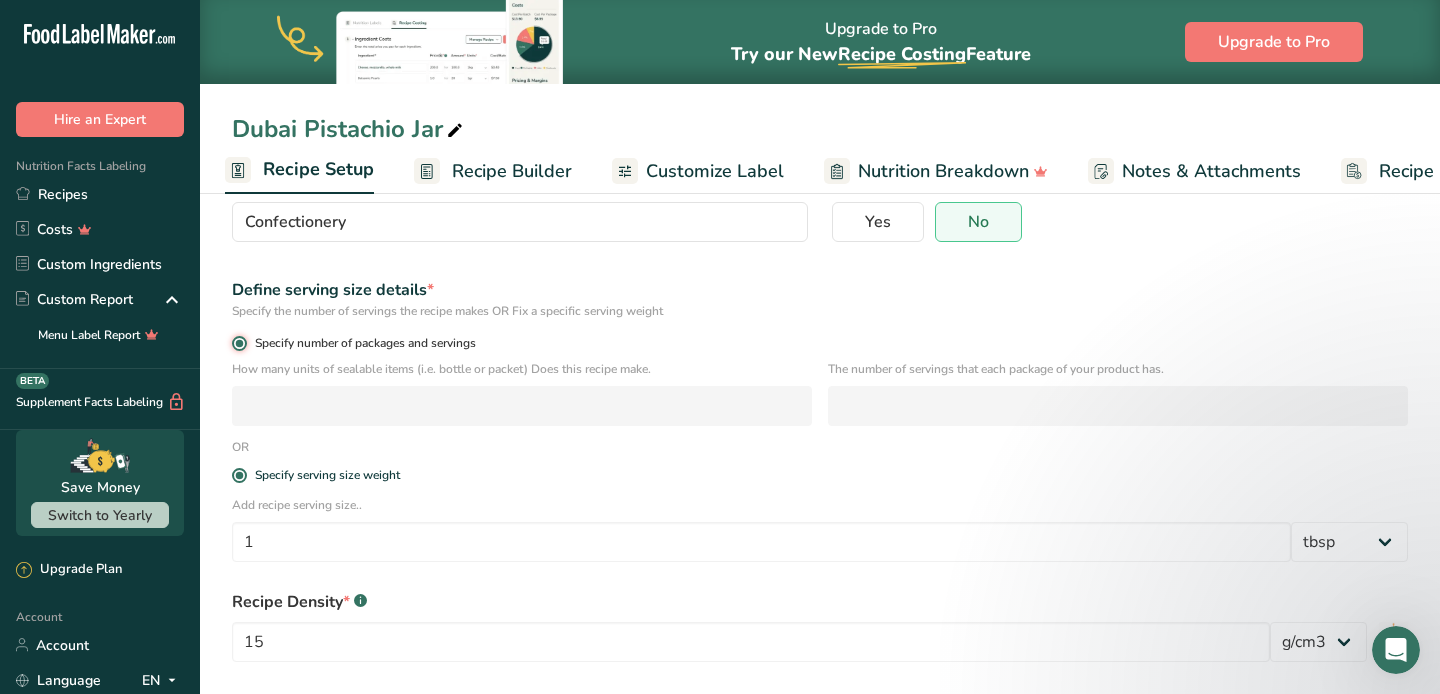 type 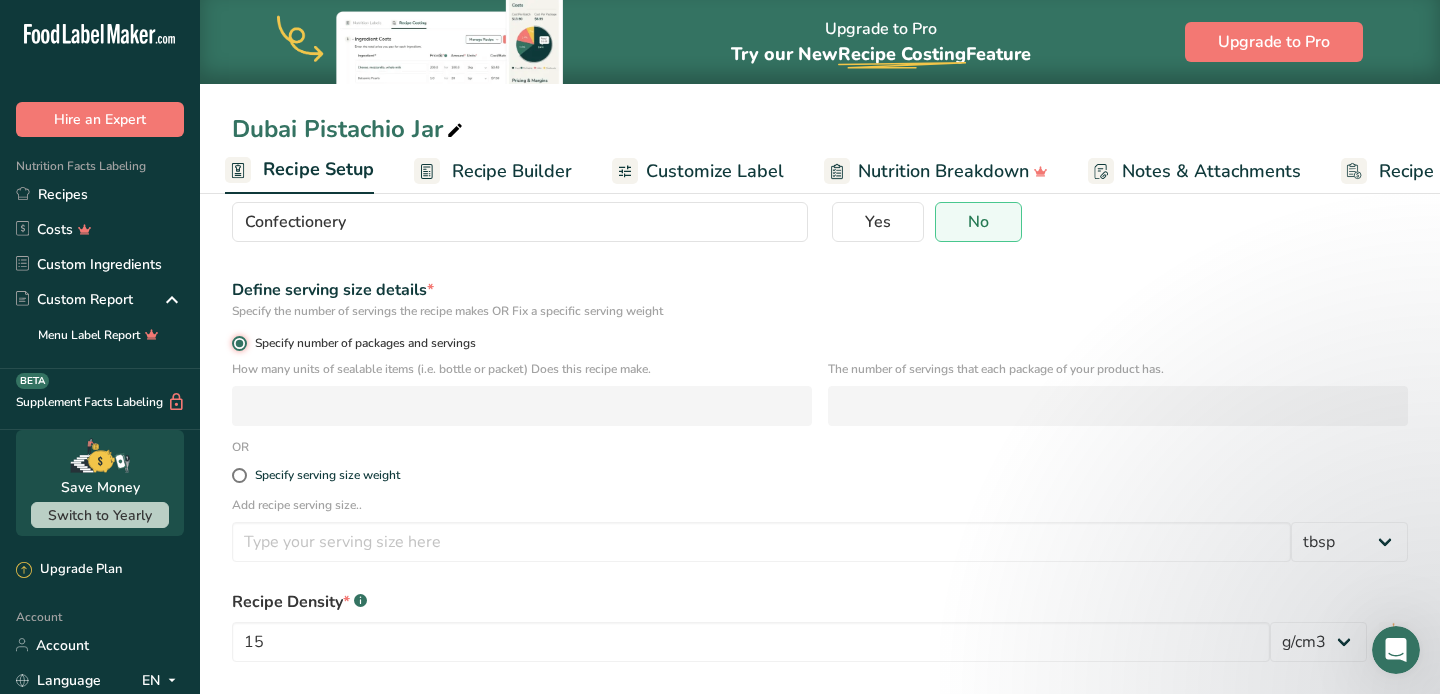 scroll, scrollTop: 179, scrollLeft: 0, axis: vertical 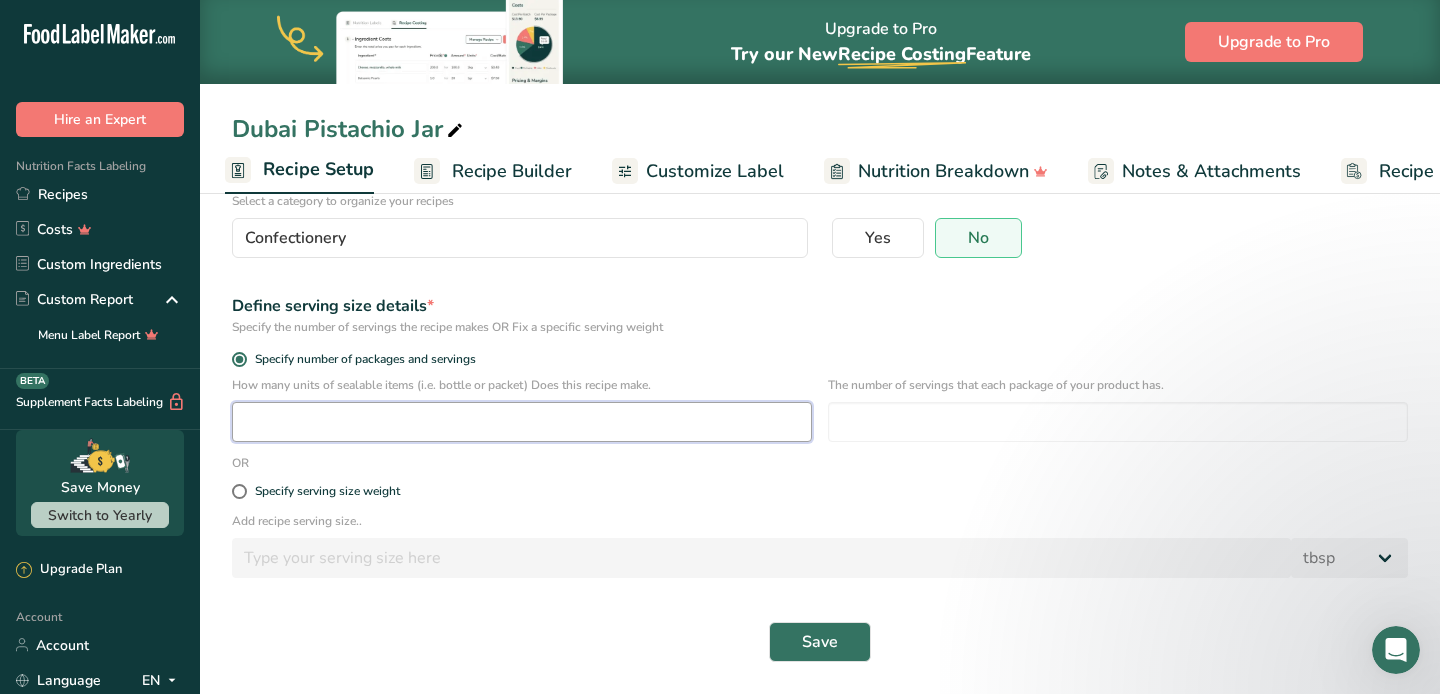 click at bounding box center (522, 422) 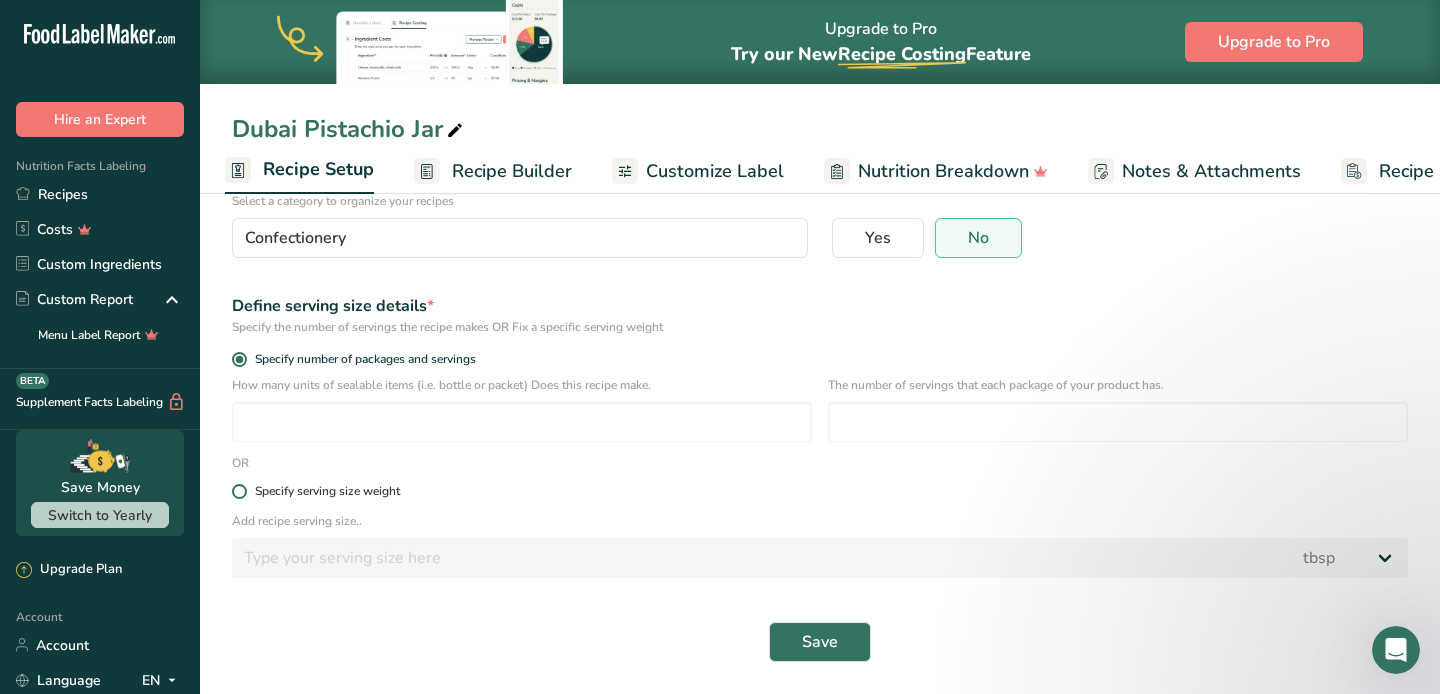 click on "Specify serving size weight" at bounding box center (323, 491) 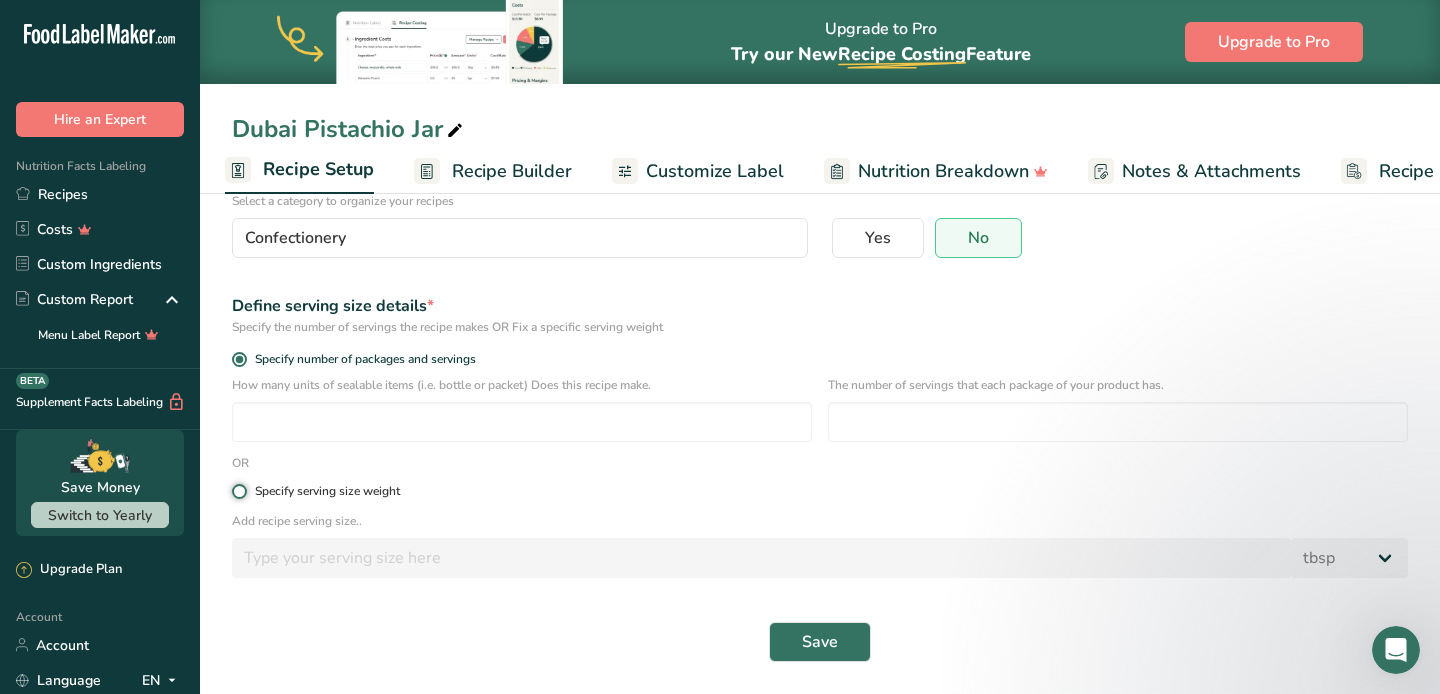 click on "Specify serving size weight" at bounding box center (238, 491) 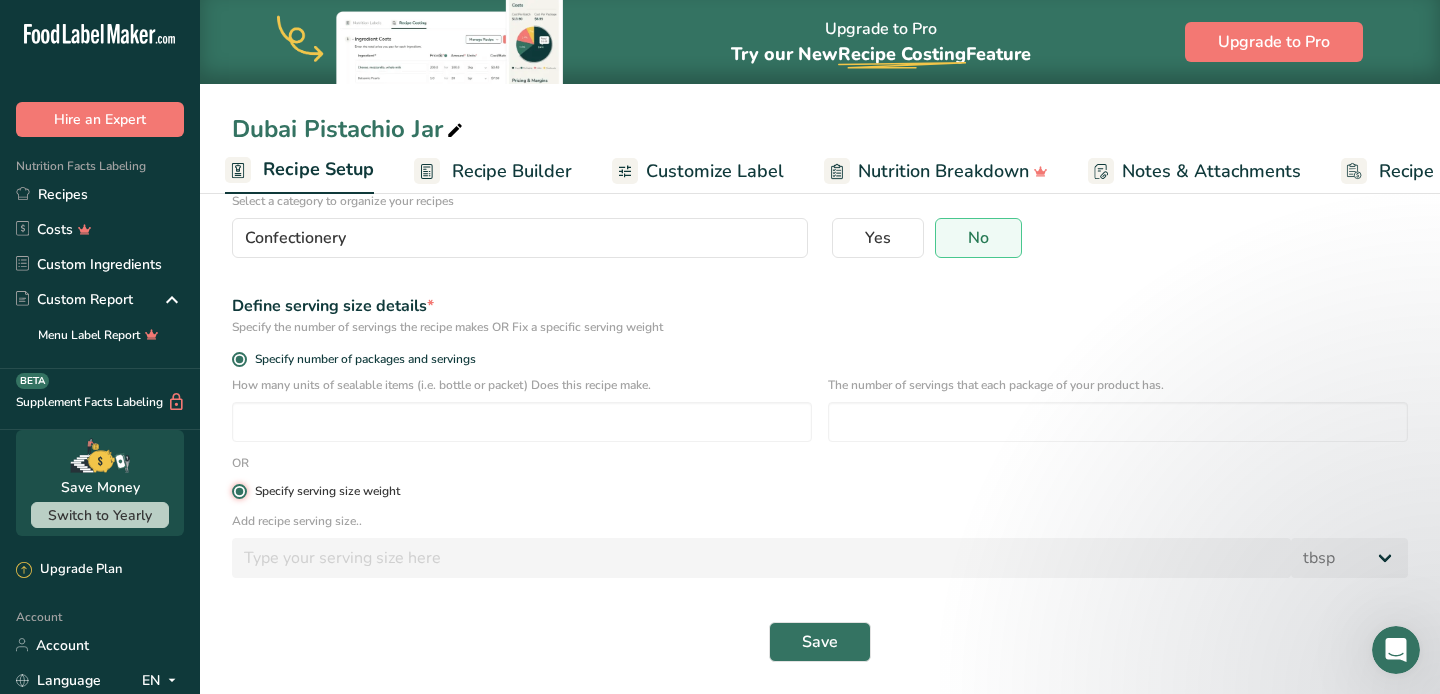 radio on "false" 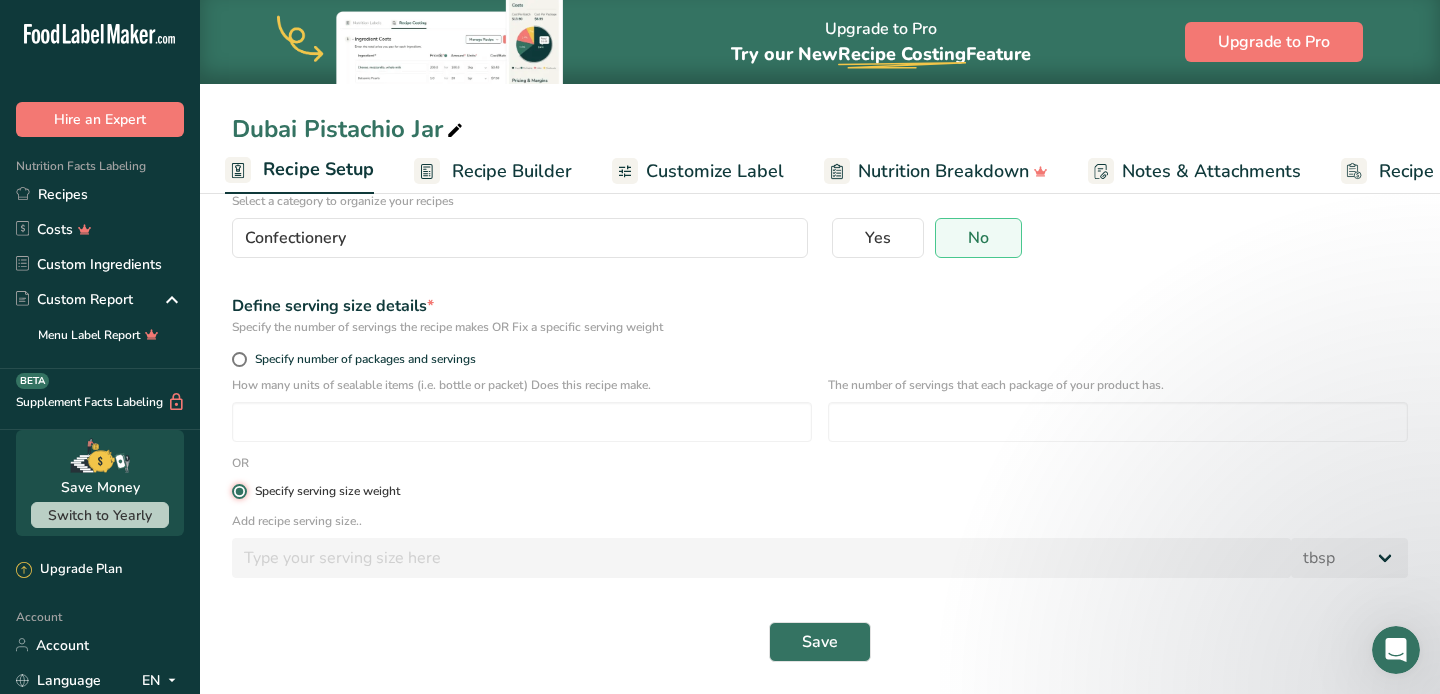 select on "22" 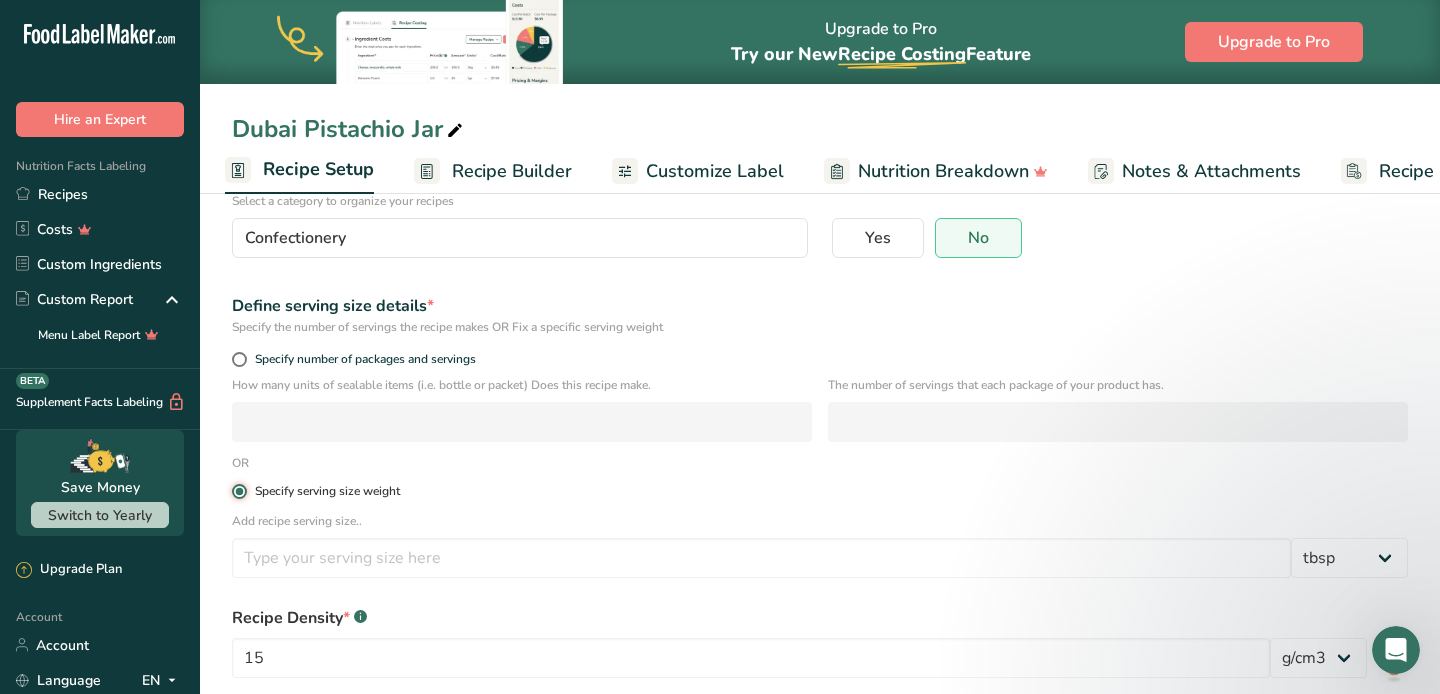 scroll, scrollTop: 287, scrollLeft: 0, axis: vertical 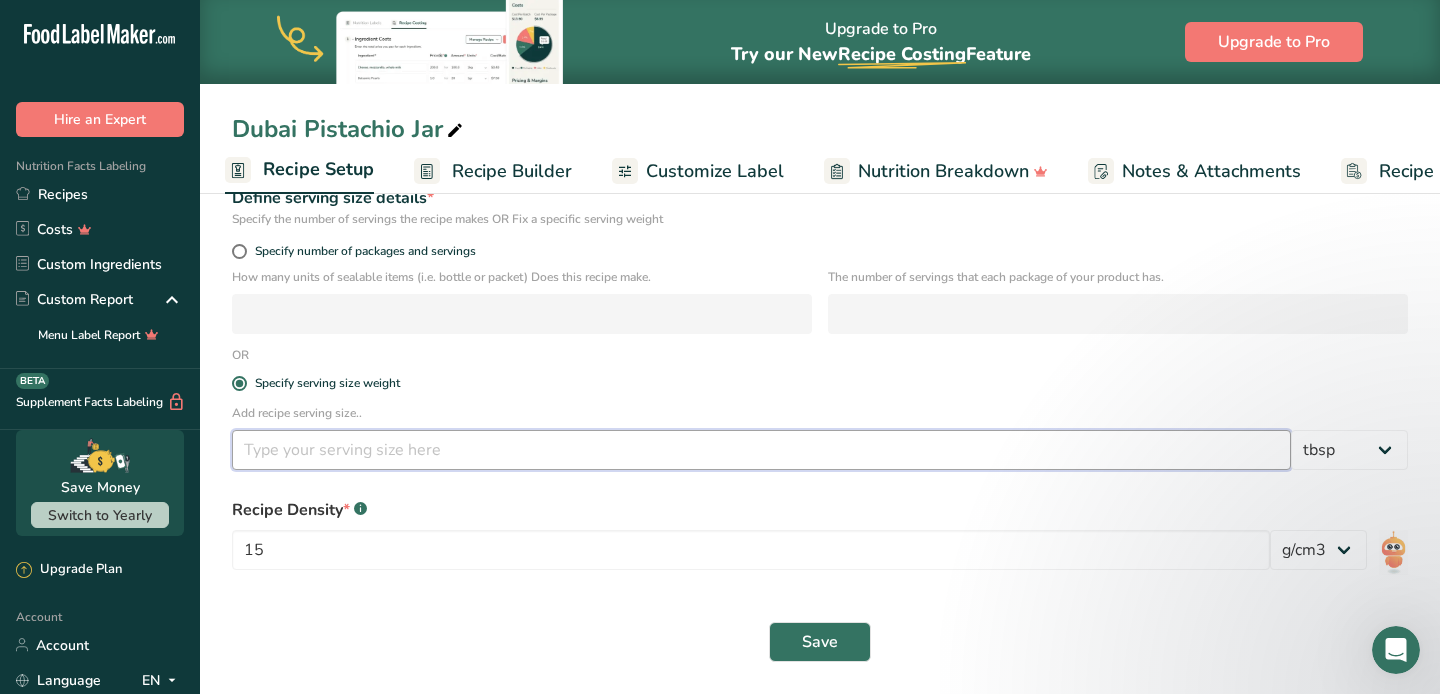 click at bounding box center (761, 450) 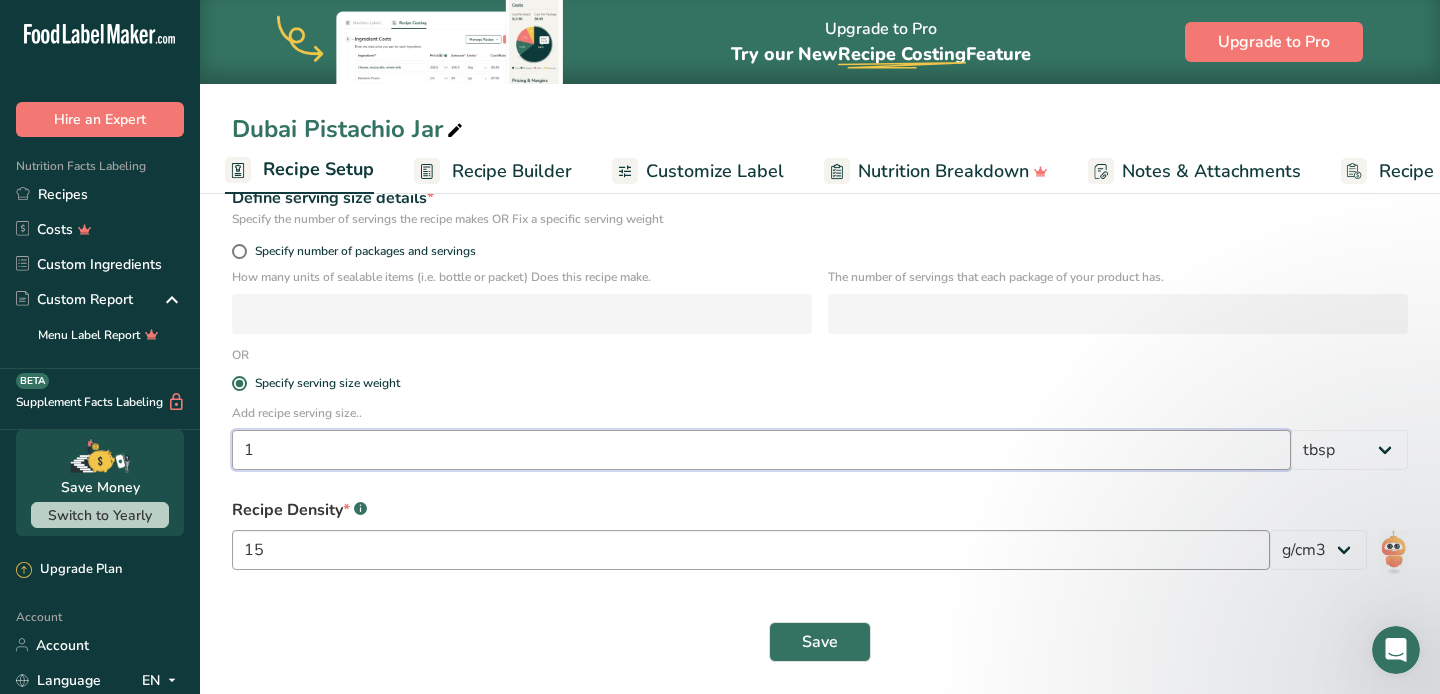 type on "1" 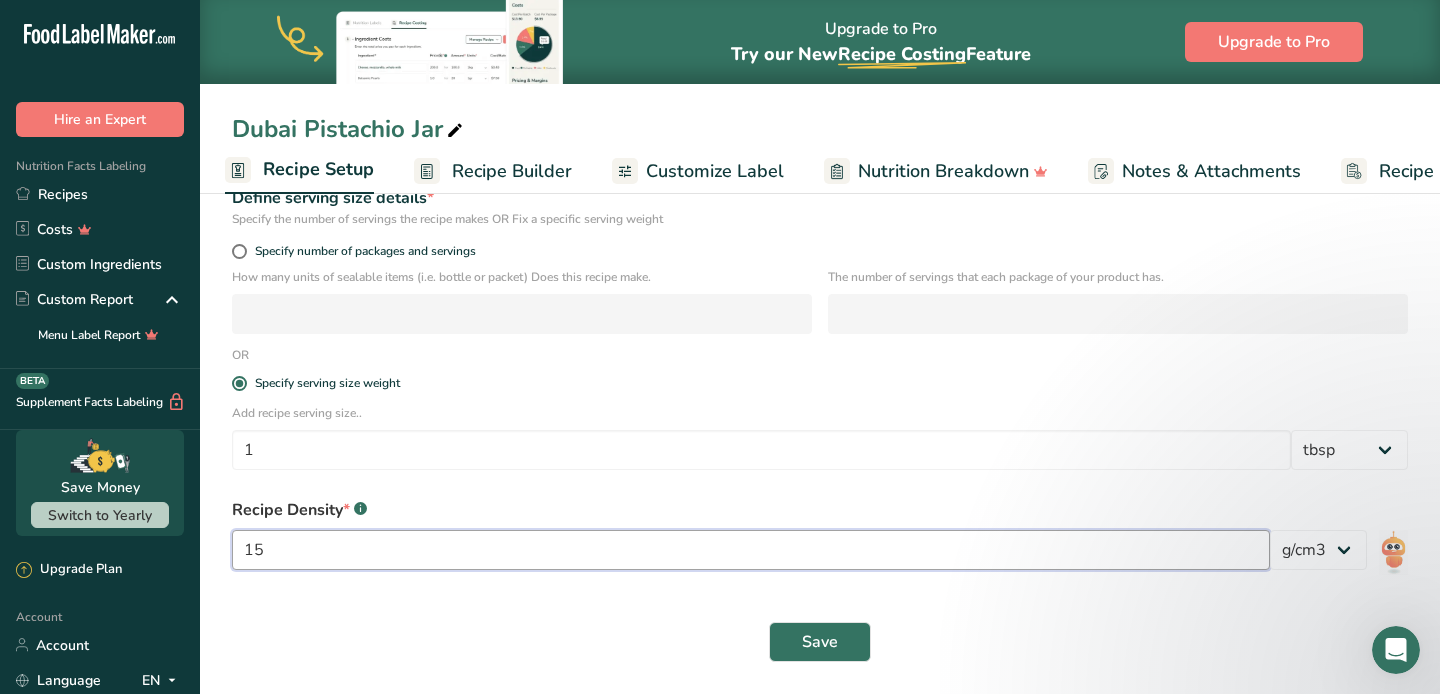 click on "15" at bounding box center (751, 550) 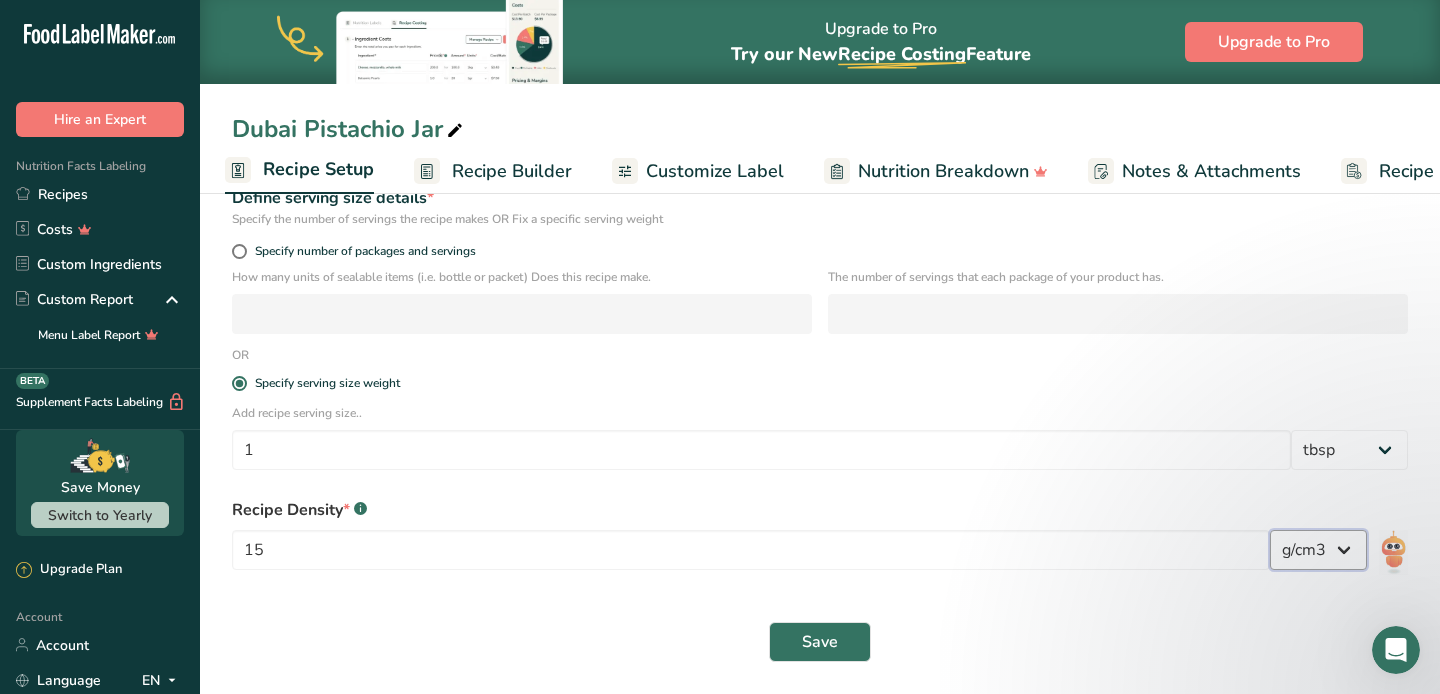 click on "lb/ft3
g/cm3" at bounding box center (1318, 550) 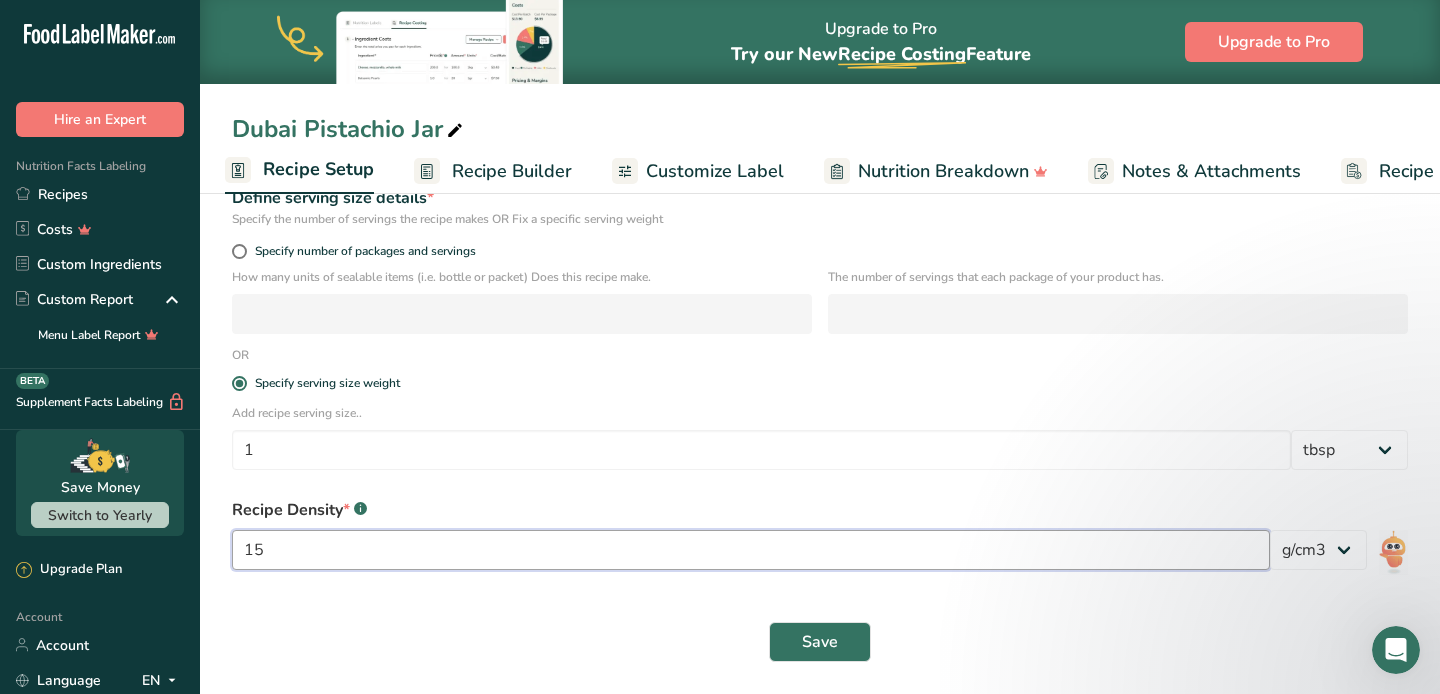 click on "15" at bounding box center (751, 550) 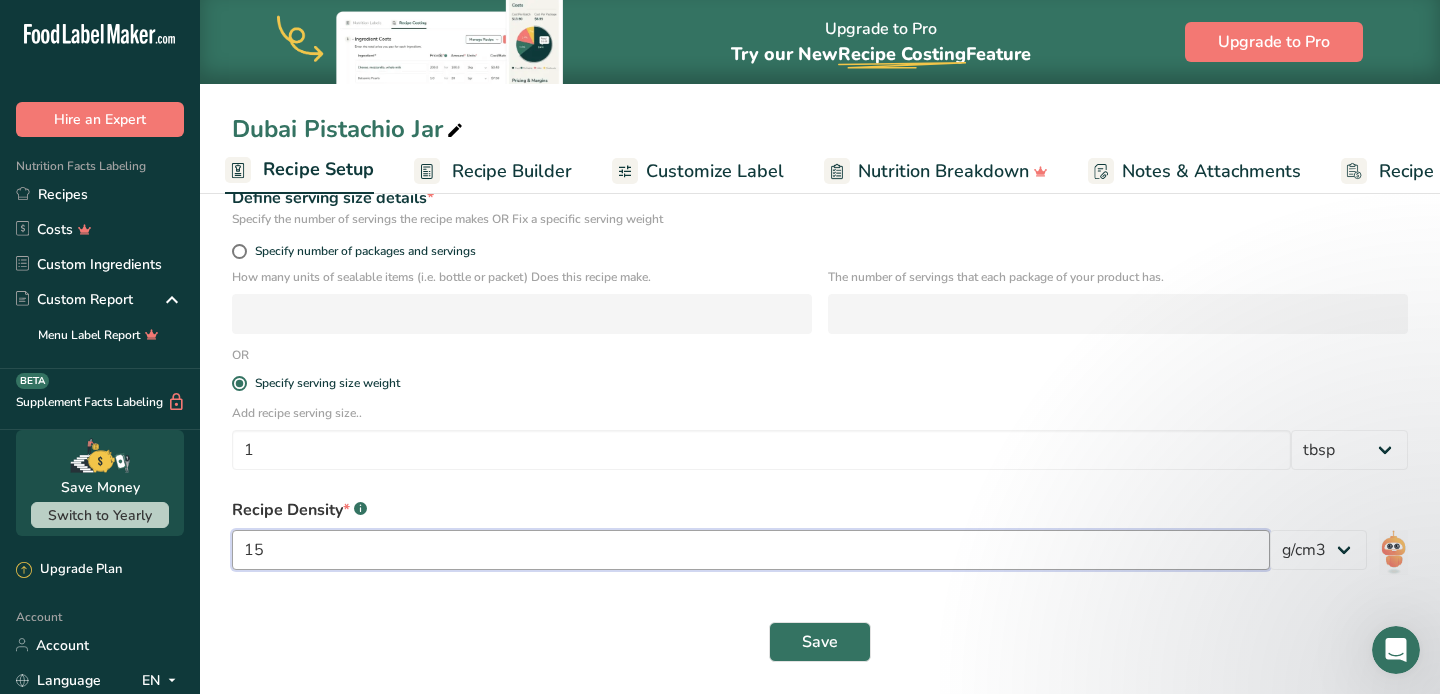 click on "15" at bounding box center (751, 550) 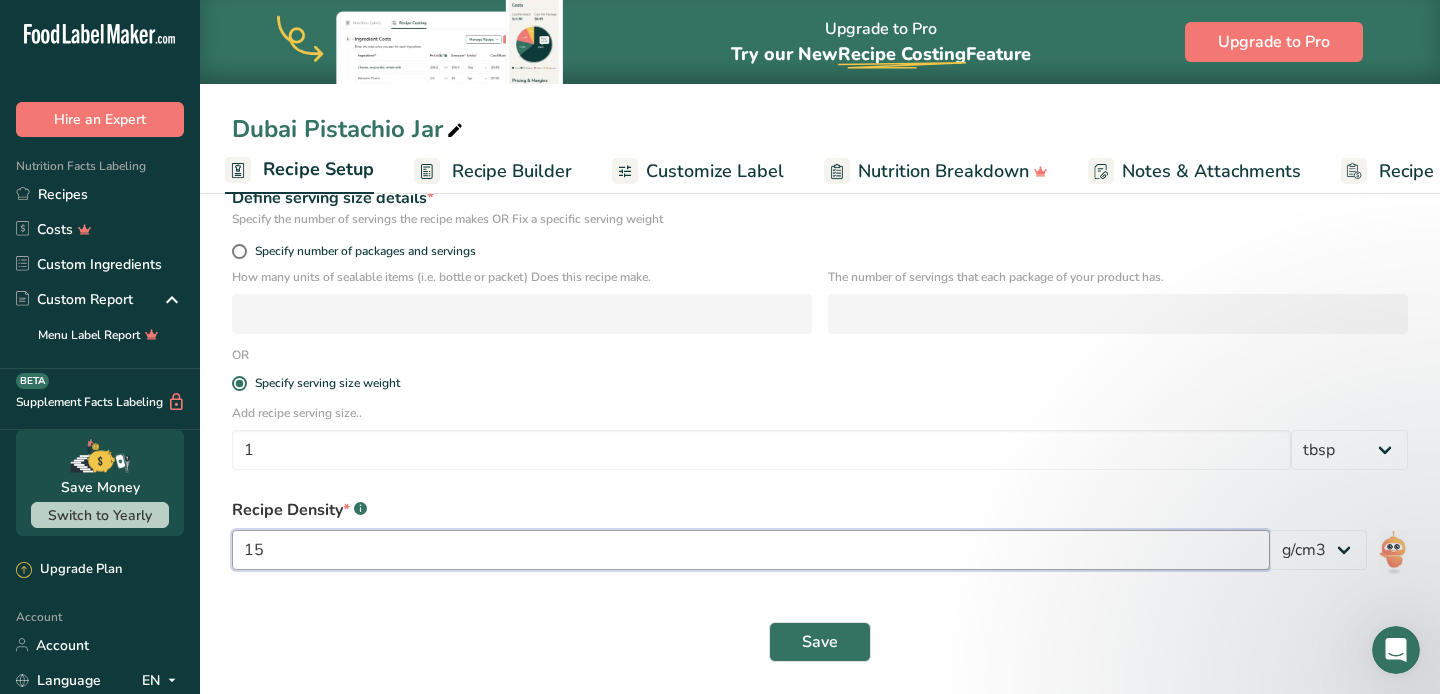 click on "15" at bounding box center [751, 550] 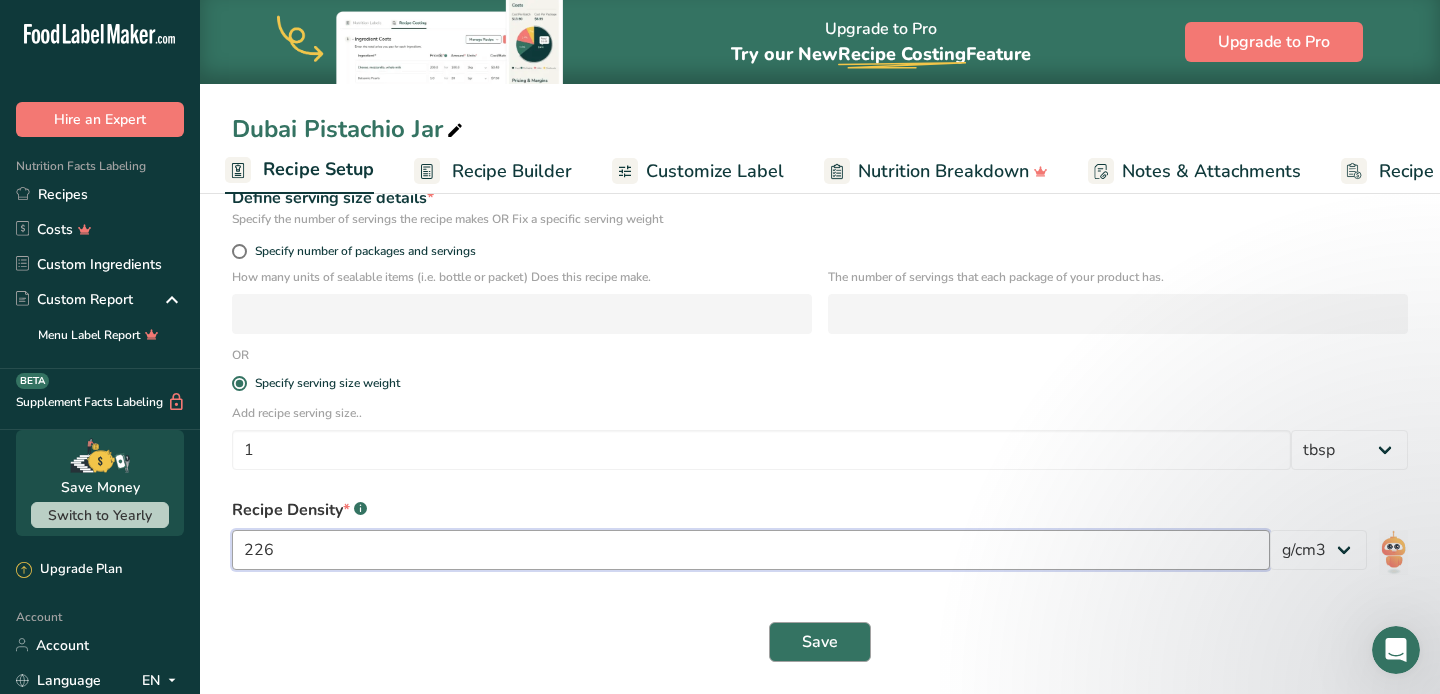 type on "226" 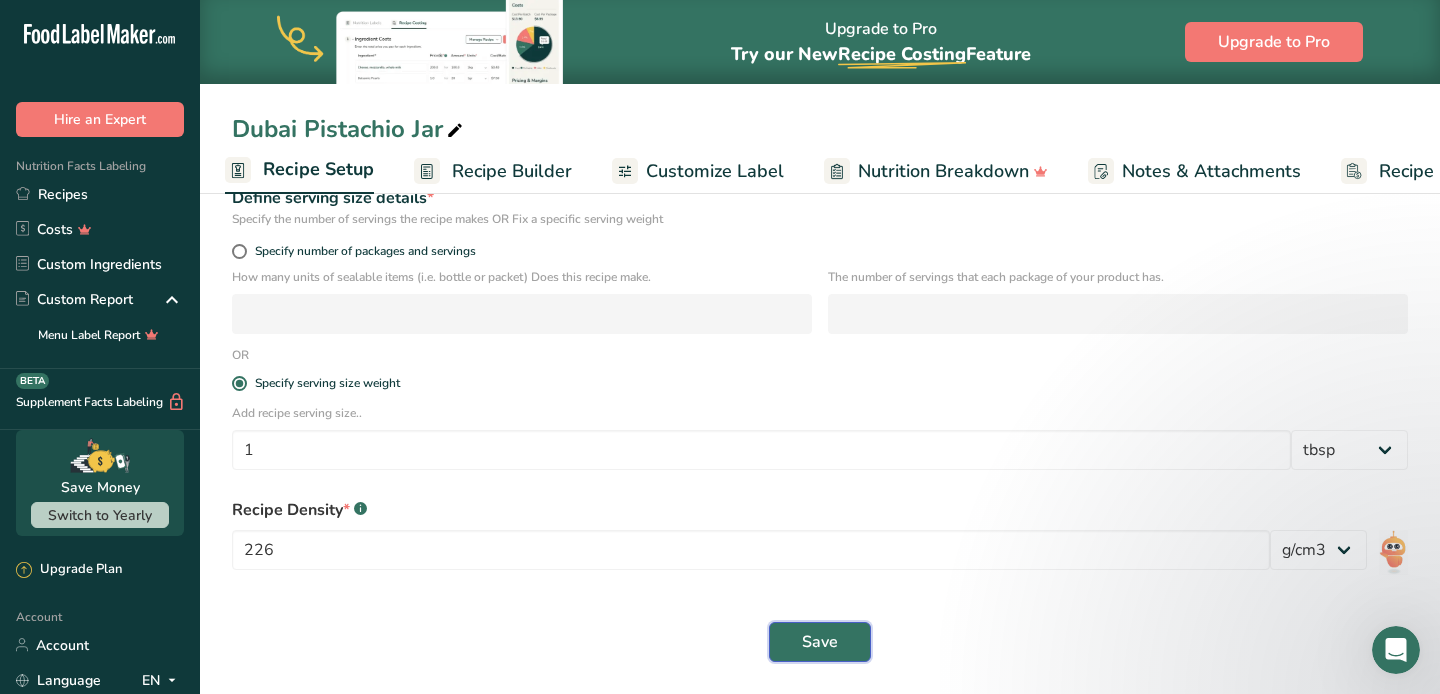 click on "Save" at bounding box center [820, 642] 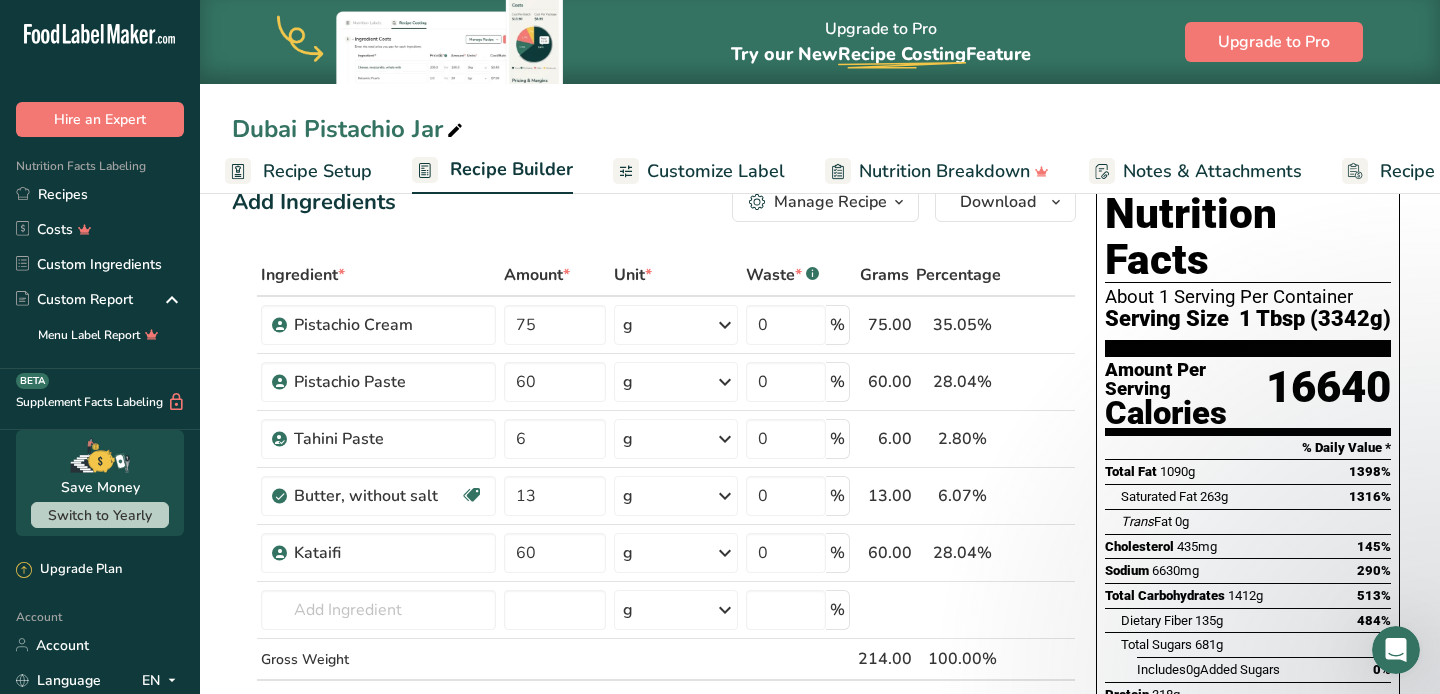 scroll, scrollTop: 44, scrollLeft: 0, axis: vertical 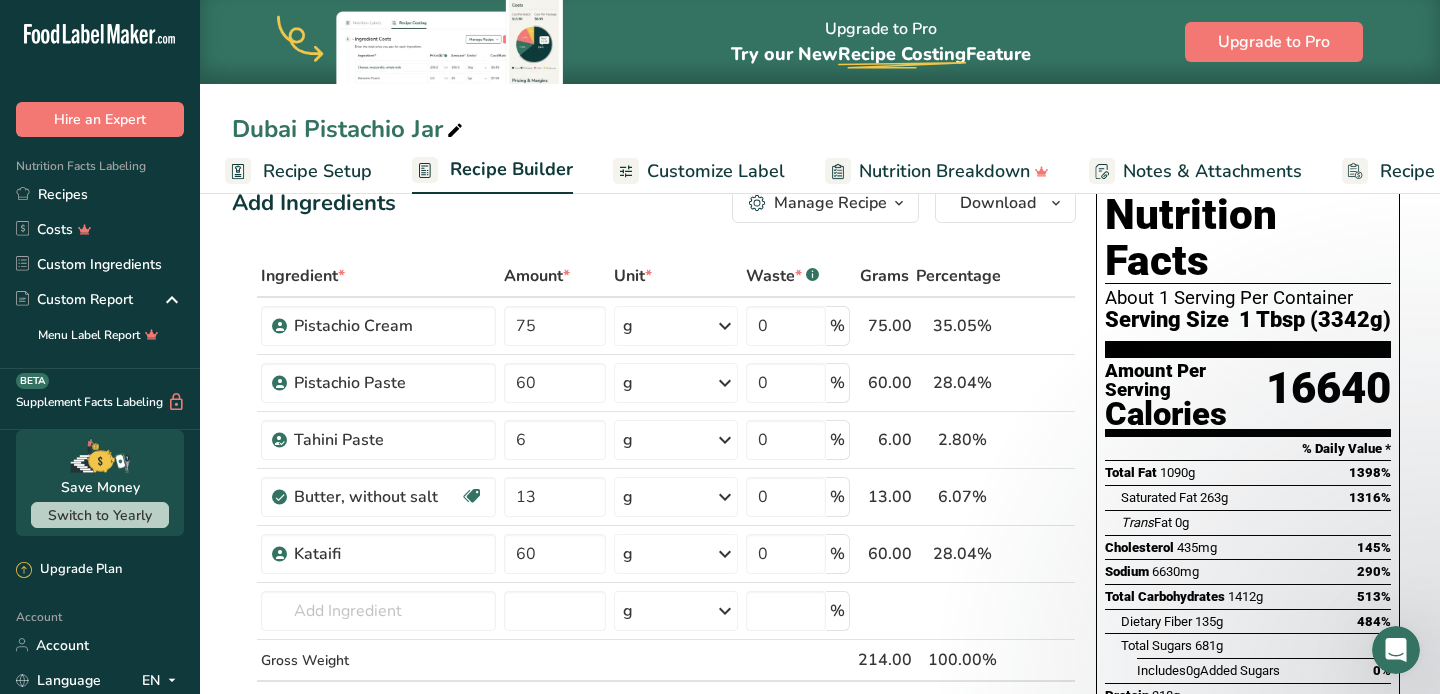 click on "Recipe Setup" at bounding box center (317, 171) 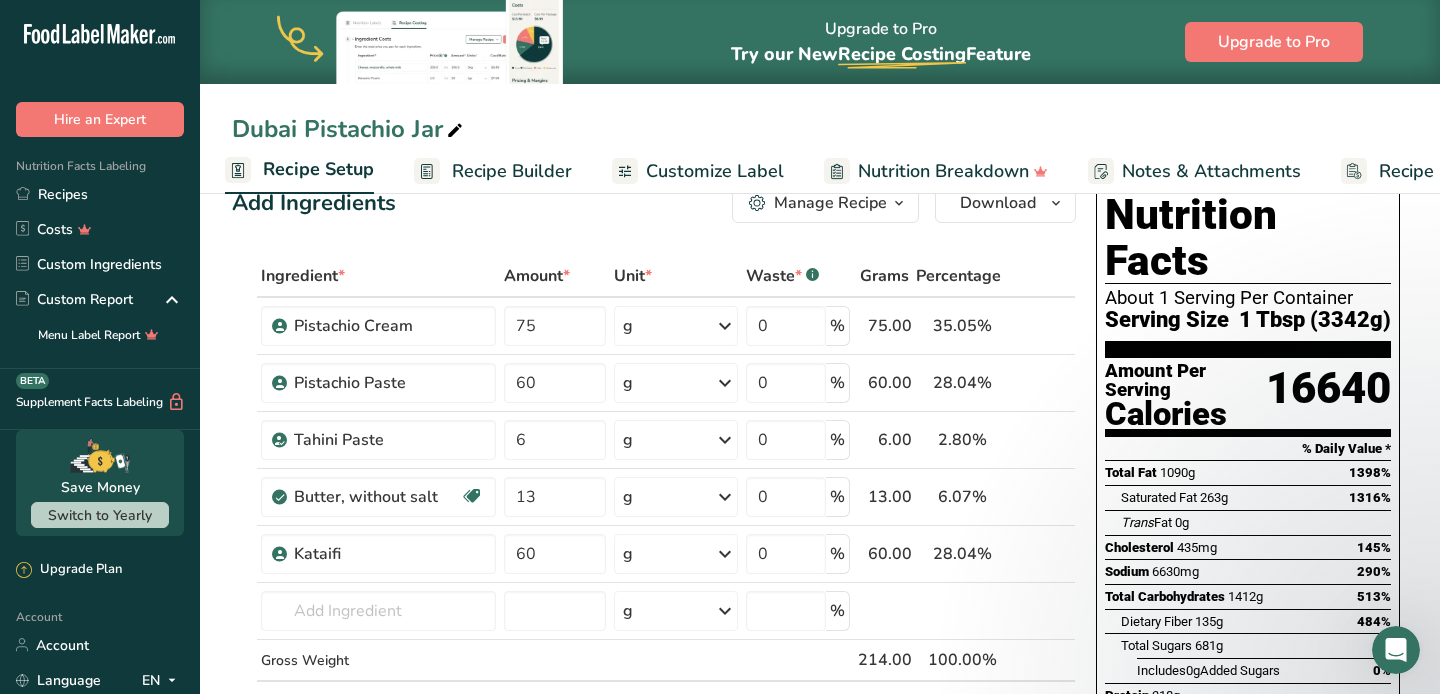 select on "19" 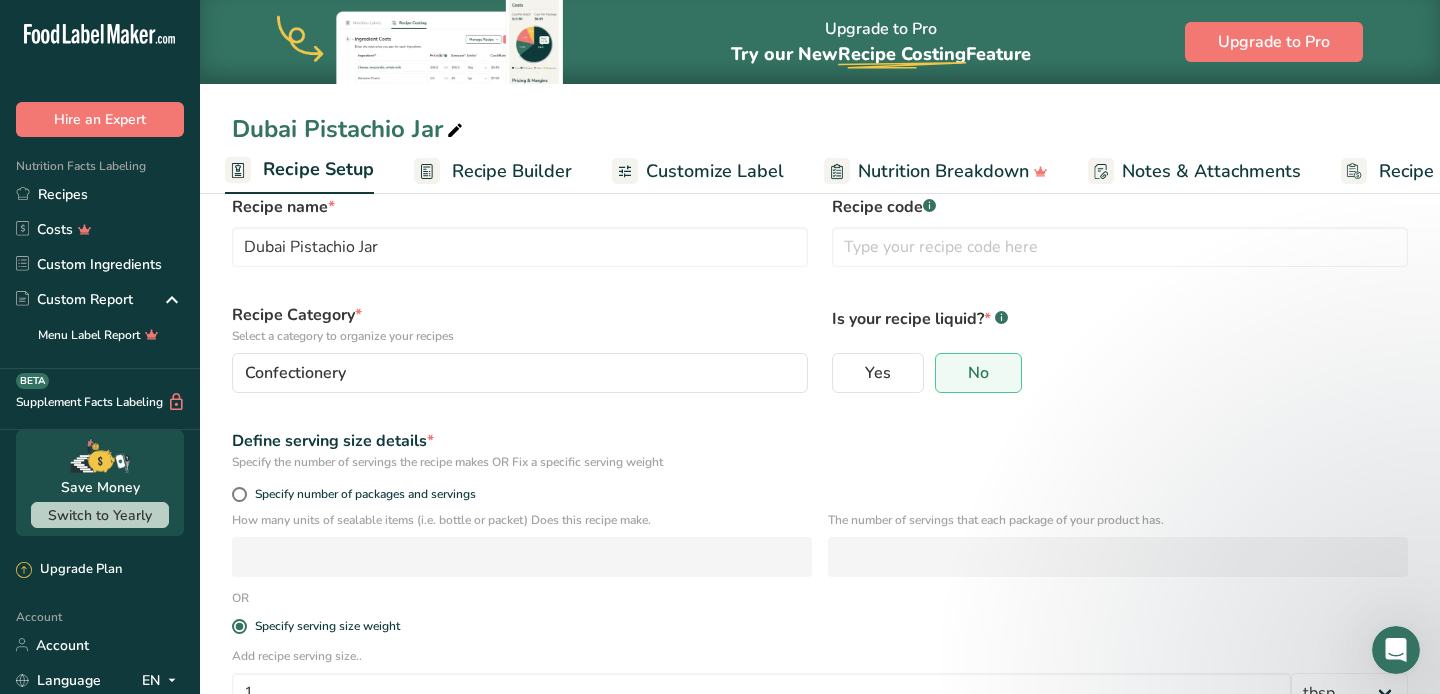 scroll, scrollTop: 287, scrollLeft: 0, axis: vertical 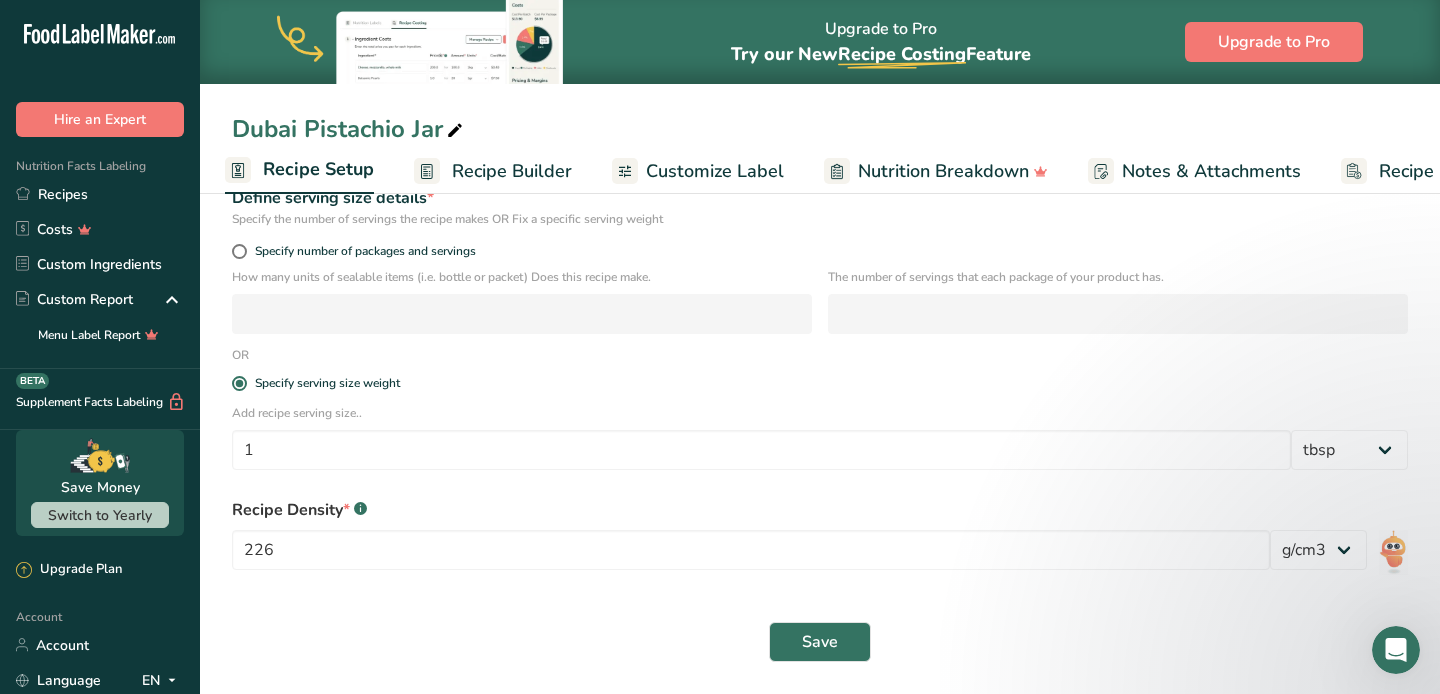 click on "Recipe Density *   .a-a{fill:#347362;}.b-a{fill:#fff;}           226
lb/ft3
g/cm3" at bounding box center [820, 540] 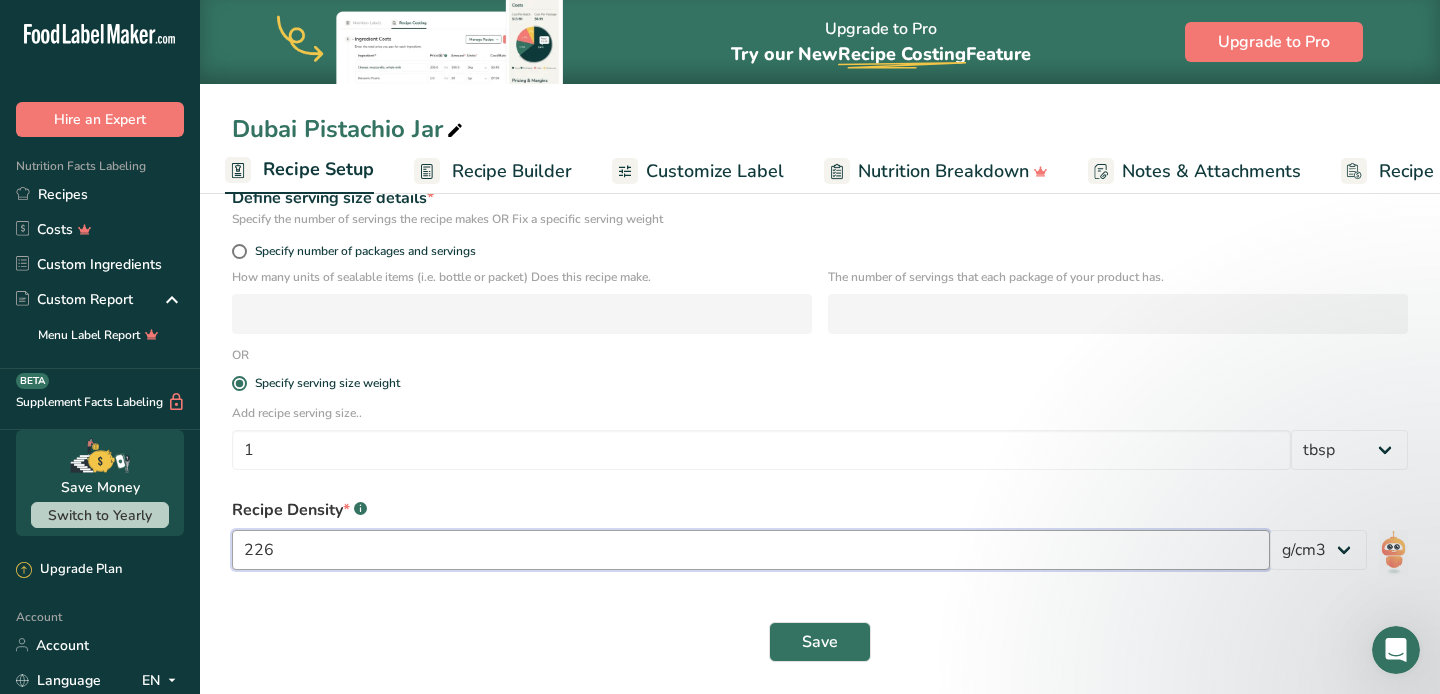click on "226" at bounding box center [751, 550] 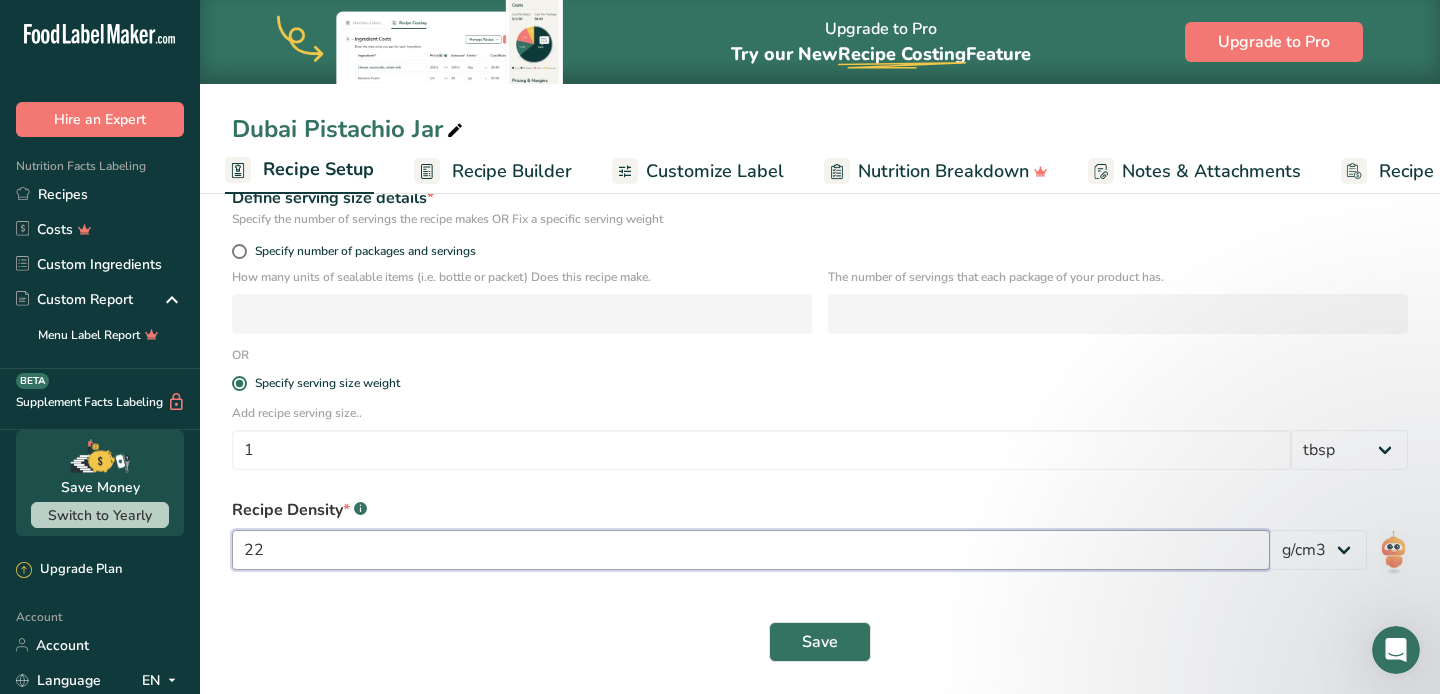 type on "2" 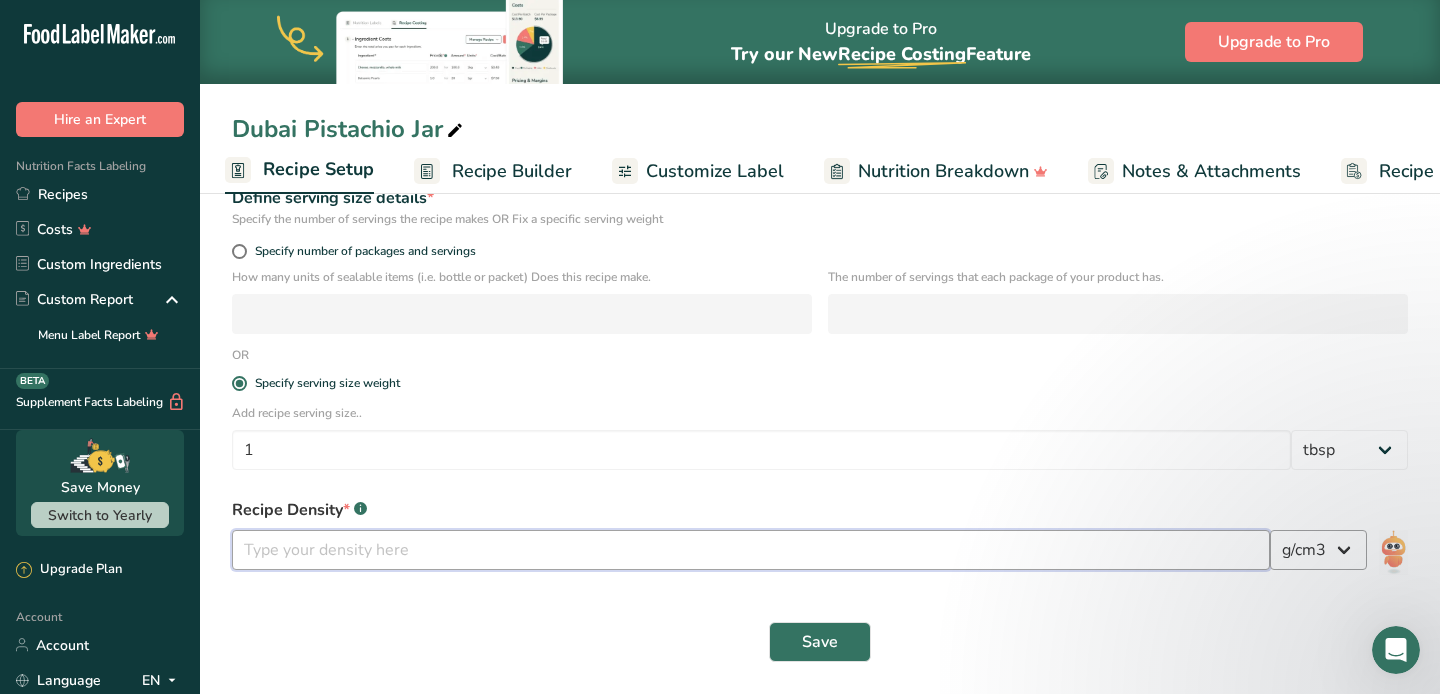 type 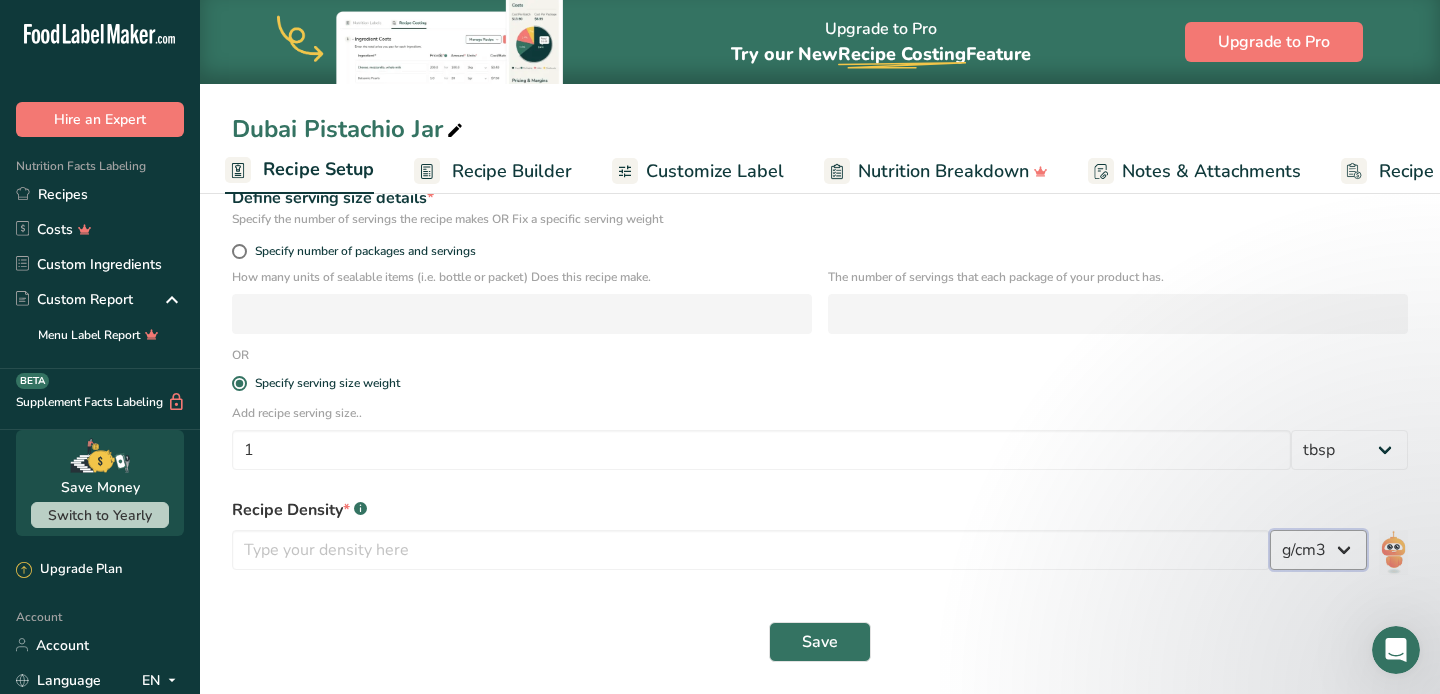 click on "lb/ft3
g/cm3" at bounding box center (1318, 550) 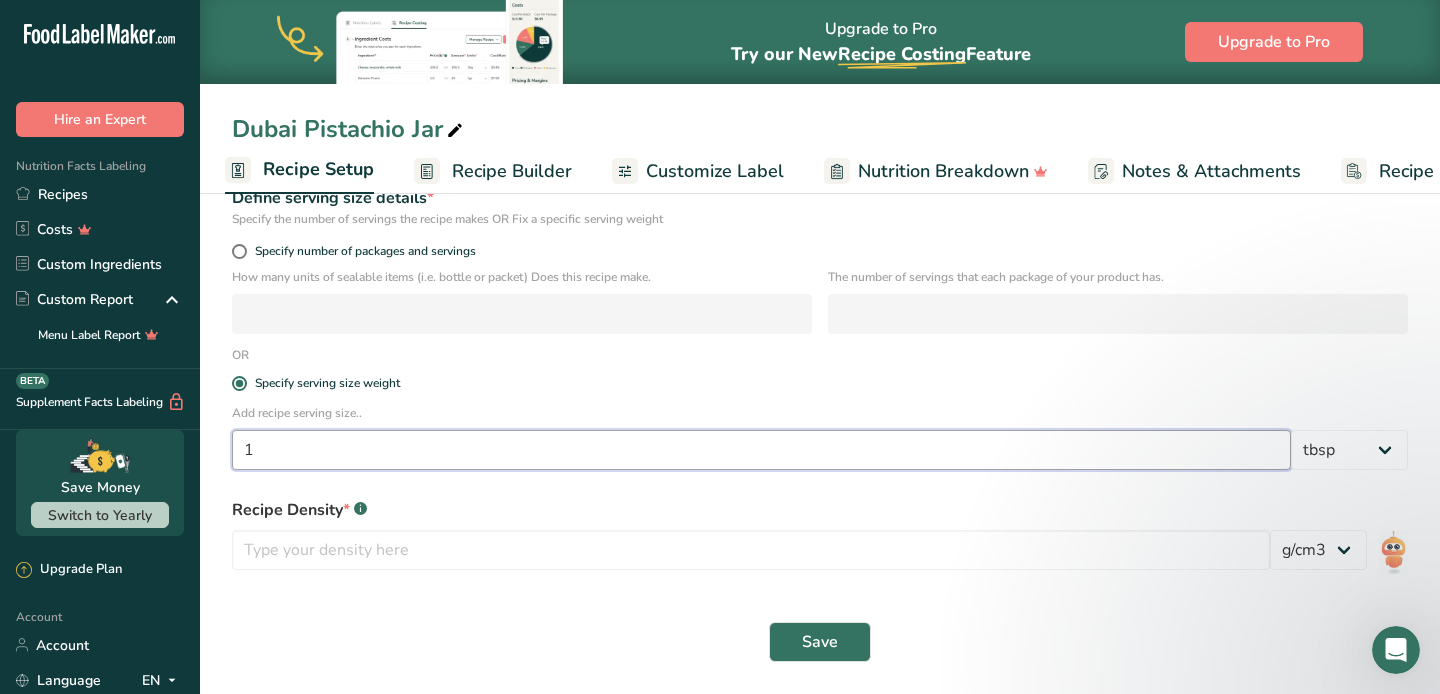 click on "1" at bounding box center [761, 450] 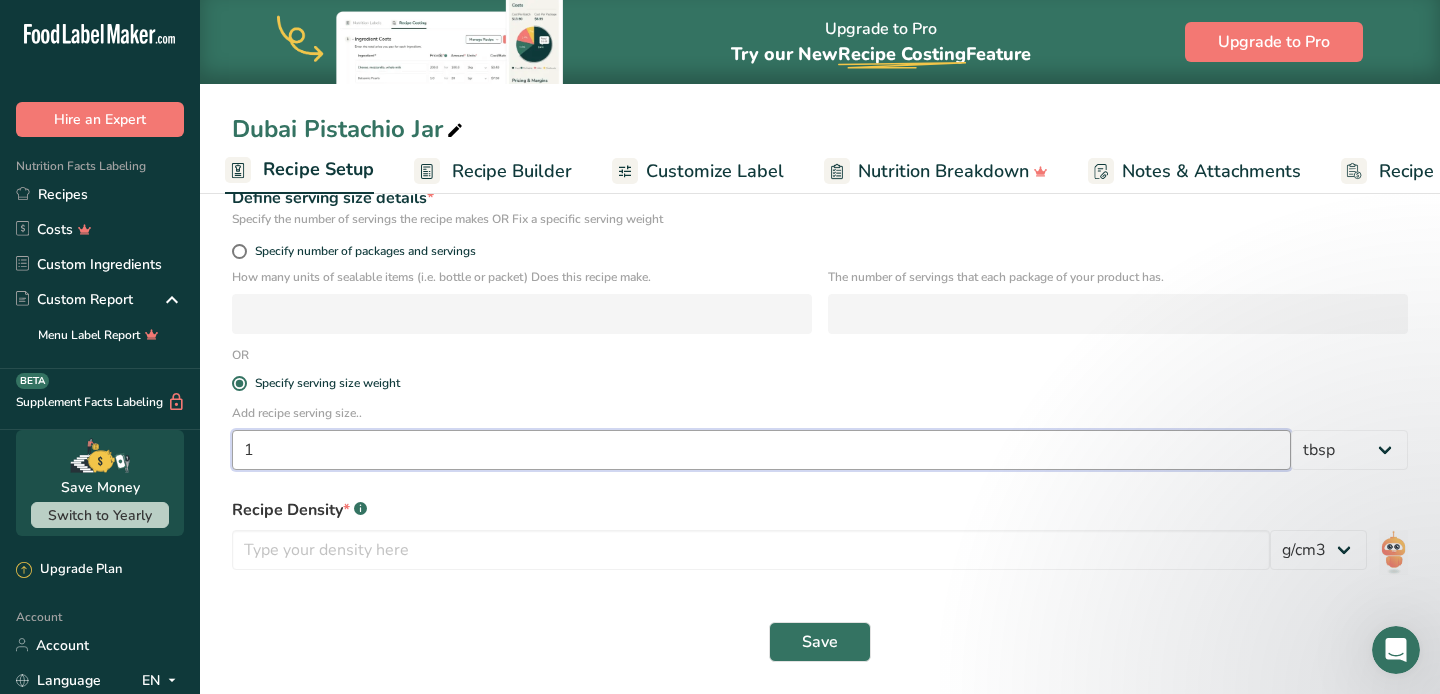 click on "1" at bounding box center [761, 450] 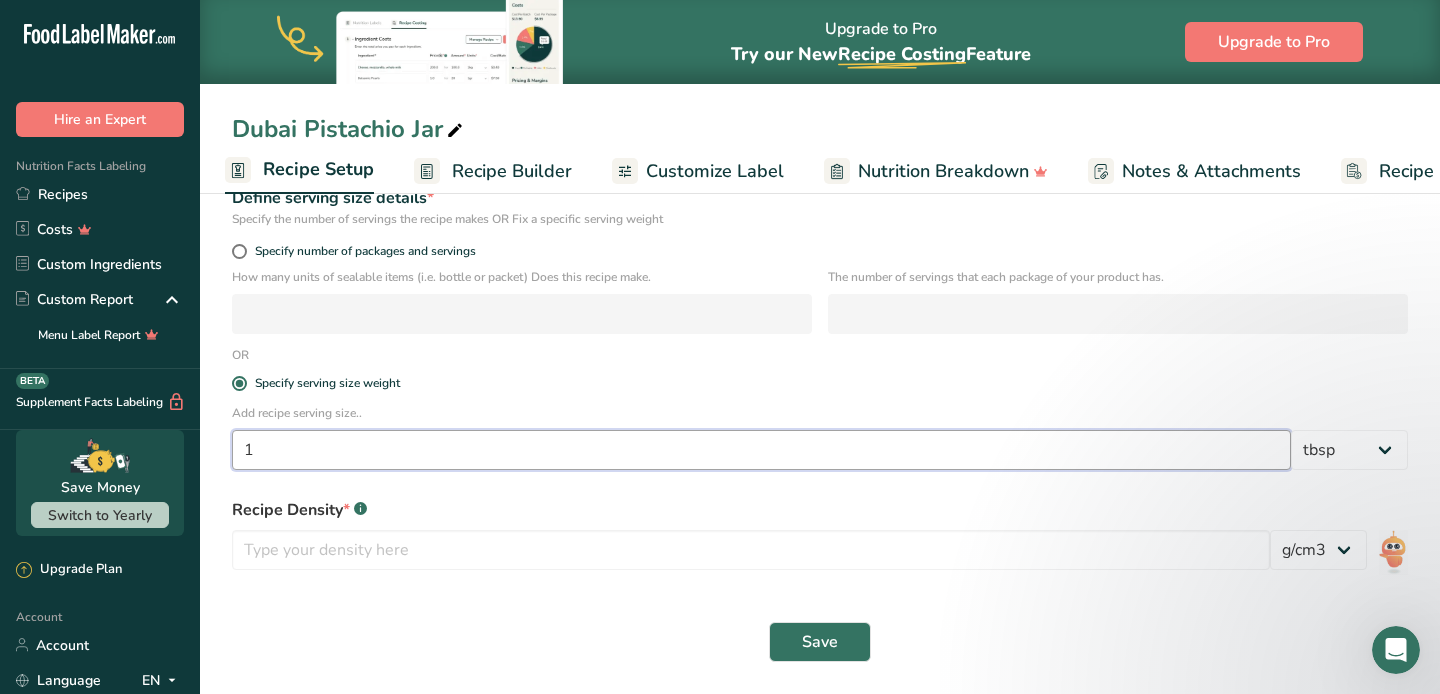 click on "1" at bounding box center (761, 450) 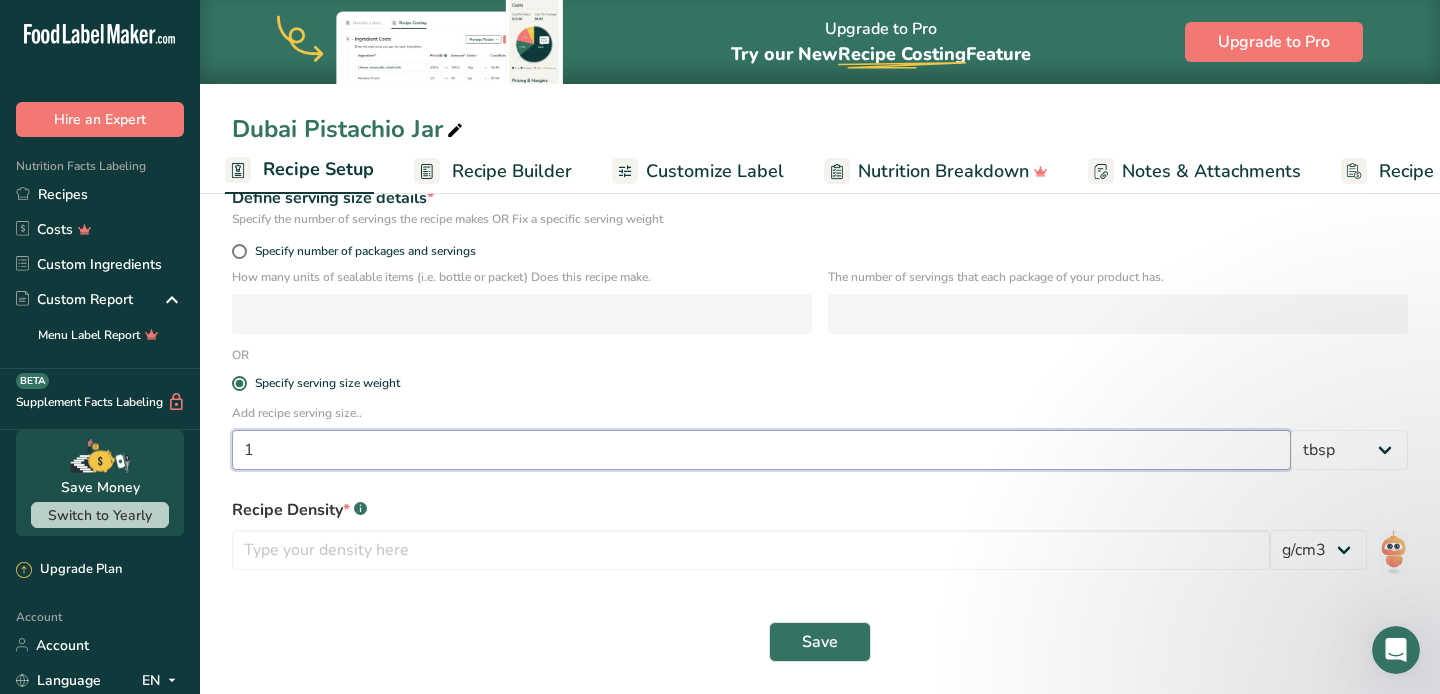 click on "1" at bounding box center (761, 450) 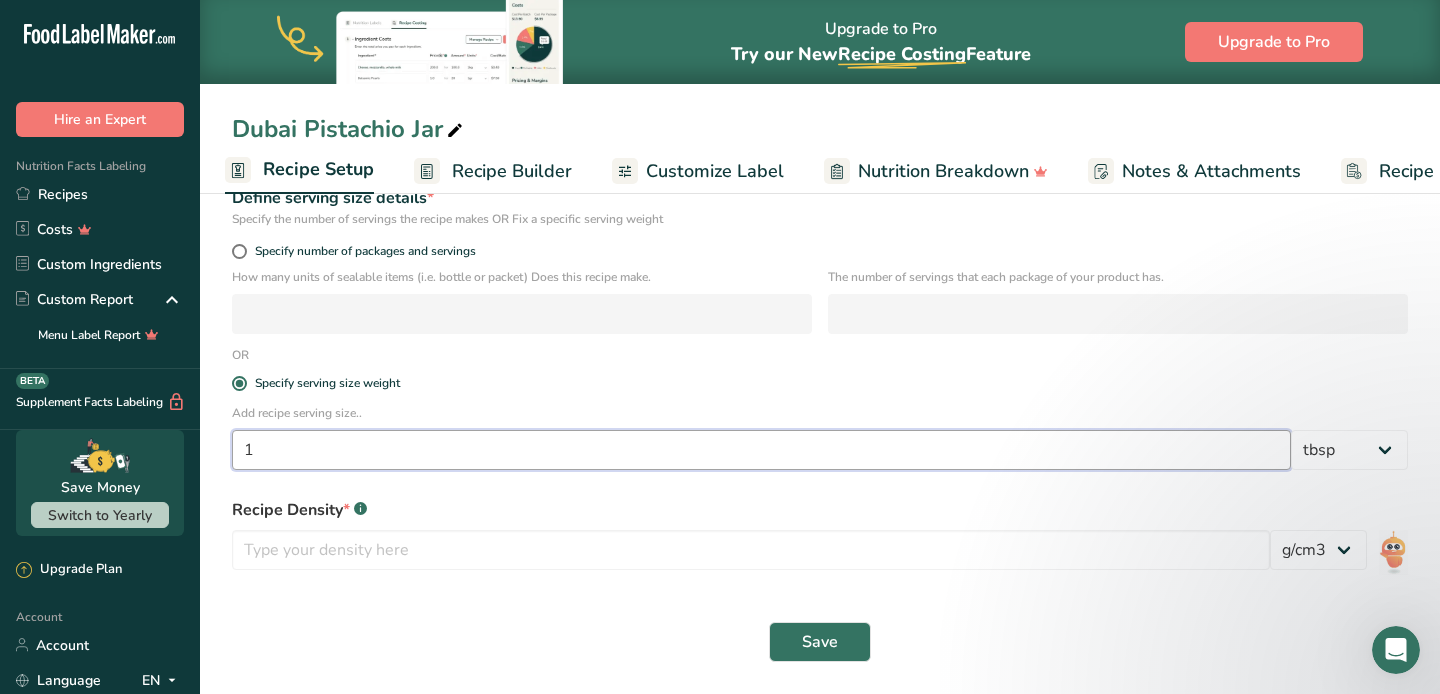 click on "1" at bounding box center [761, 450] 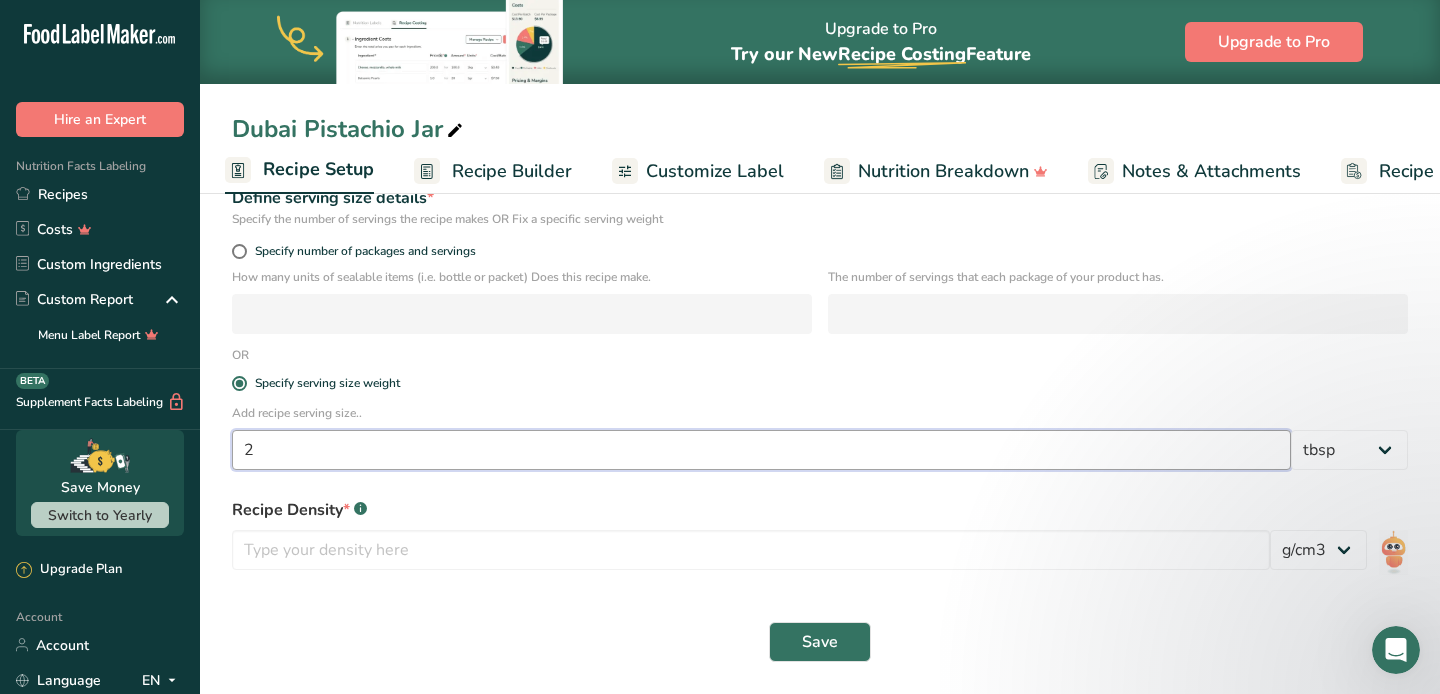 type on "2" 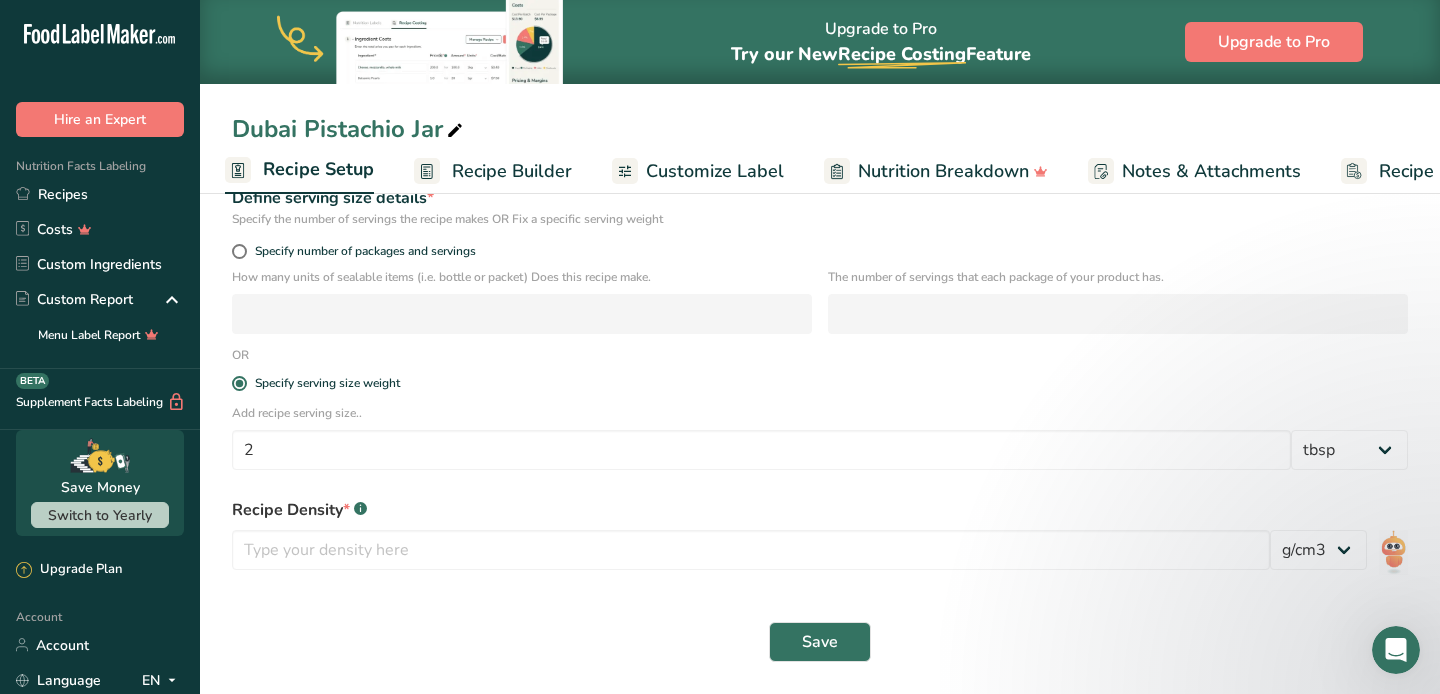 click on "Specify serving size weight" at bounding box center [820, 384] 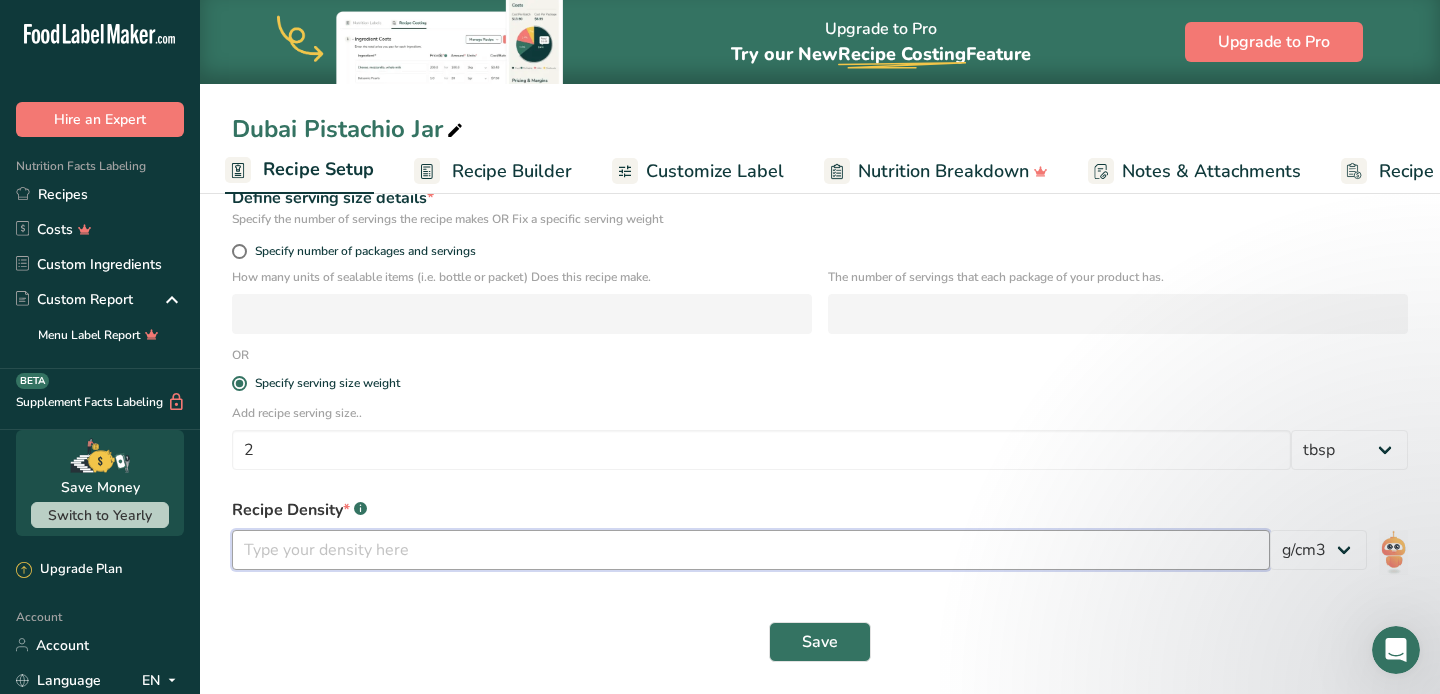 click at bounding box center (751, 550) 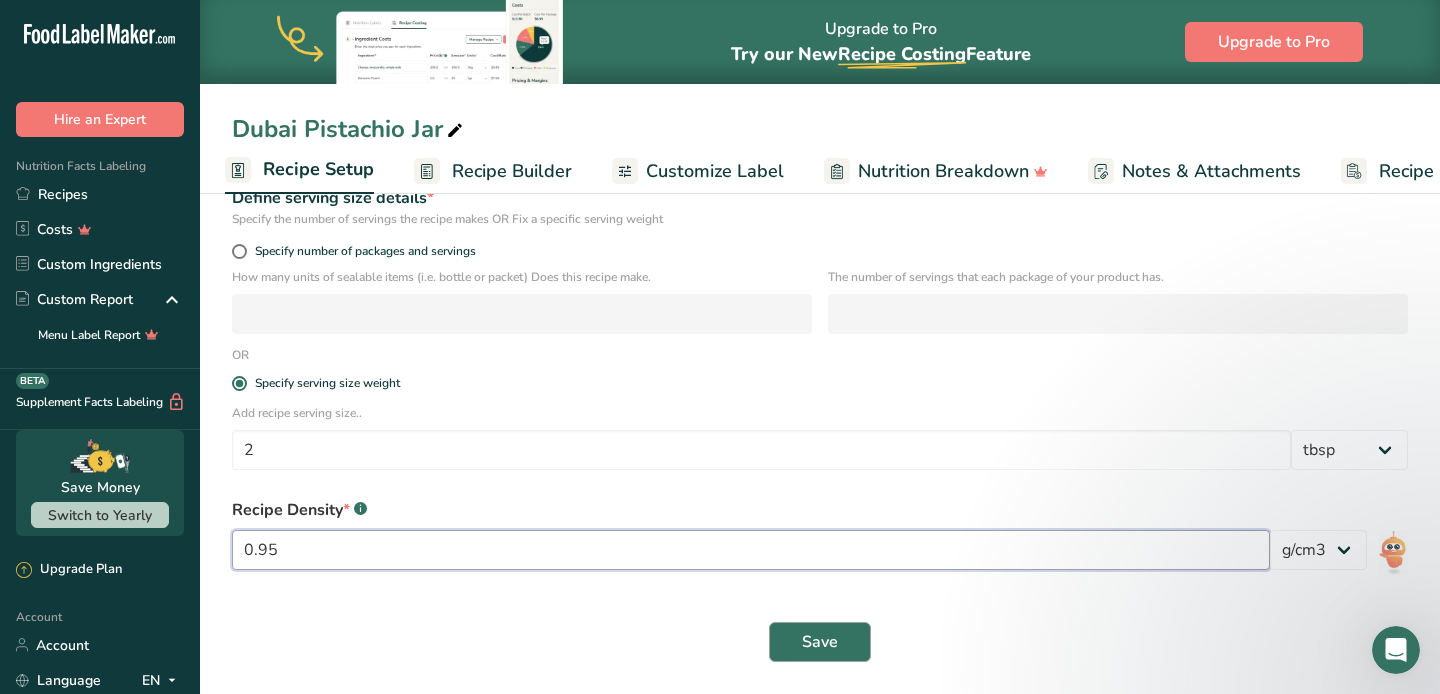 type on "0.95" 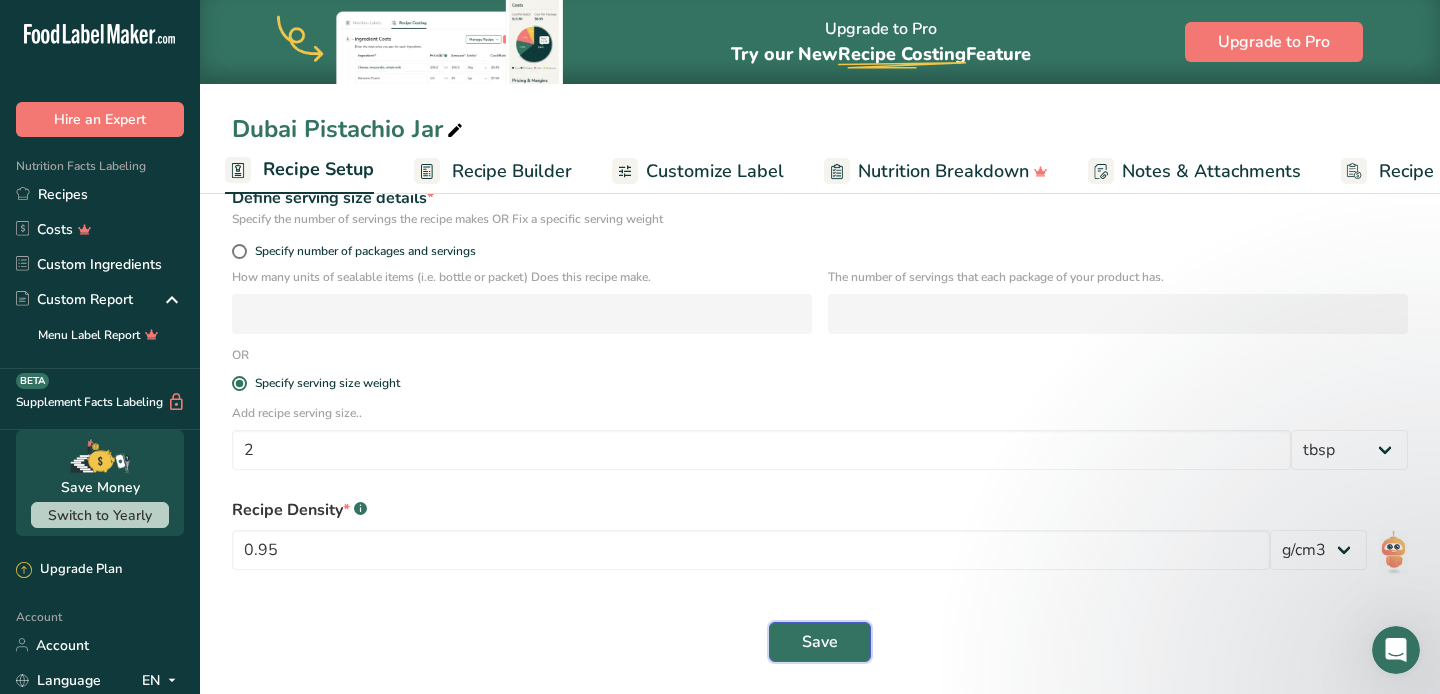 click on "Save" at bounding box center (820, 642) 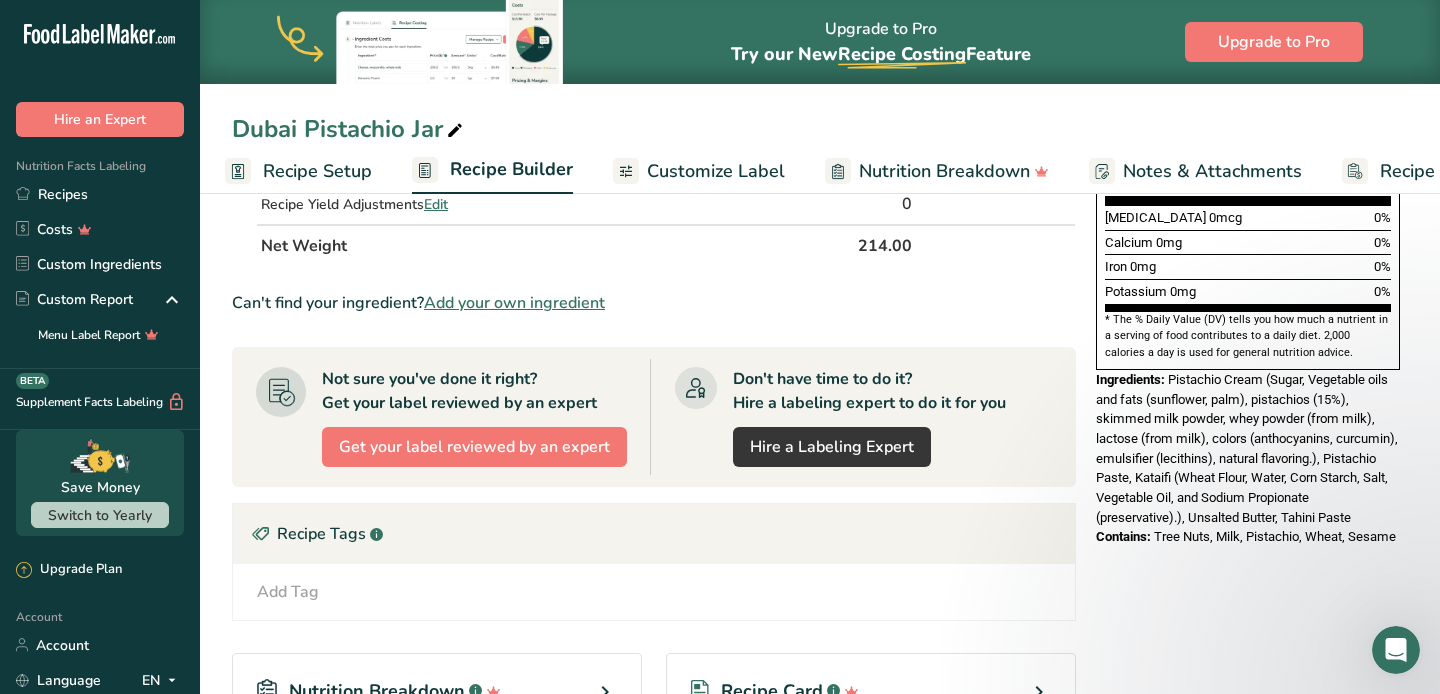scroll, scrollTop: 0, scrollLeft: 0, axis: both 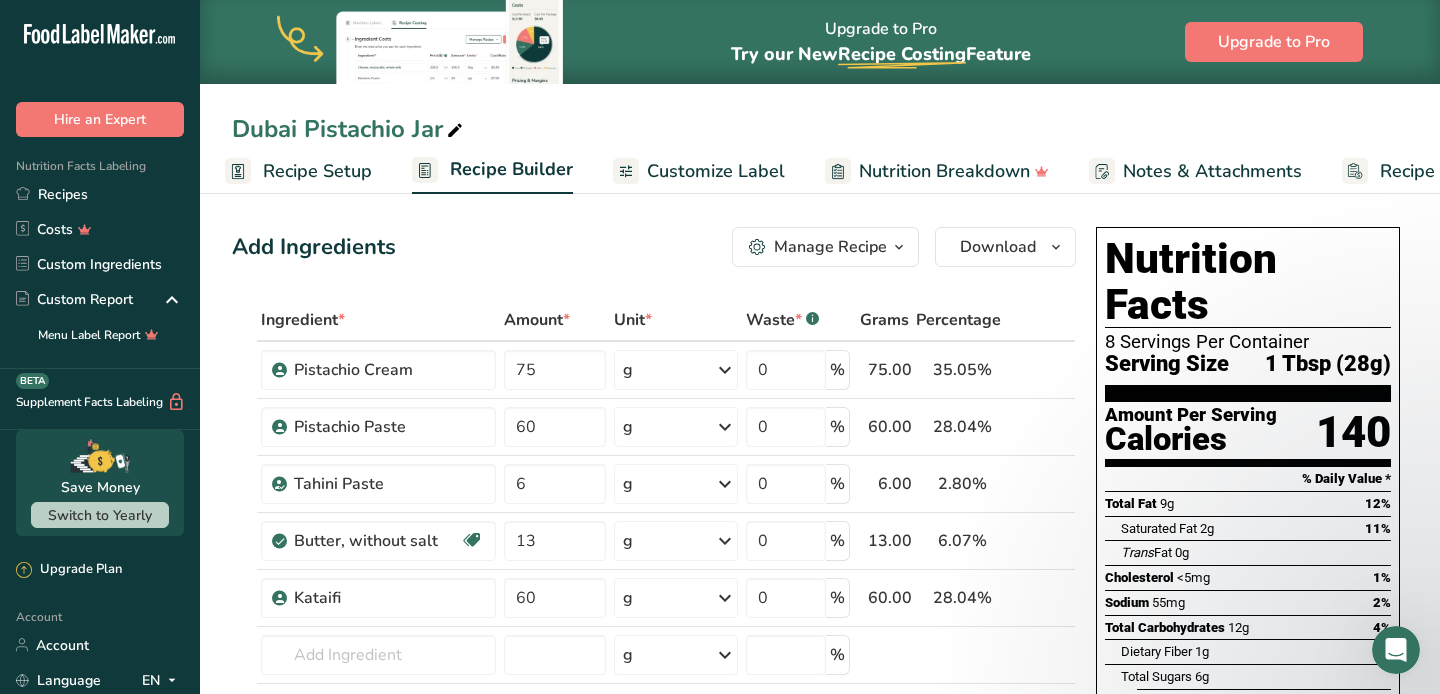 click on "Recipe Setup" at bounding box center [317, 171] 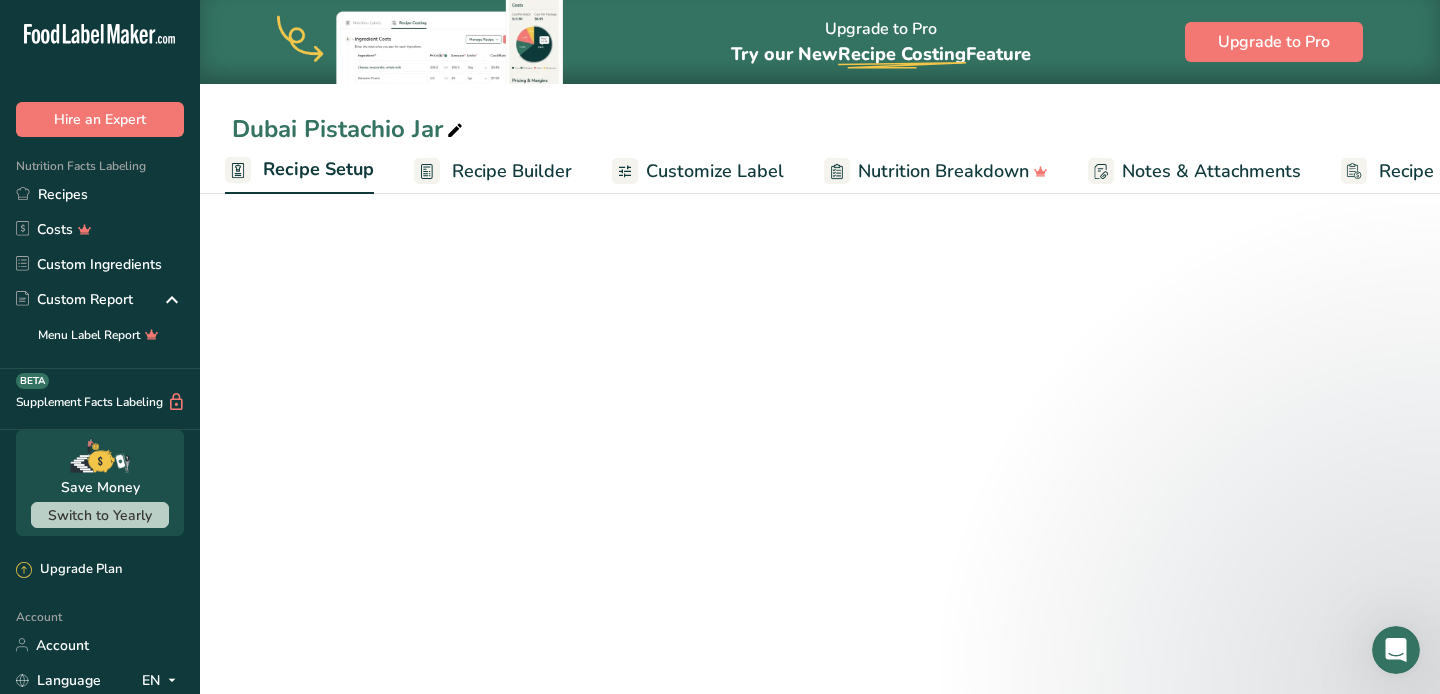 select on "19" 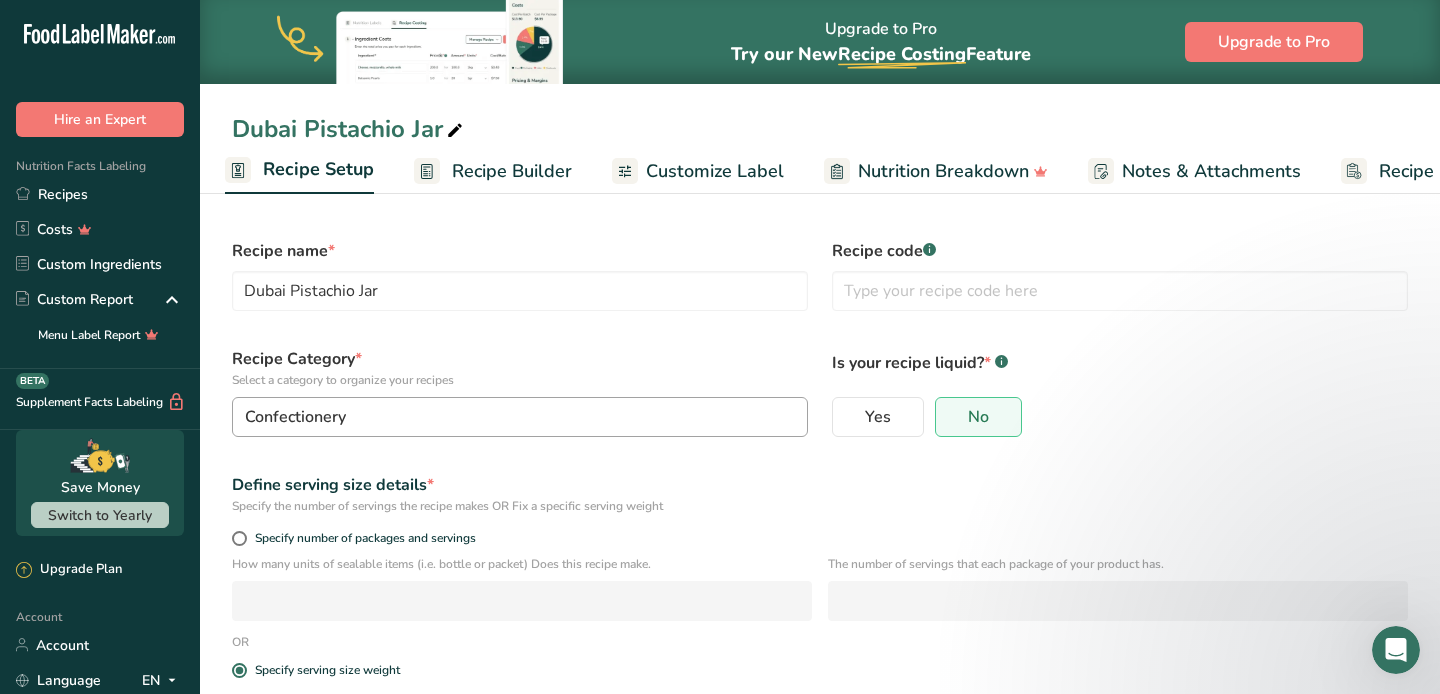 scroll, scrollTop: 287, scrollLeft: 0, axis: vertical 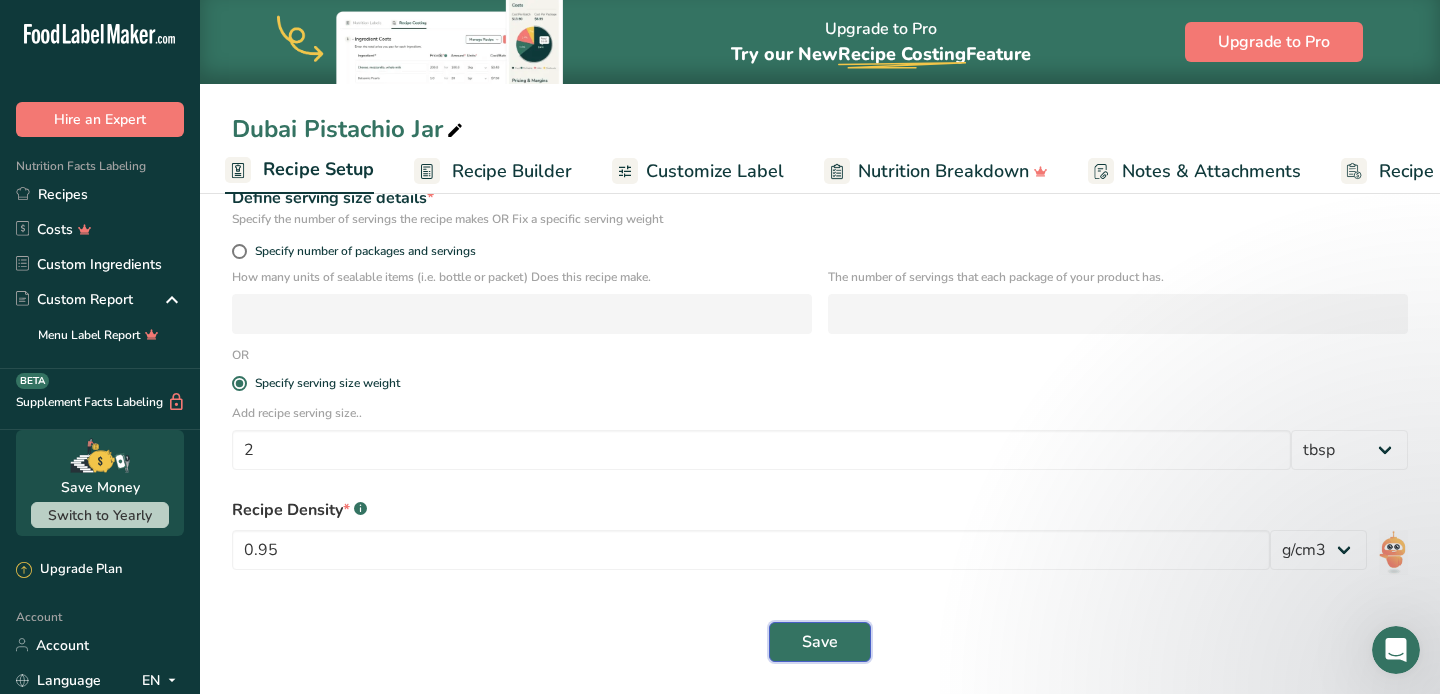 click on "Save" at bounding box center (820, 642) 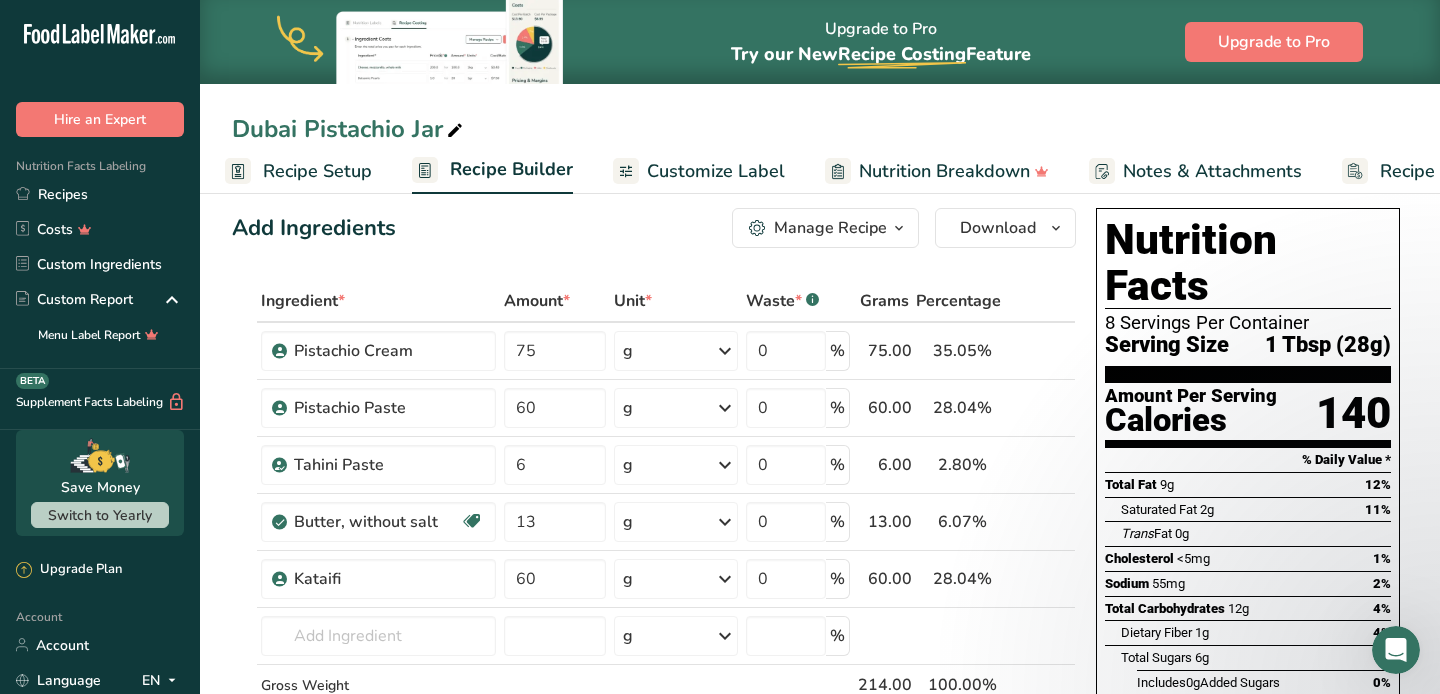 scroll, scrollTop: 20, scrollLeft: 0, axis: vertical 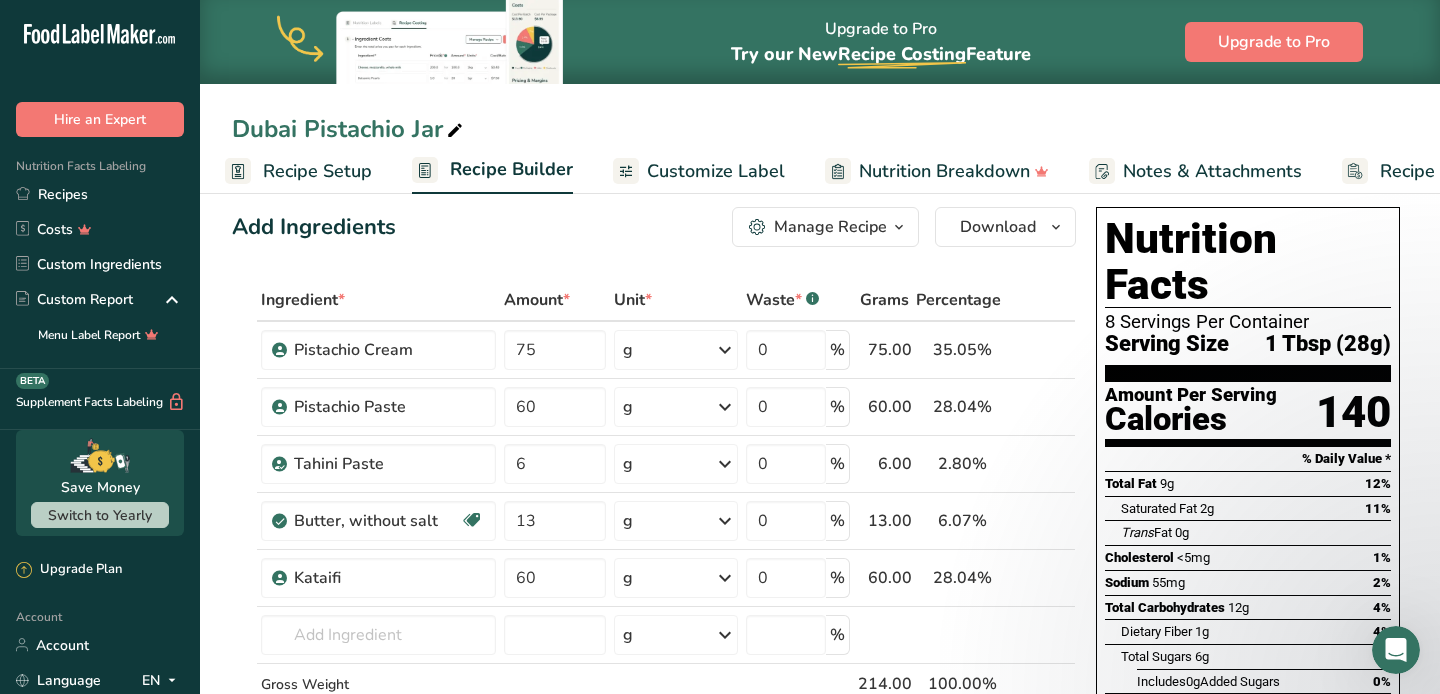click on "Customize Label" at bounding box center (716, 171) 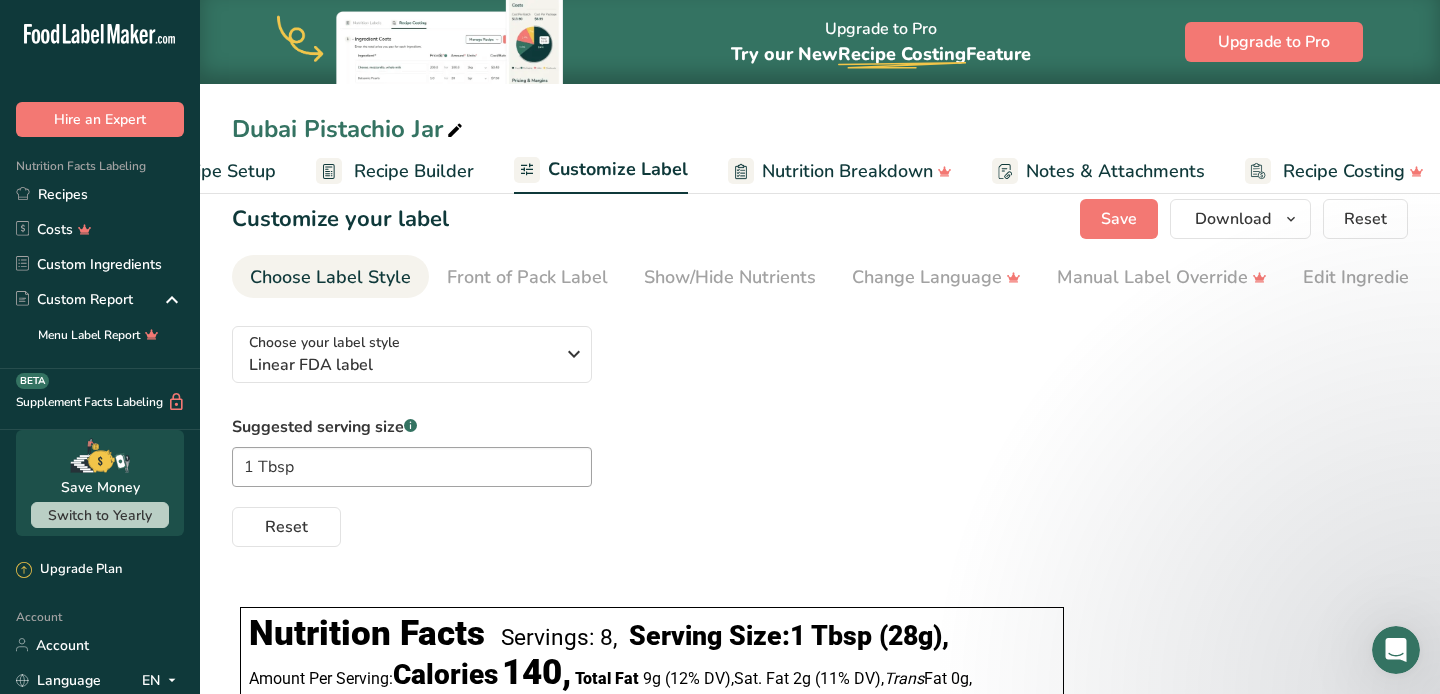 scroll, scrollTop: 0, scrollLeft: 119, axis: horizontal 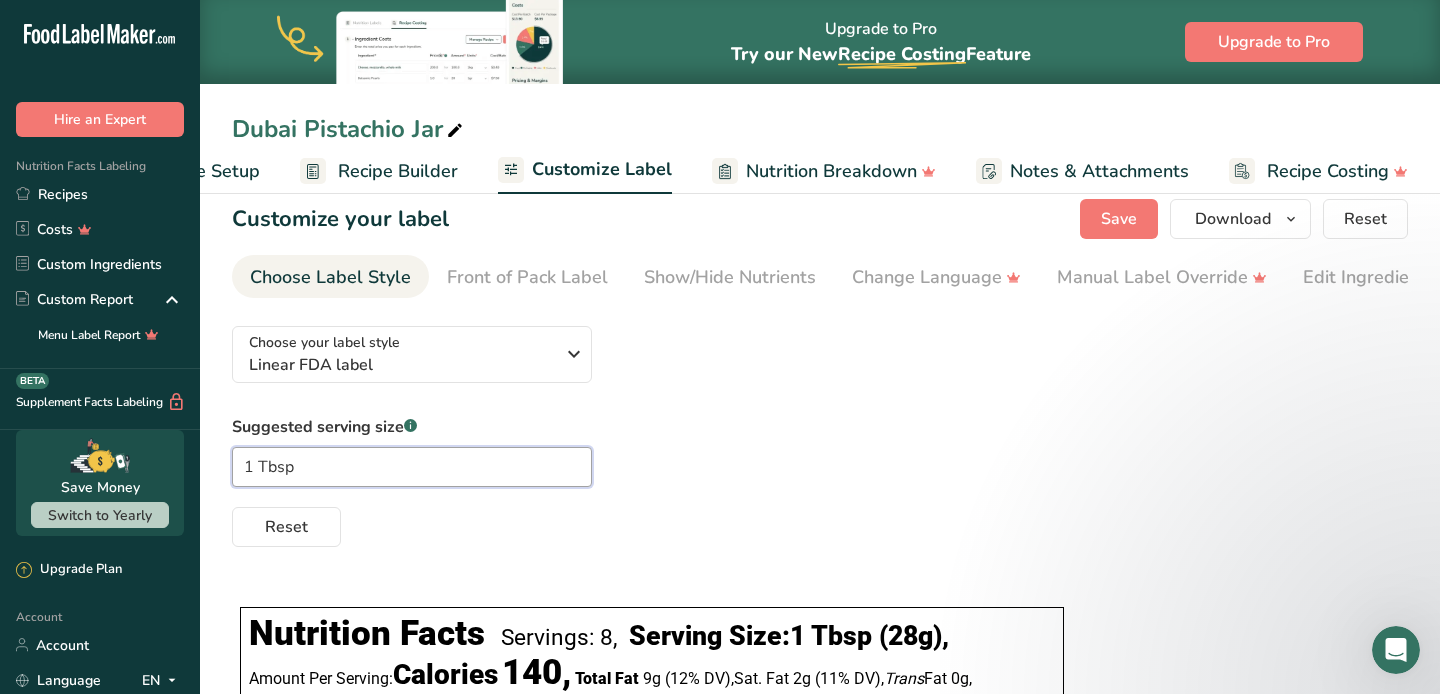 click on "1 Tbsp" at bounding box center [412, 467] 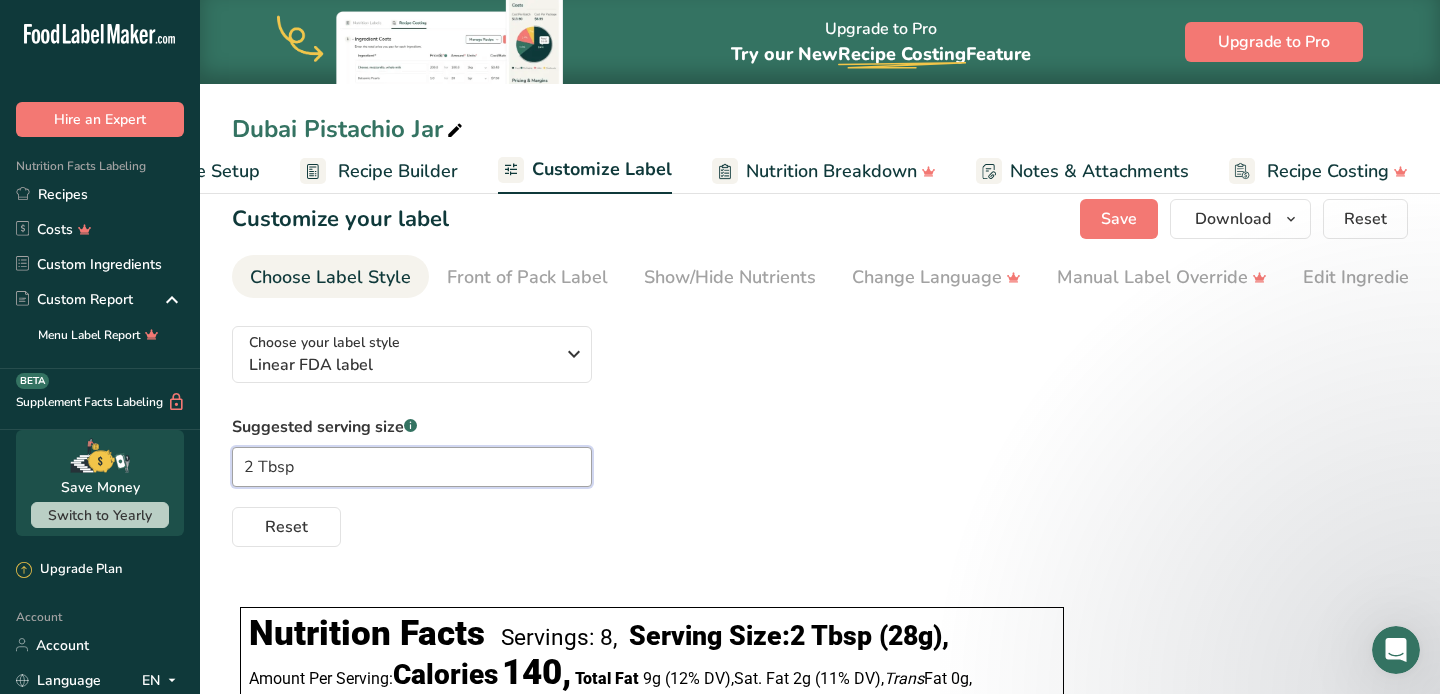 type on "2 Tbsp" 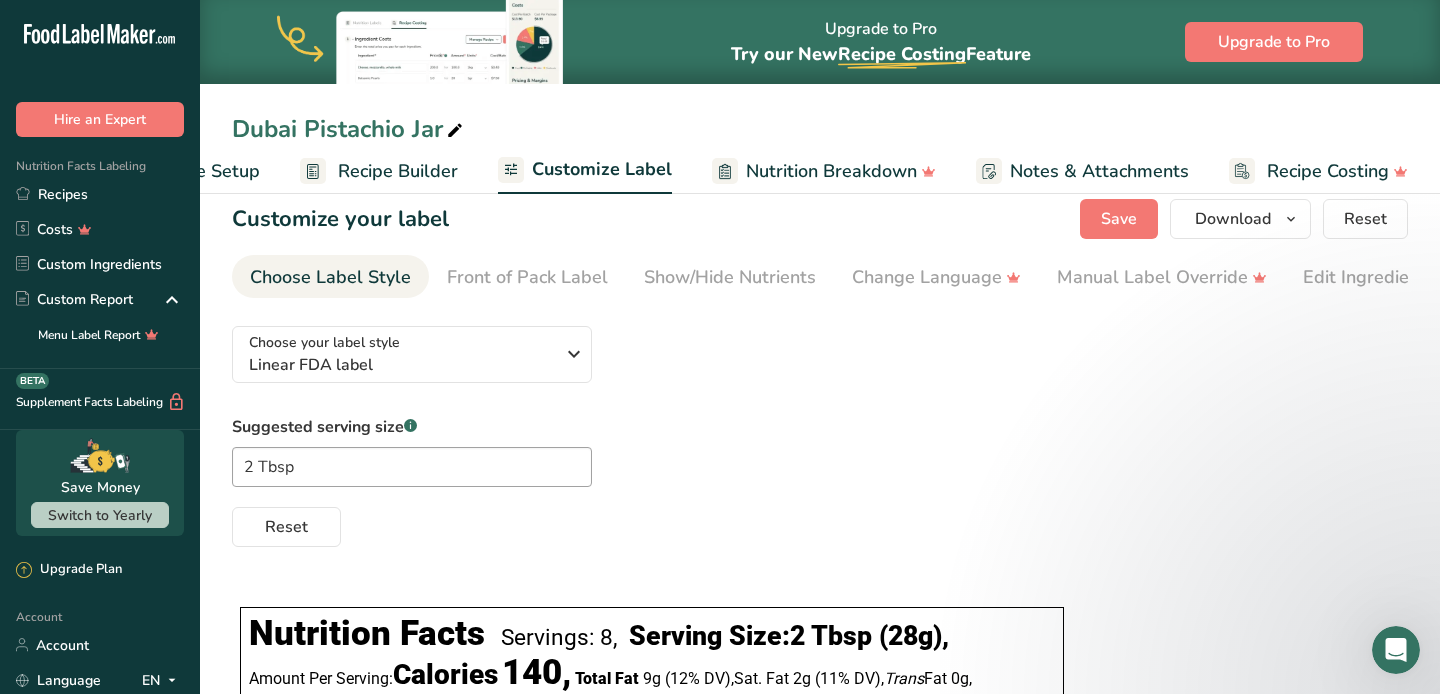 click on "Reset" at bounding box center [820, 523] 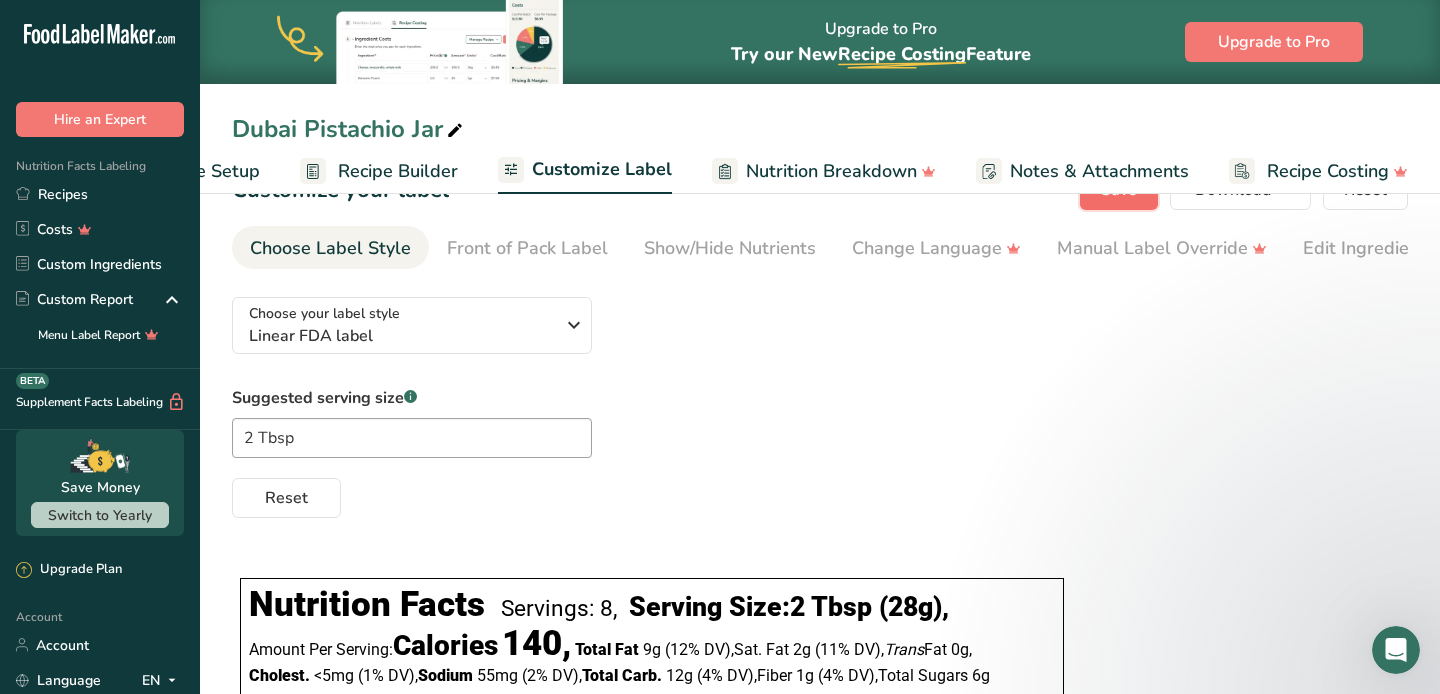 click on "Save" at bounding box center [1119, 190] 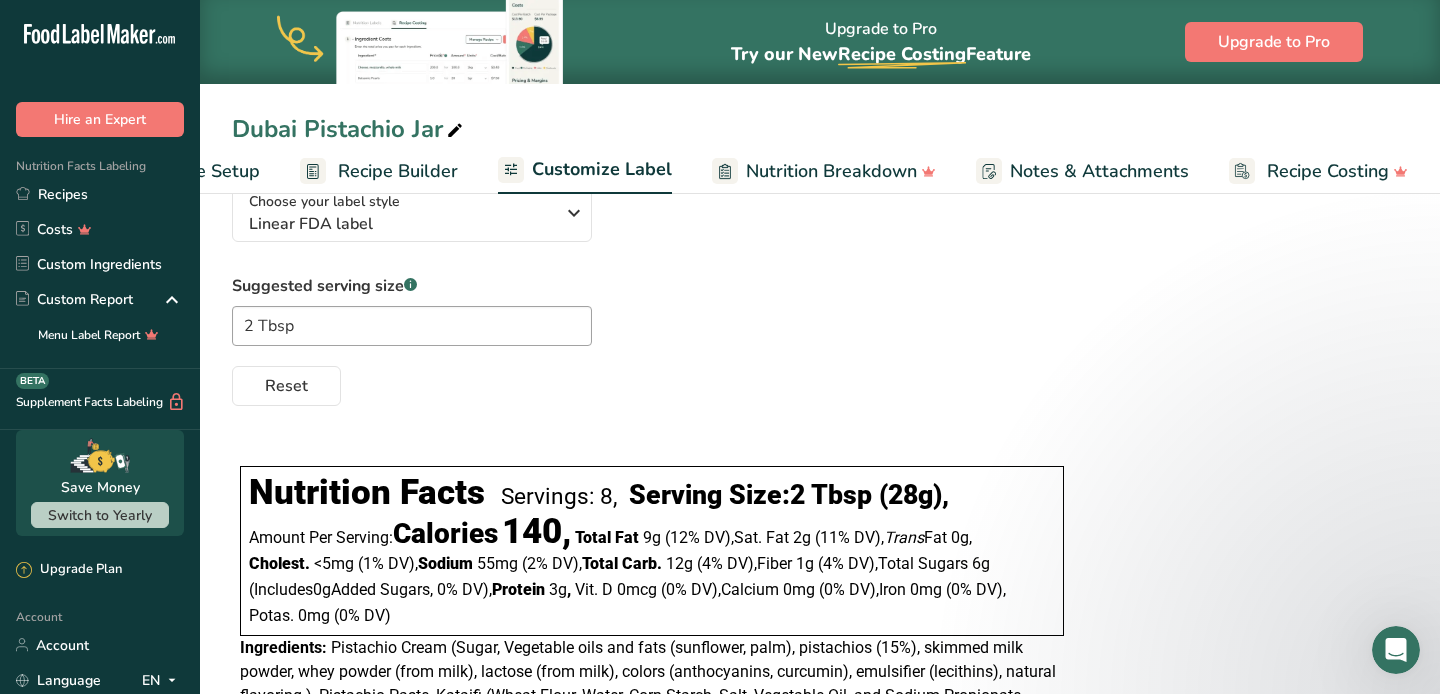 scroll, scrollTop: 0, scrollLeft: 0, axis: both 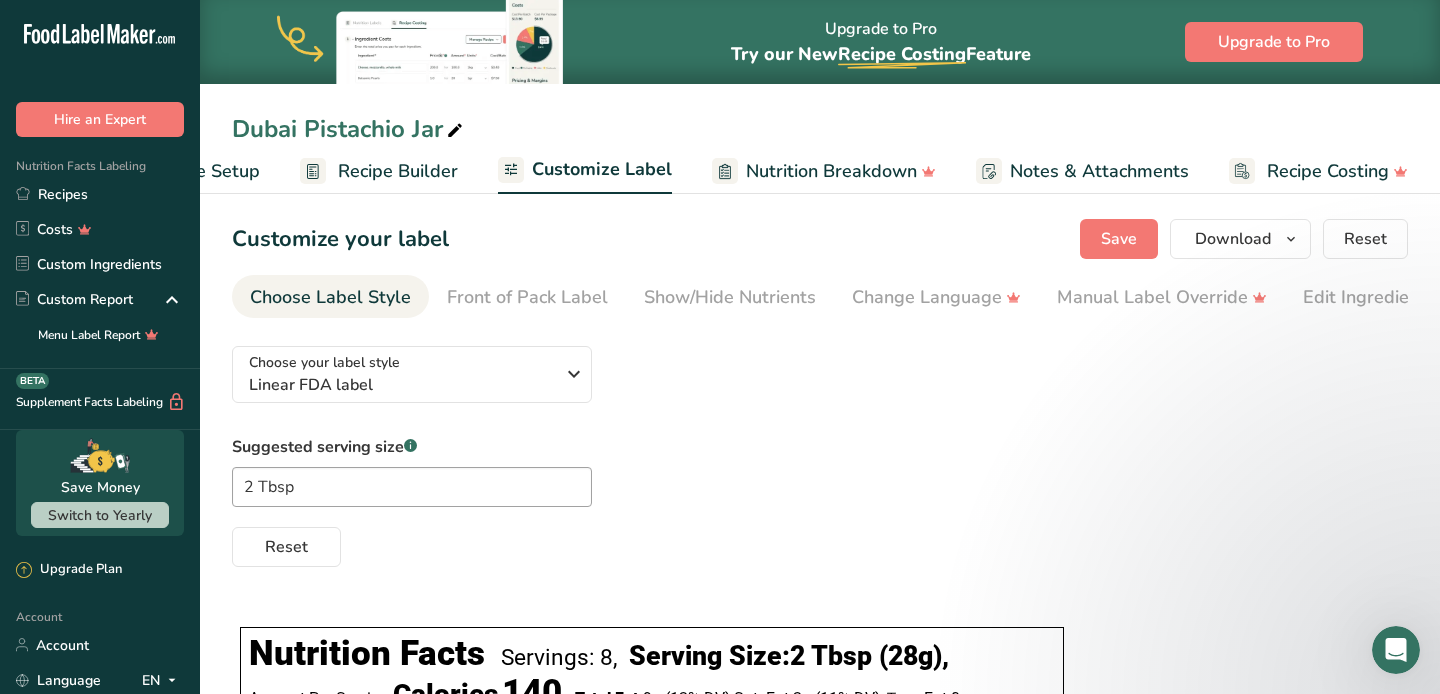 click on "Nutrition Breakdown" at bounding box center (831, 171) 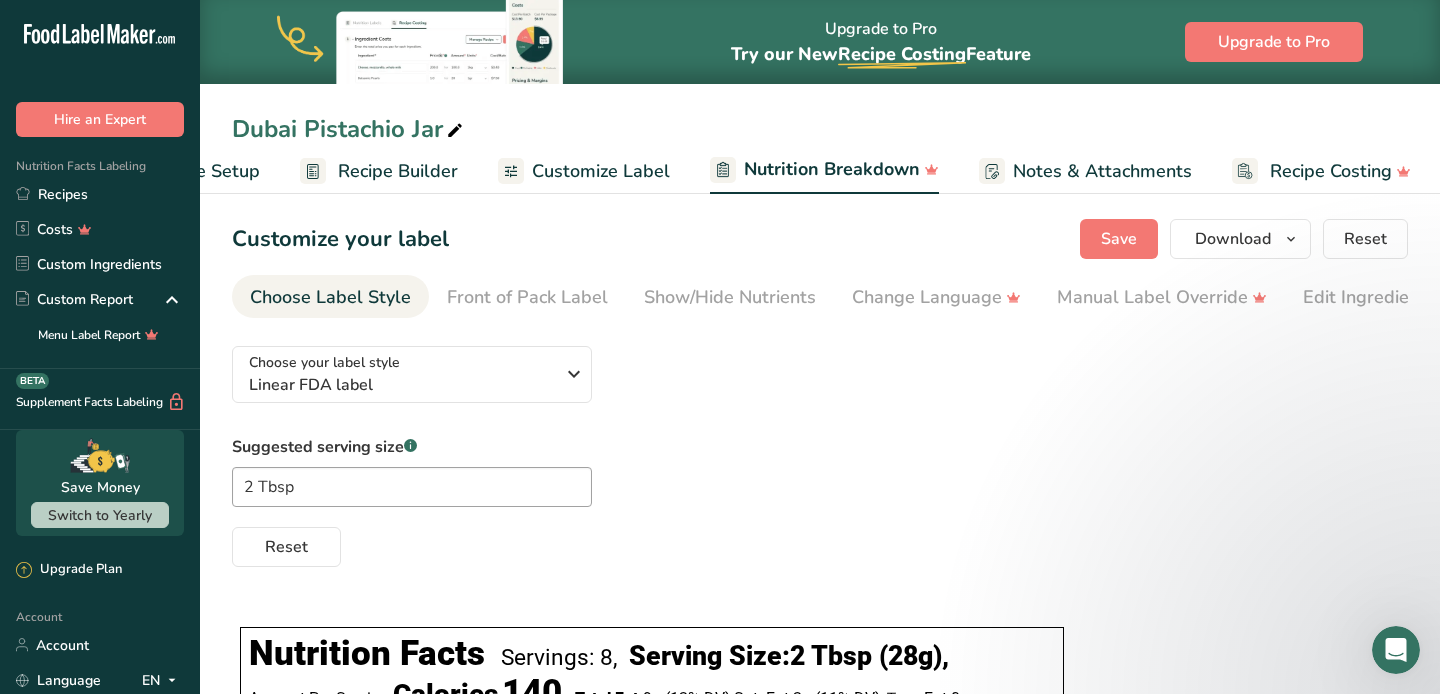 scroll, scrollTop: 0, scrollLeft: 121, axis: horizontal 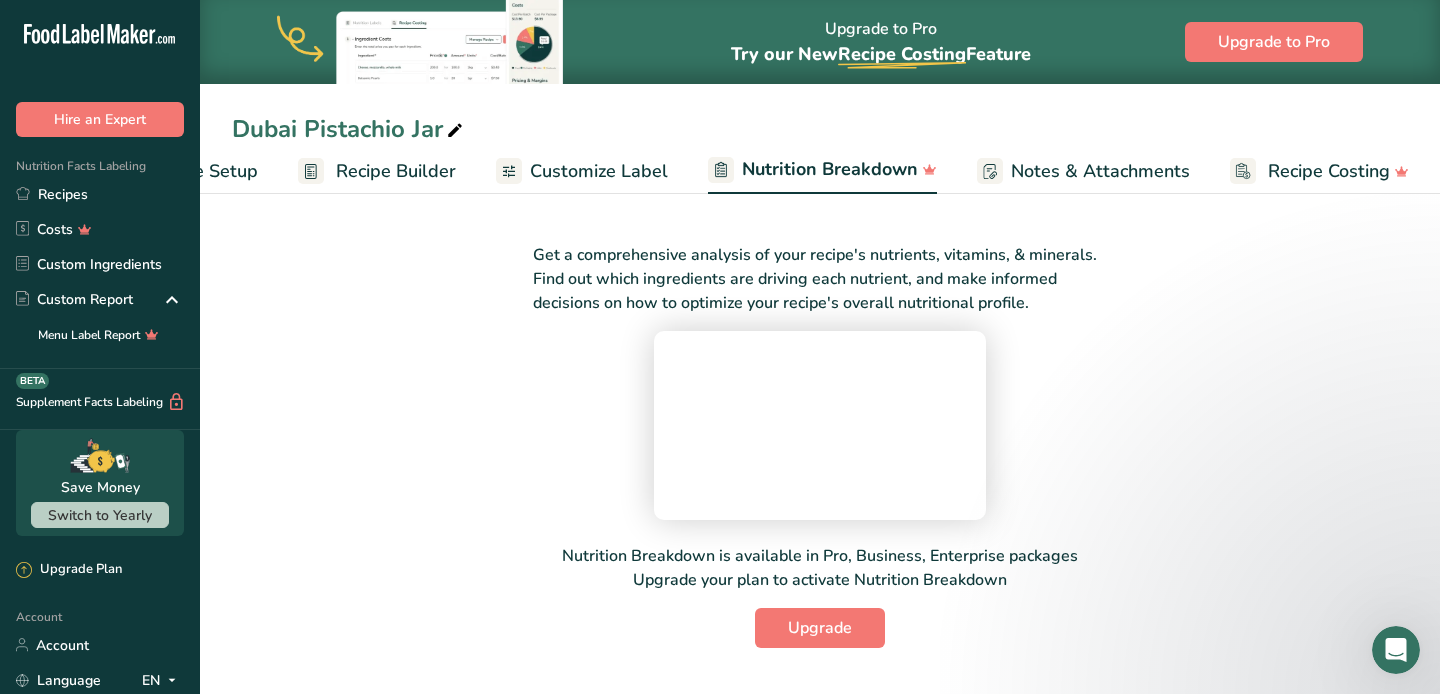 click on "Customize Label" at bounding box center [599, 171] 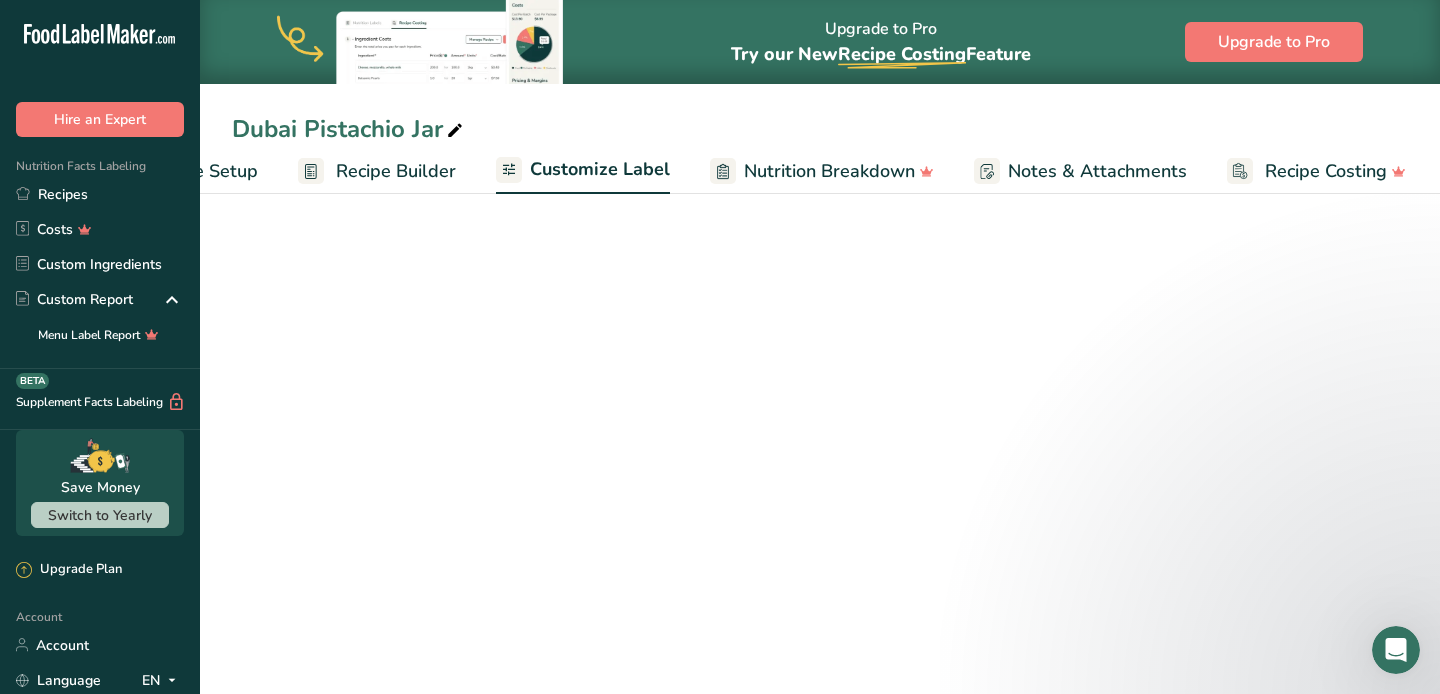 scroll, scrollTop: 0, scrollLeft: 119, axis: horizontal 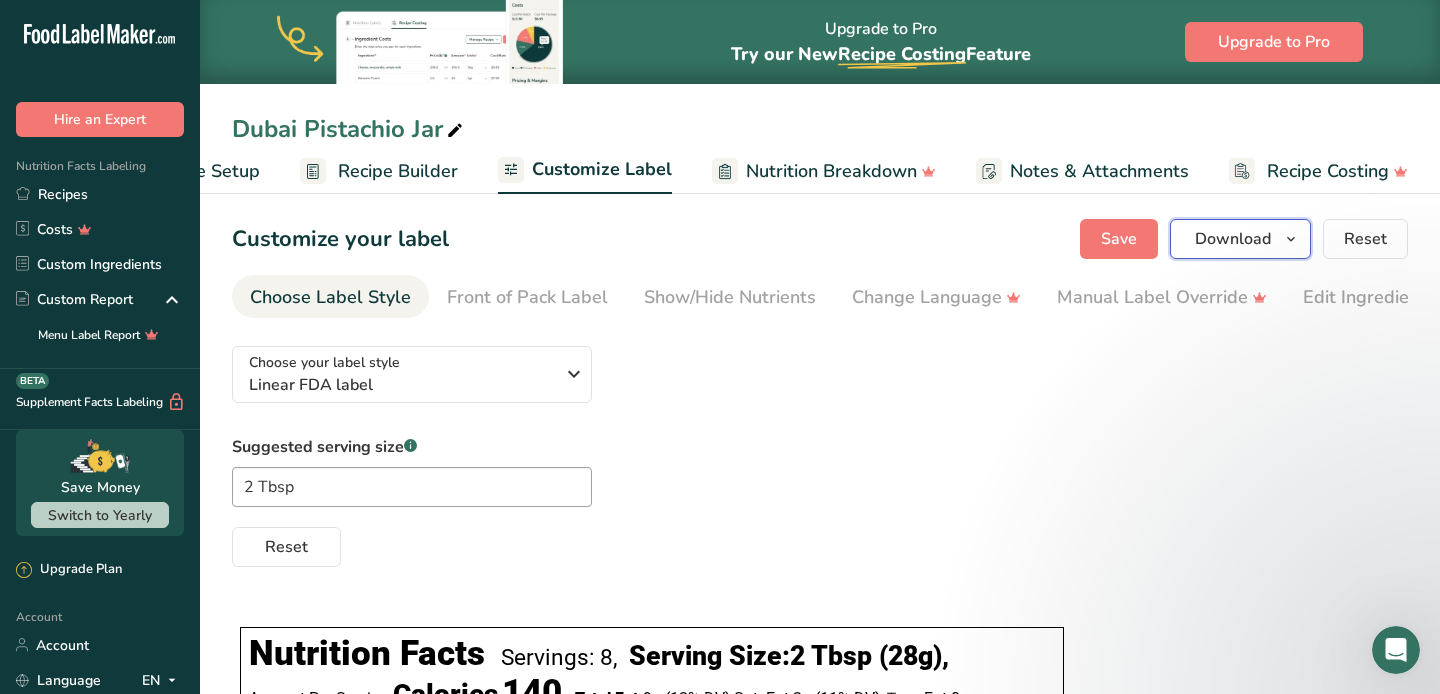 click on "Download" at bounding box center [1233, 239] 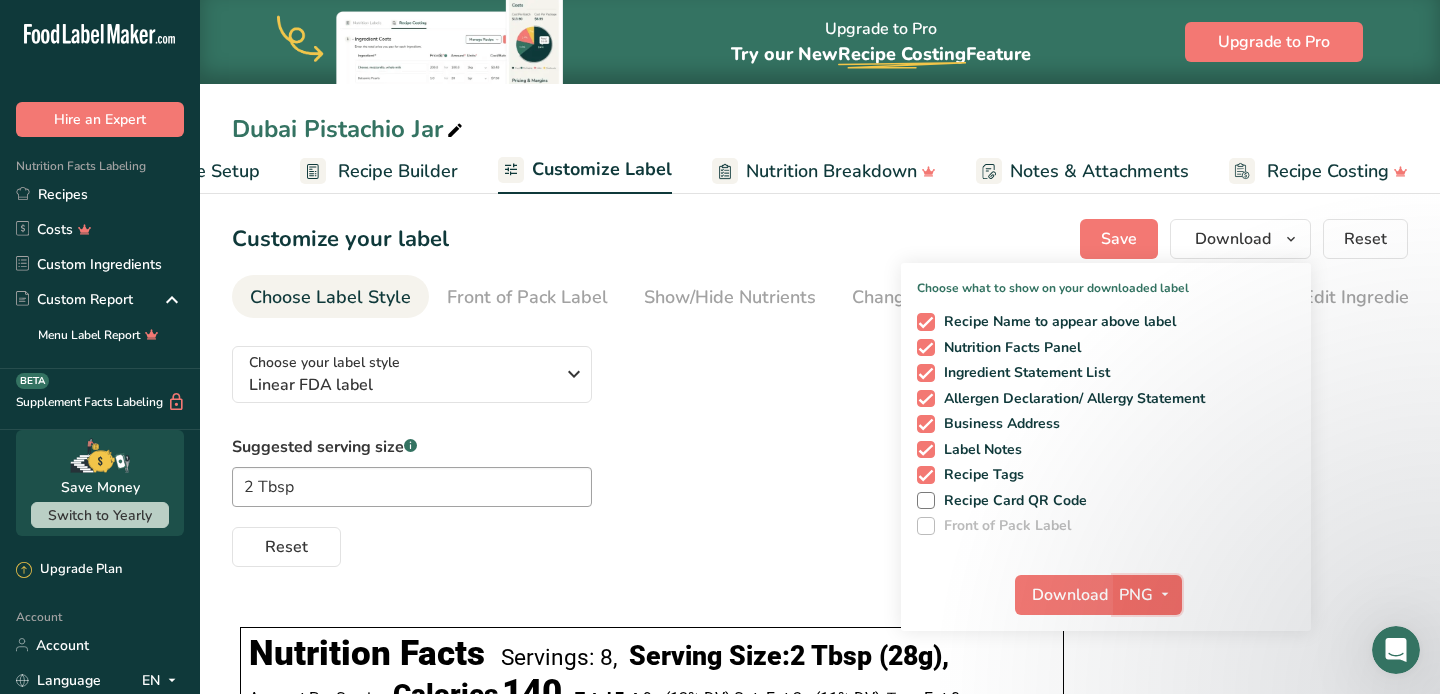 click on "PNG" at bounding box center [1147, 595] 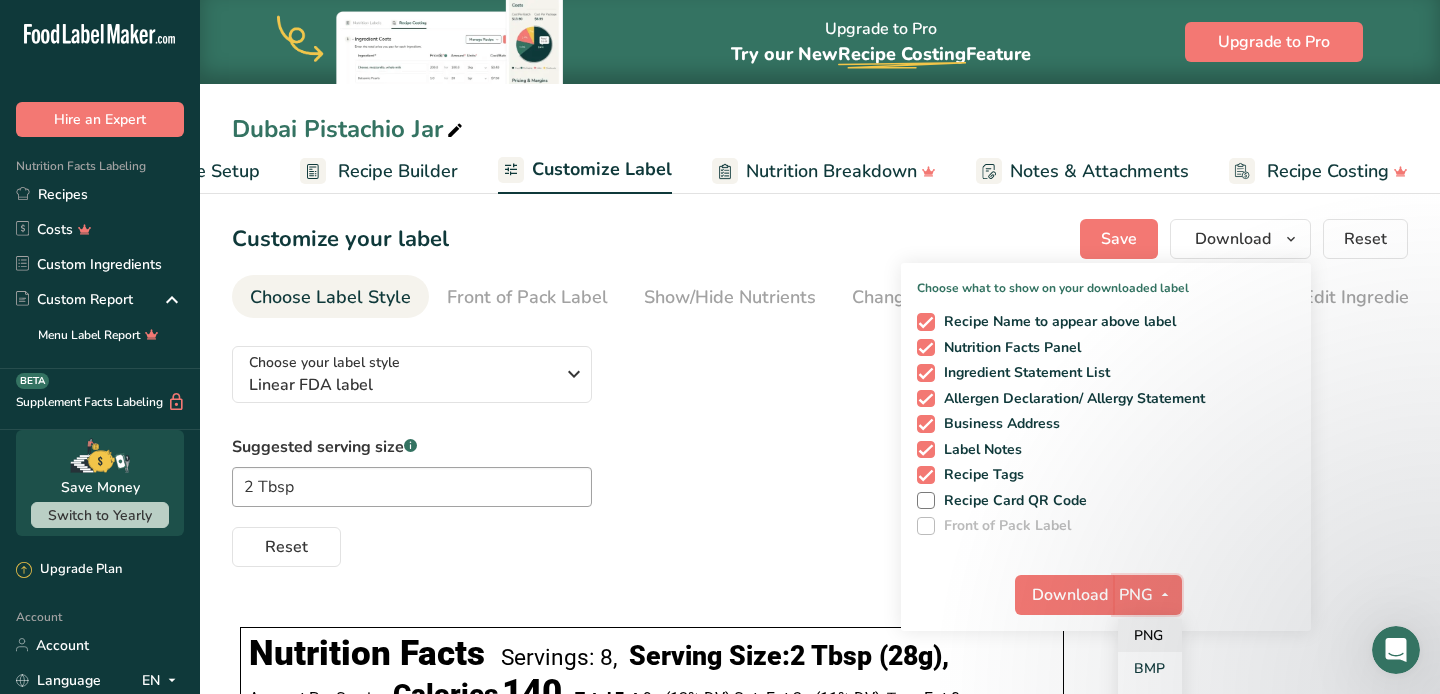 scroll, scrollTop: 181, scrollLeft: 0, axis: vertical 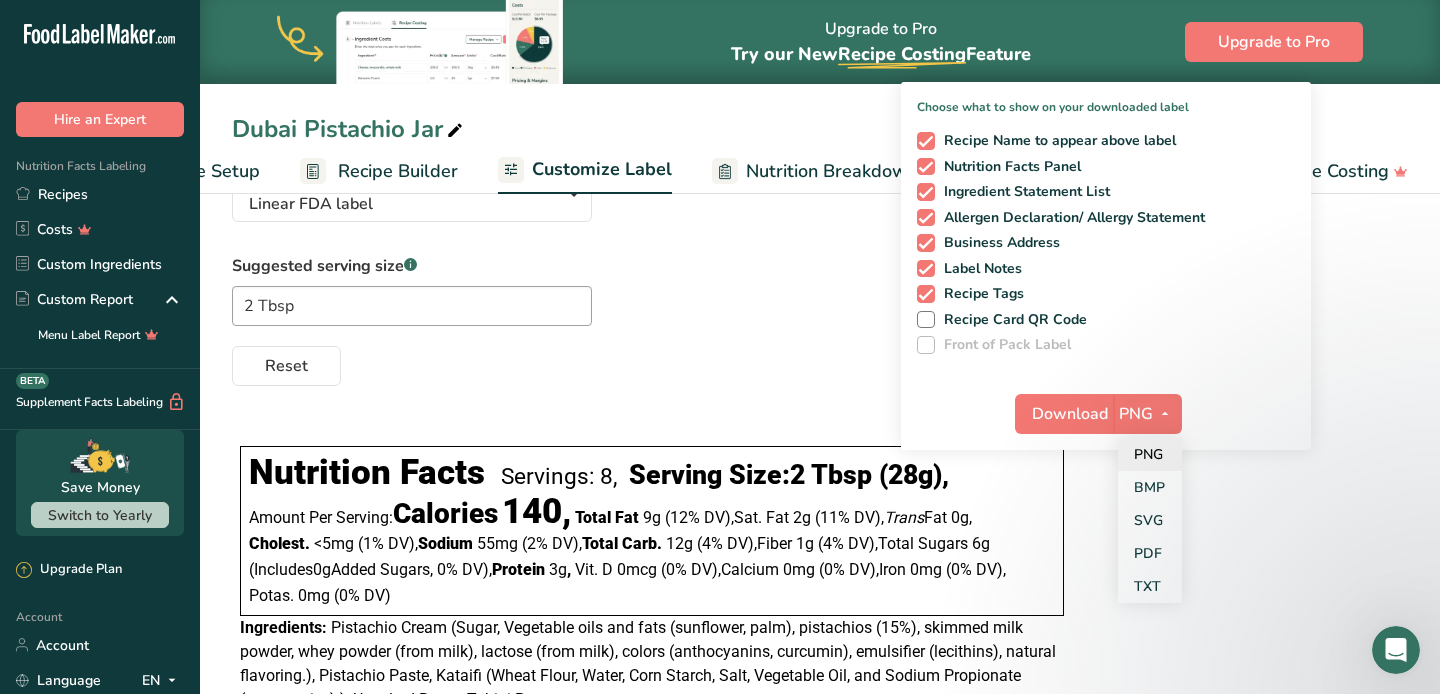 click on "PNG" at bounding box center (1150, 454) 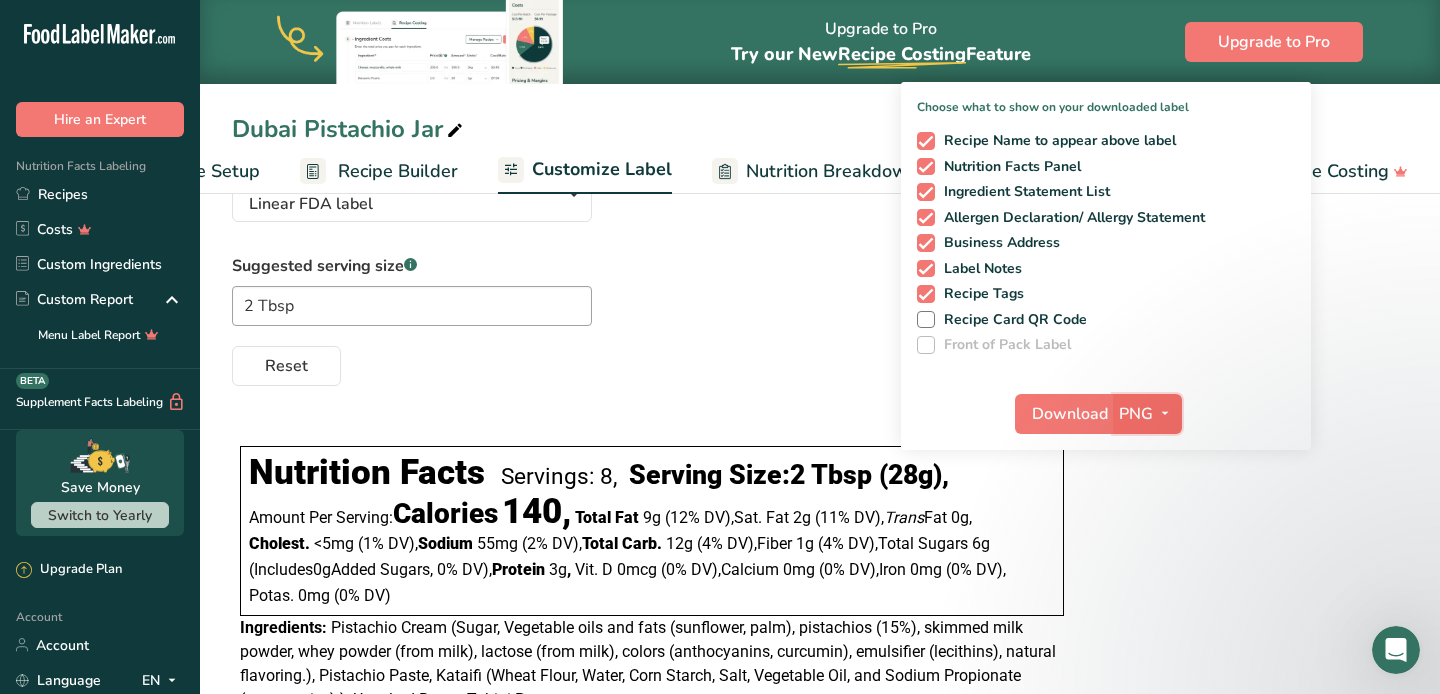 click on "PNG" at bounding box center [1147, 414] 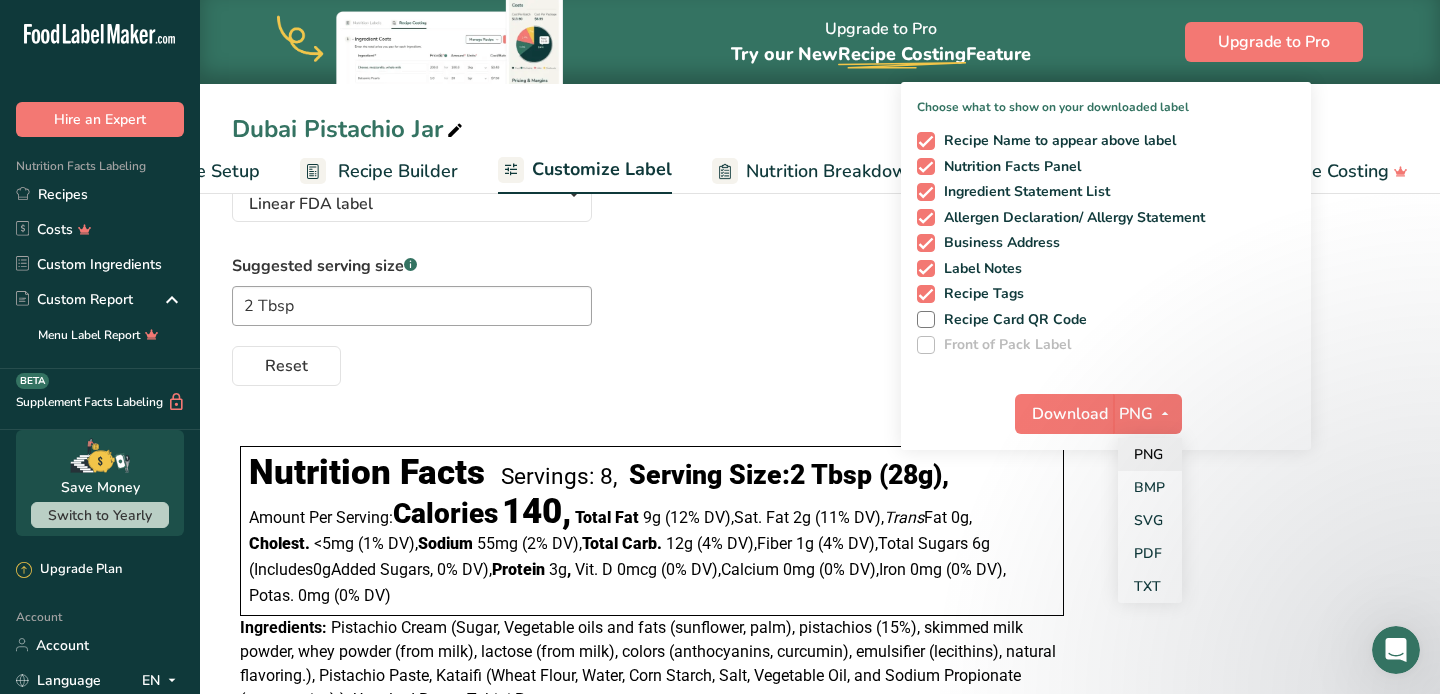 click on "PNG" at bounding box center (1150, 454) 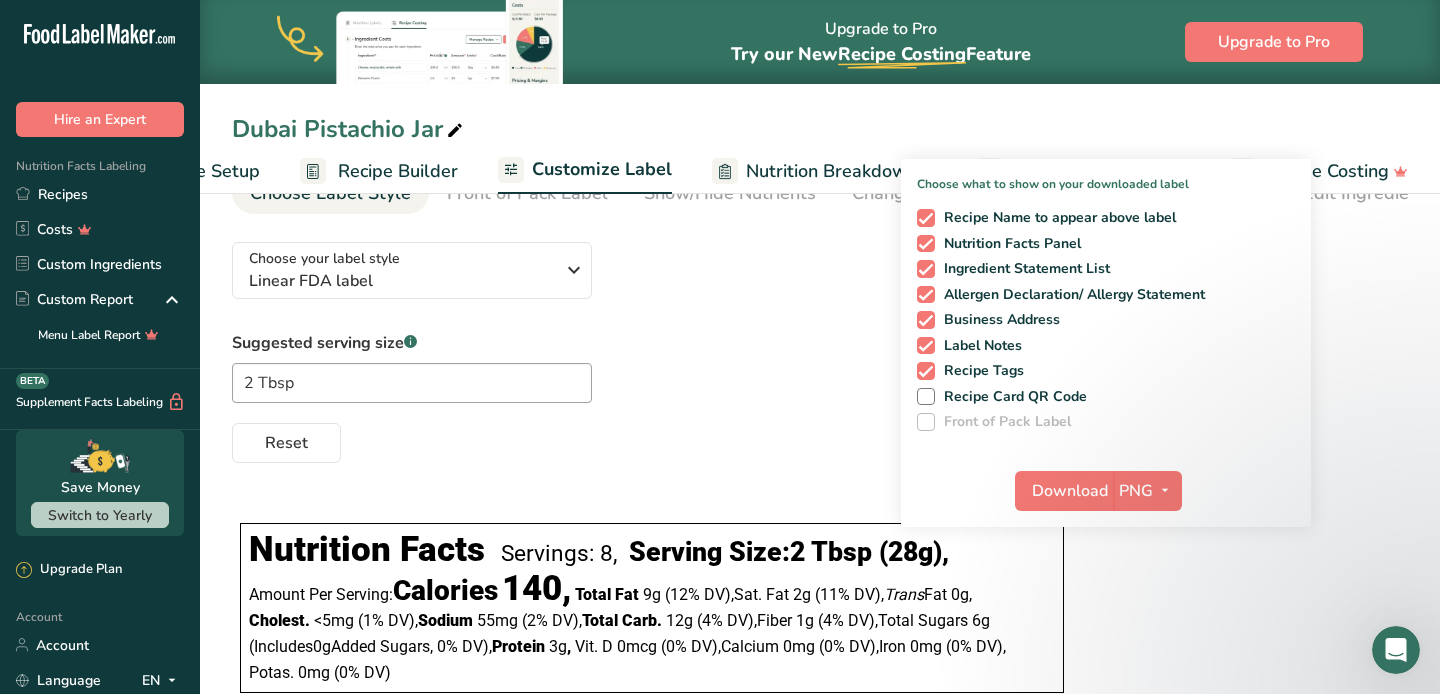 scroll, scrollTop: 0, scrollLeft: 0, axis: both 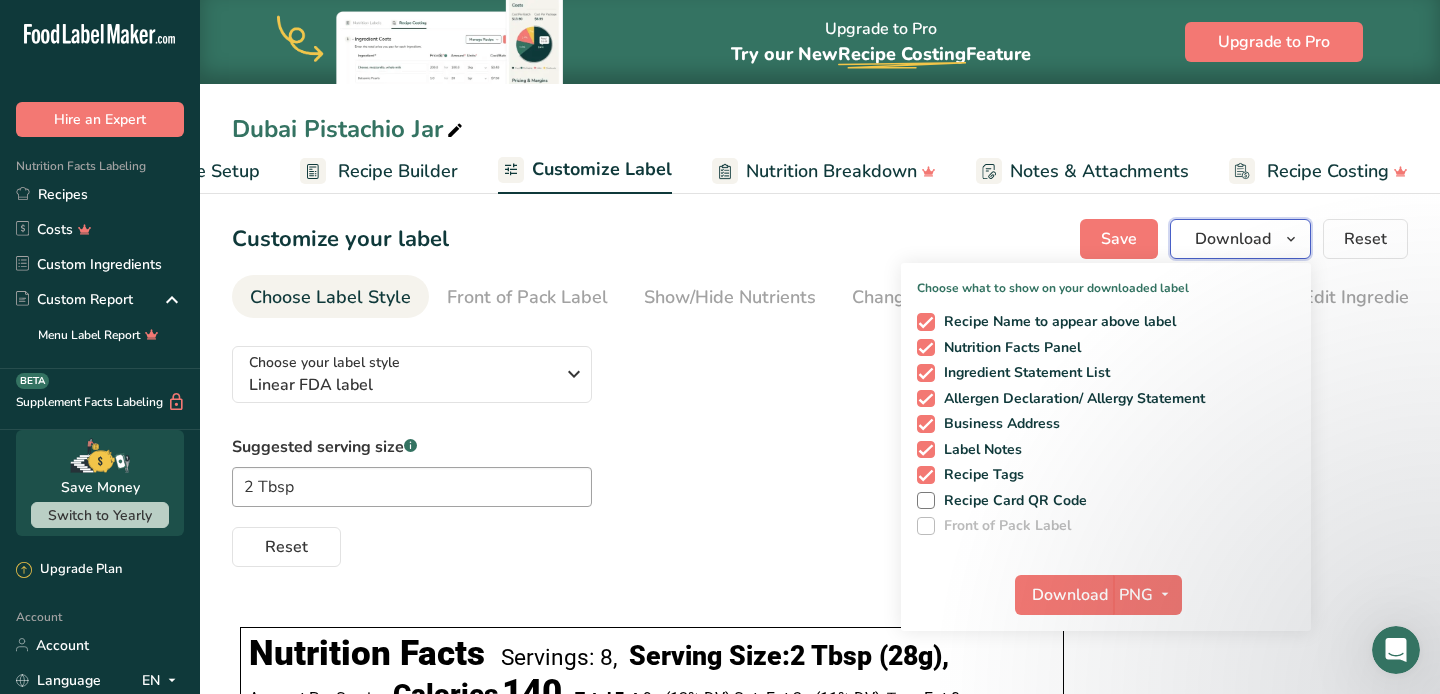 click on "Download" at bounding box center [1233, 239] 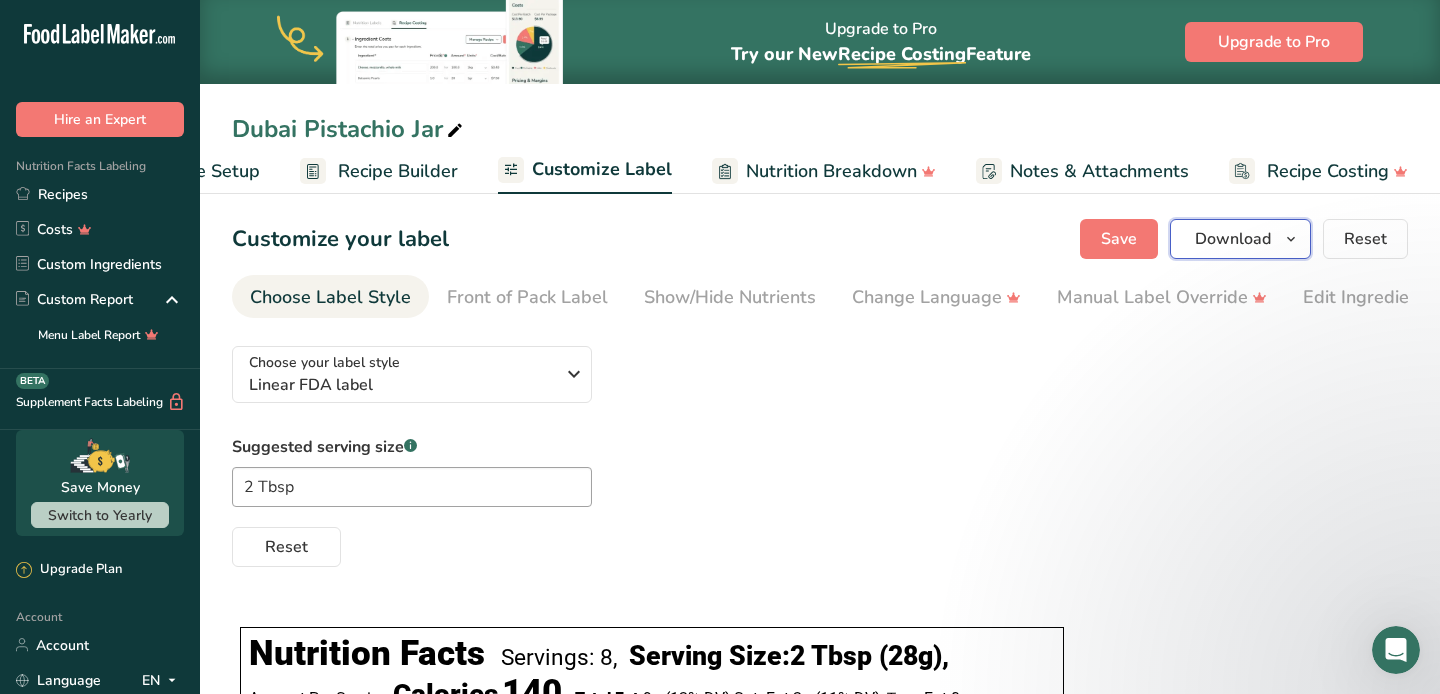 click on "Download" at bounding box center (1233, 239) 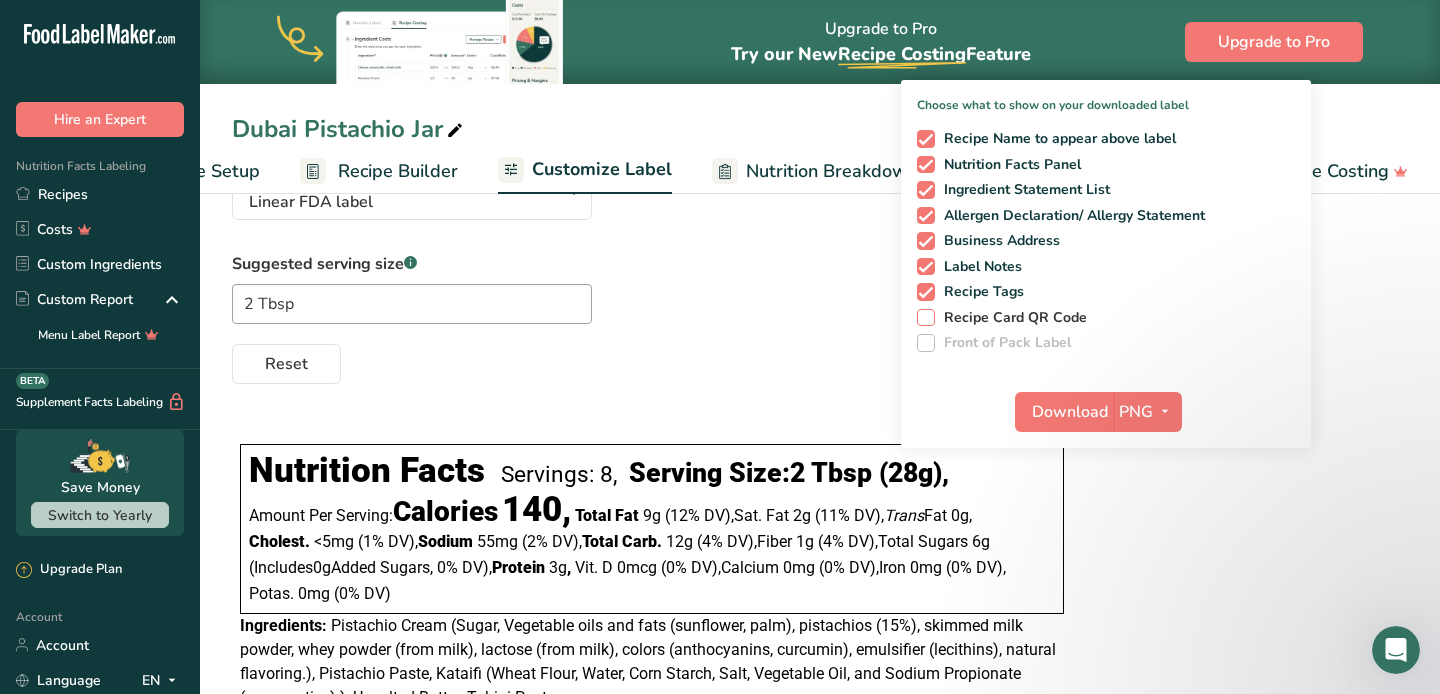 scroll, scrollTop: 280, scrollLeft: 0, axis: vertical 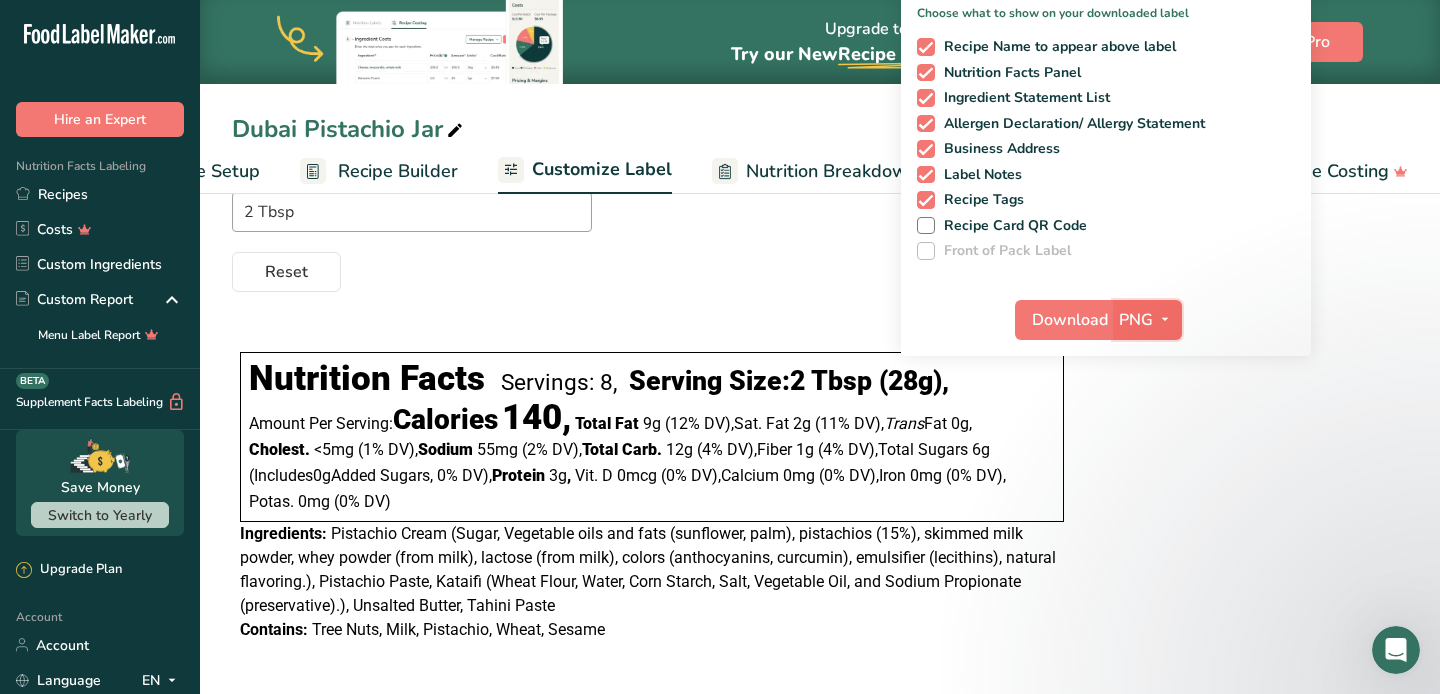 click at bounding box center (1165, 319) 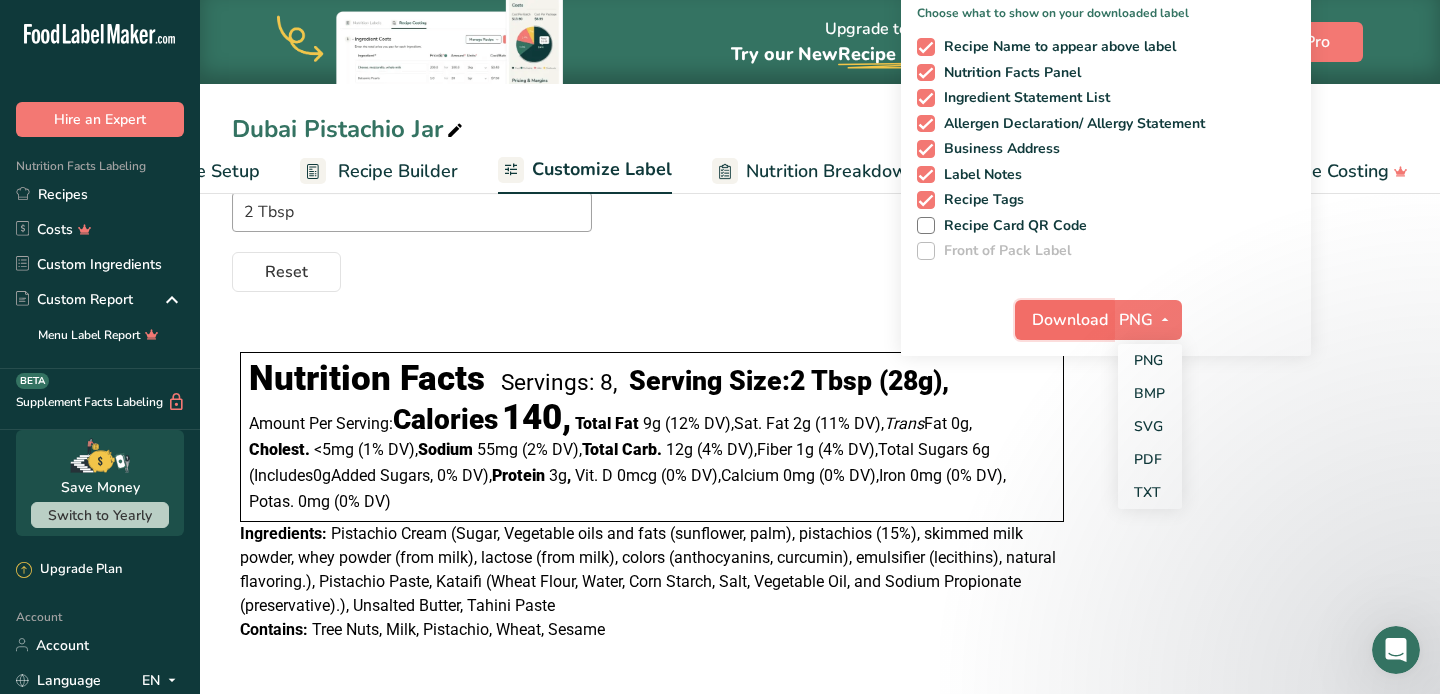click on "Download" at bounding box center [1070, 320] 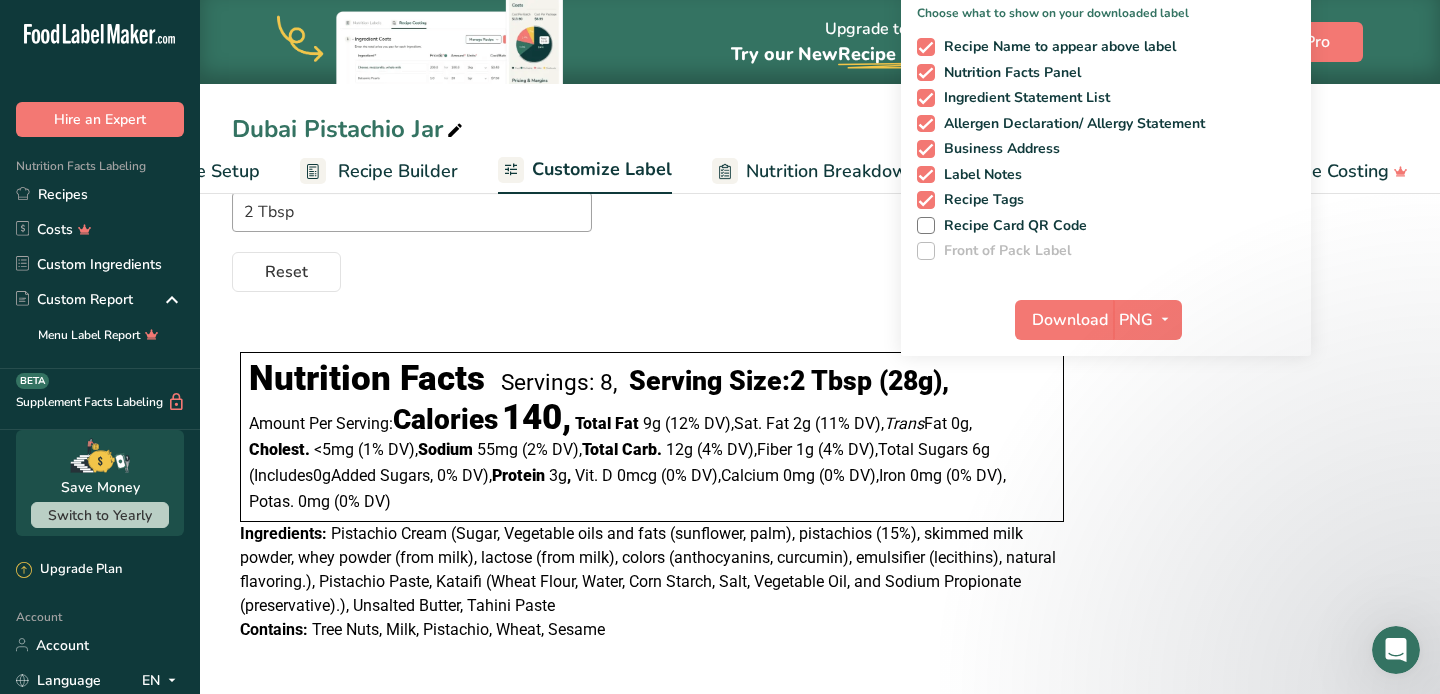 click on "Reset" at bounding box center (820, 268) 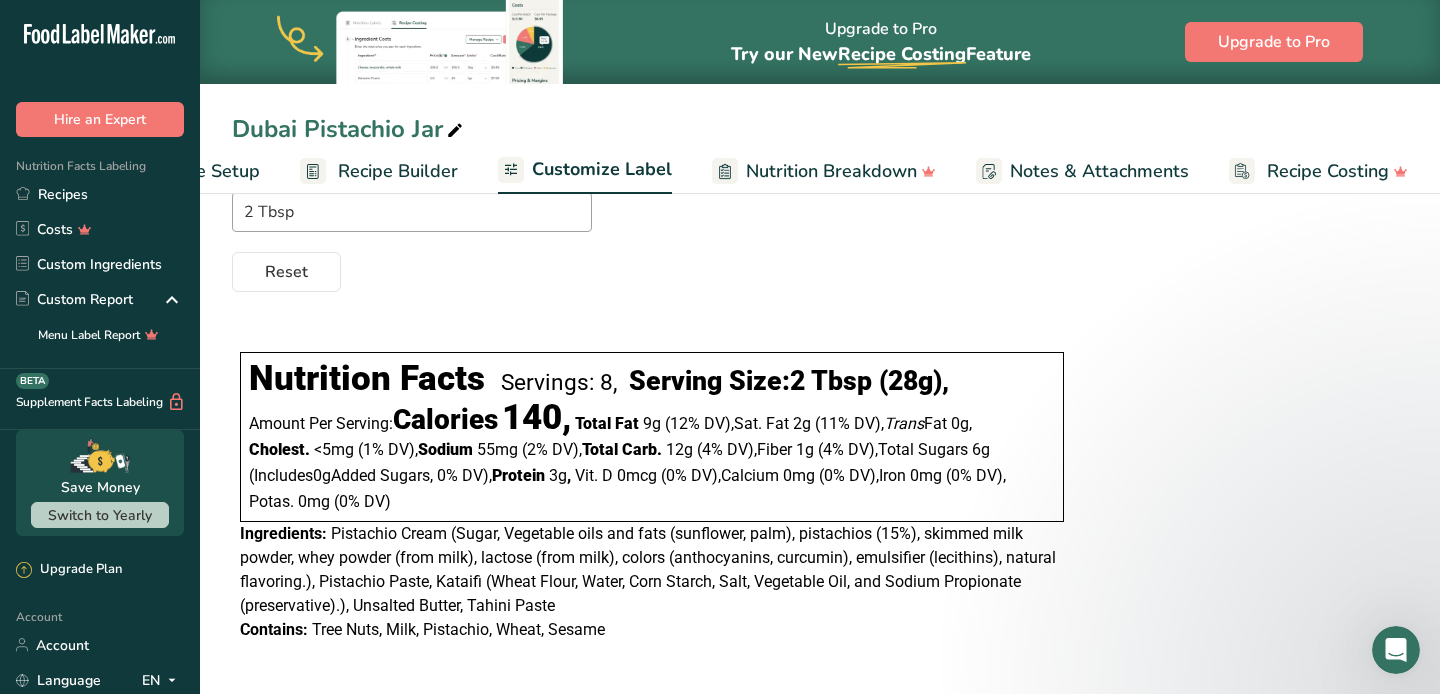 scroll, scrollTop: 0, scrollLeft: 0, axis: both 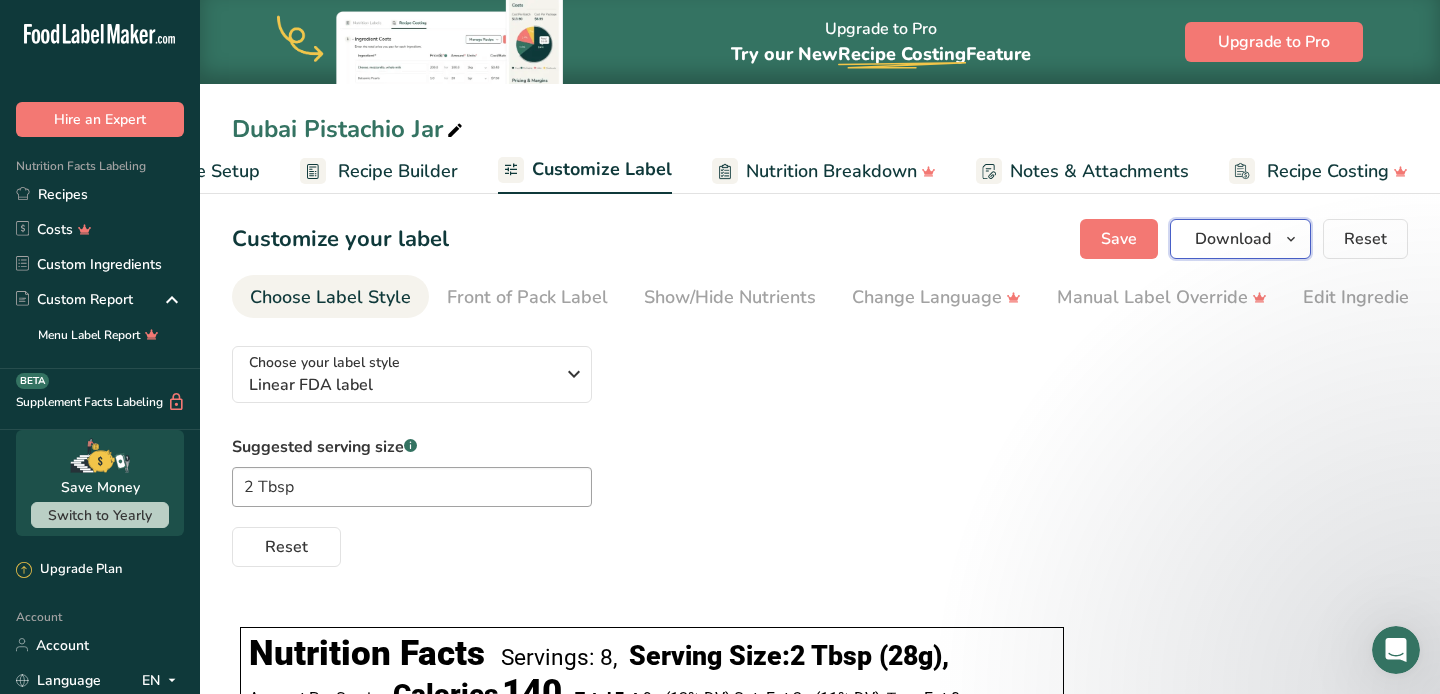 click on "Download" at bounding box center [1233, 239] 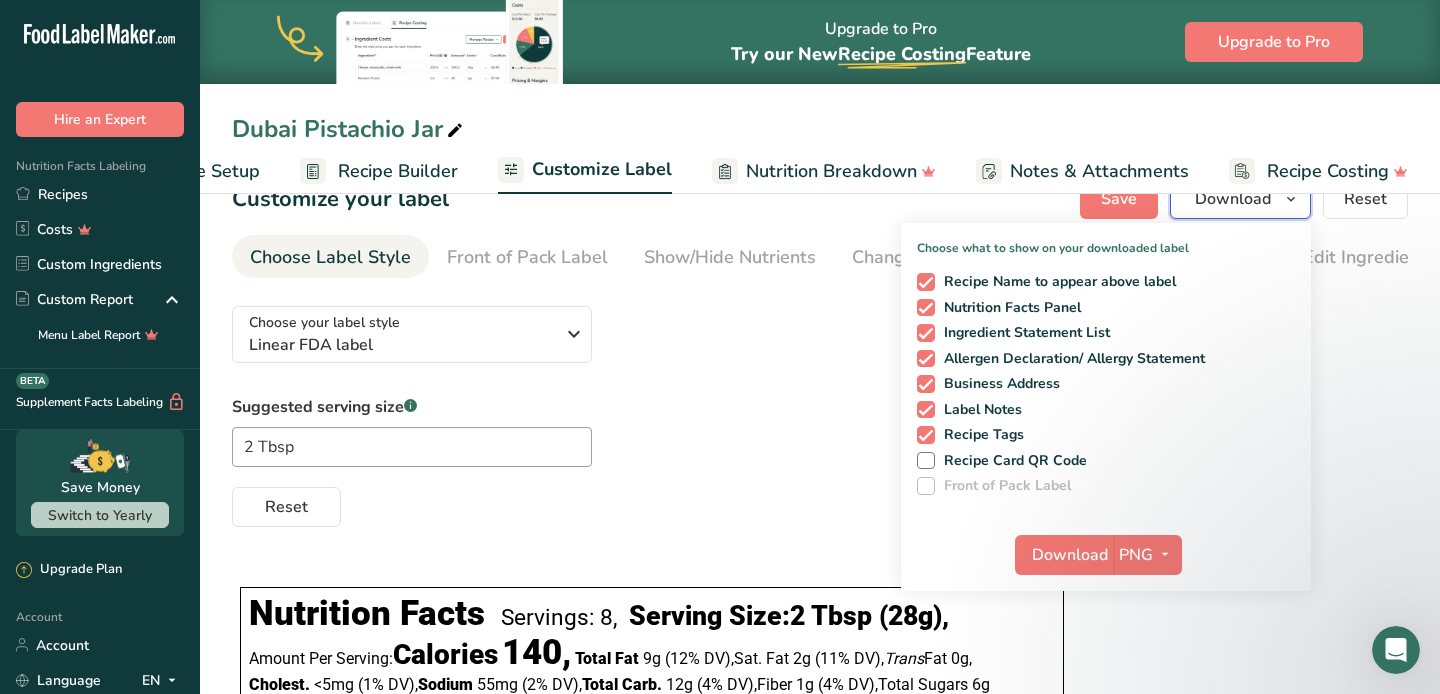 scroll, scrollTop: 0, scrollLeft: 0, axis: both 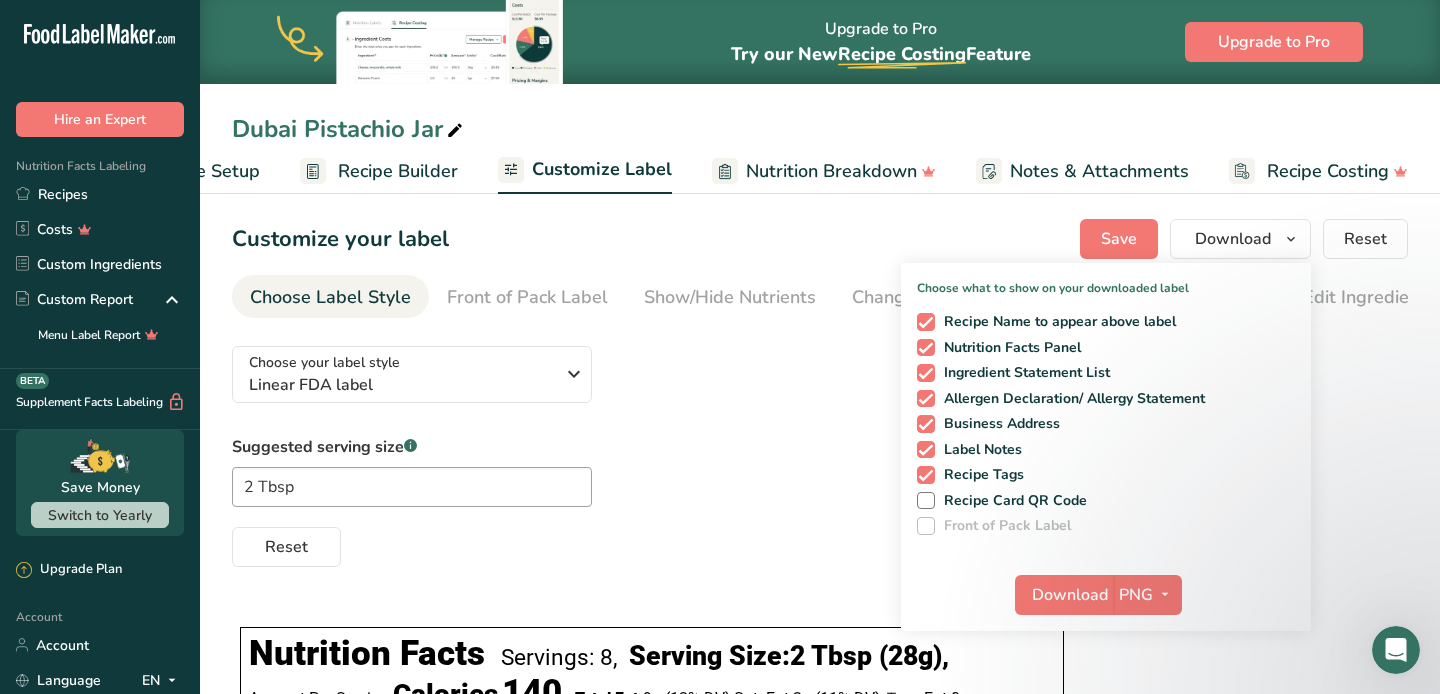 click on "Choose your label style
Linear FDA label
USA (FDA)
Standard FDA label
Tabular FDA label
Linear FDA label
Simplified FDA label
Dual Column FDA label (Per Serving/Per Container)
Dual Column FDA label (As Sold/As Prepared)
Aggregate Standard FDA label
Standard FDA label with Micronutrients listed side-by-side
[GEOGRAPHIC_DATA] (FSA)
UK Mandatory Label "Back of Pack"
UK Traffic Light Label  "Front of Pack"
Canadian (CFIA)
Canadian Standard label
Canadian Dual Column label" at bounding box center [820, 448] 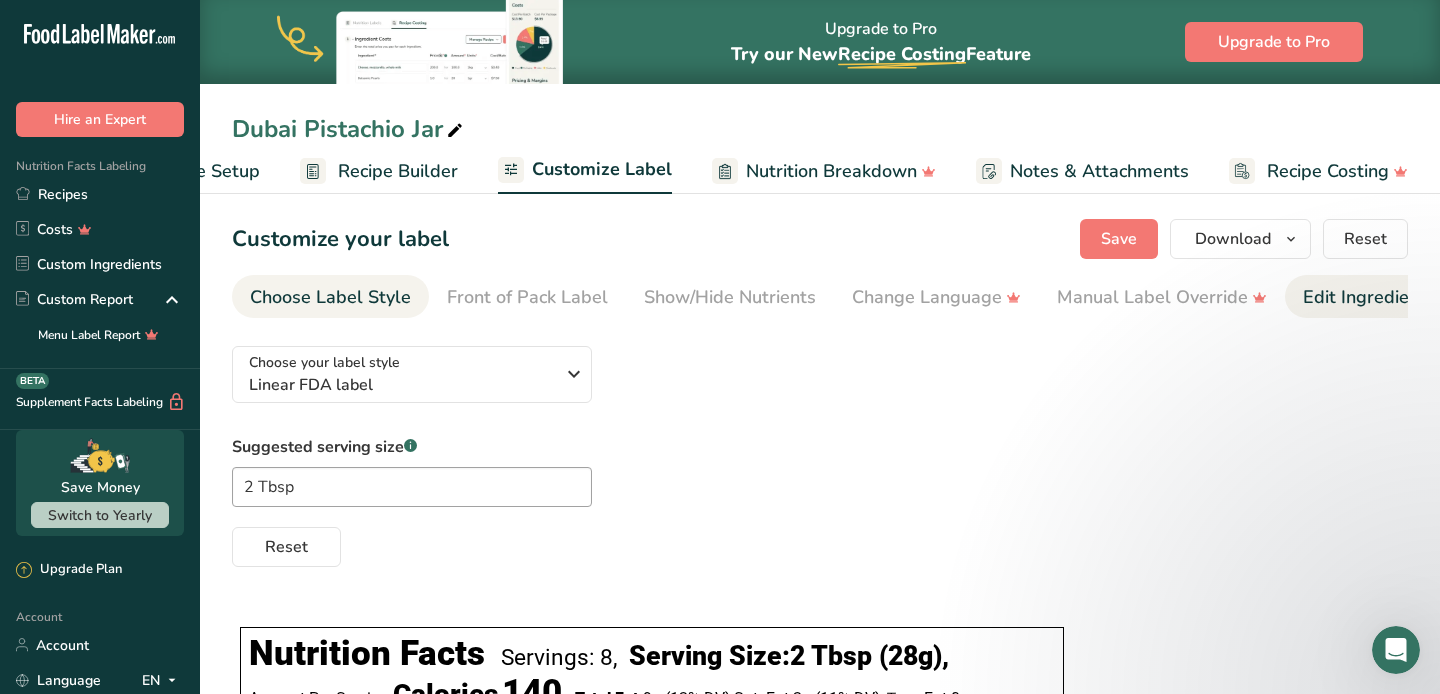 click on "Edit Ingredients/Allergens List" at bounding box center [1430, 297] 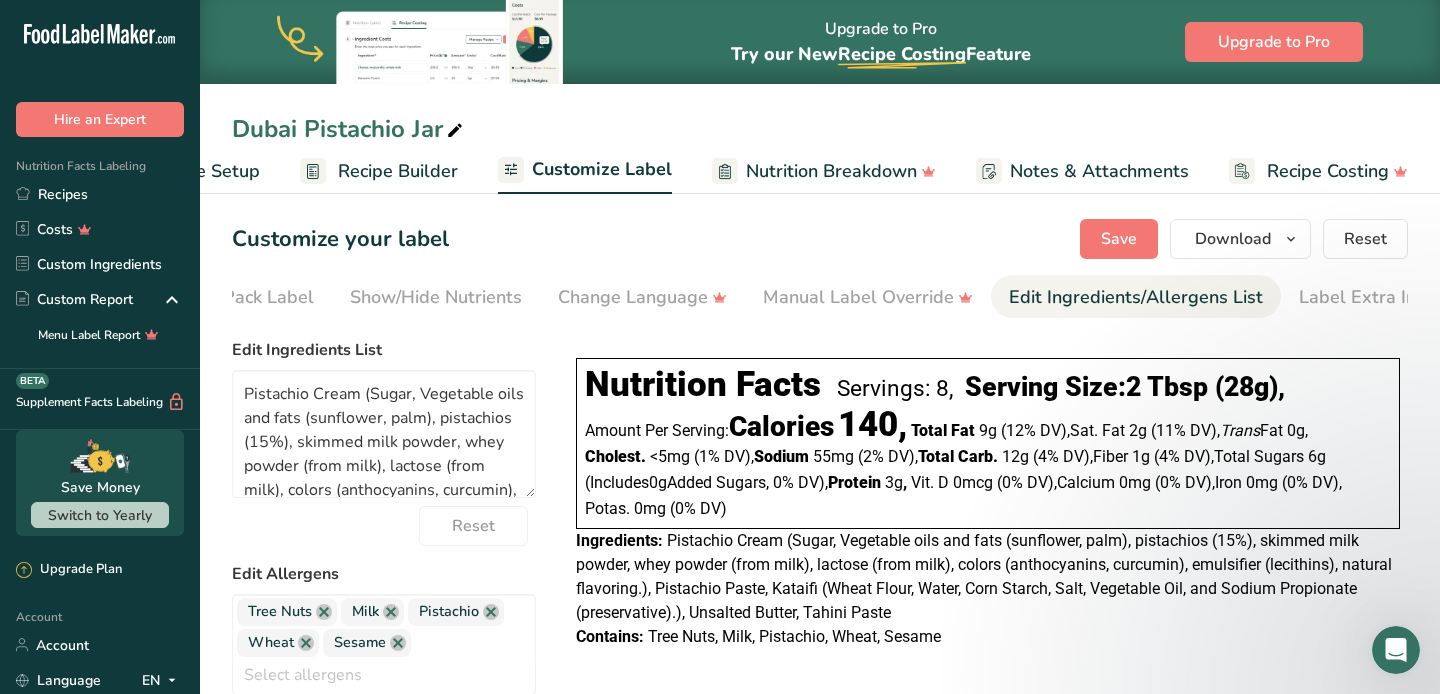 scroll, scrollTop: 0, scrollLeft: 324, axis: horizontal 